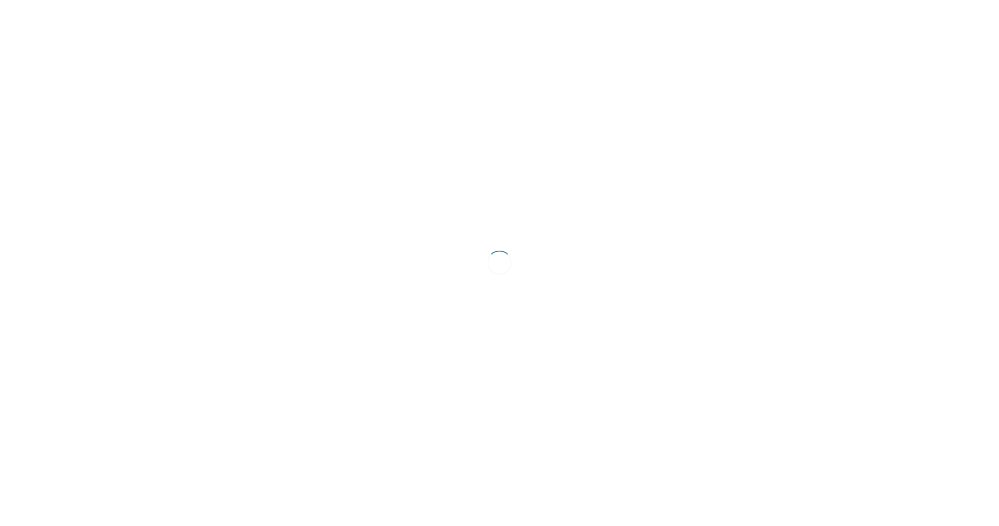 scroll, scrollTop: 0, scrollLeft: 0, axis: both 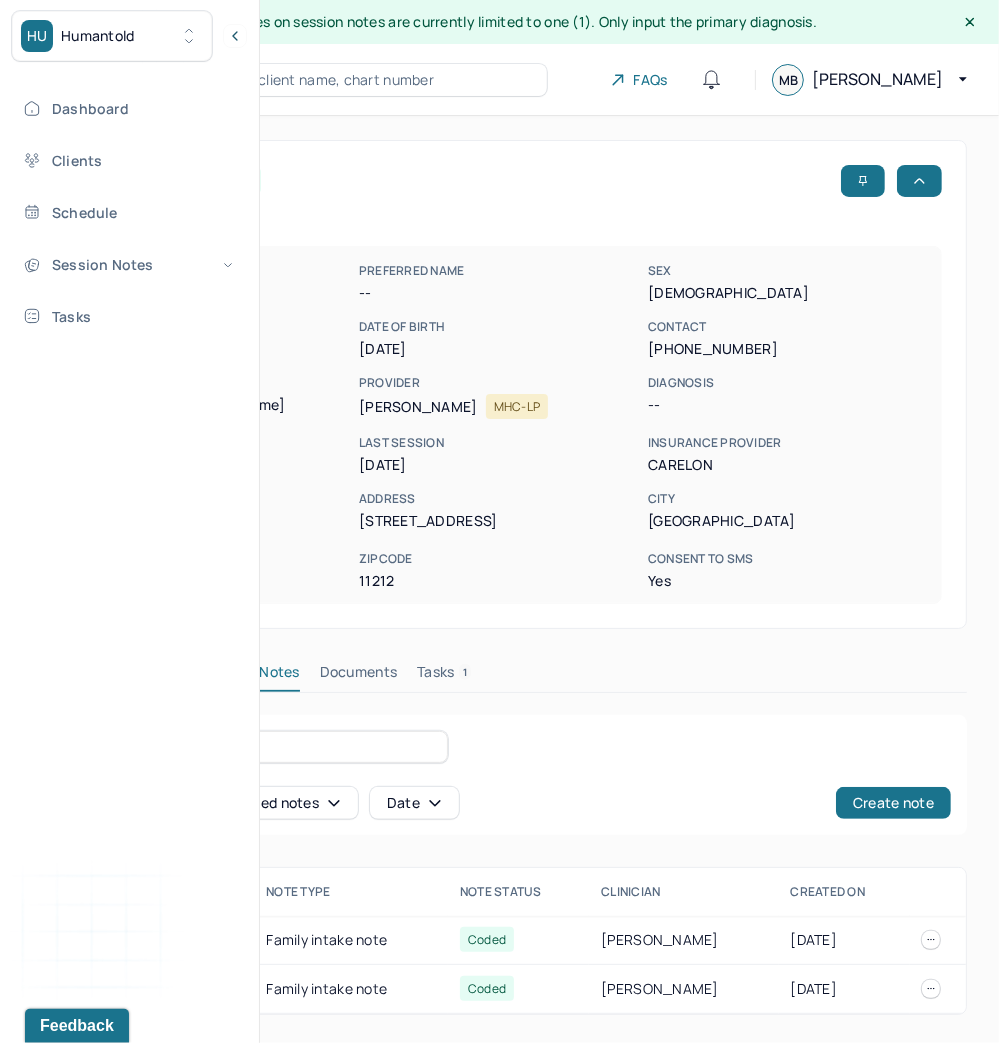drag, startPoint x: 228, startPoint y: 37, endPoint x: 236, endPoint y: 52, distance: 17 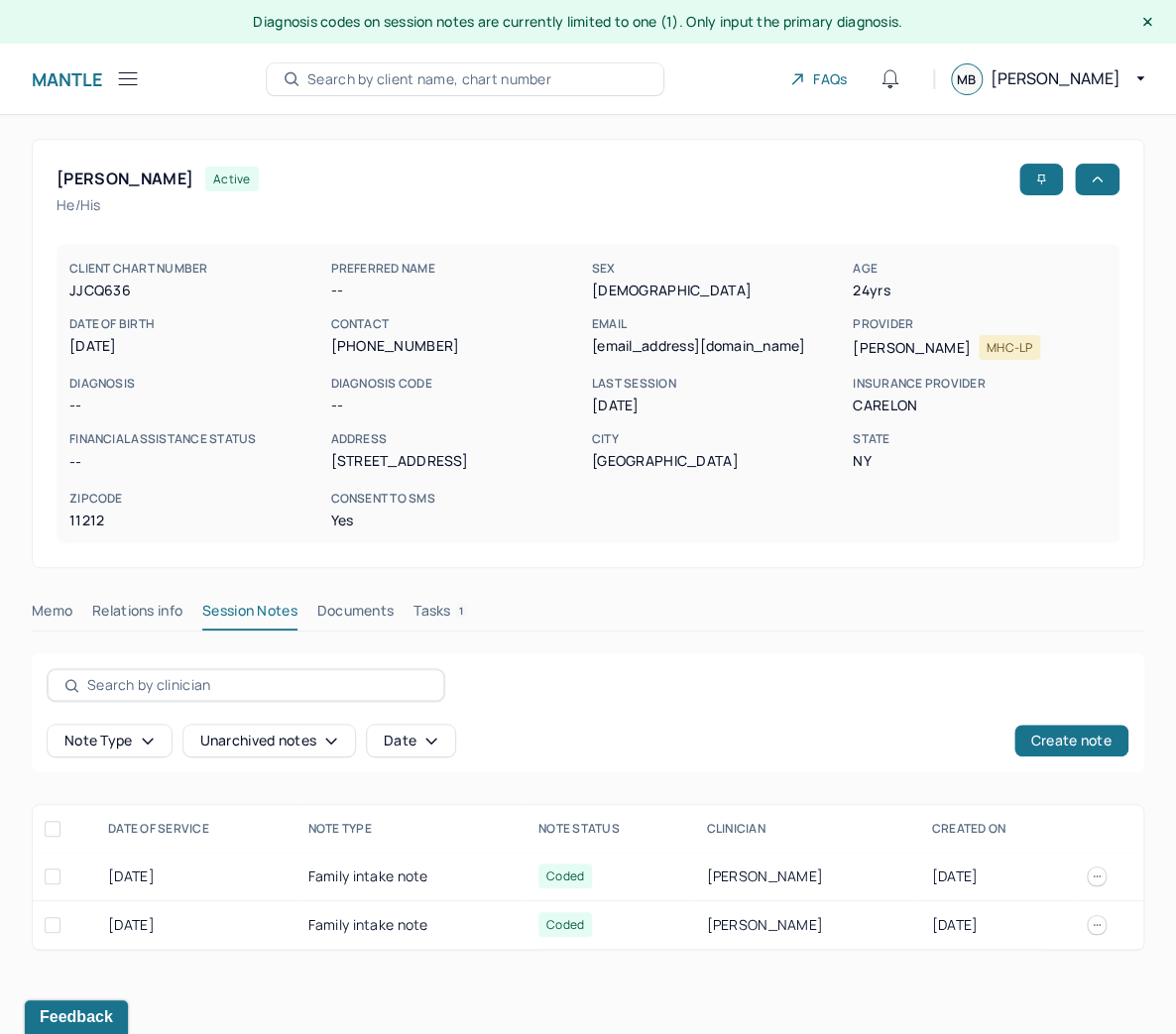 click 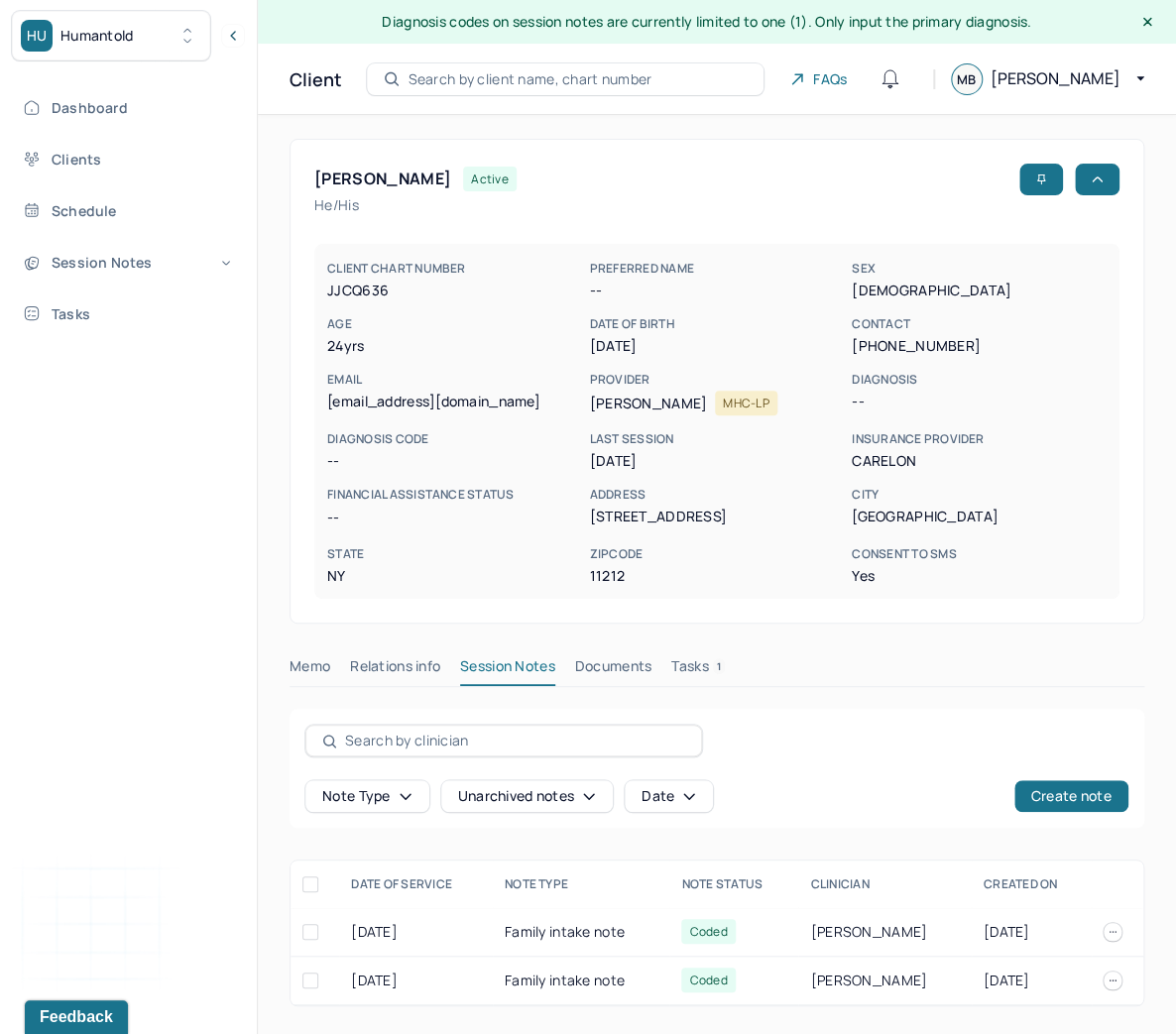 click on "Humantold" at bounding box center (97, 36) 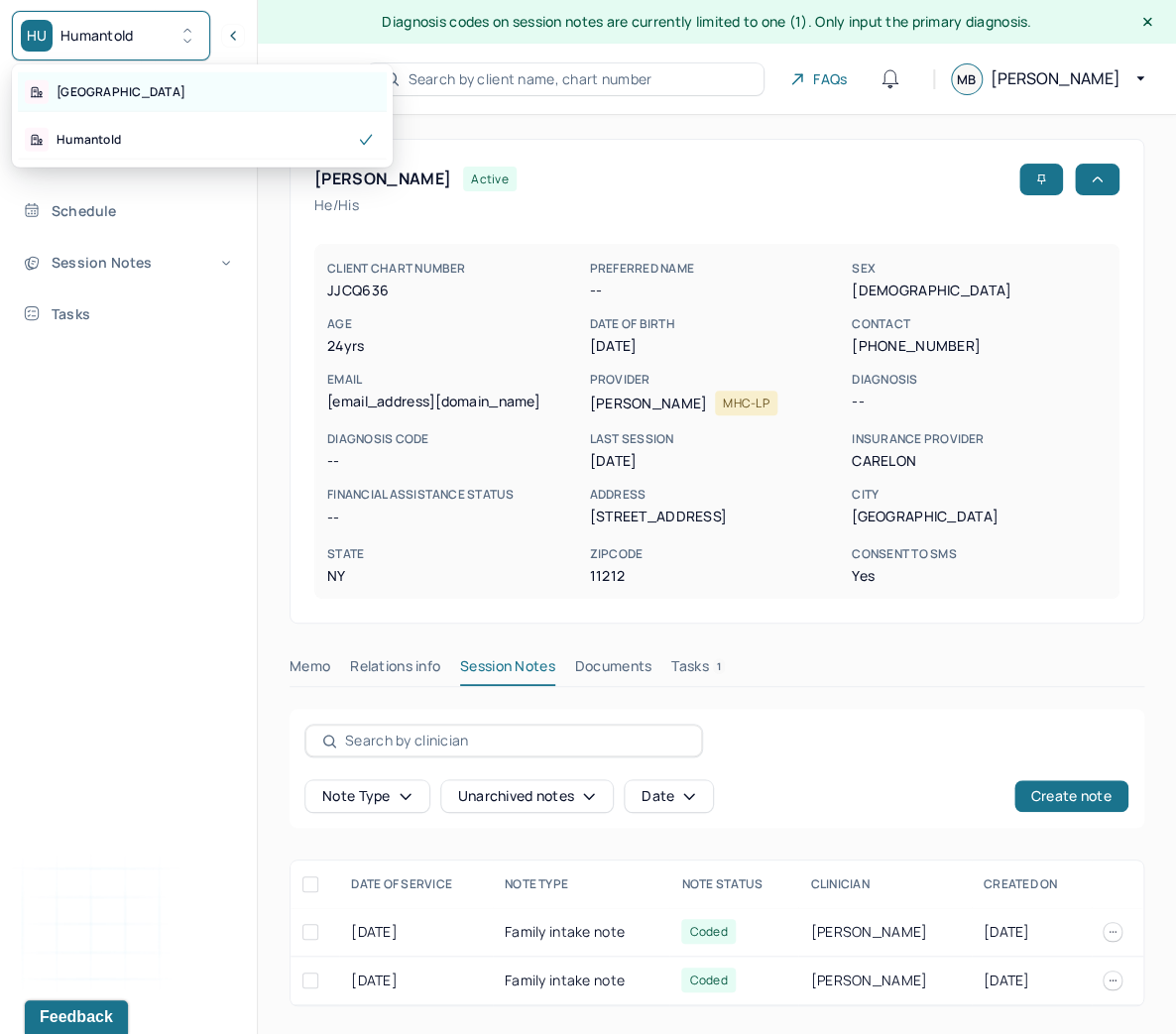 click on "[GEOGRAPHIC_DATA]" at bounding box center (202, 92) 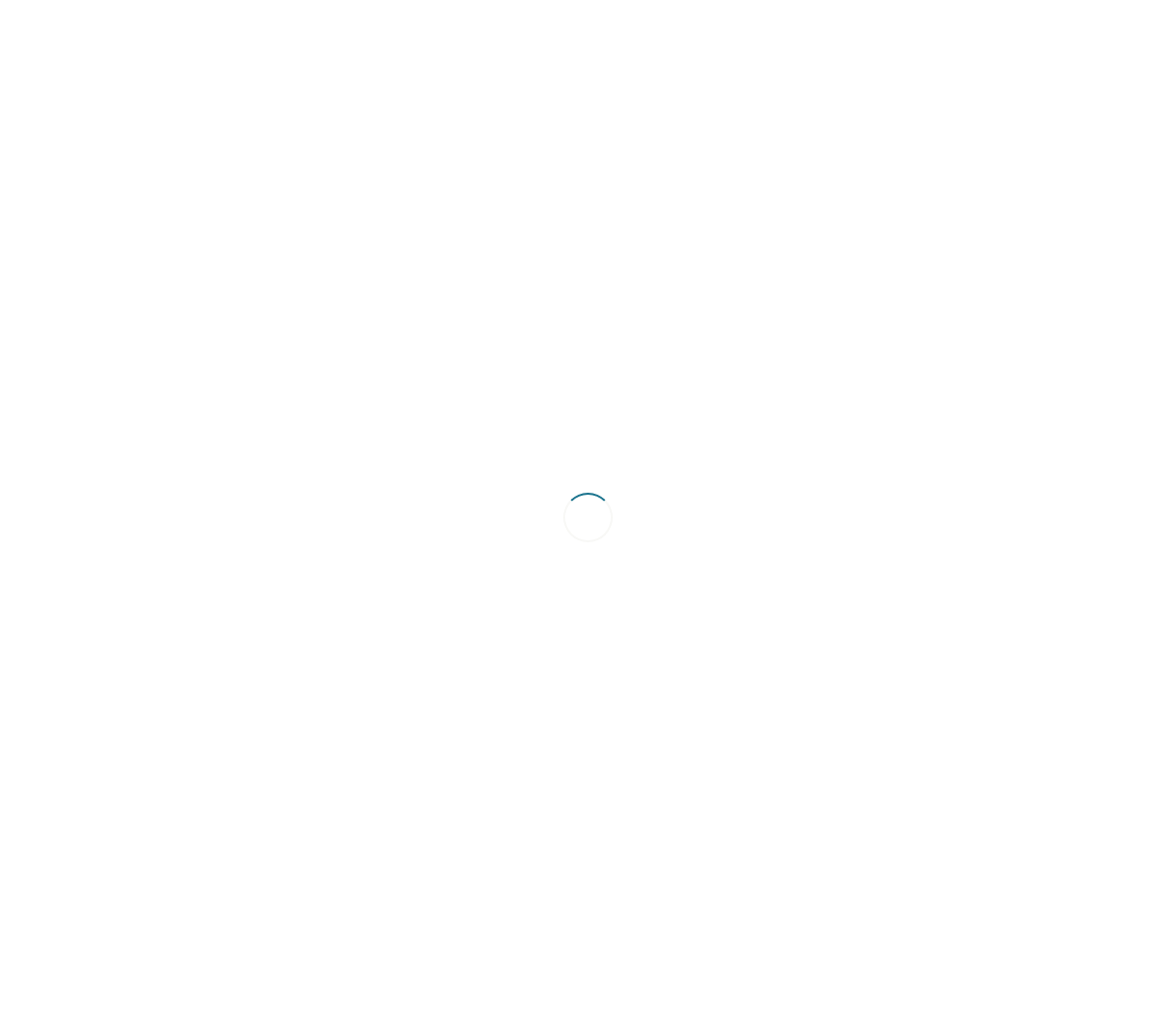 scroll, scrollTop: 0, scrollLeft: 0, axis: both 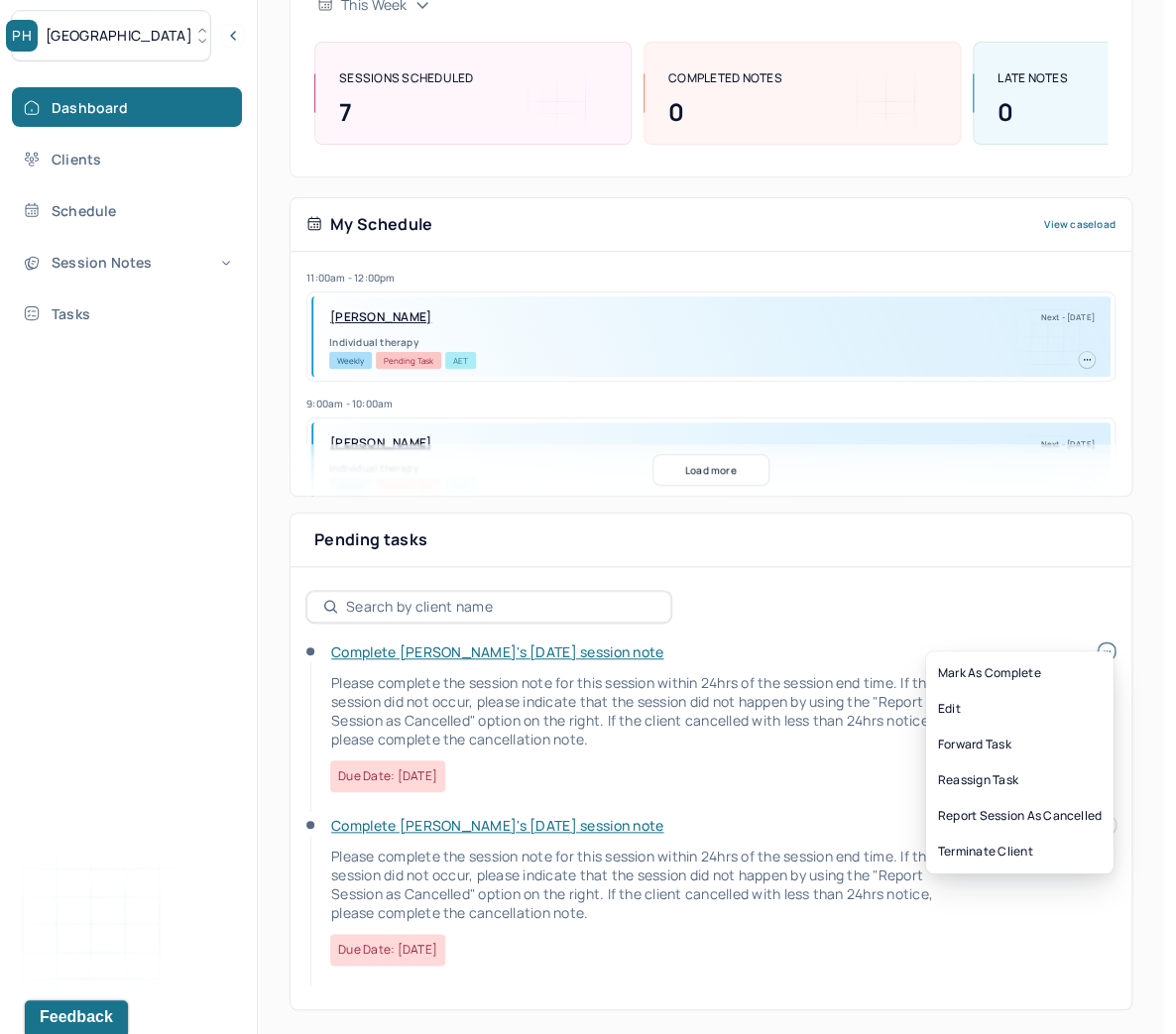 click on "PH Park Hill       Dashboard Clients Schedule Session Notes Tasks MB [PERSON_NAME] provider   Logout   Diagnosis codes on session notes are currently limited to one (1). Only input the primary diagnosis.       Search by client name, chart number     FAQs     MB [PERSON_NAME] Let’s get you started 🚀 You can manage your caseload and availability here   this week   SESSIONS SCHEDULED 7 COMPLETED NOTES 0 LATE NOTES 0 My Schedule View caseload 11:00am - 12:00pm   [PERSON_NAME]   Next - [DATE] Individual therapy Weekly Pending Task AET     9:00am - 10:00am   [PERSON_NAME]   Next - [DATE] Individual therapy Weekly Pending Task AET     11:00am - 12:00pm   [PERSON_NAME]   Next - [DATE] Individual therapy Weekly Pending Task Self Pay     12:00pm - 1:00pm   VAFAEVA, [PERSON_NAME]   Next - [DATE] Individual therapy Weekly Self Pay       Load more   Pending tasks    Date   Complete [PERSON_NAME]'s [DATE] session note Due date: [DATE]     Complete [PERSON_NAME]'s [DATE] session note     Edit" at bounding box center (582, 385) 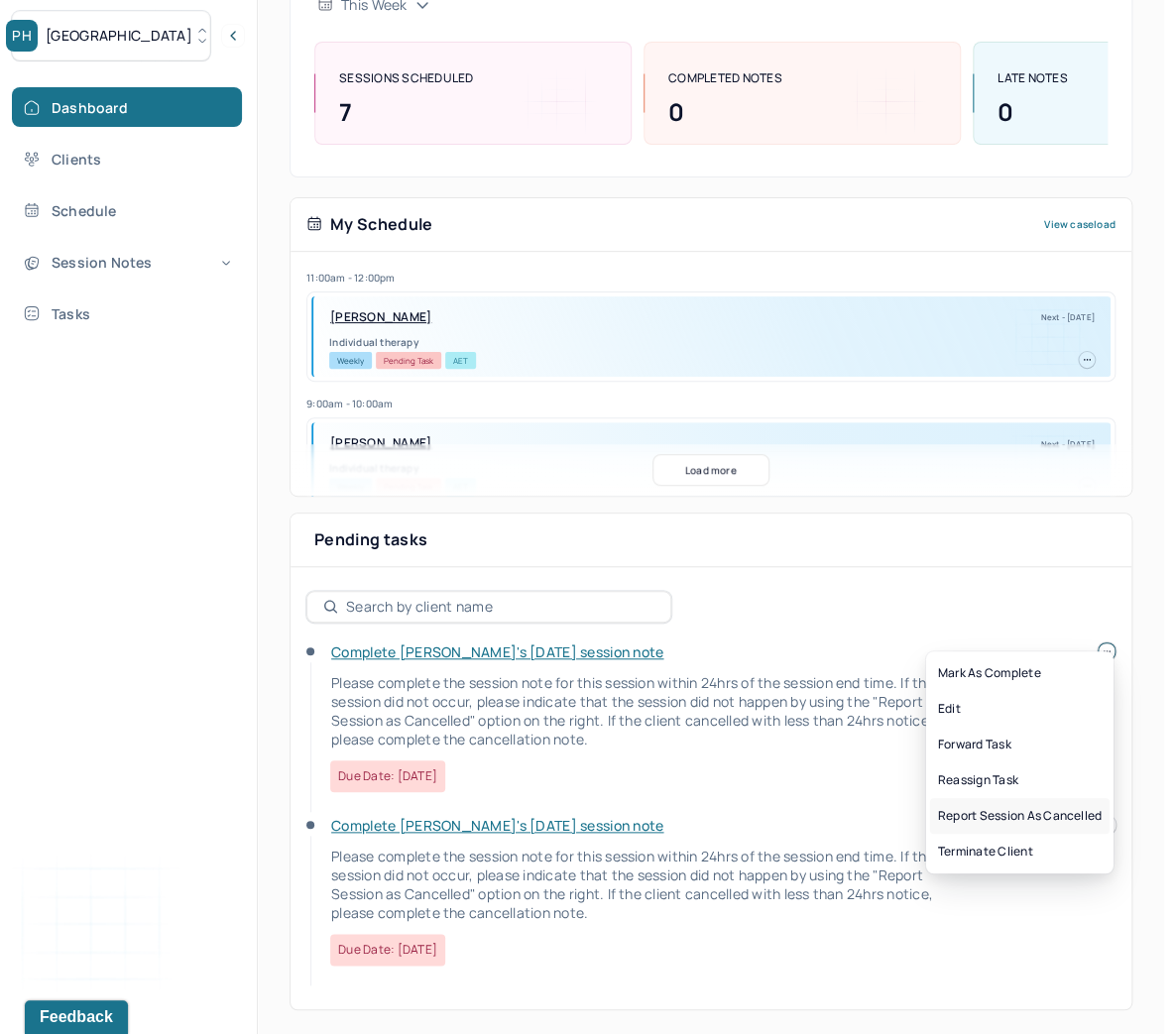 click on "Report session as cancelled" at bounding box center (1019, 816) 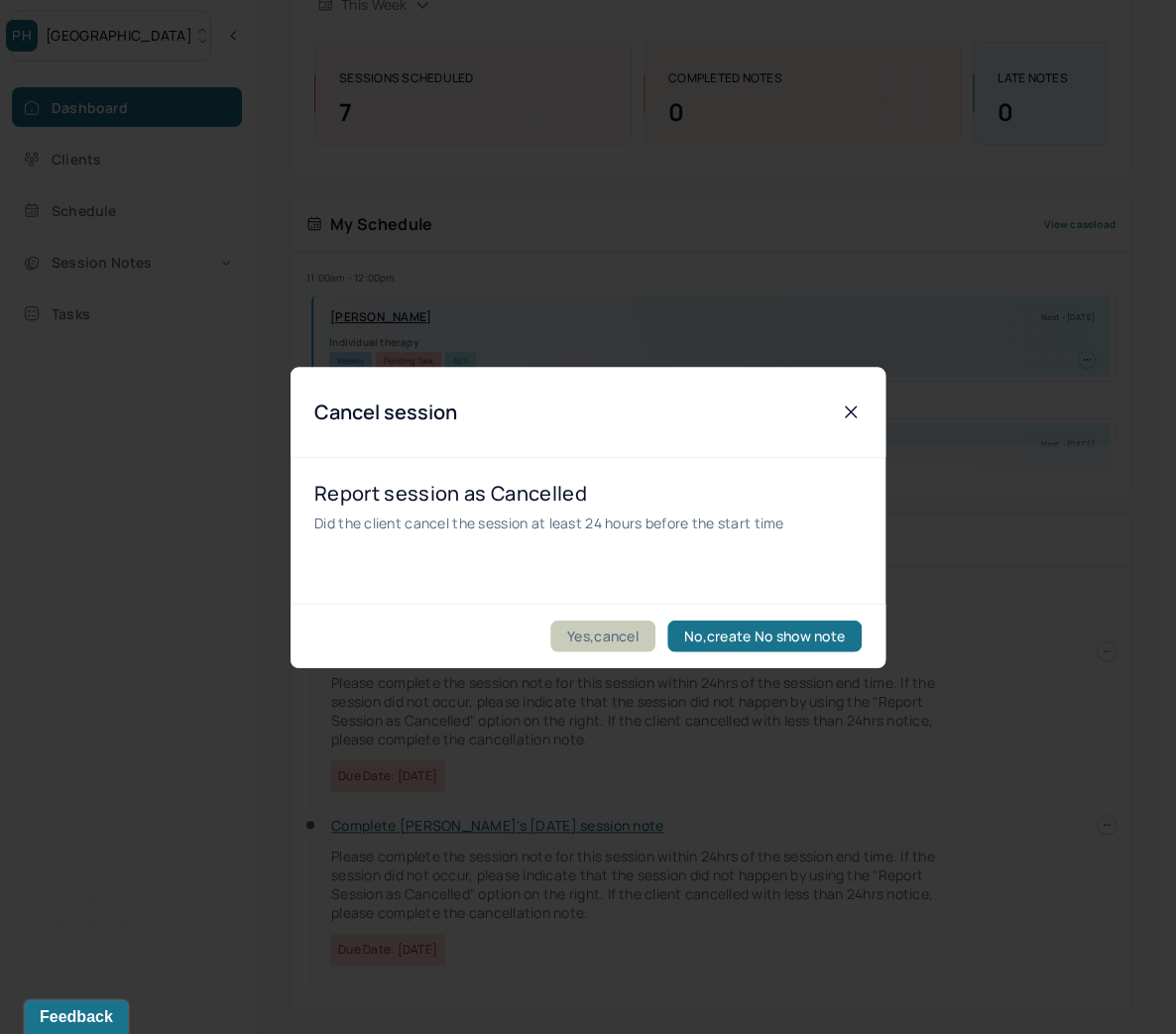 drag, startPoint x: 623, startPoint y: 637, endPoint x: 746, endPoint y: 730, distance: 154 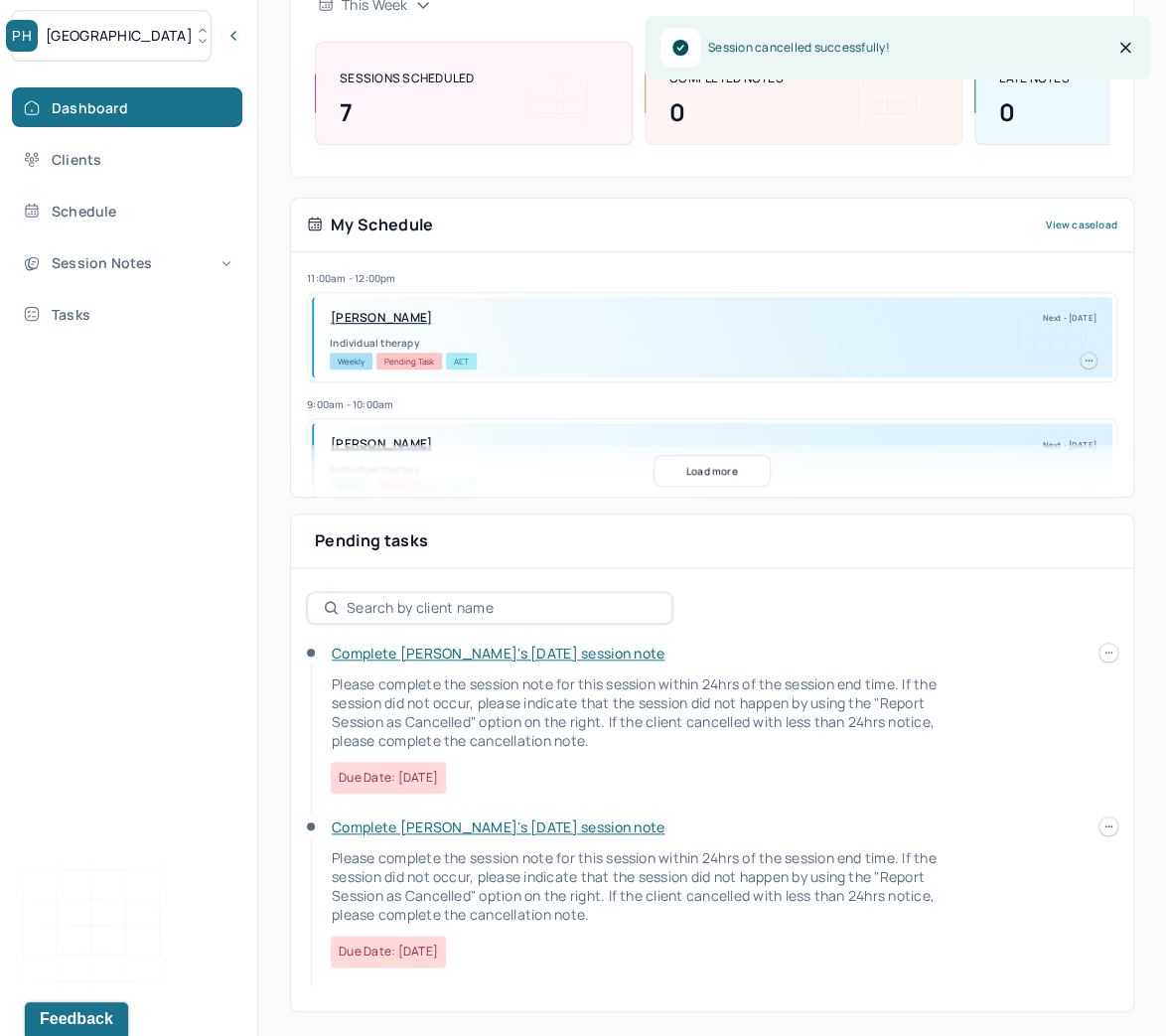 scroll, scrollTop: 101, scrollLeft: 0, axis: vertical 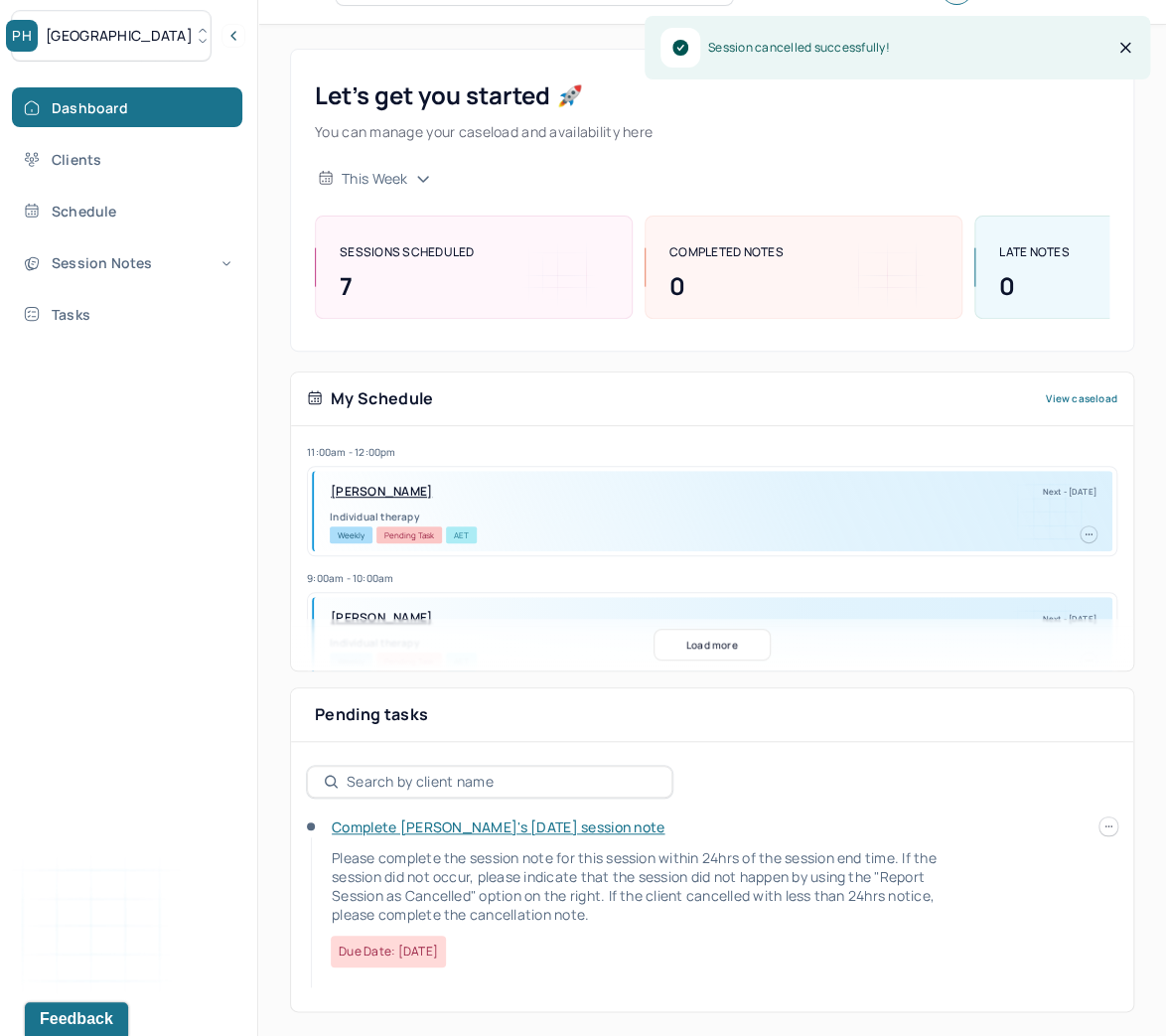 click on "Complete Renee's Sat, 07/05 session note" at bounding box center (498, 826) 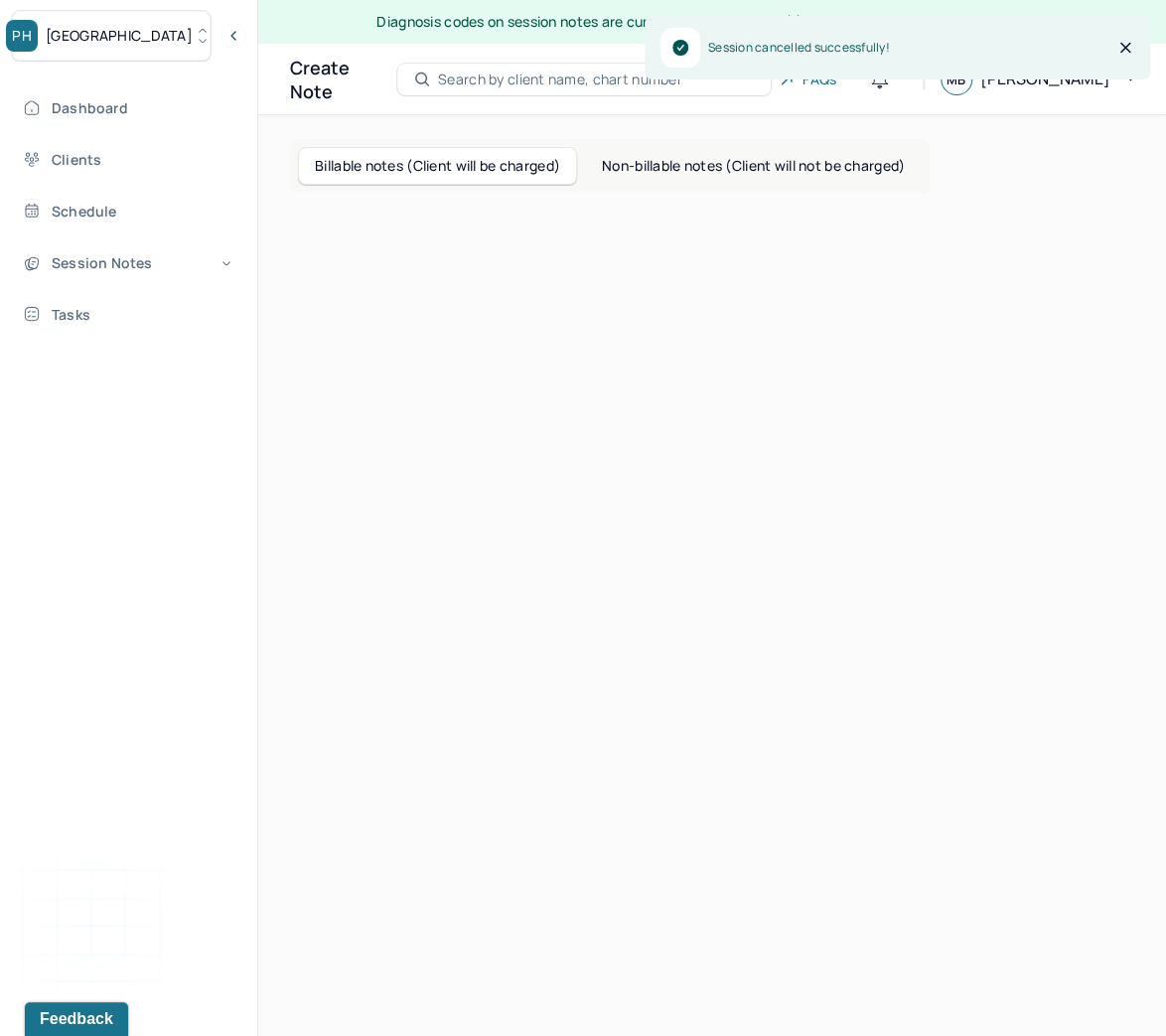 scroll, scrollTop: 0, scrollLeft: 0, axis: both 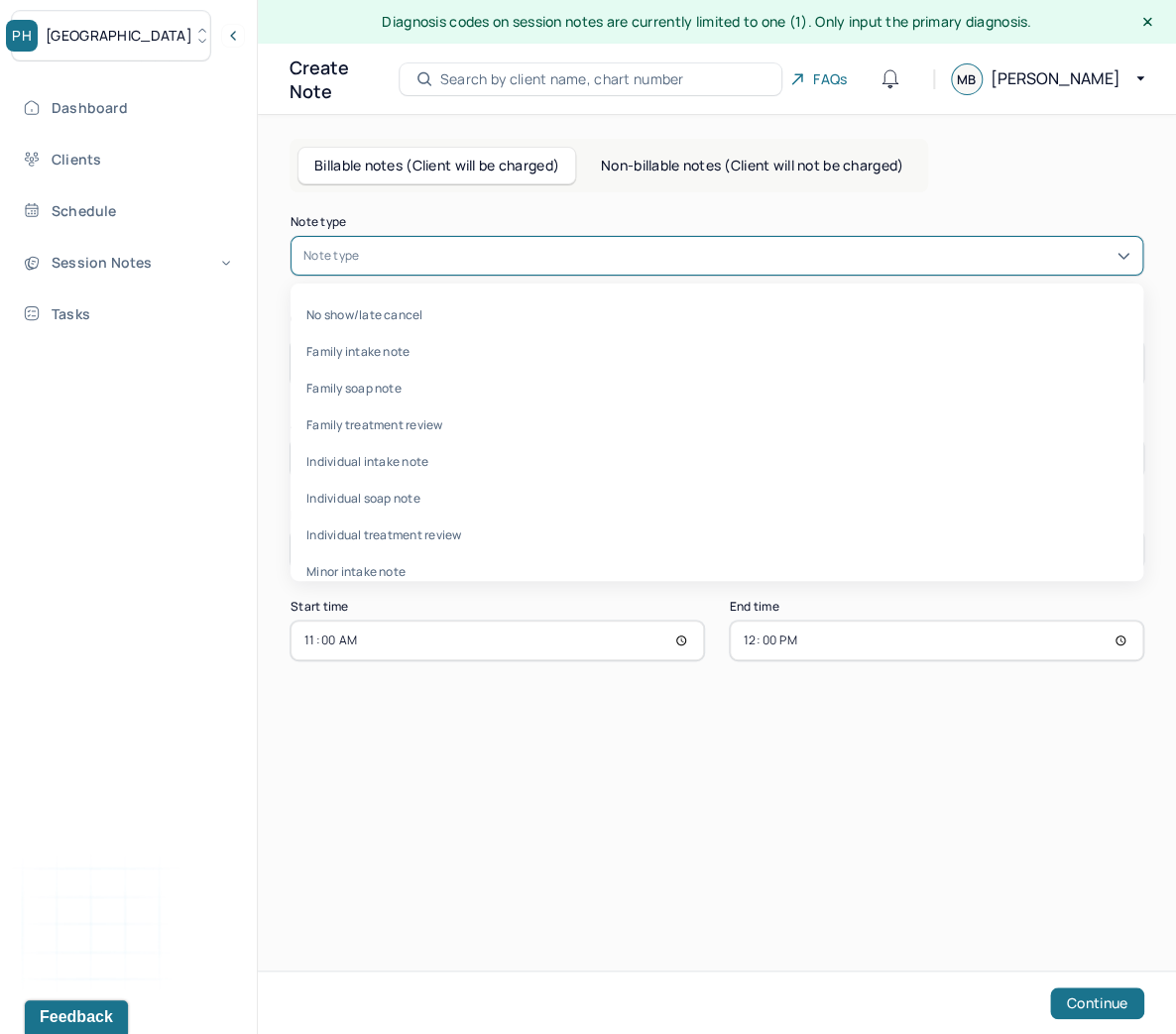 click on "Note type" at bounding box center [331, 256] 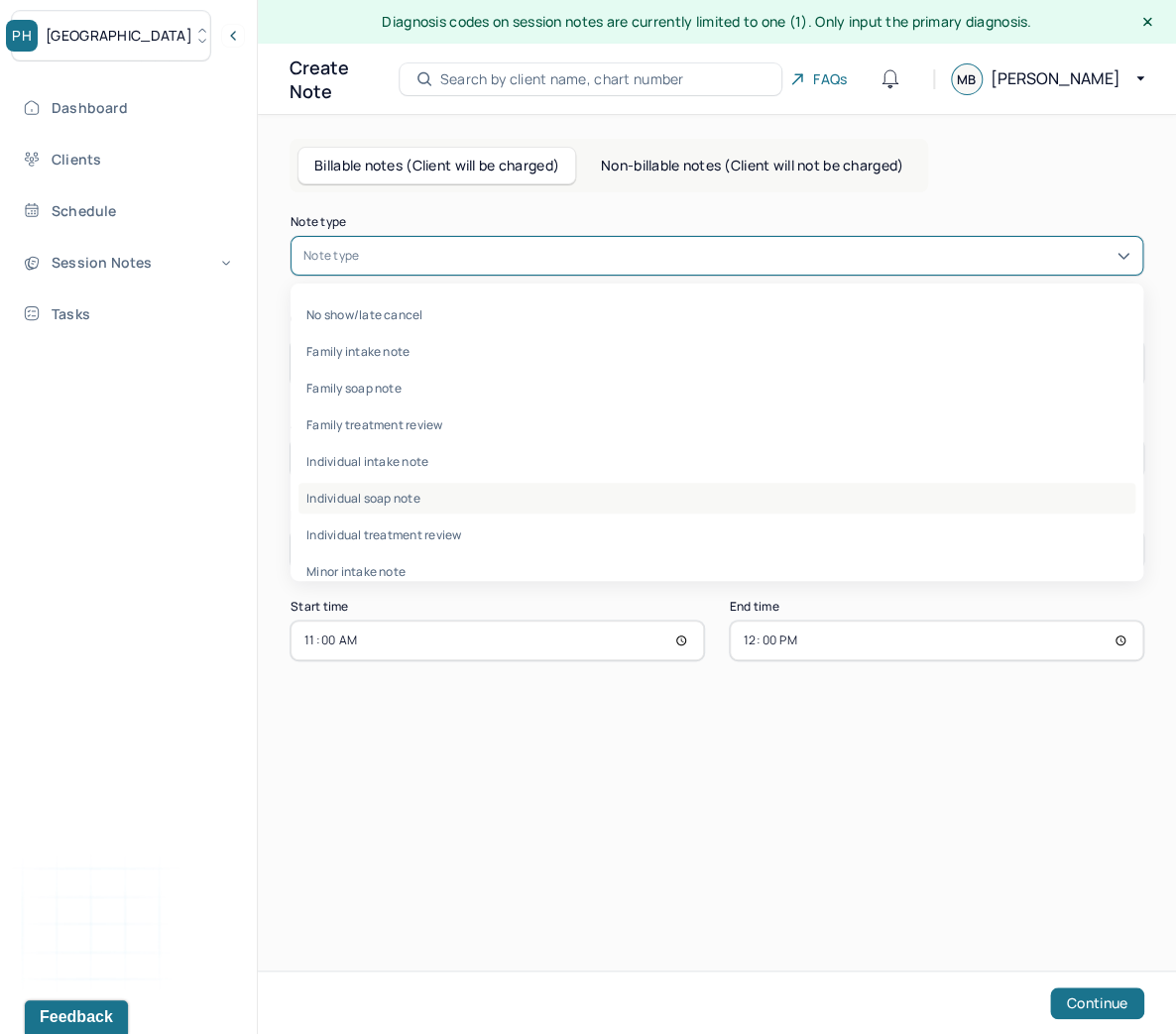 click on "Individual soap note" at bounding box center (717, 498) 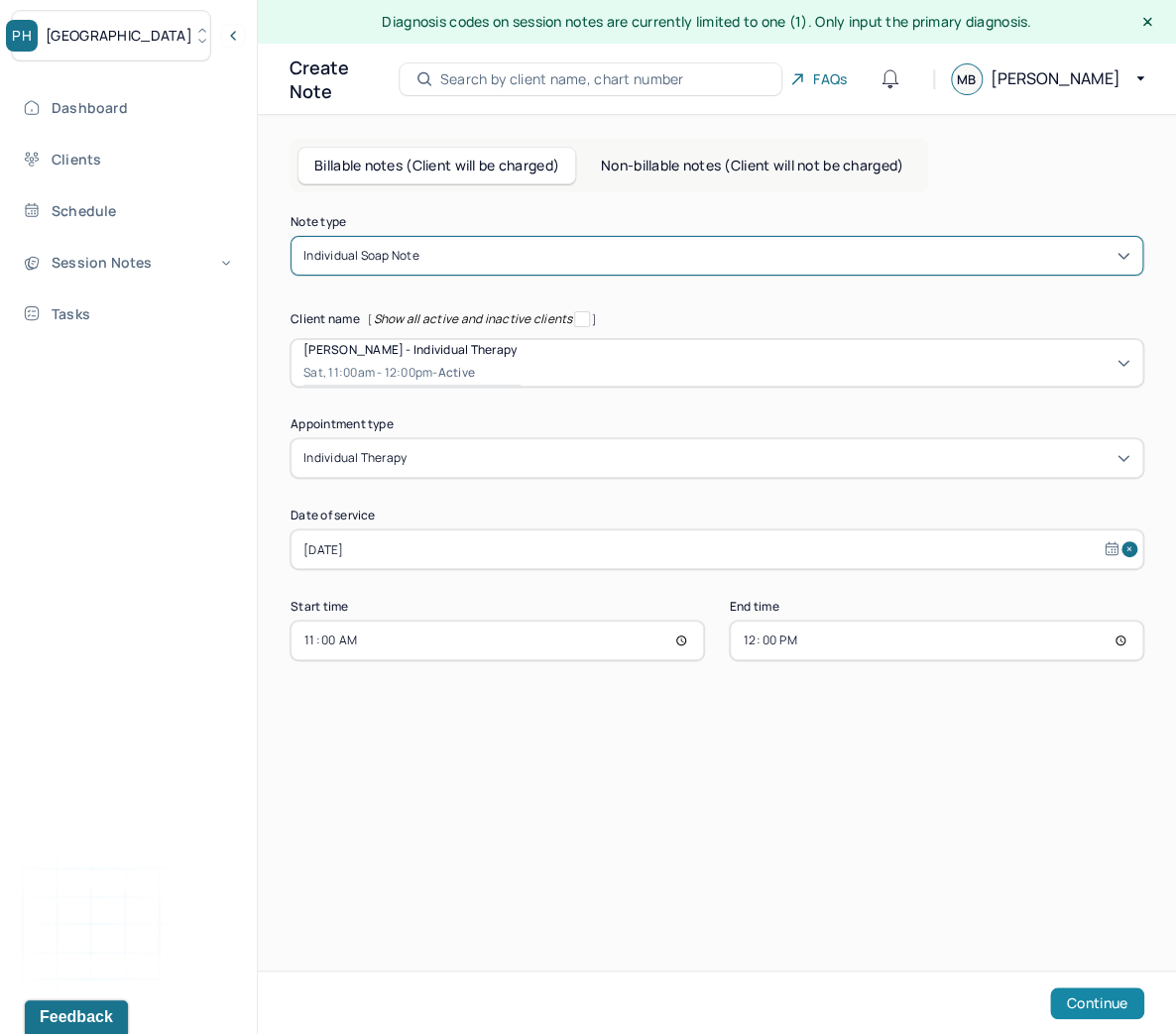 click on "Continue" at bounding box center (1097, 1003) 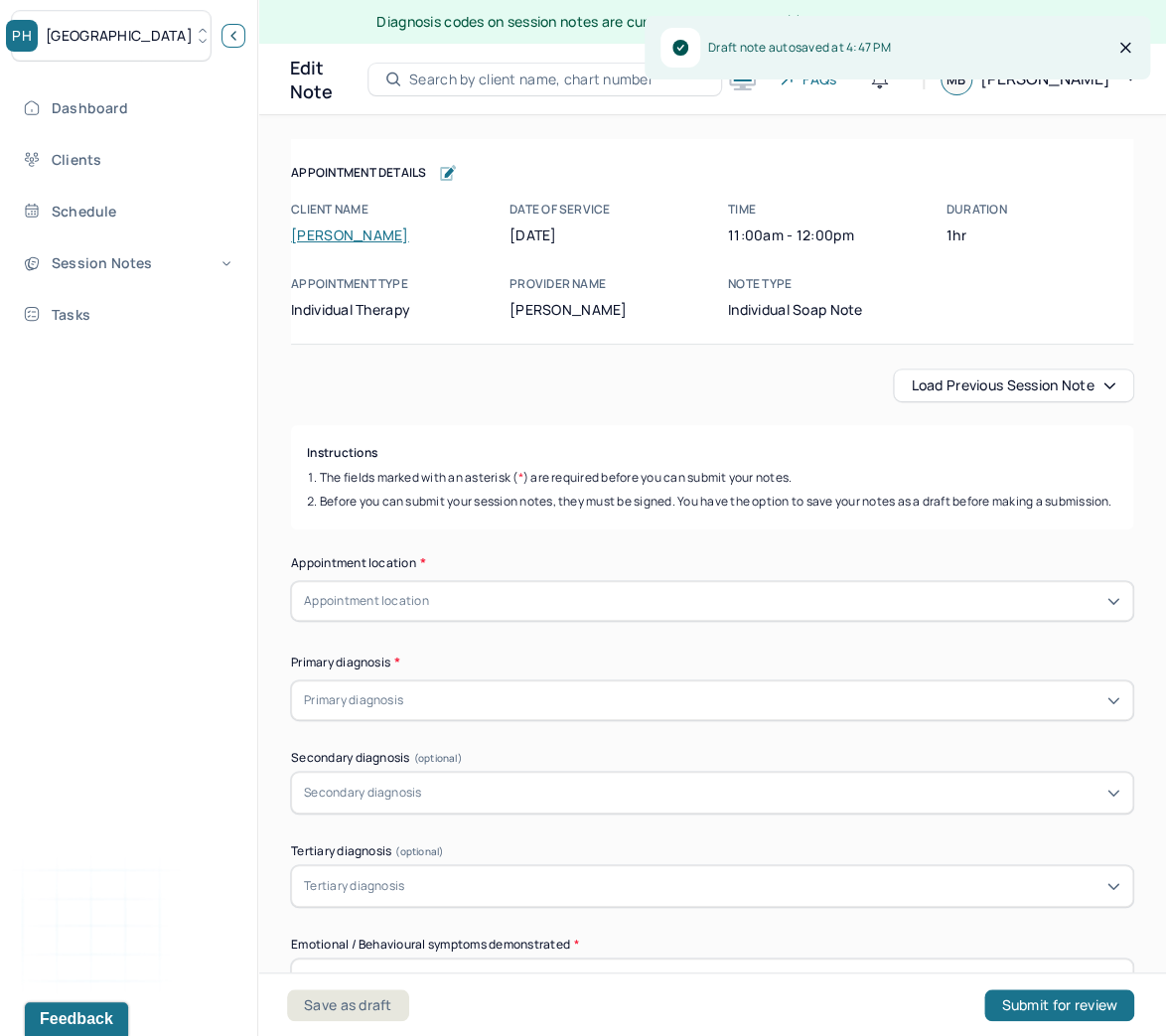 click at bounding box center (233, 36) 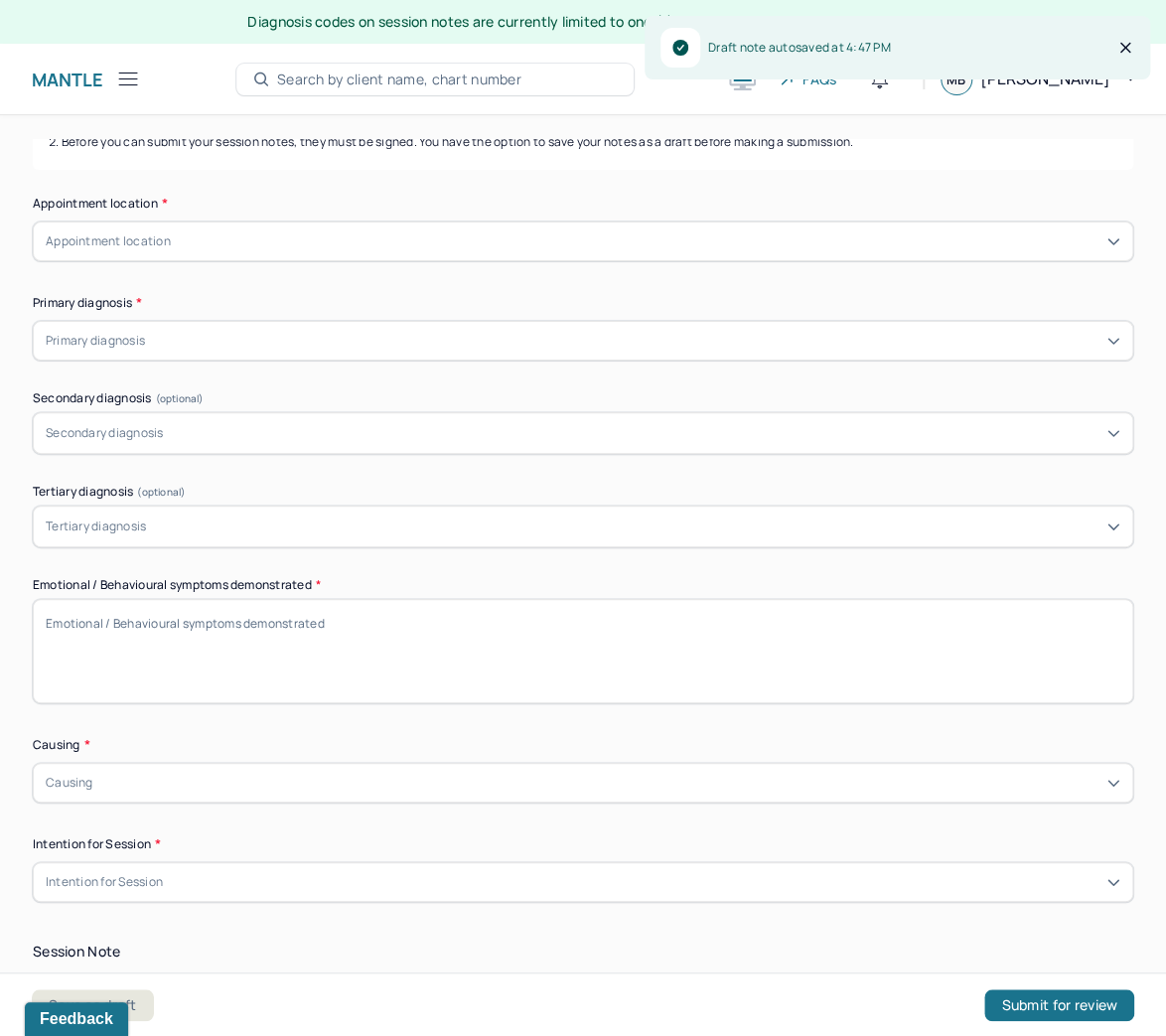 scroll, scrollTop: 397, scrollLeft: 0, axis: vertical 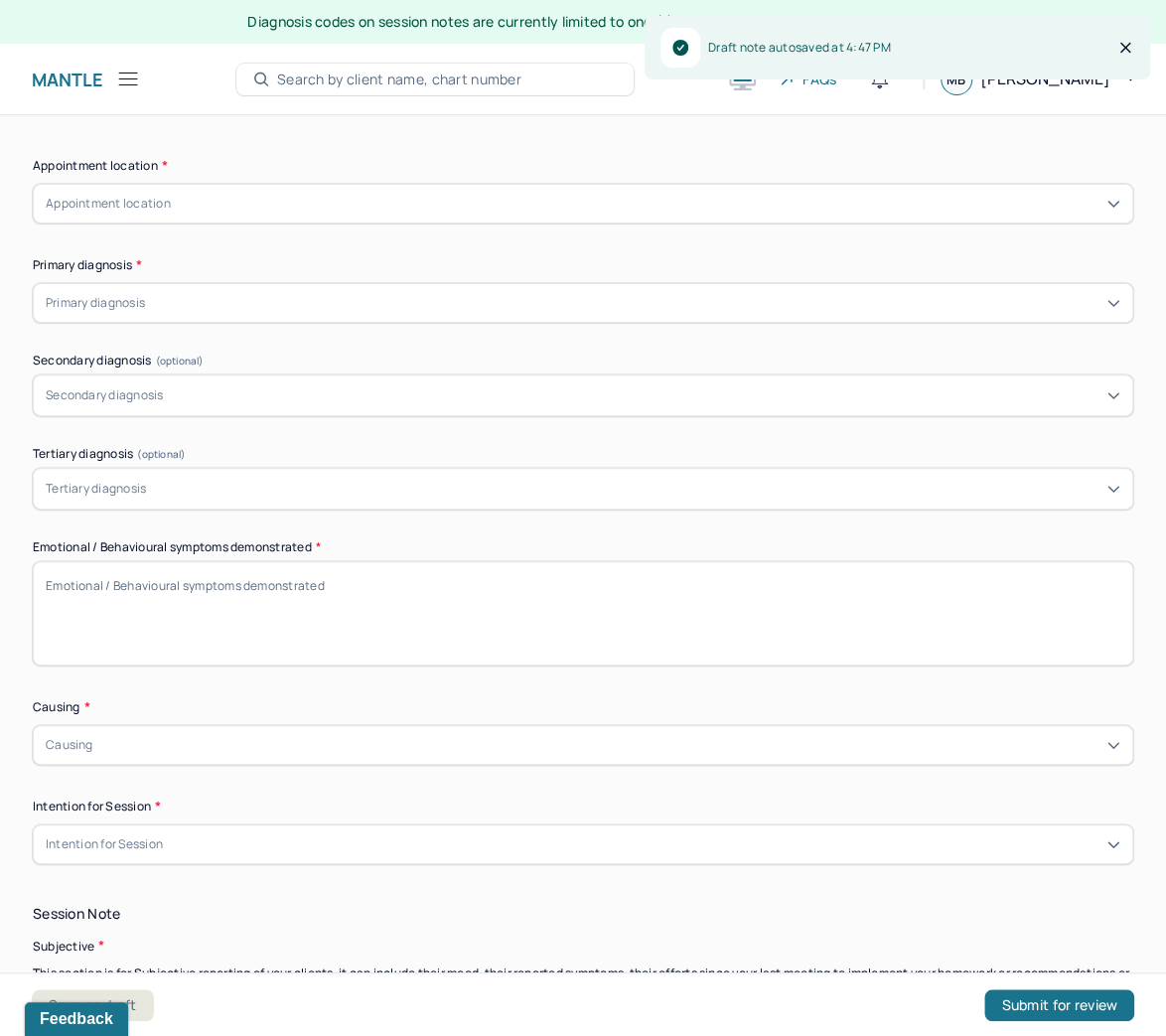 click on "Appointment location" at bounding box center [583, 204] 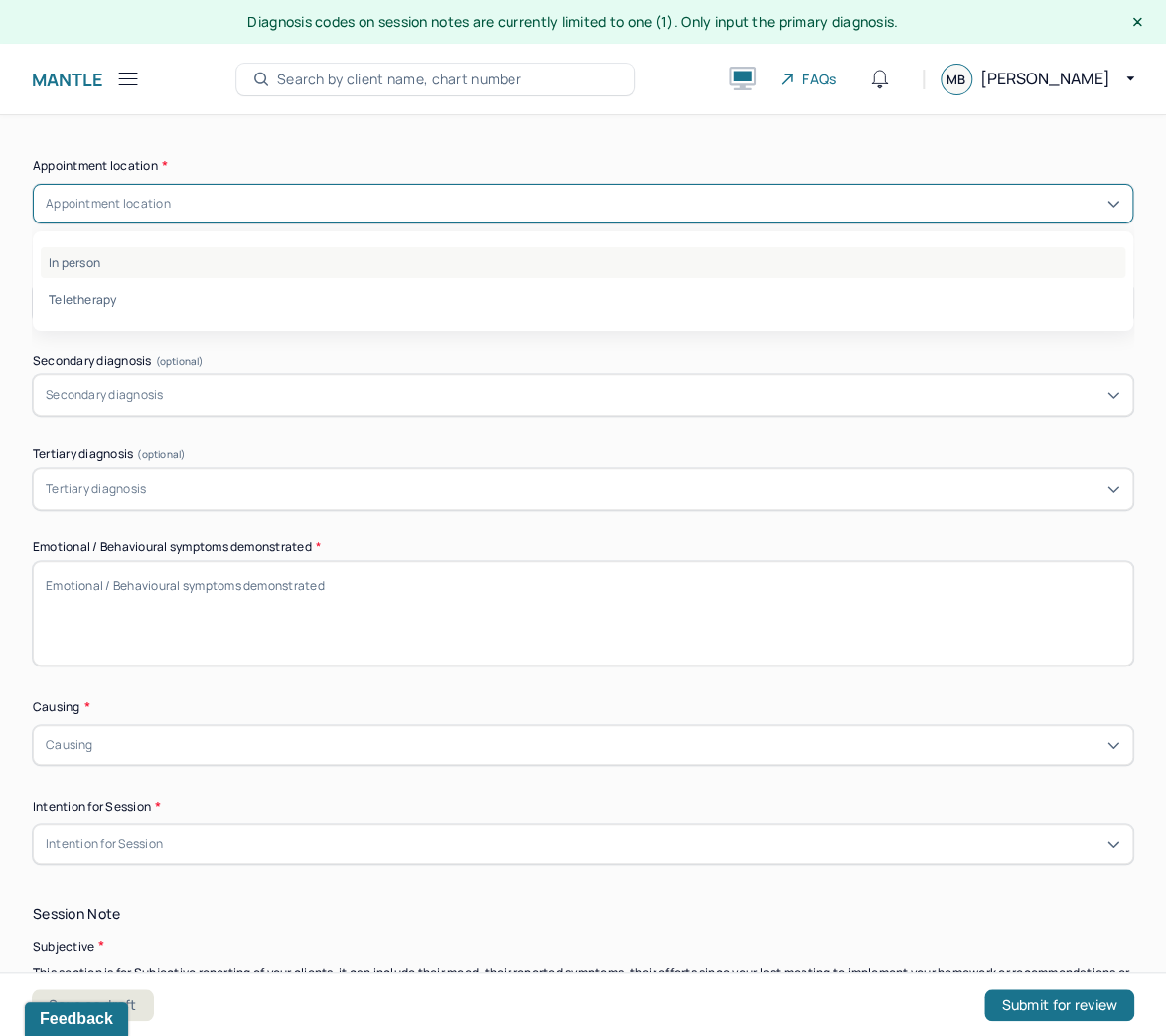 click on "In person" at bounding box center [583, 262] 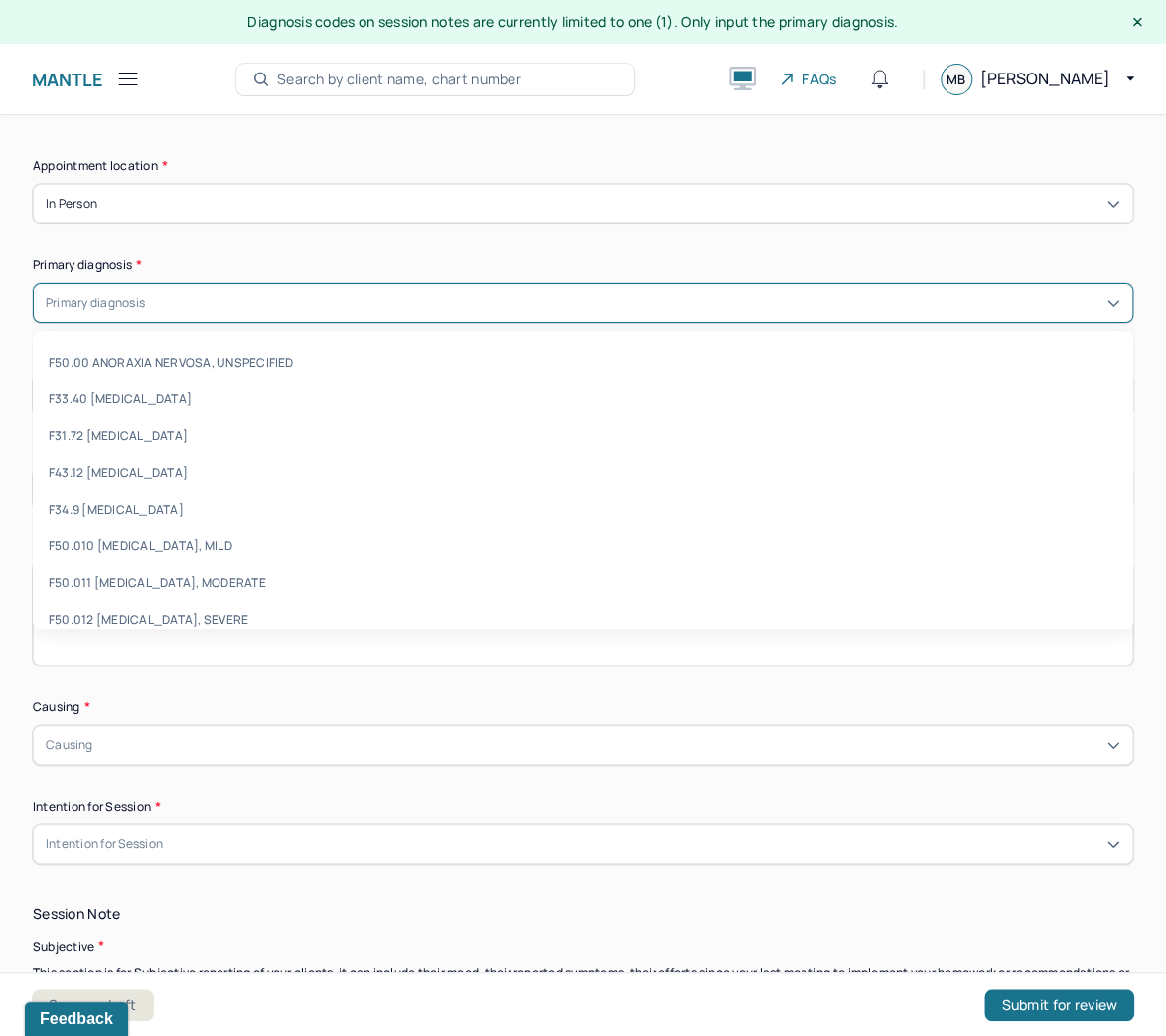 click on "Primary diagnosis" at bounding box center [95, 303] 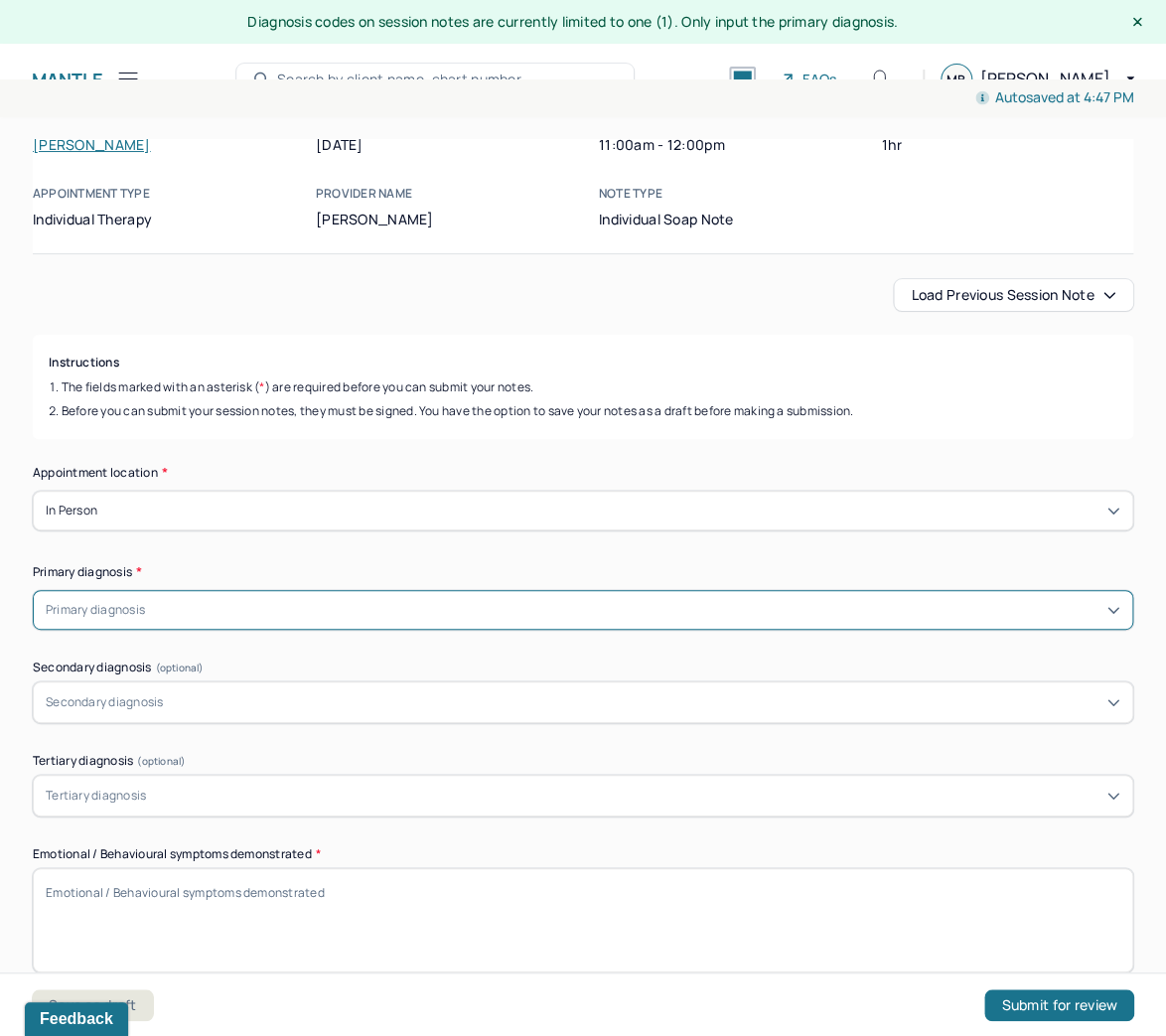 scroll, scrollTop: 79, scrollLeft: 0, axis: vertical 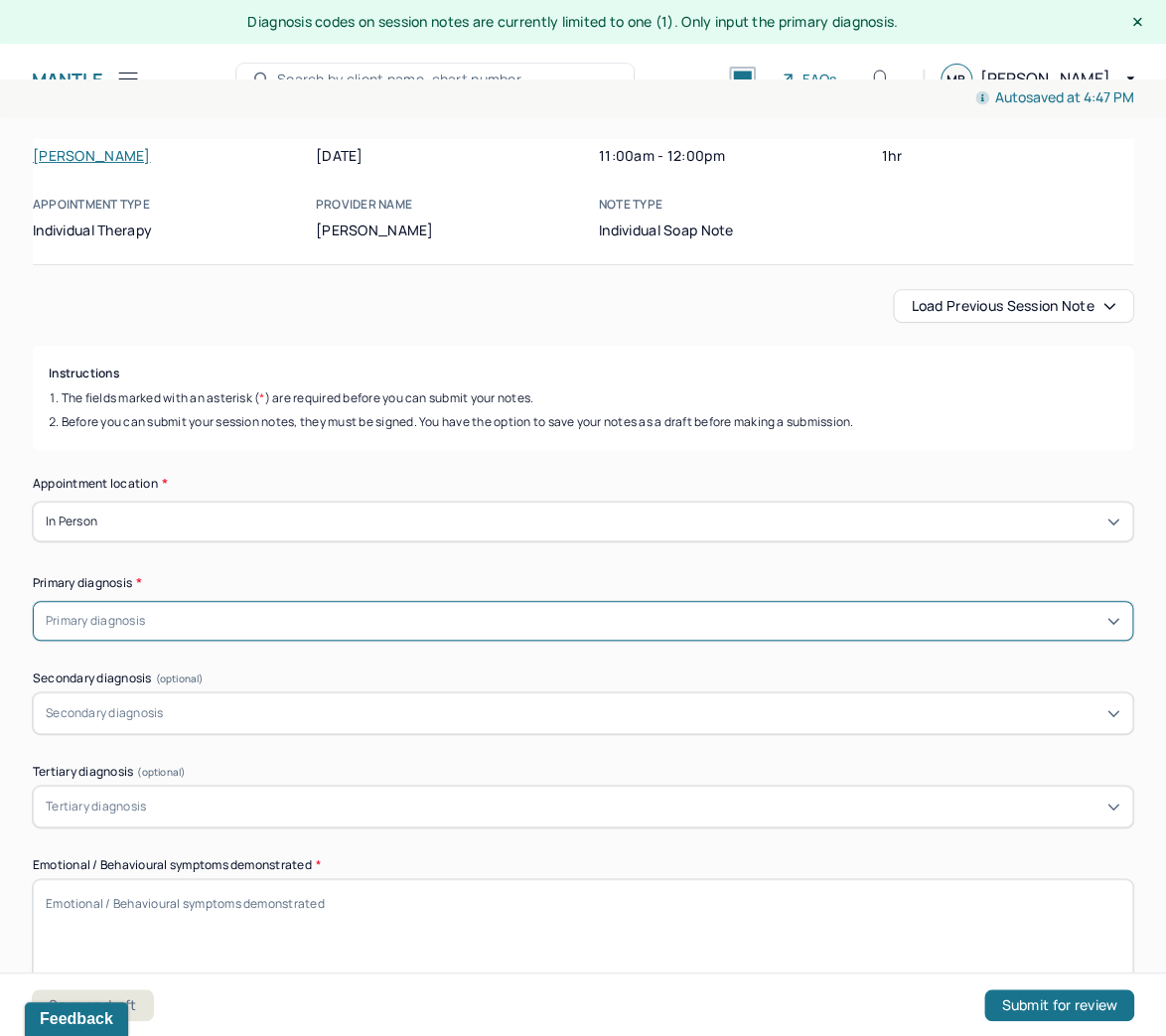 click on "Load previous session note" at bounding box center [1013, 306] 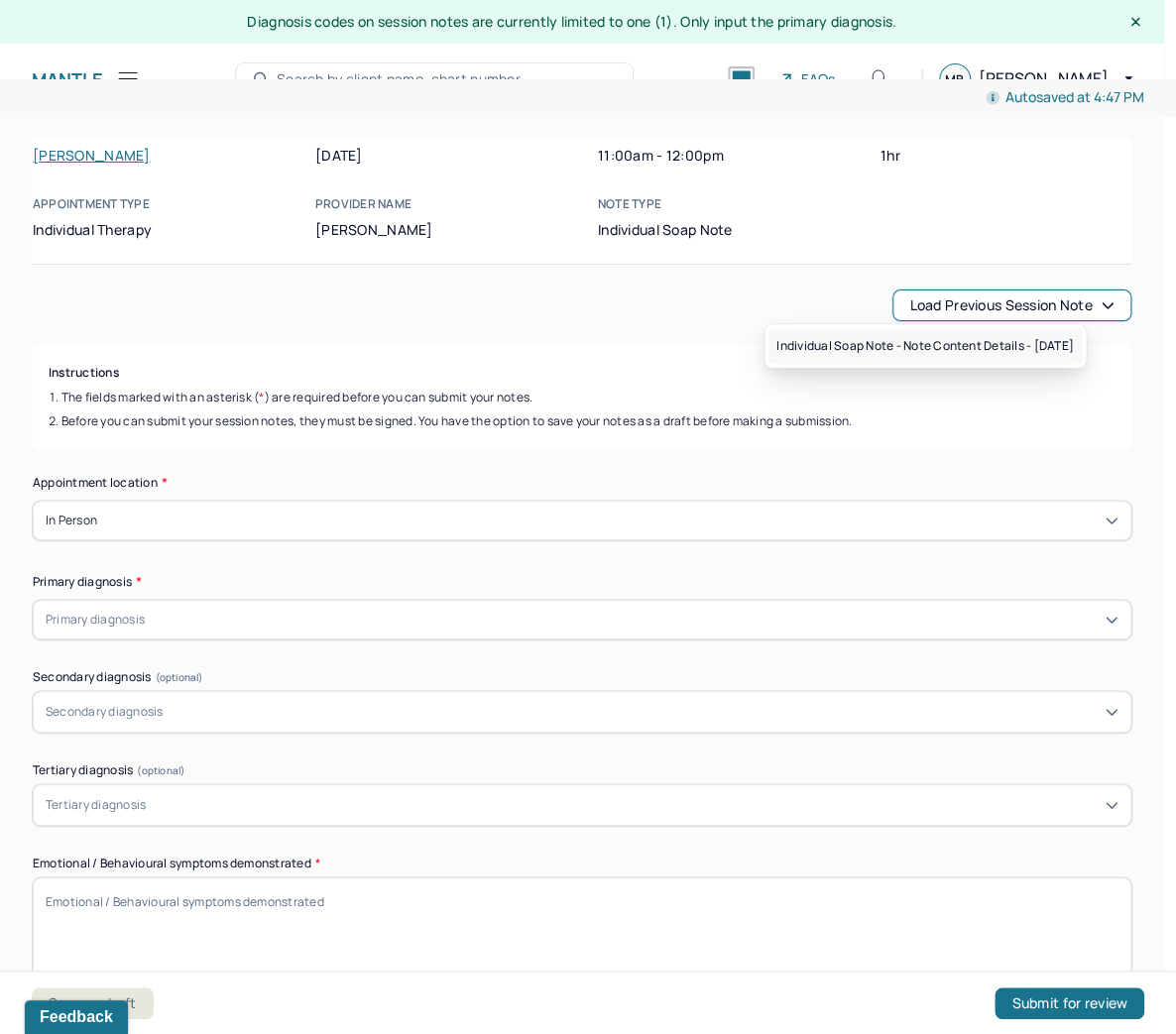 click on "Individual soap note   - Note content Details -   06/28/2025" at bounding box center (925, 346) 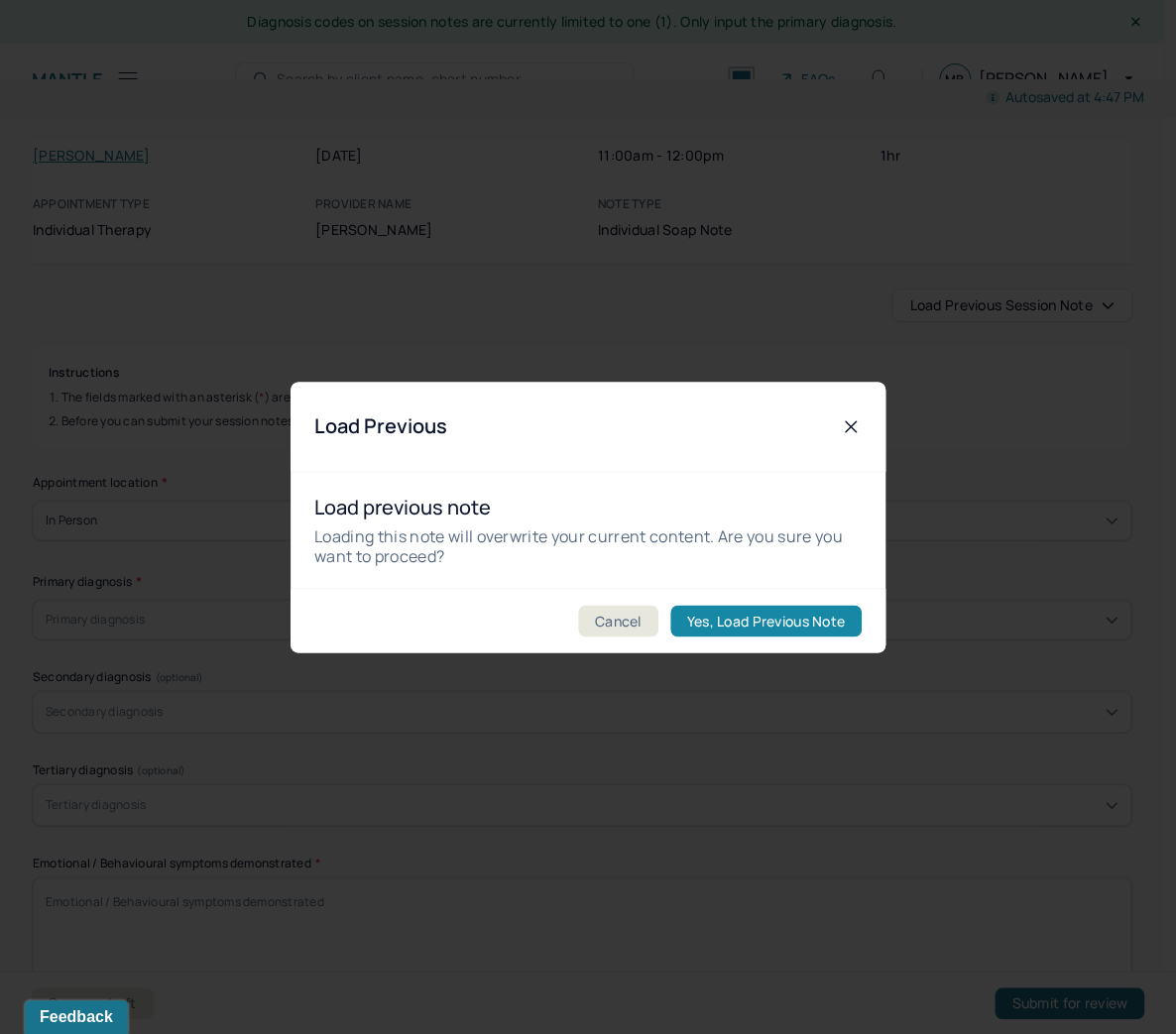 click on "Yes, Load Previous Note" at bounding box center [765, 621] 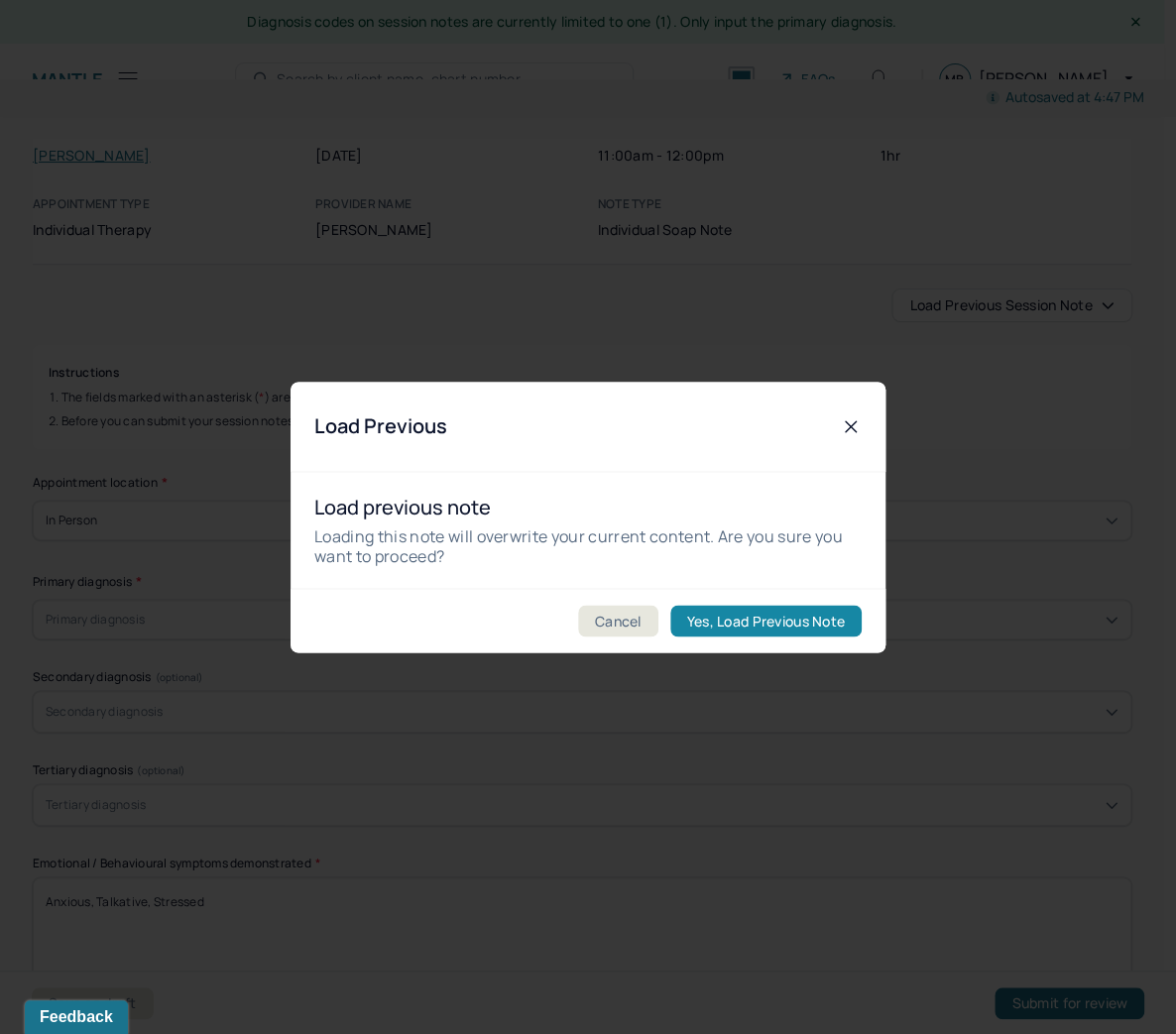 type on "07/05/2025" 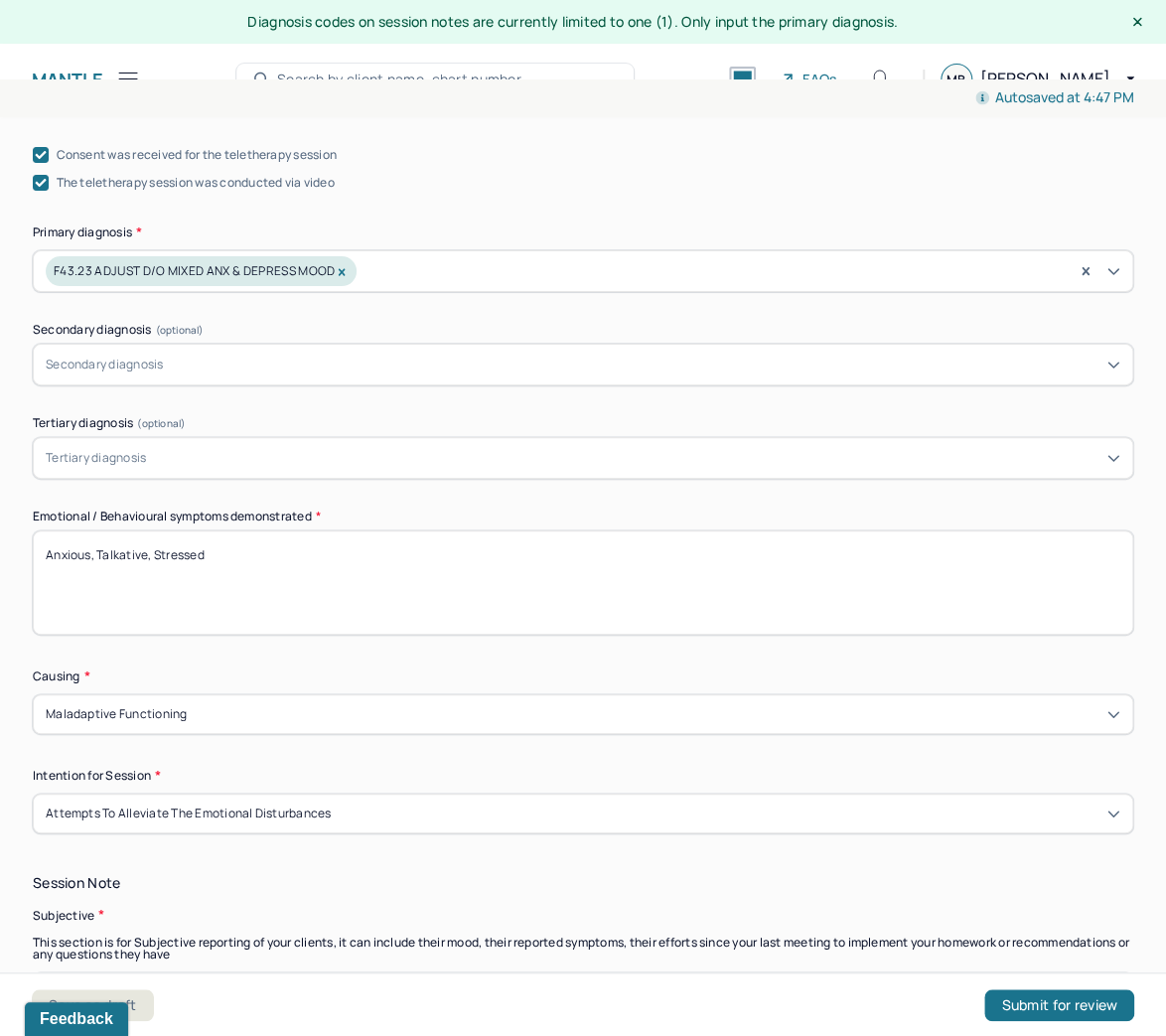scroll, scrollTop: 715, scrollLeft: 0, axis: vertical 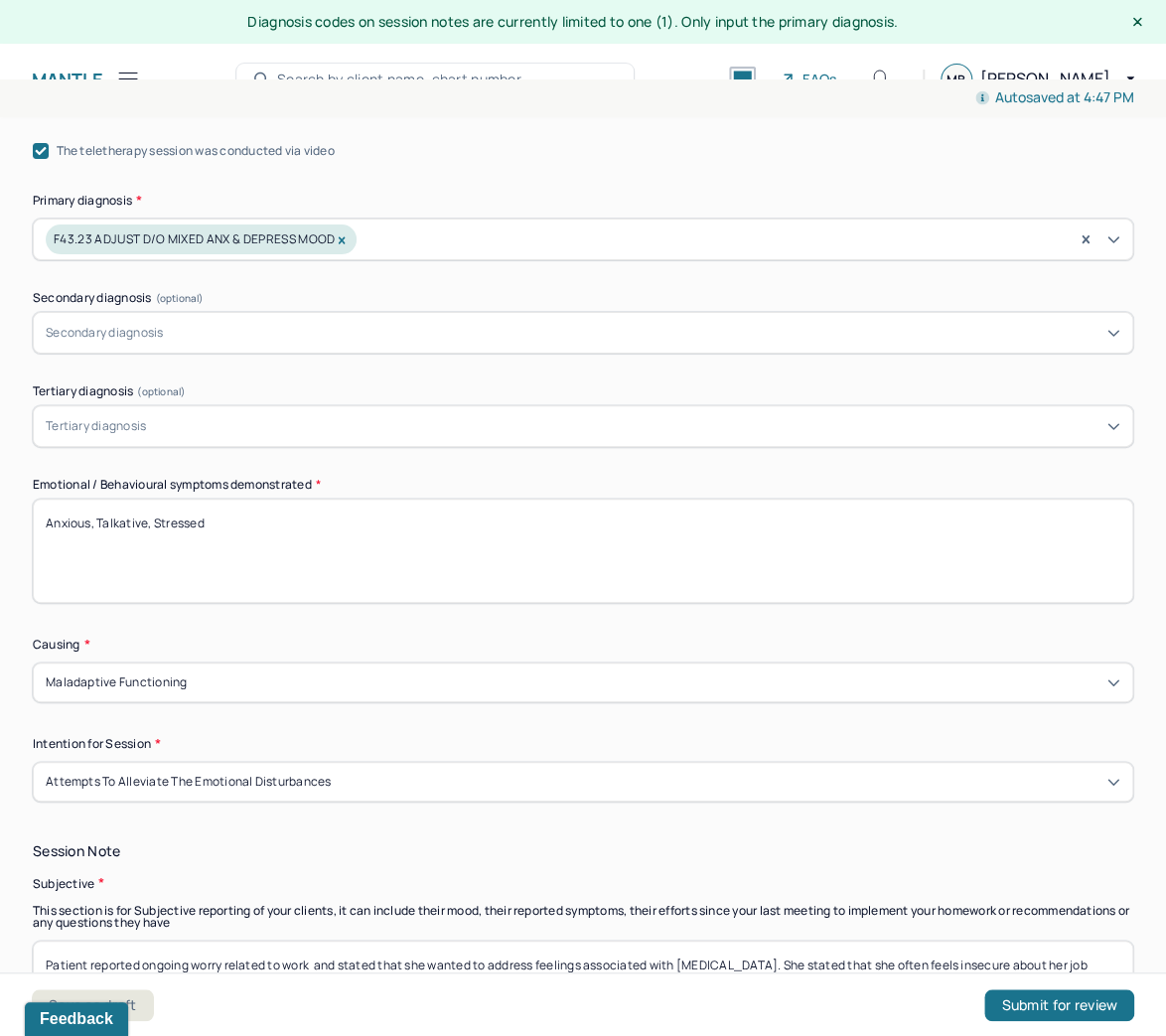 drag, startPoint x: 270, startPoint y: 530, endPoint x: -7, endPoint y: 521, distance: 277.1462 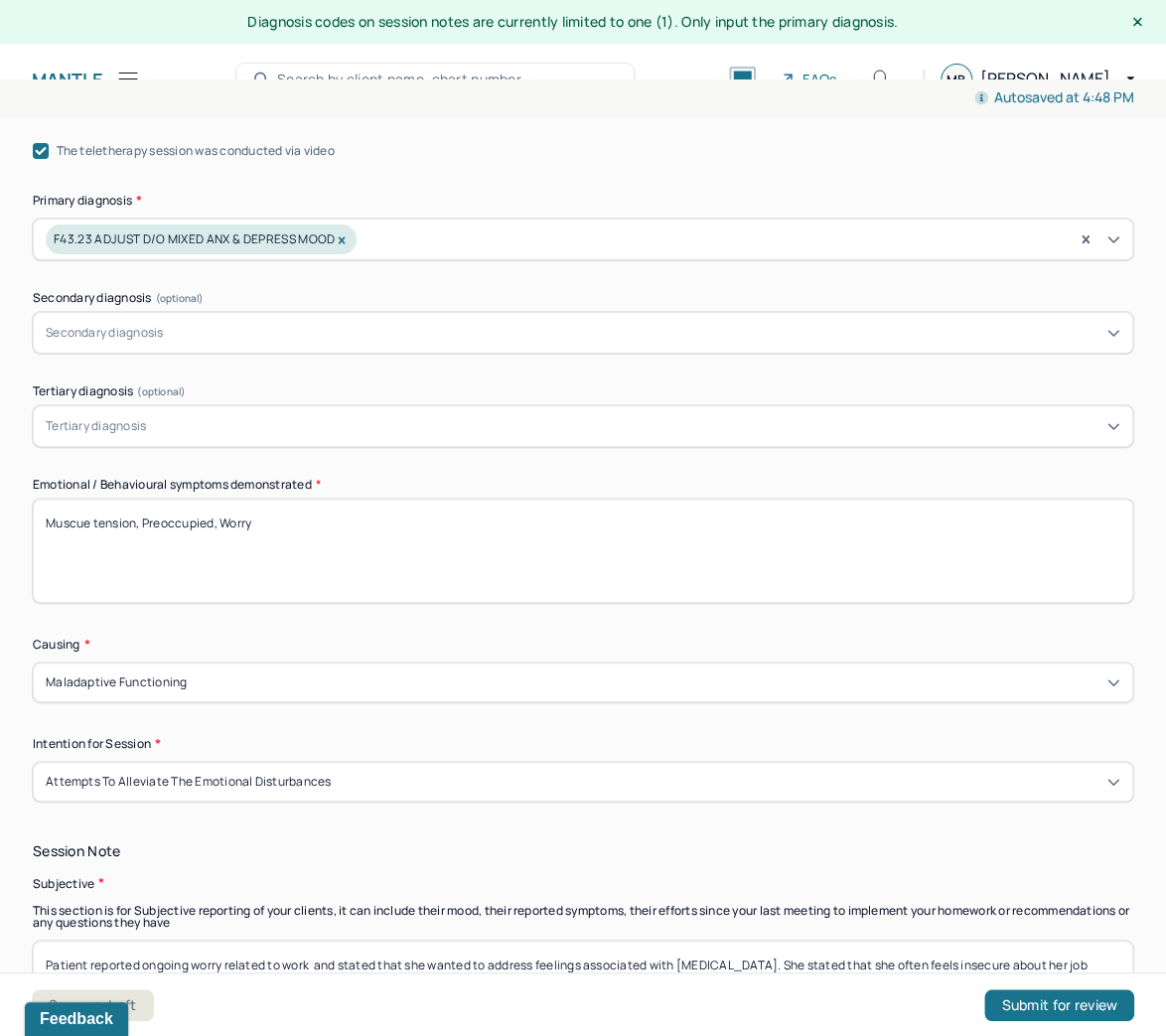 click on "Muscue tension," at bounding box center (583, 550) 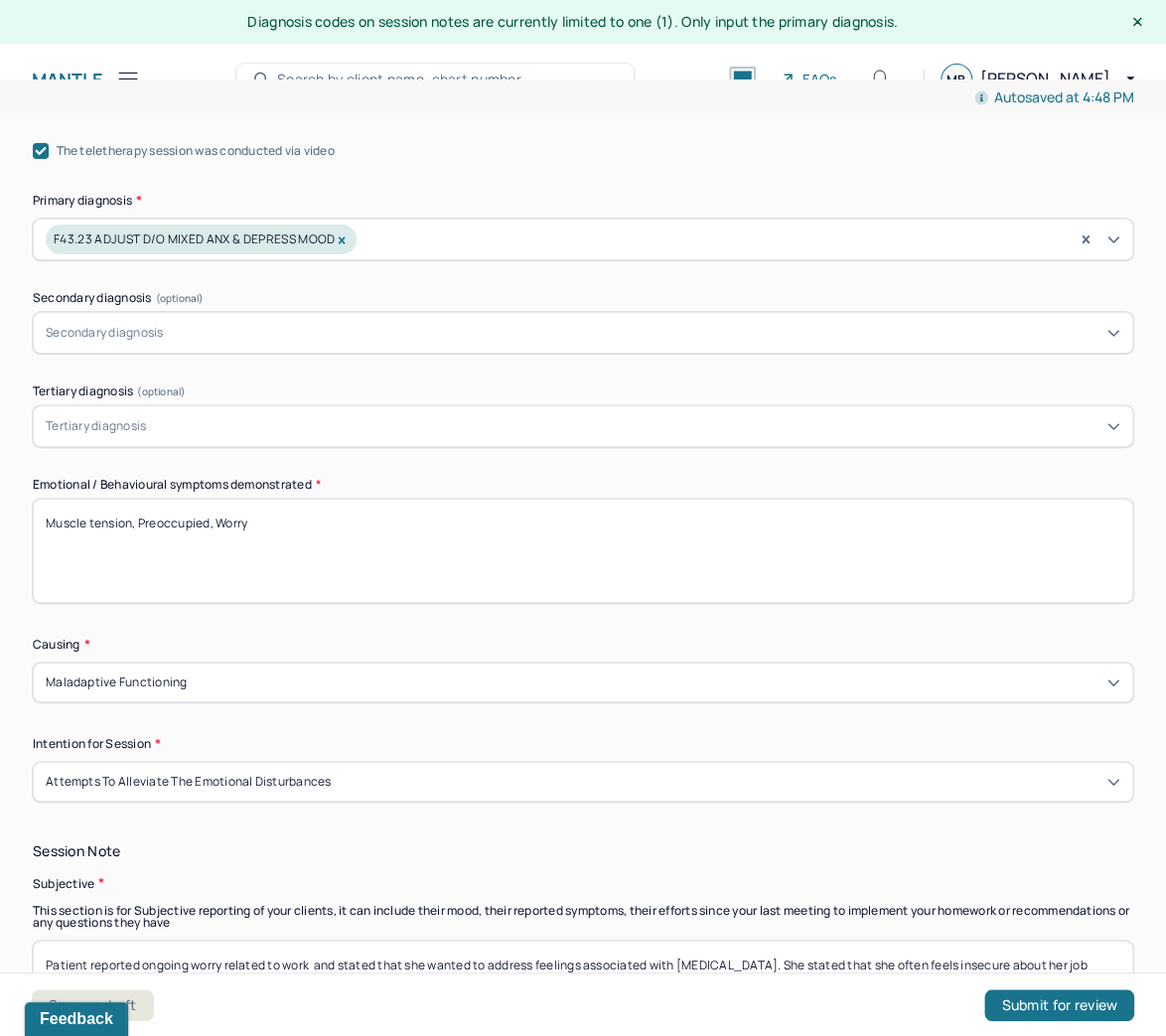 scroll, scrollTop: 874, scrollLeft: 0, axis: vertical 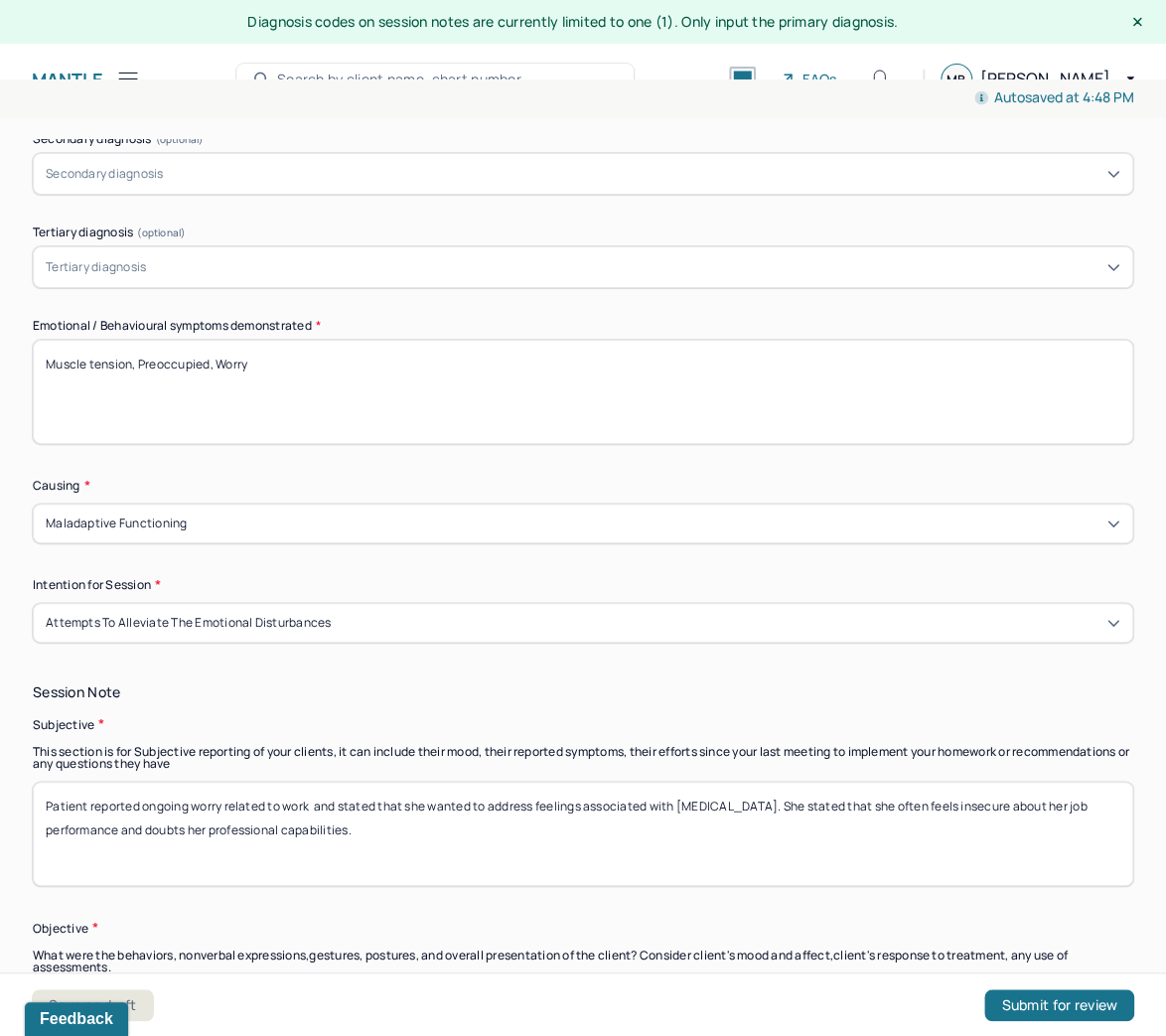 type on "Muscle tension, Preoccupied, Worry" 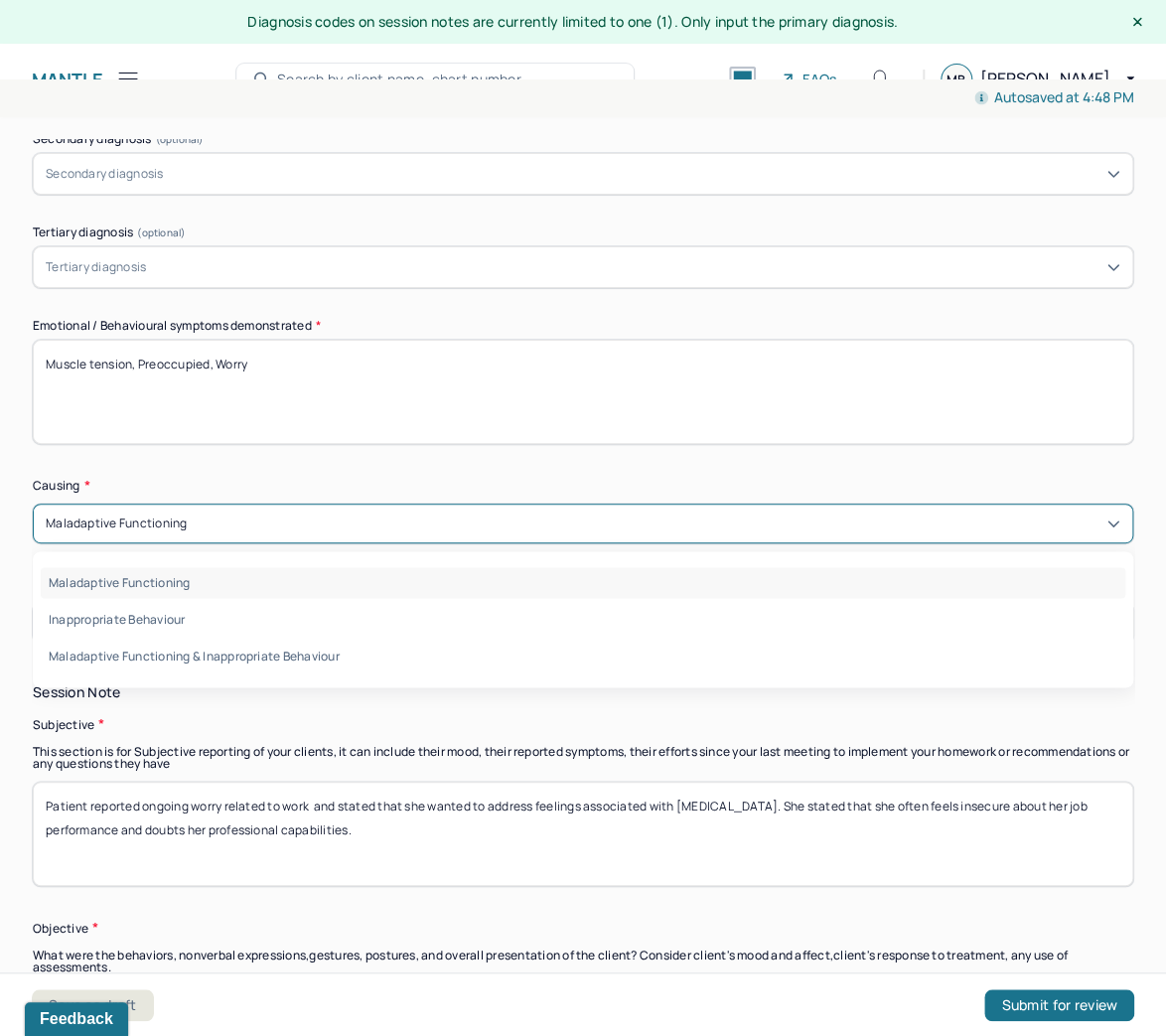 click on "Maladaptive Functioning" at bounding box center (583, 523) 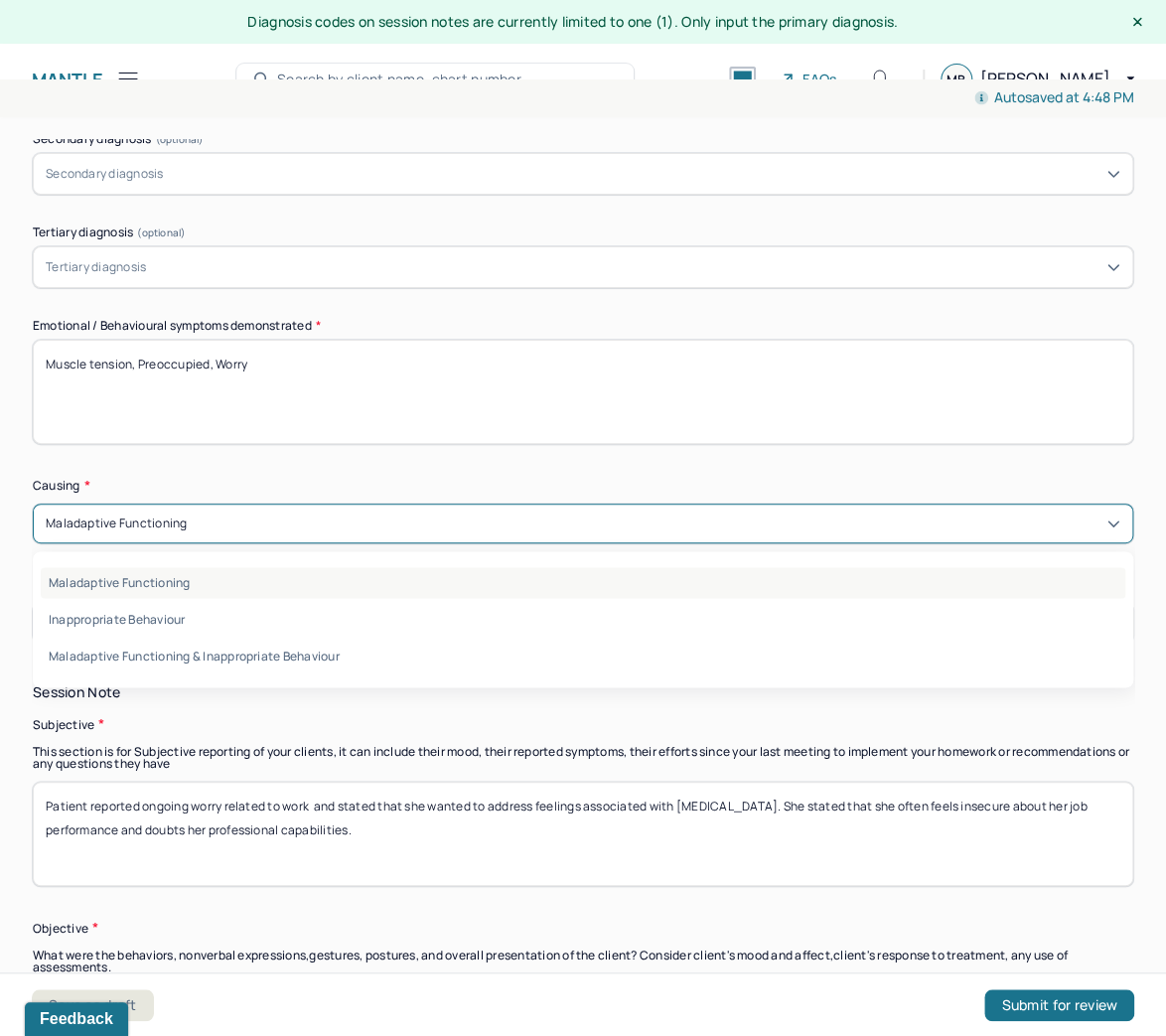 click on "Maladaptive Functioning" at bounding box center [583, 582] 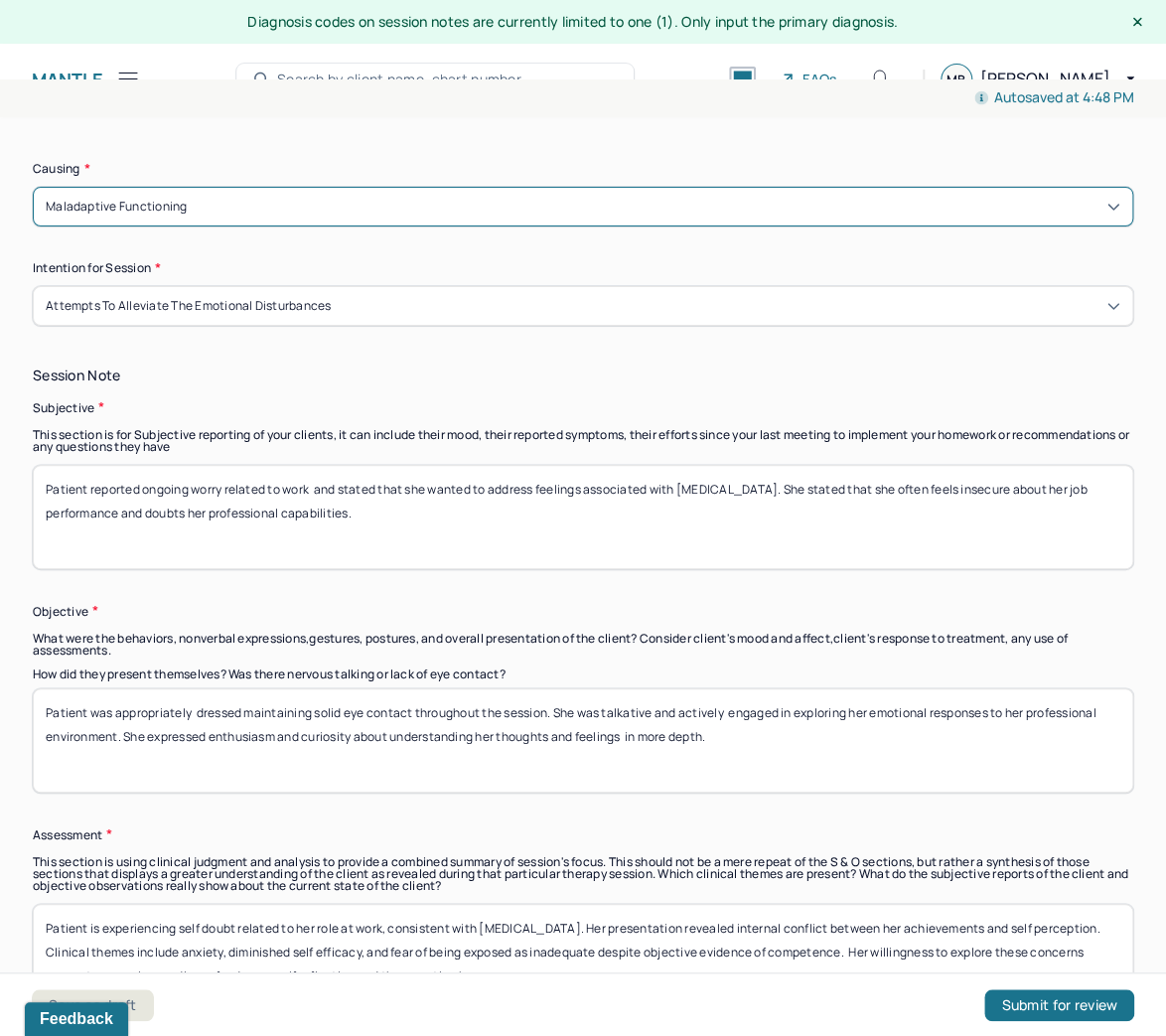 scroll, scrollTop: 1192, scrollLeft: 0, axis: vertical 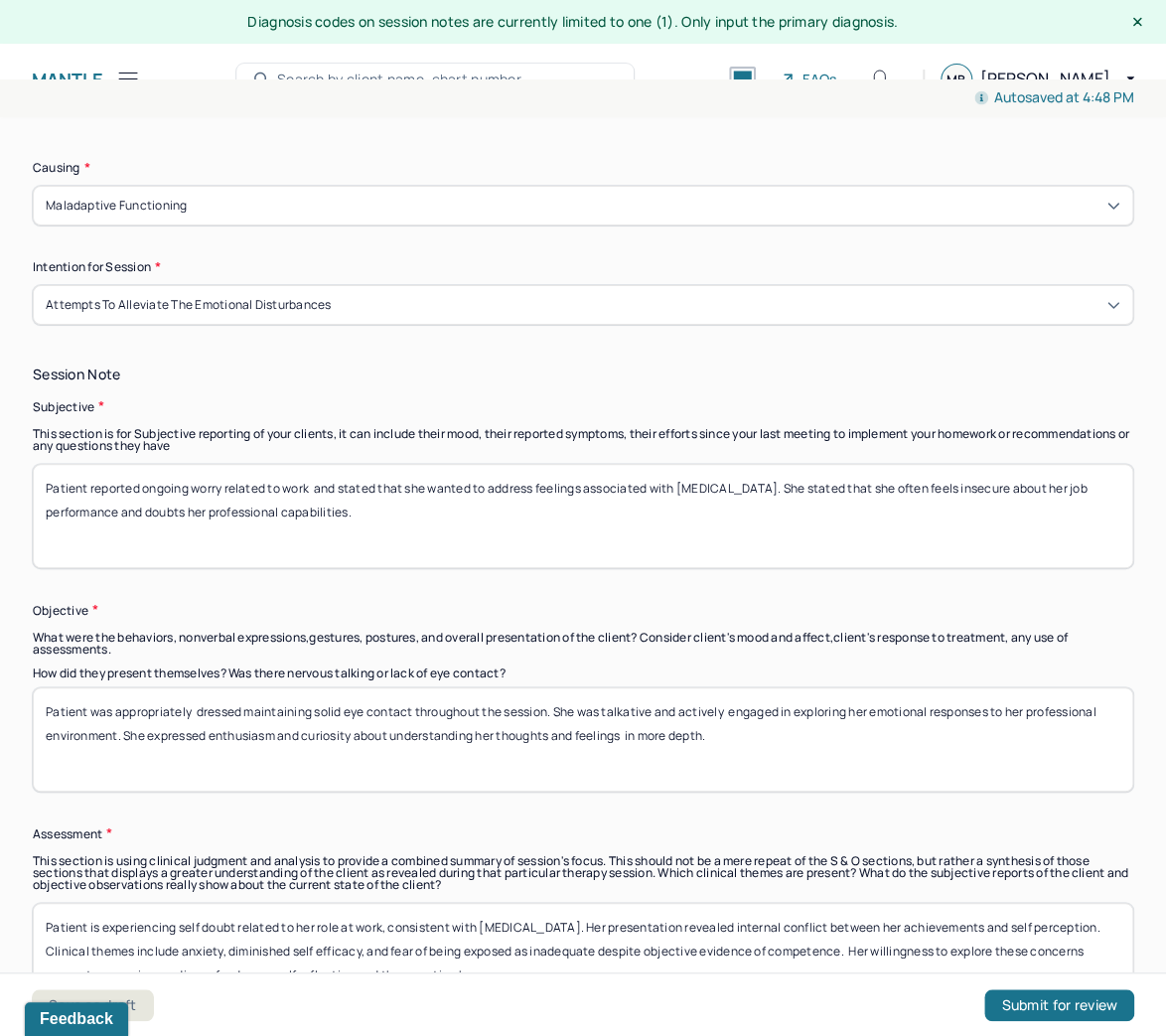 drag, startPoint x: 12, startPoint y: 434, endPoint x: -7, endPoint y: 414, distance: 27.58623 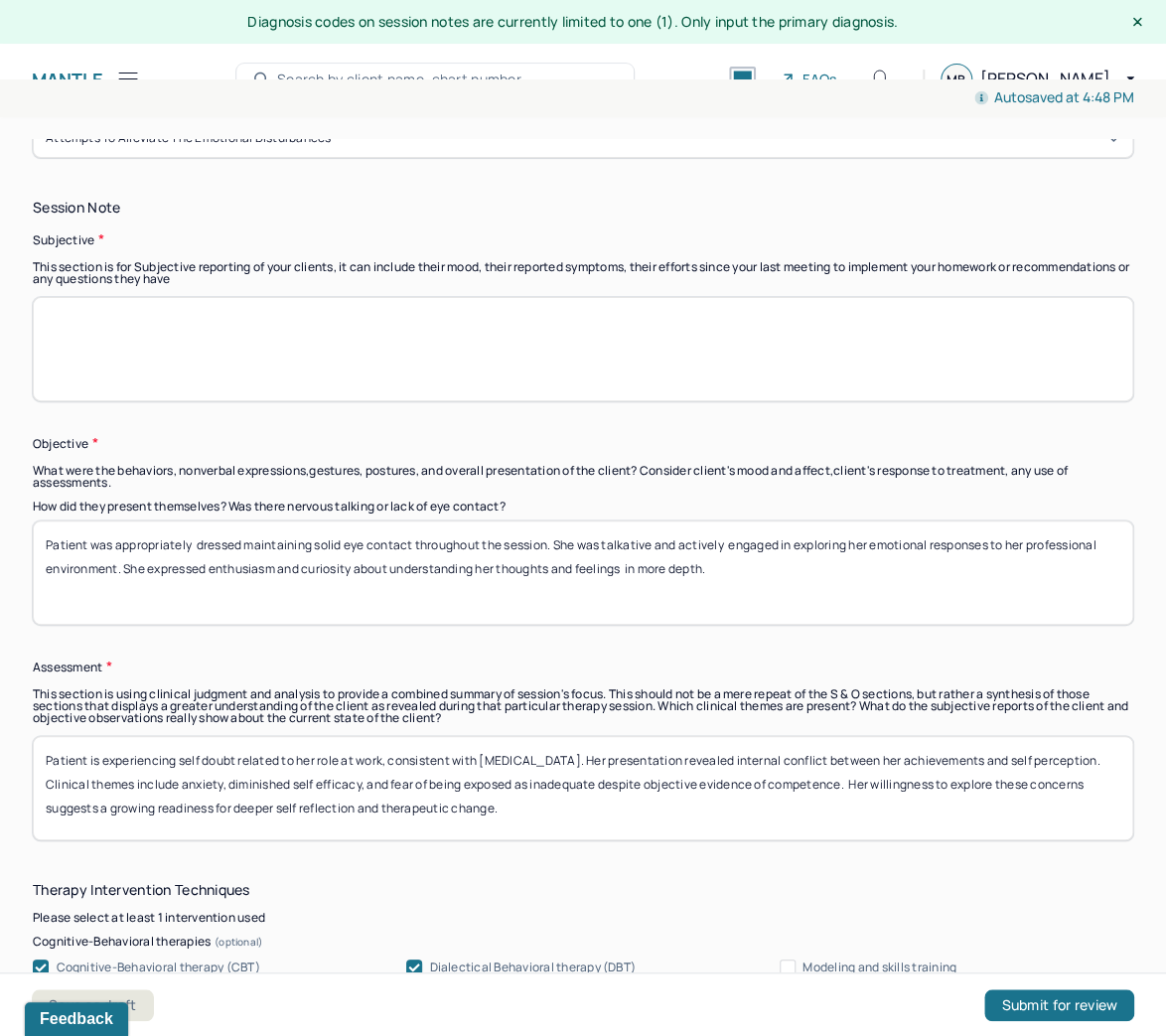 scroll, scrollTop: 1510, scrollLeft: 0, axis: vertical 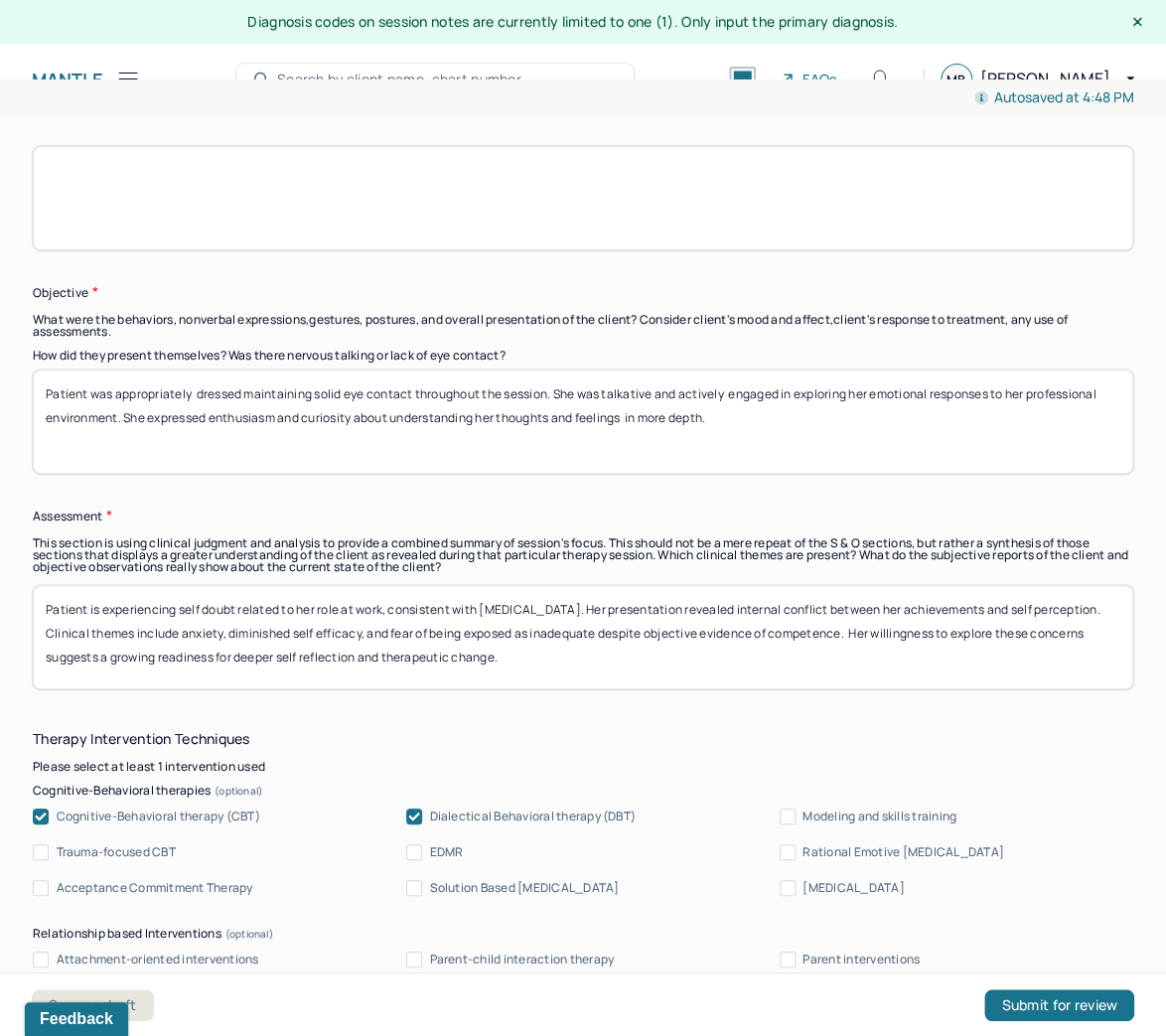 type 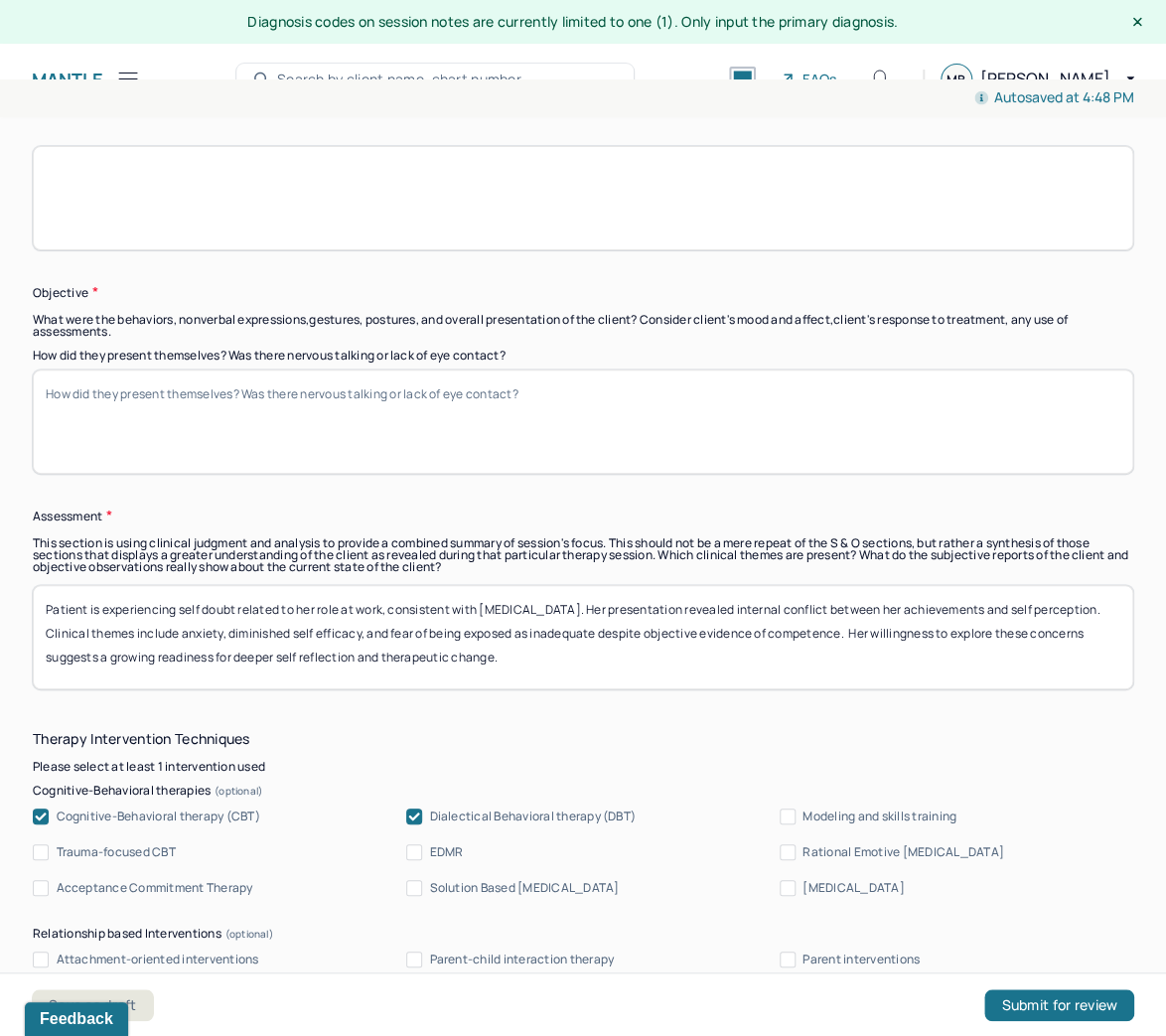 type 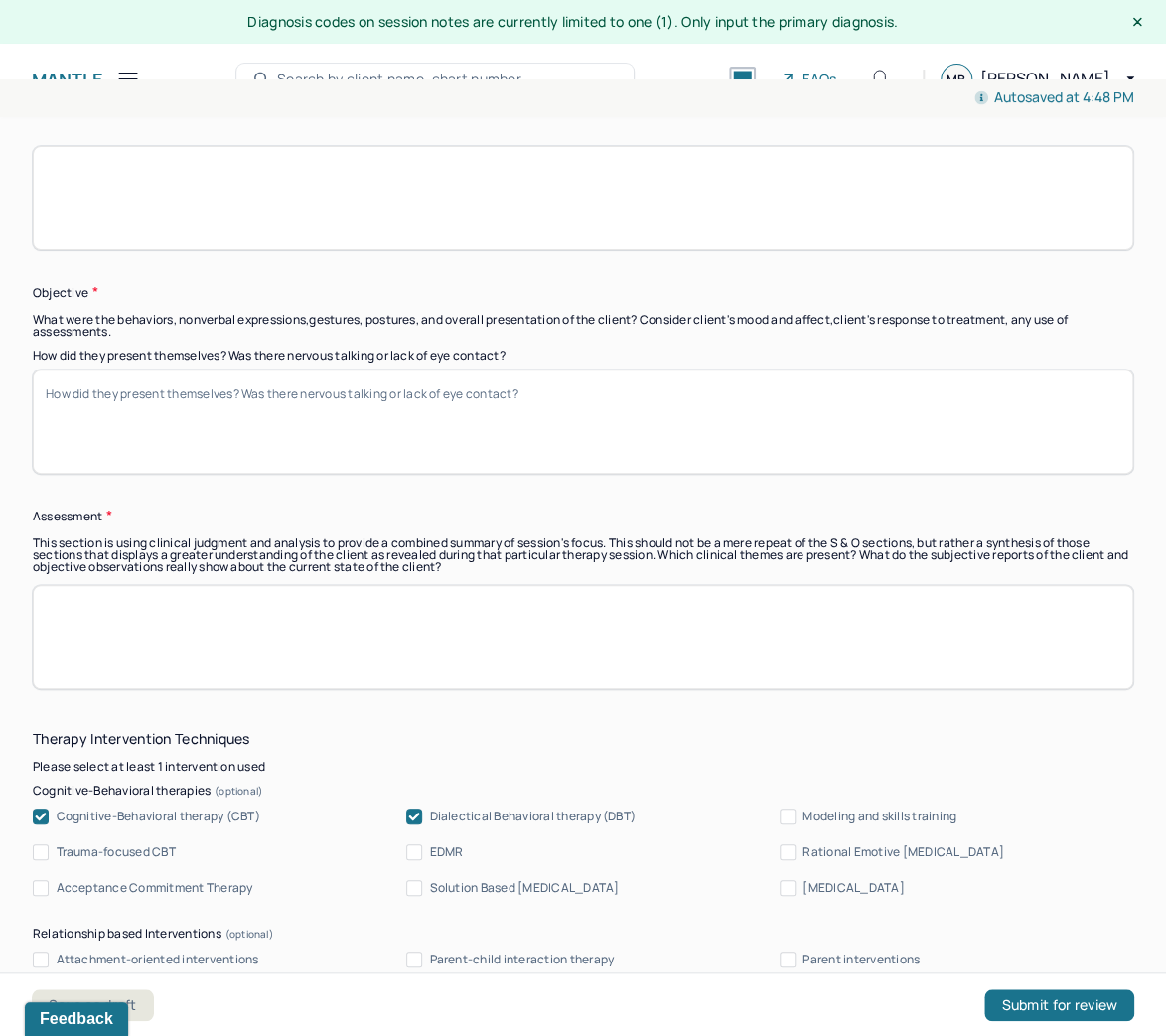 type 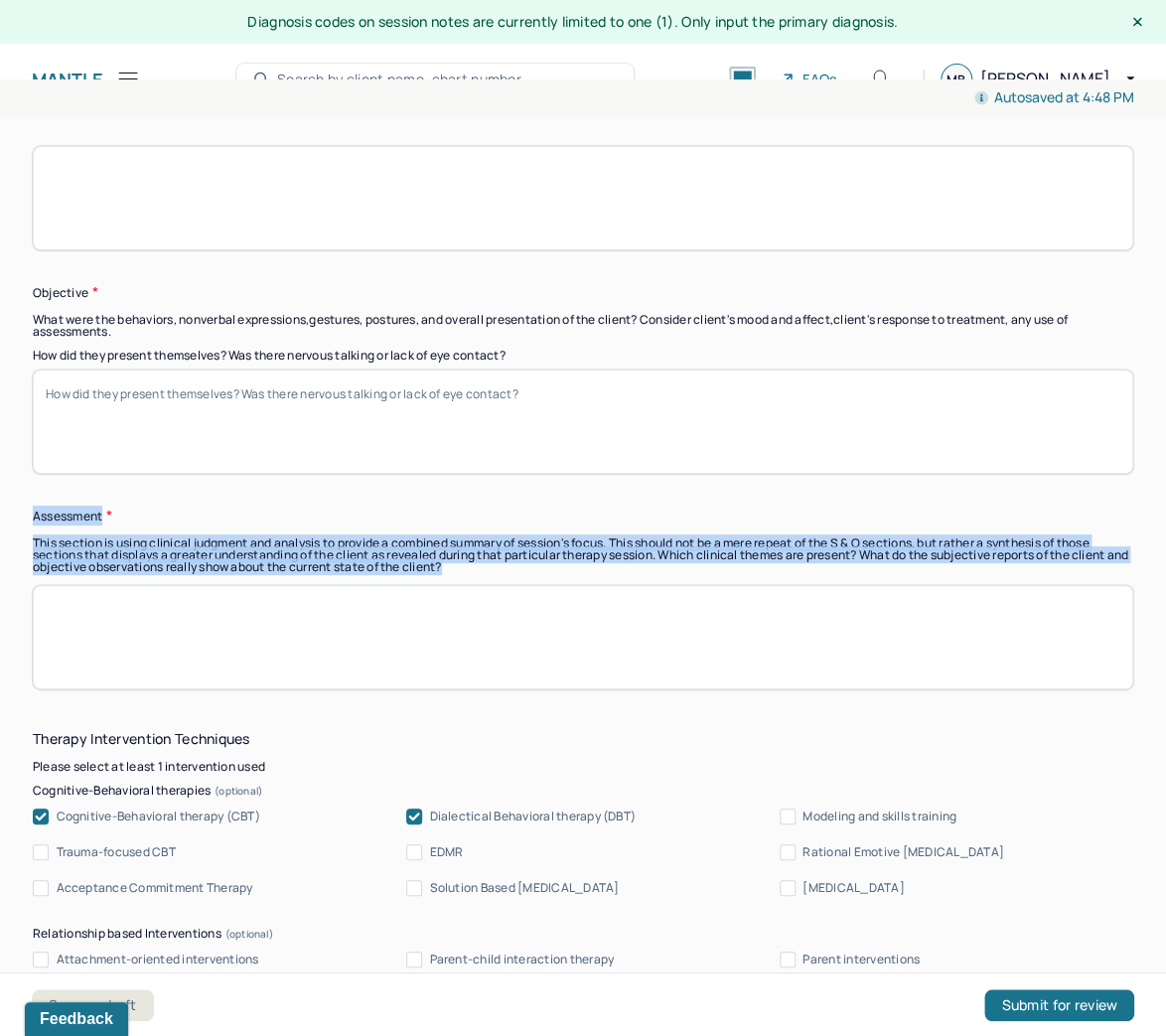 drag, startPoint x: 273, startPoint y: 566, endPoint x: -2, endPoint y: 510, distance: 280.6439 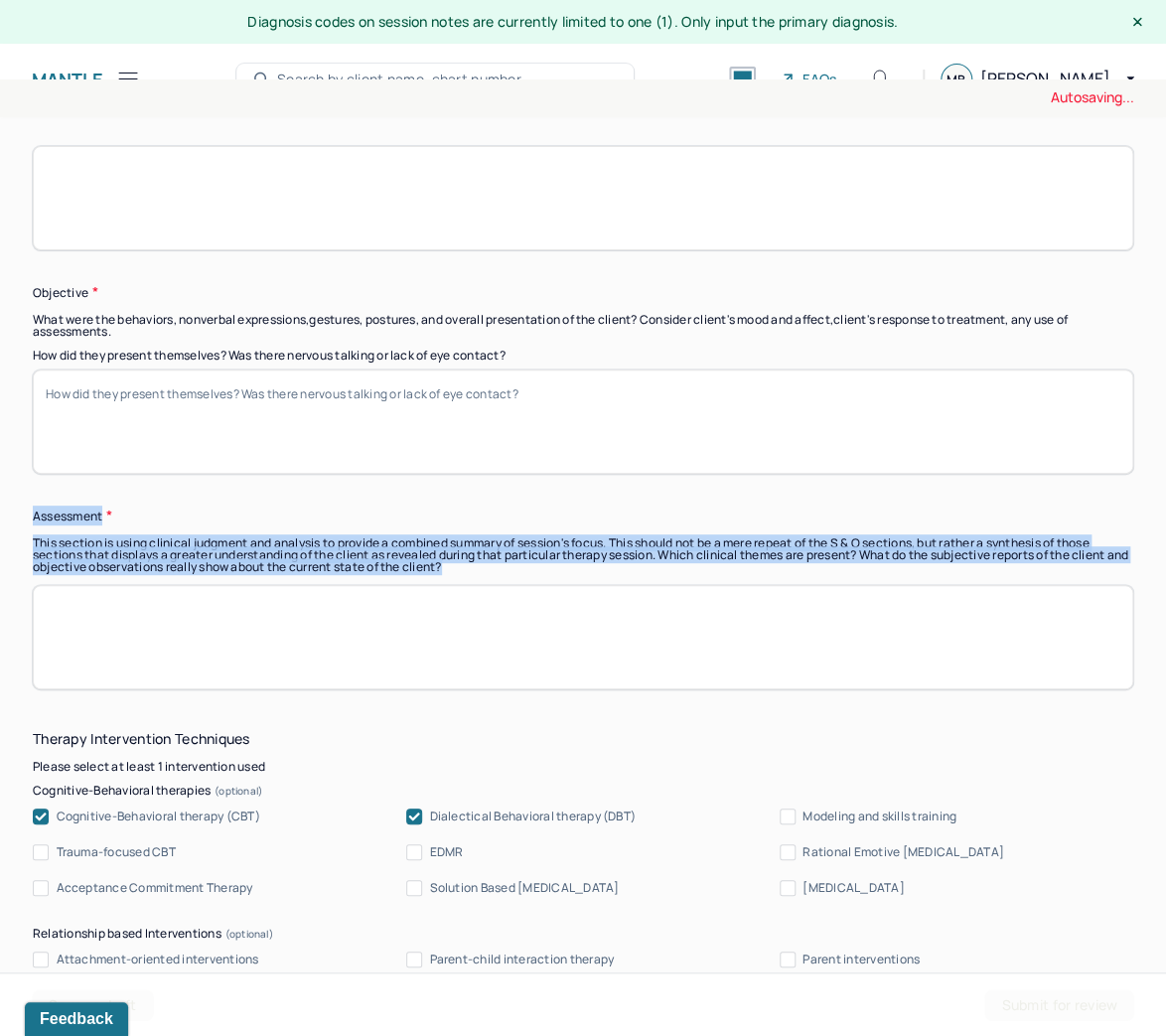 copy on "Assessment This section is using clinical judgment and analysis to provide a combined summary of session's focus. This should not be a mere repeat of the S & O sections, but rather a synthesis of those sections that displays a greater understanding of the client as revealed during that particular therapy session. Which clinical themes are present? What do the subjective reports of the client and objective observations really show about the current state of the client?" 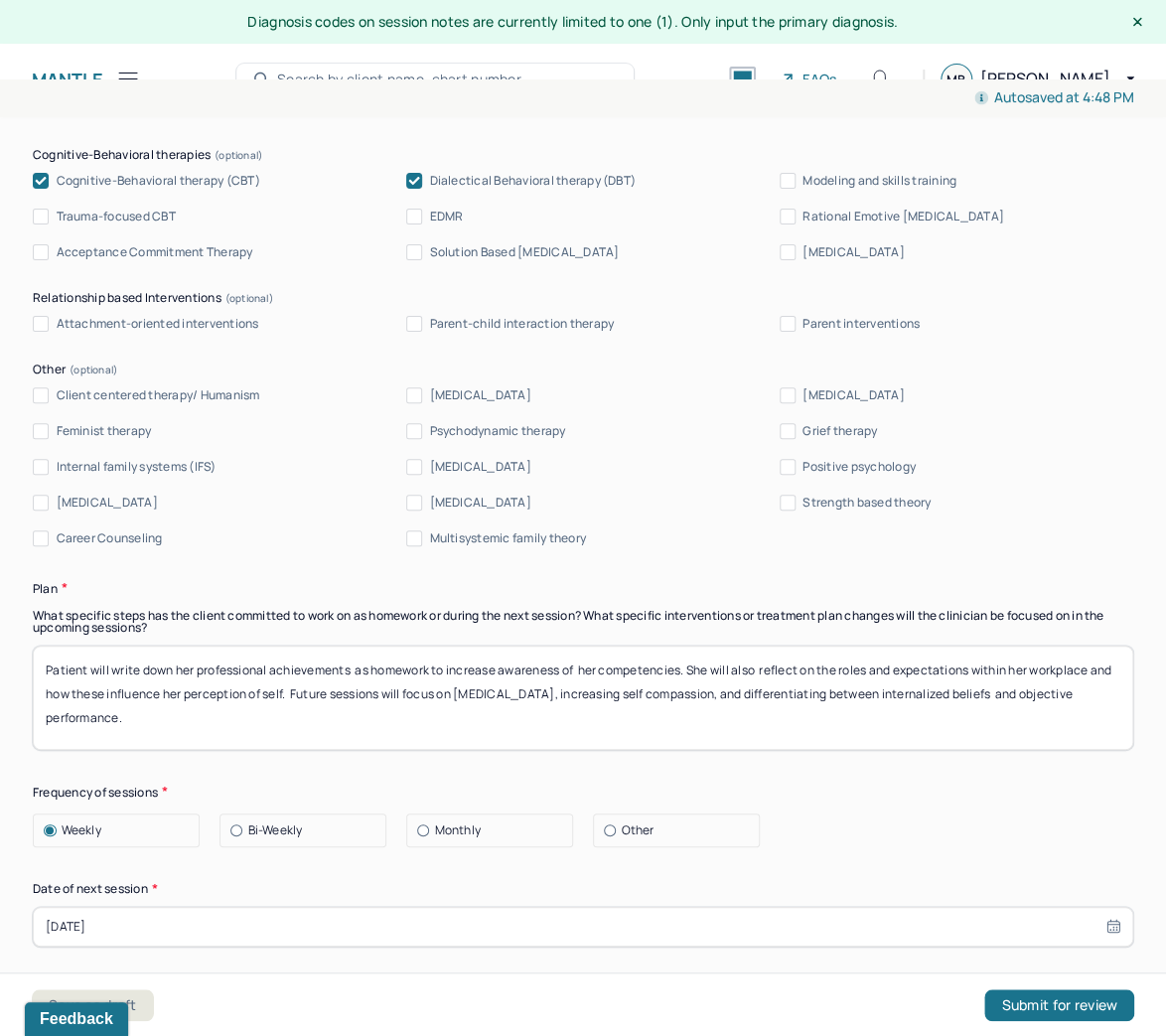 scroll, scrollTop: 2463, scrollLeft: 0, axis: vertical 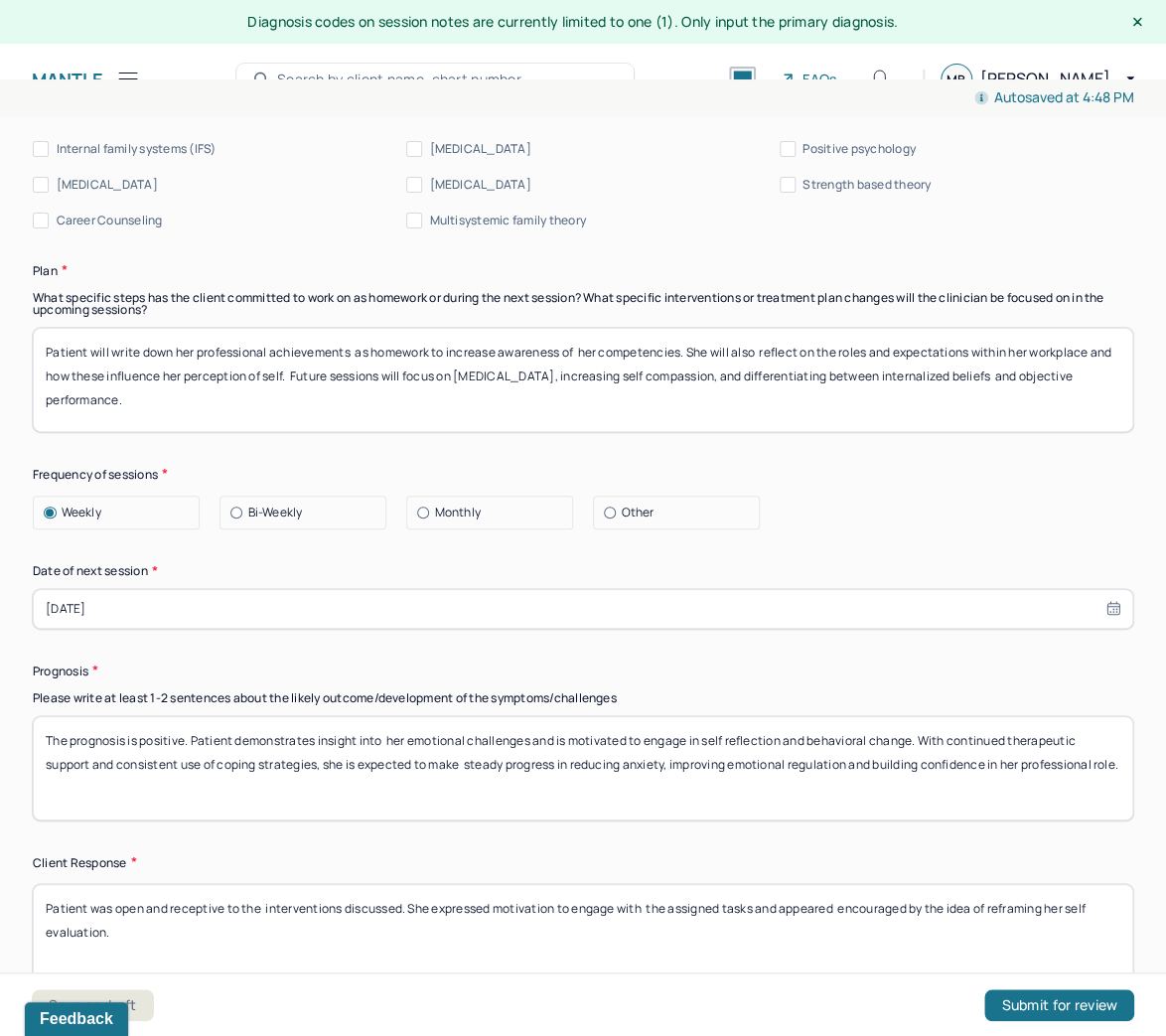 click on "07/05/2025" at bounding box center [583, 609] 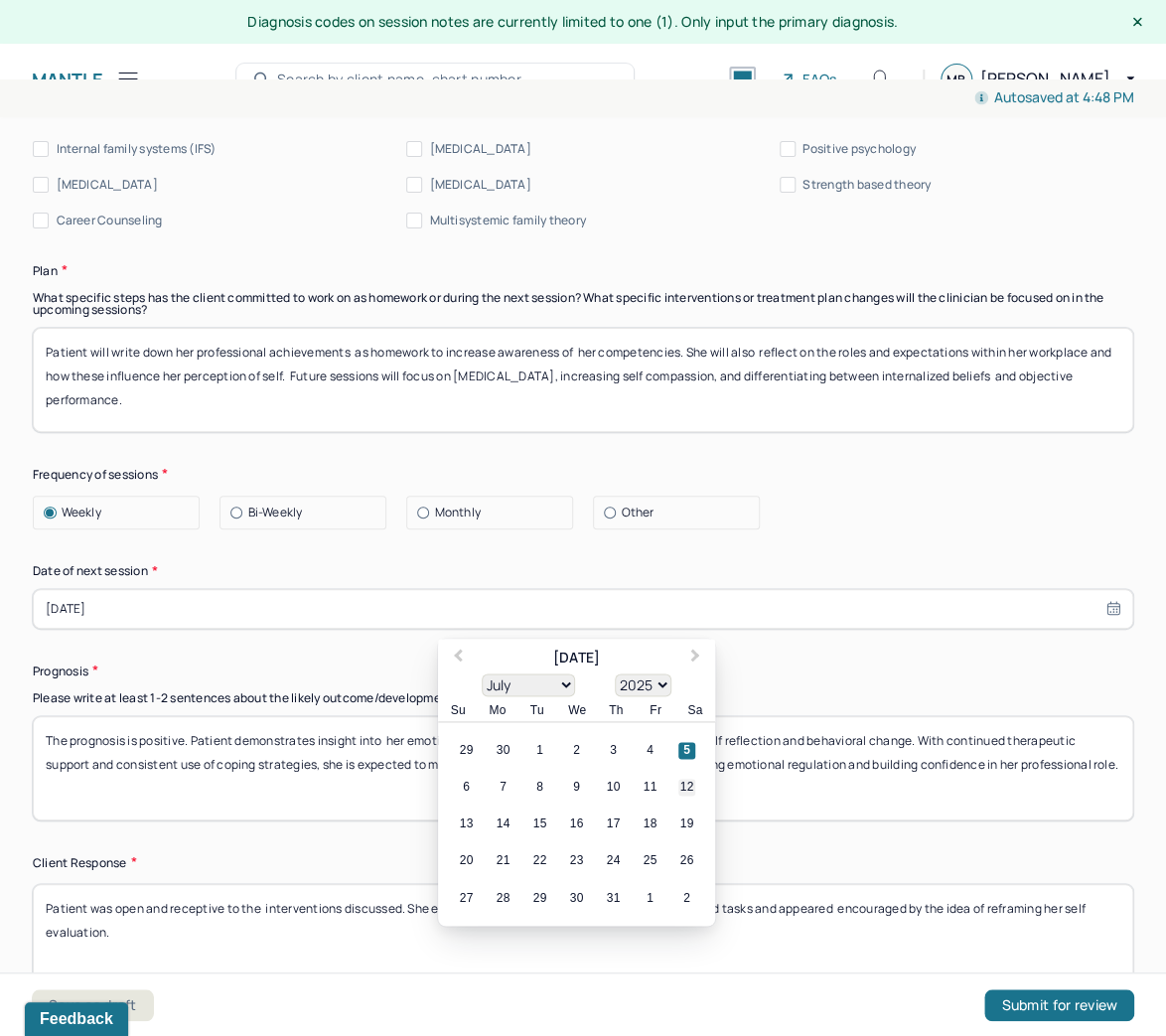 click on "12" at bounding box center (686, 787) 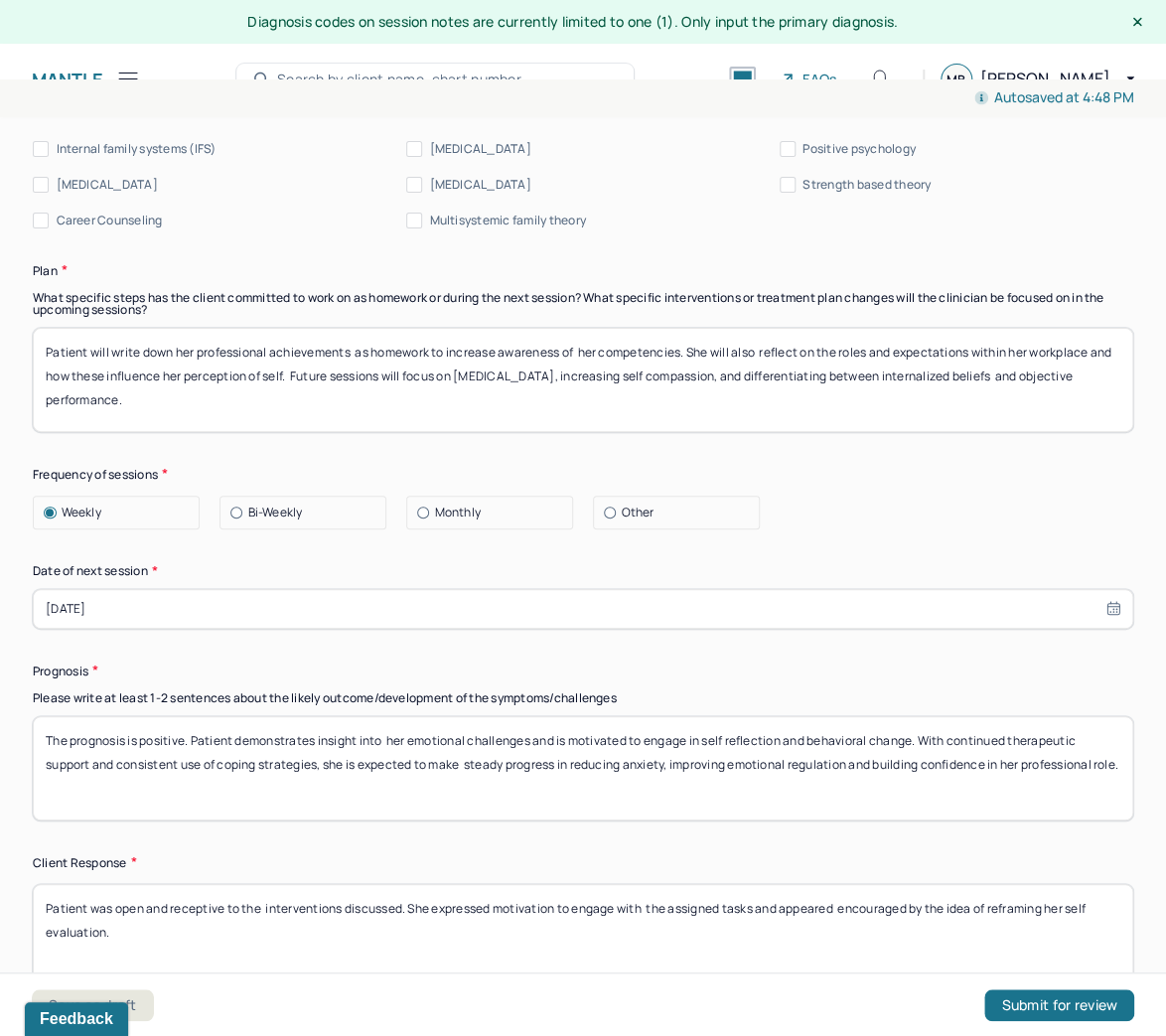 type on "07/12/2025" 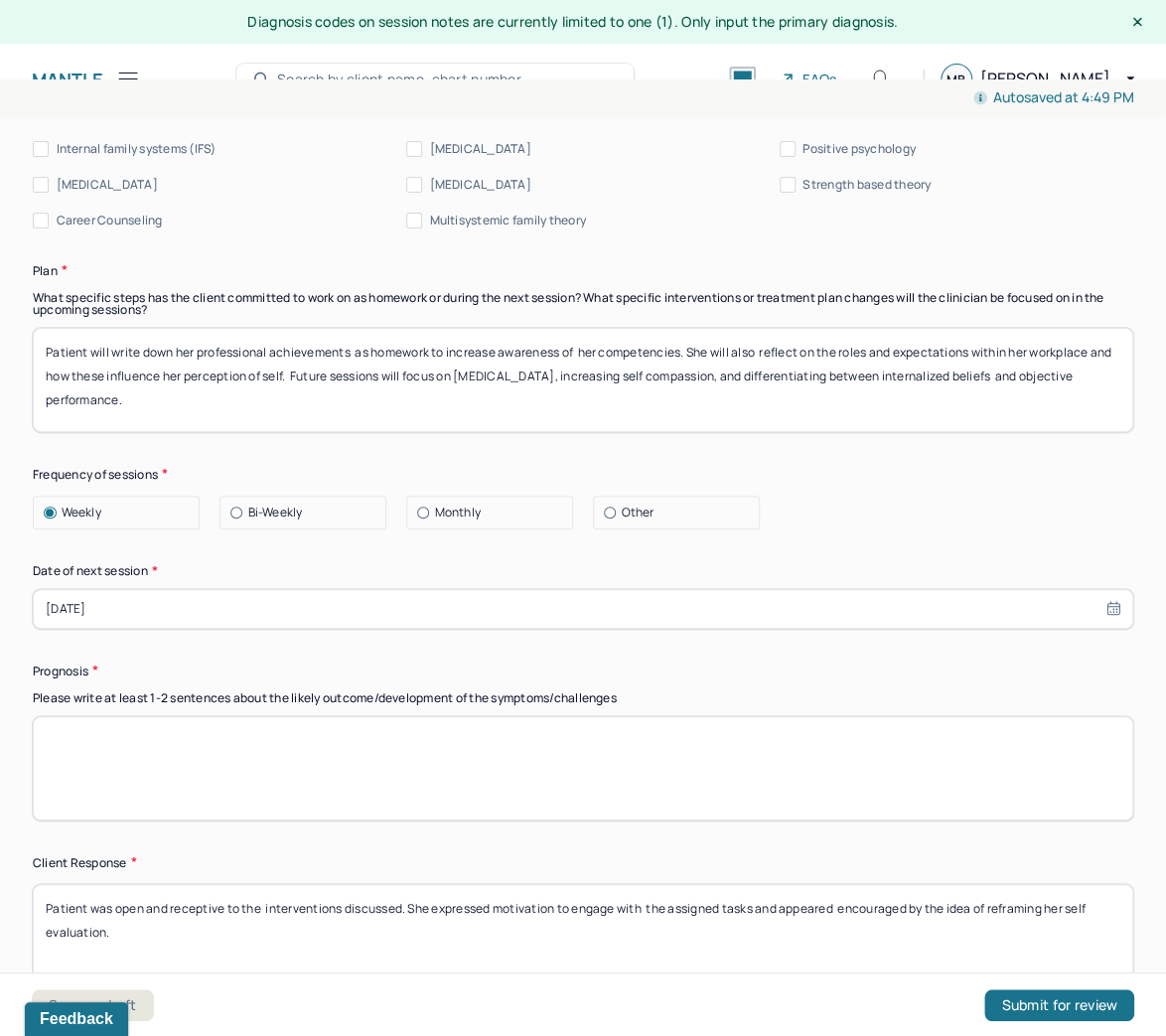 type 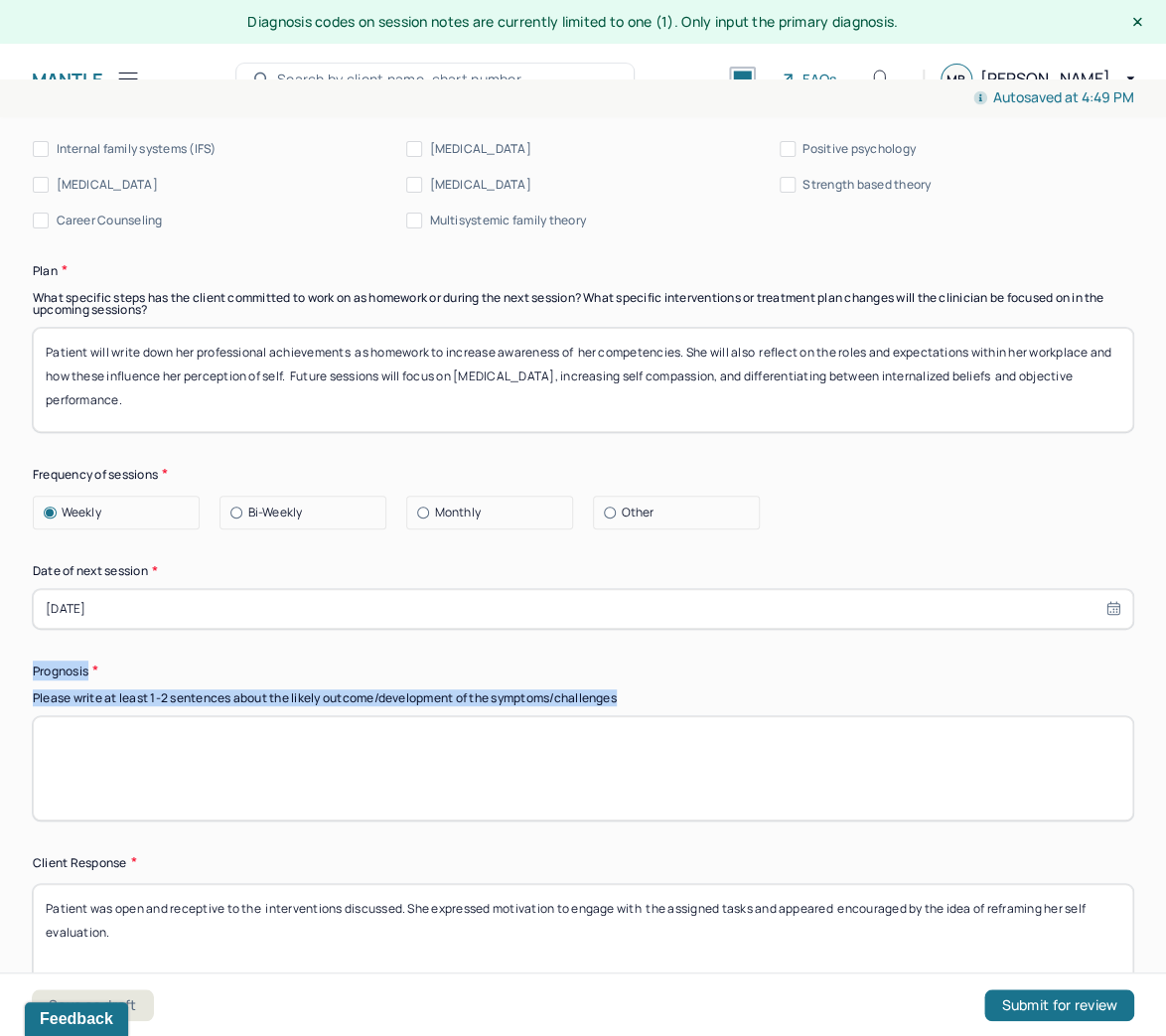 drag, startPoint x: 653, startPoint y: 694, endPoint x: -7, endPoint y: 670, distance: 660.4362 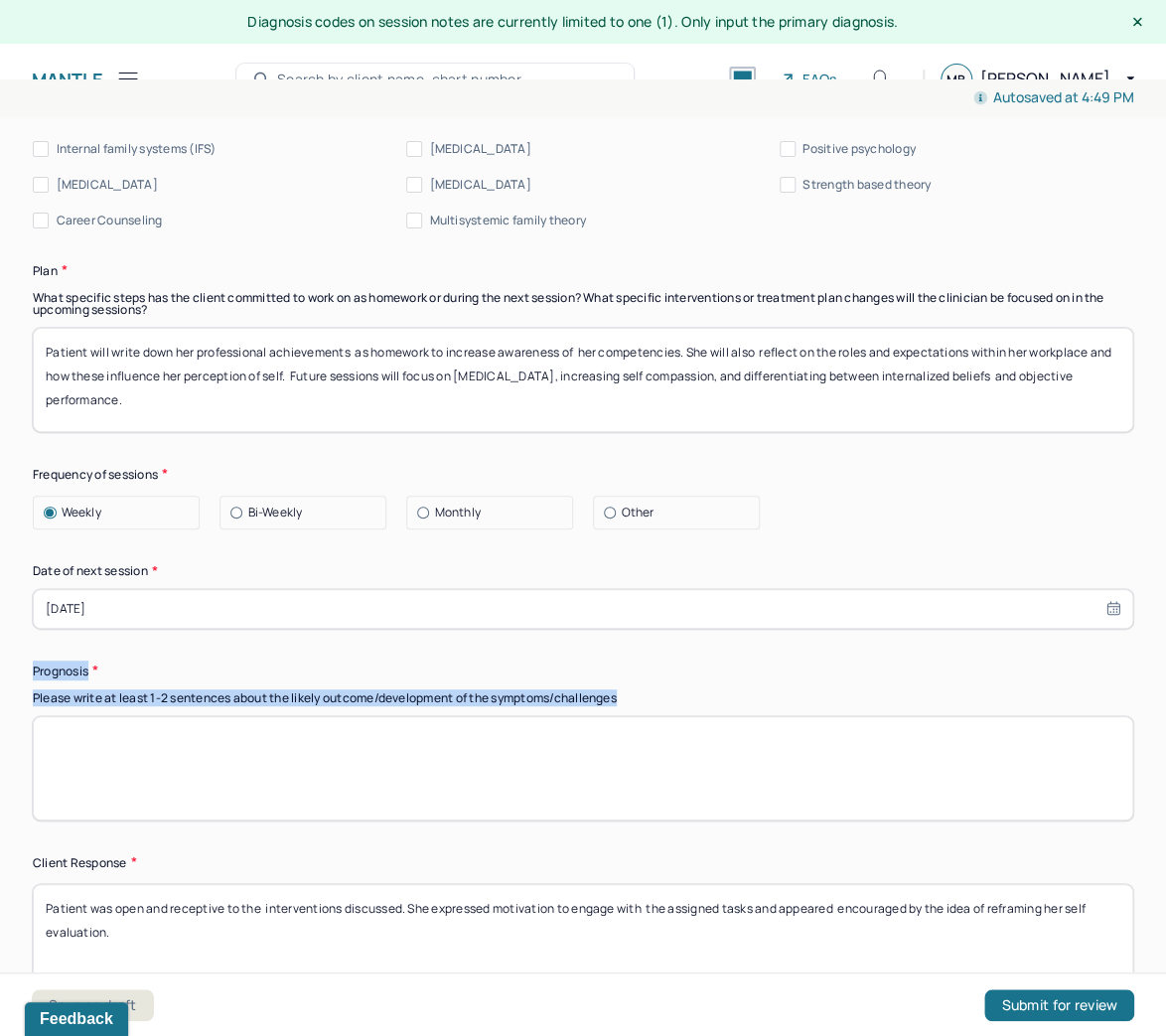 copy on "Prognosis Please write at least 1-2 sentences about the likely outcome/development of the symptoms/challenges" 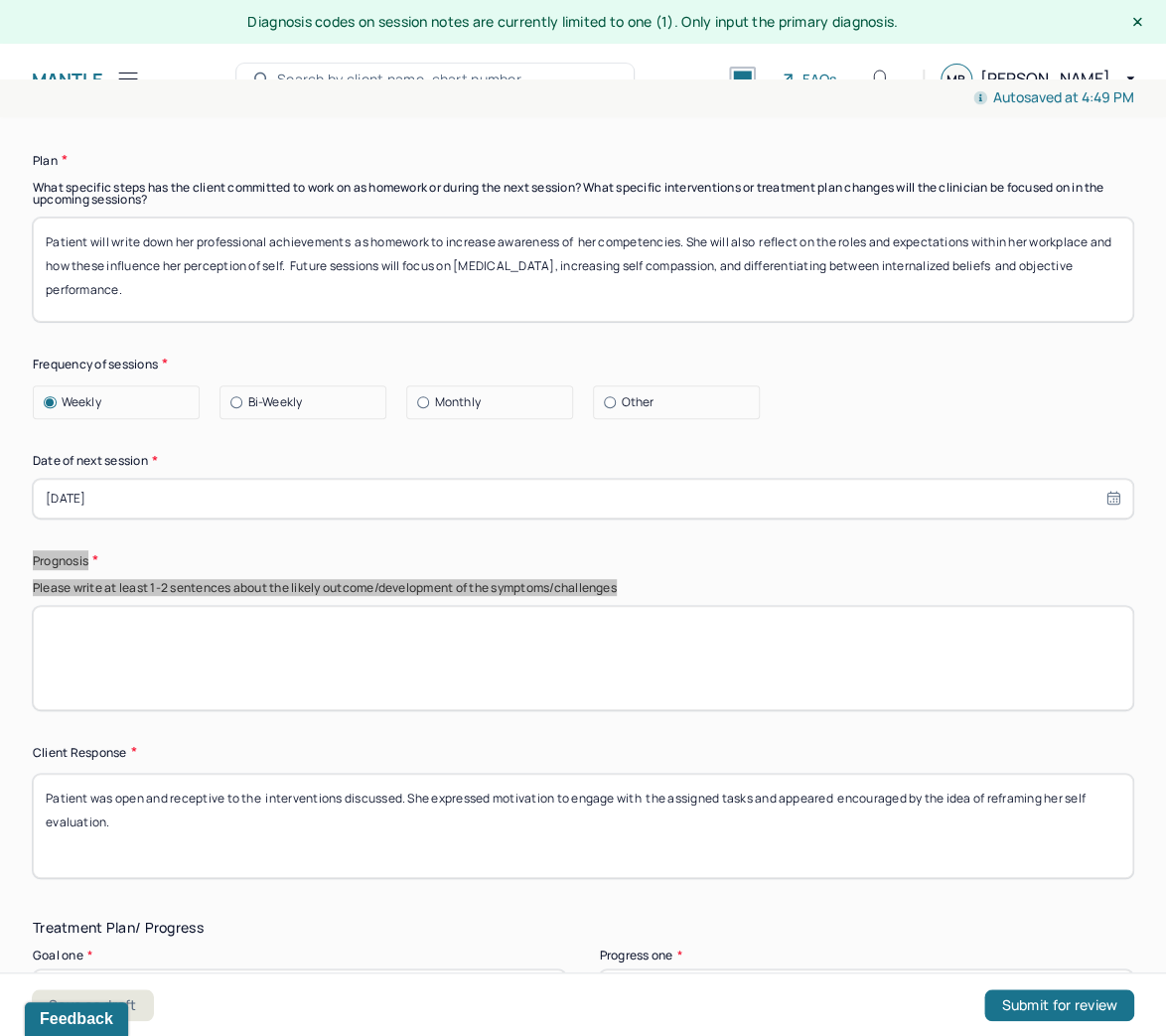 scroll, scrollTop: 2781, scrollLeft: 0, axis: vertical 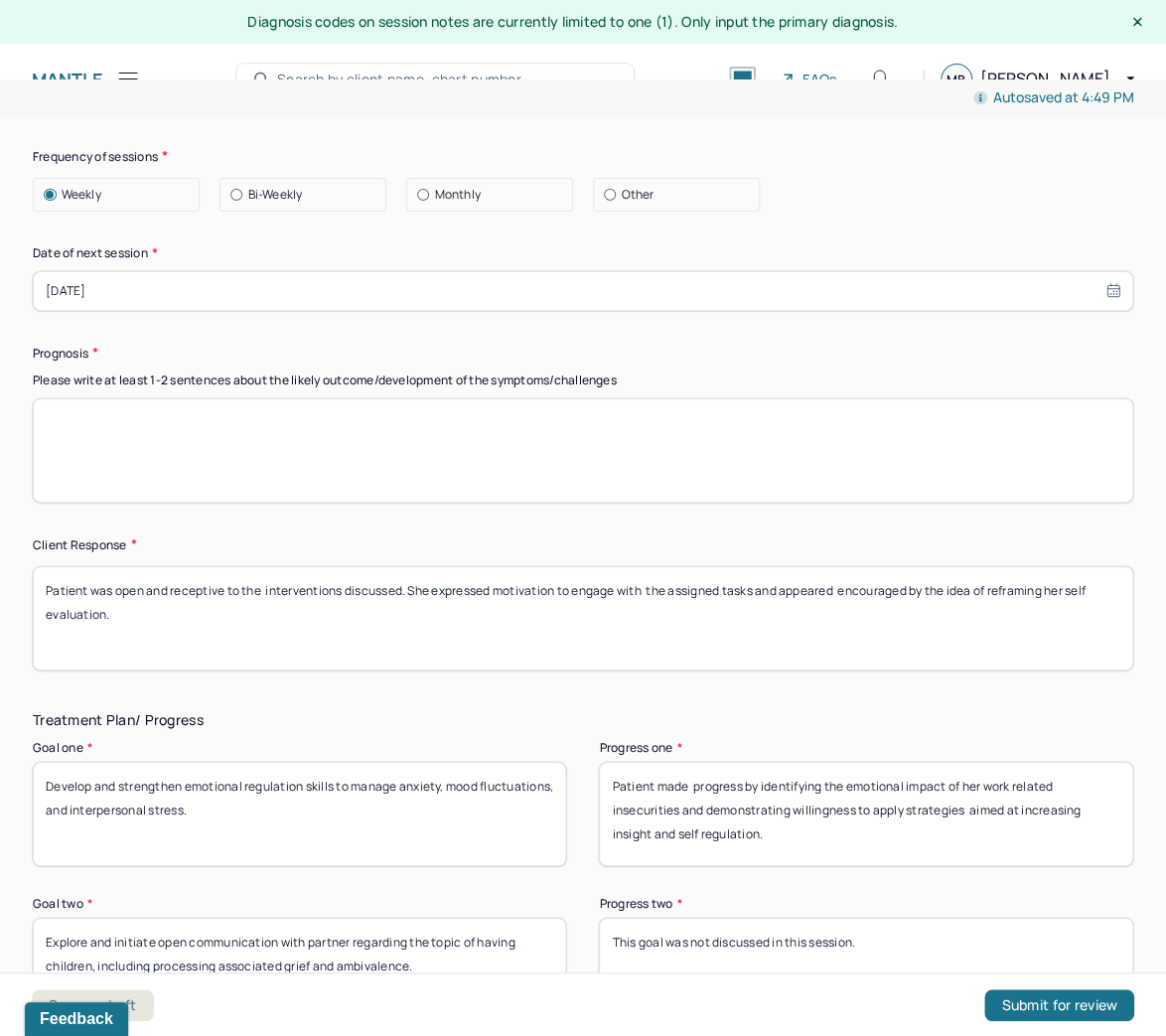 drag, startPoint x: 147, startPoint y: 616, endPoint x: -2, endPoint y: 543, distance: 165.92167 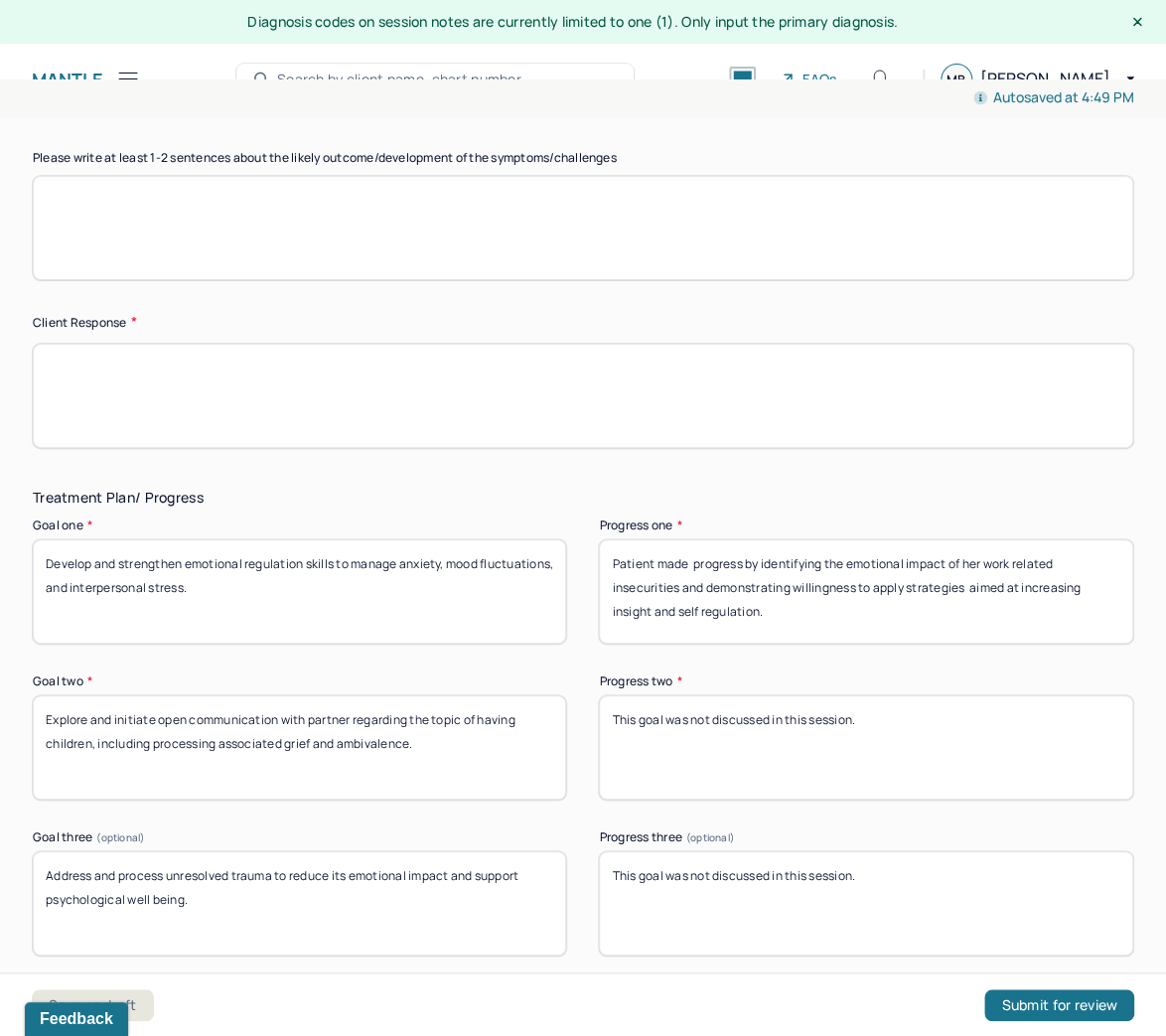 scroll, scrollTop: 3020, scrollLeft: 0, axis: vertical 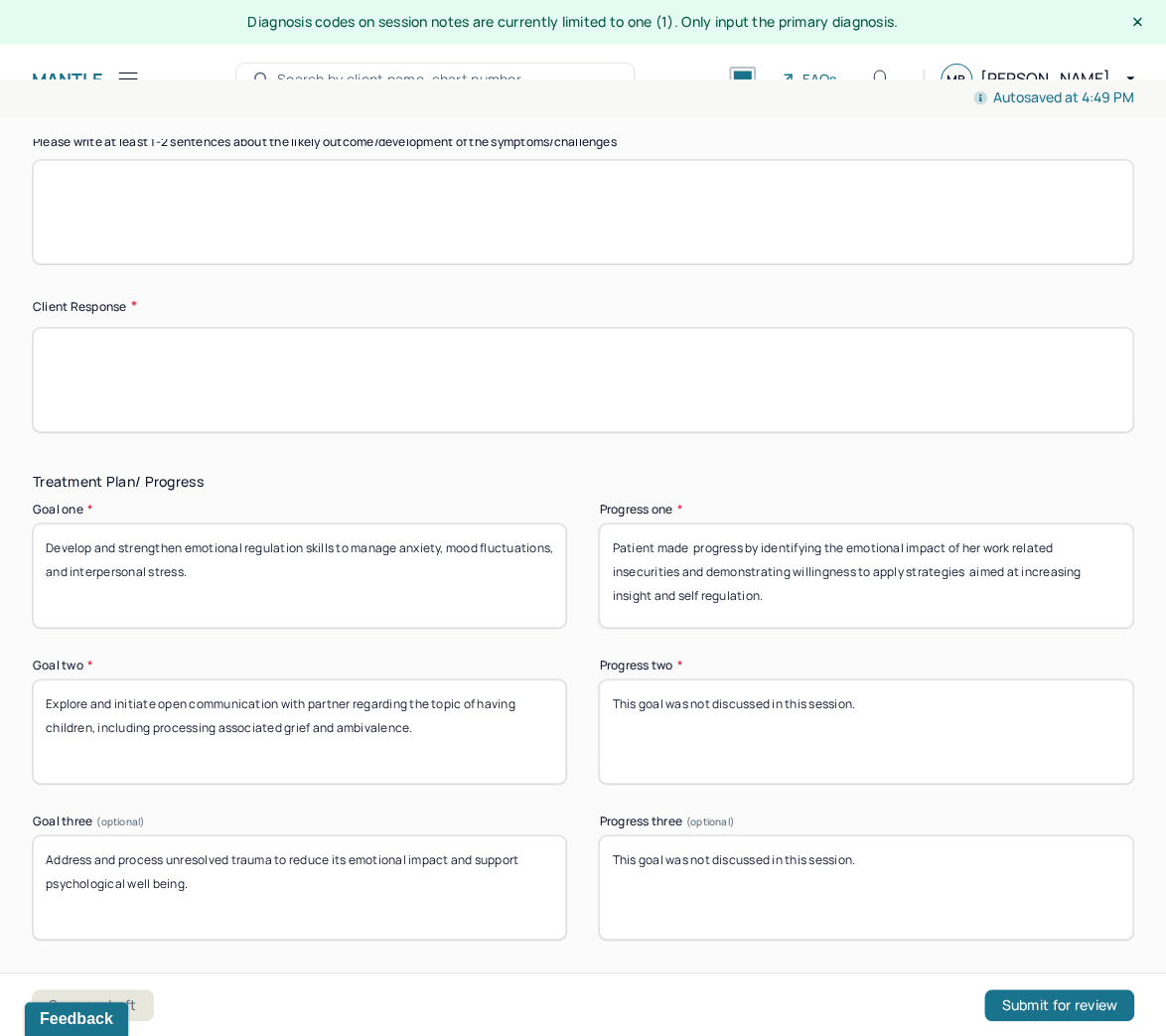type 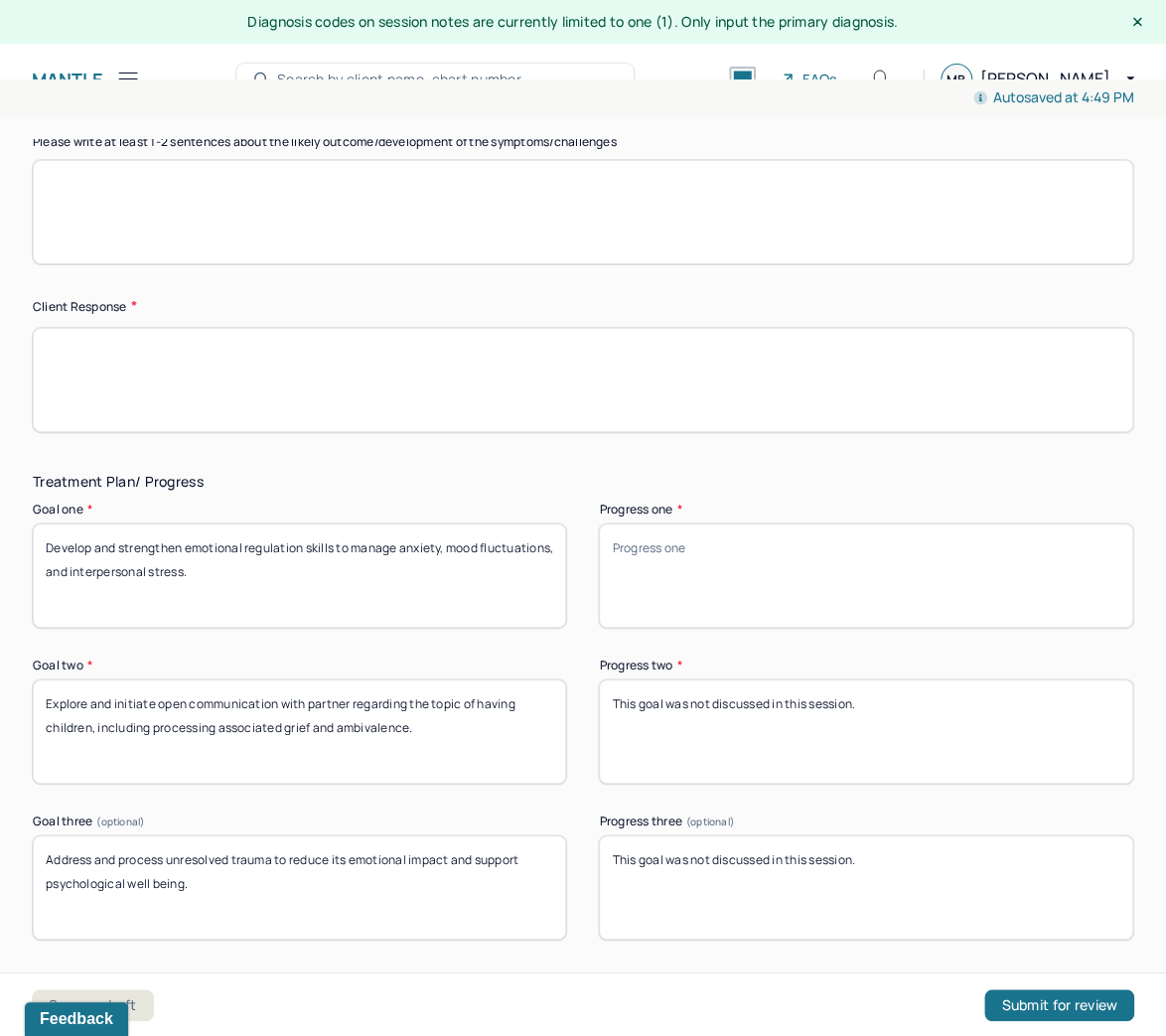 paste on "Demonstrated early progress by  naming emotional needs, clarifying expectations and identifying shared goals for therapy." 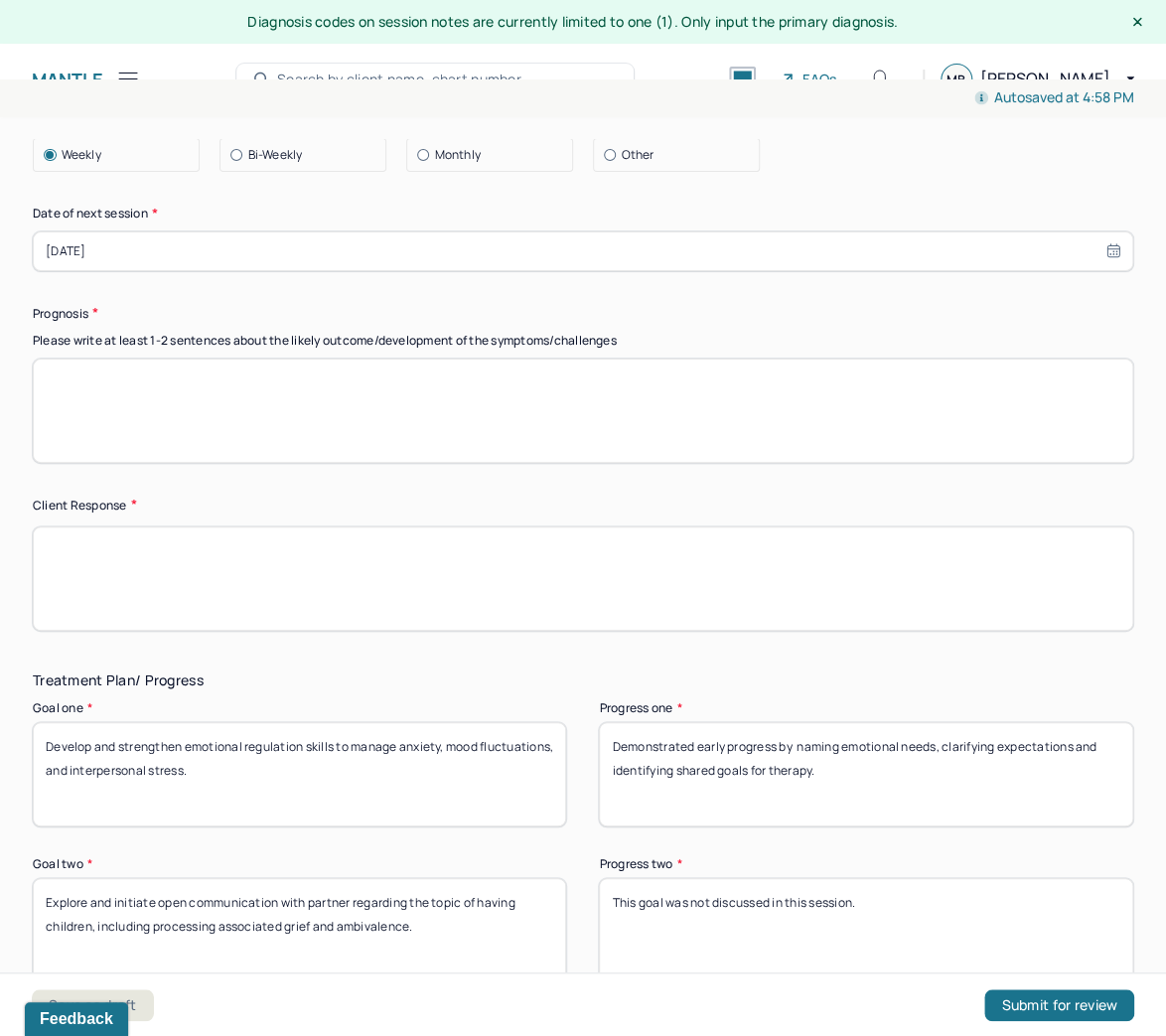 scroll, scrollTop: 2622, scrollLeft: 0, axis: vertical 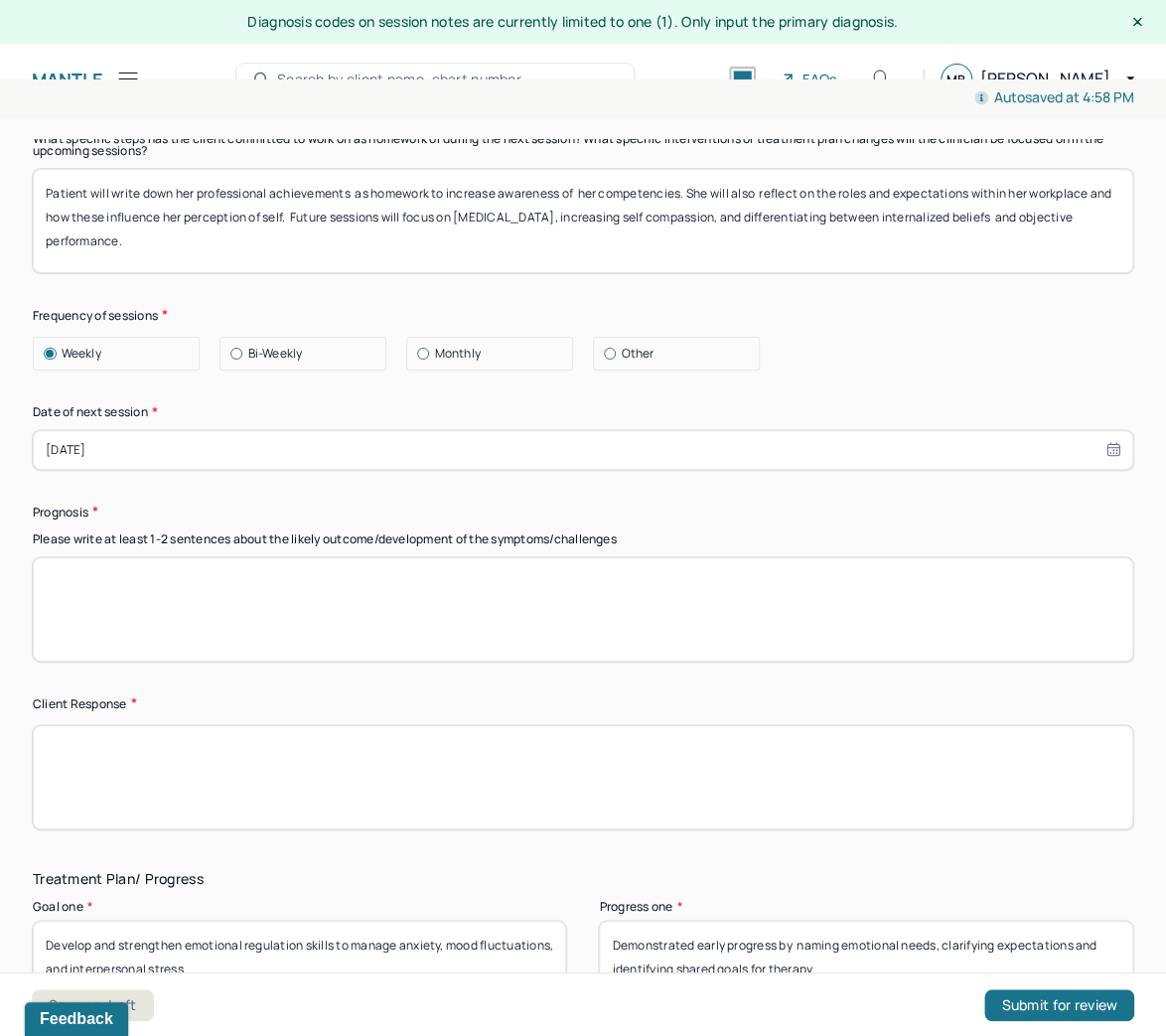 type on "Demonstrated early progress by  naming emotional needs, clarifying expectations and identifying shared goals for therapy." 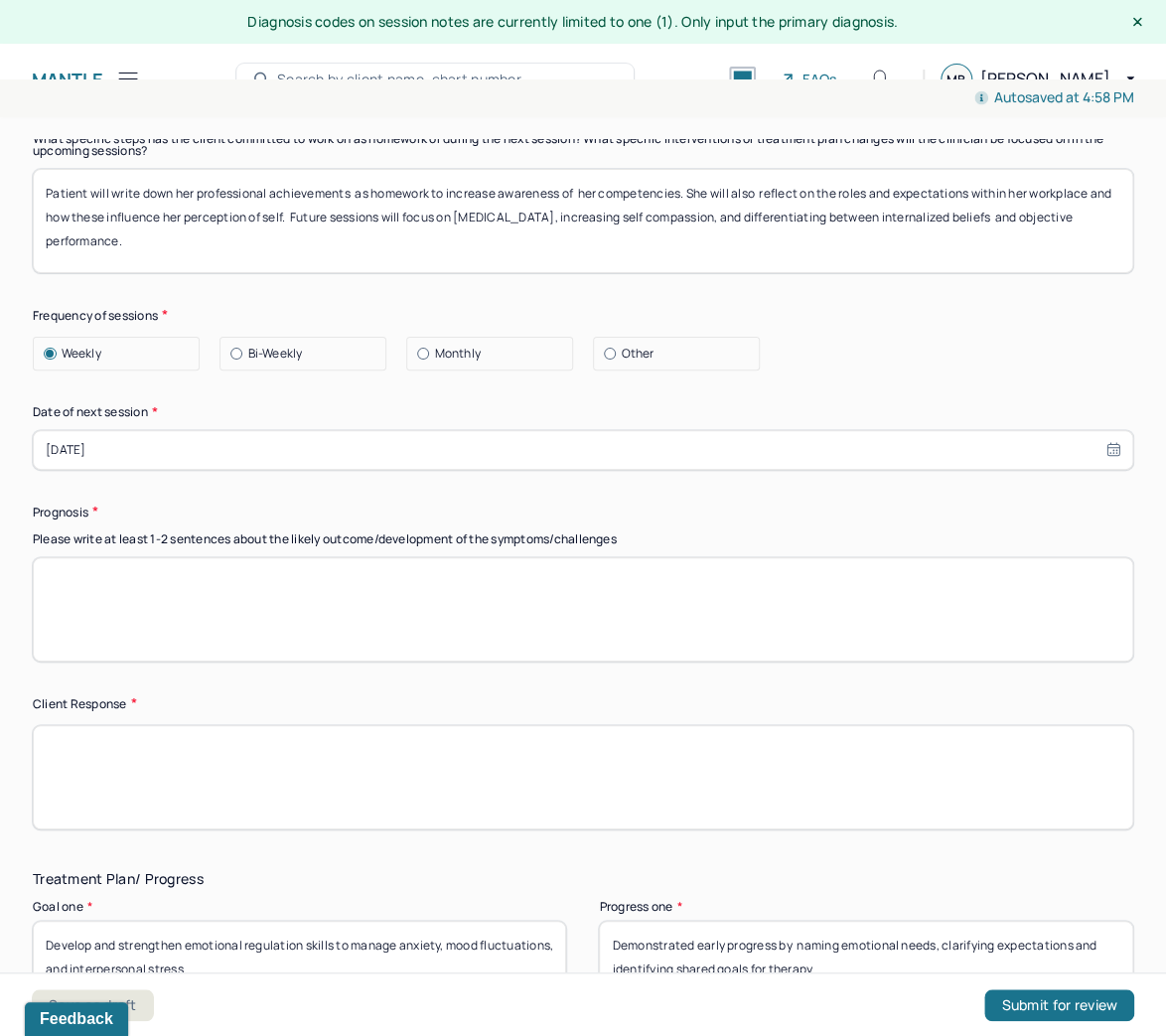 click at bounding box center [583, 777] 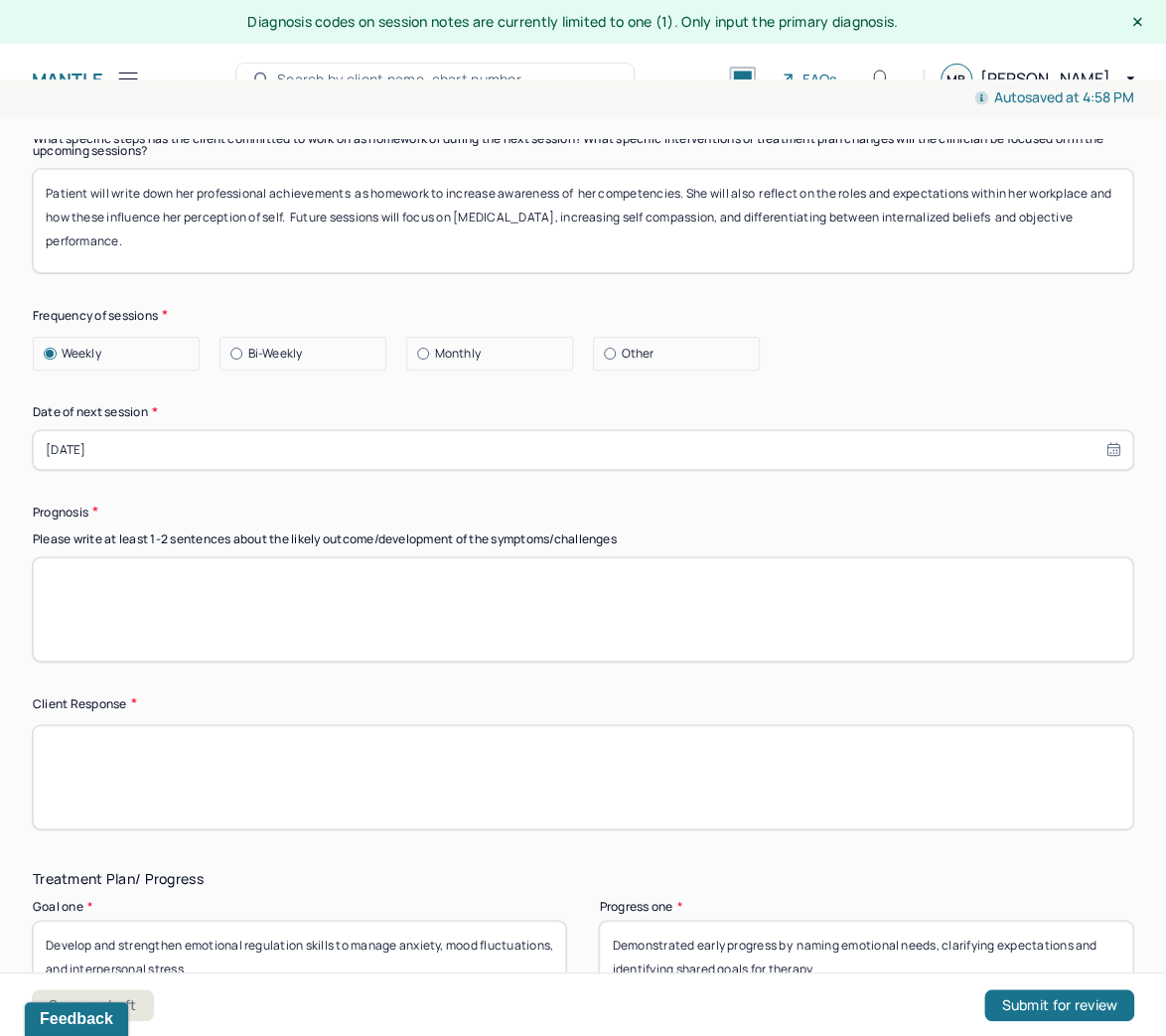 paste on "Both were engaged, reflective and receptive throughout the session. They responded positively to the  discussion and appeared more settled by the end." 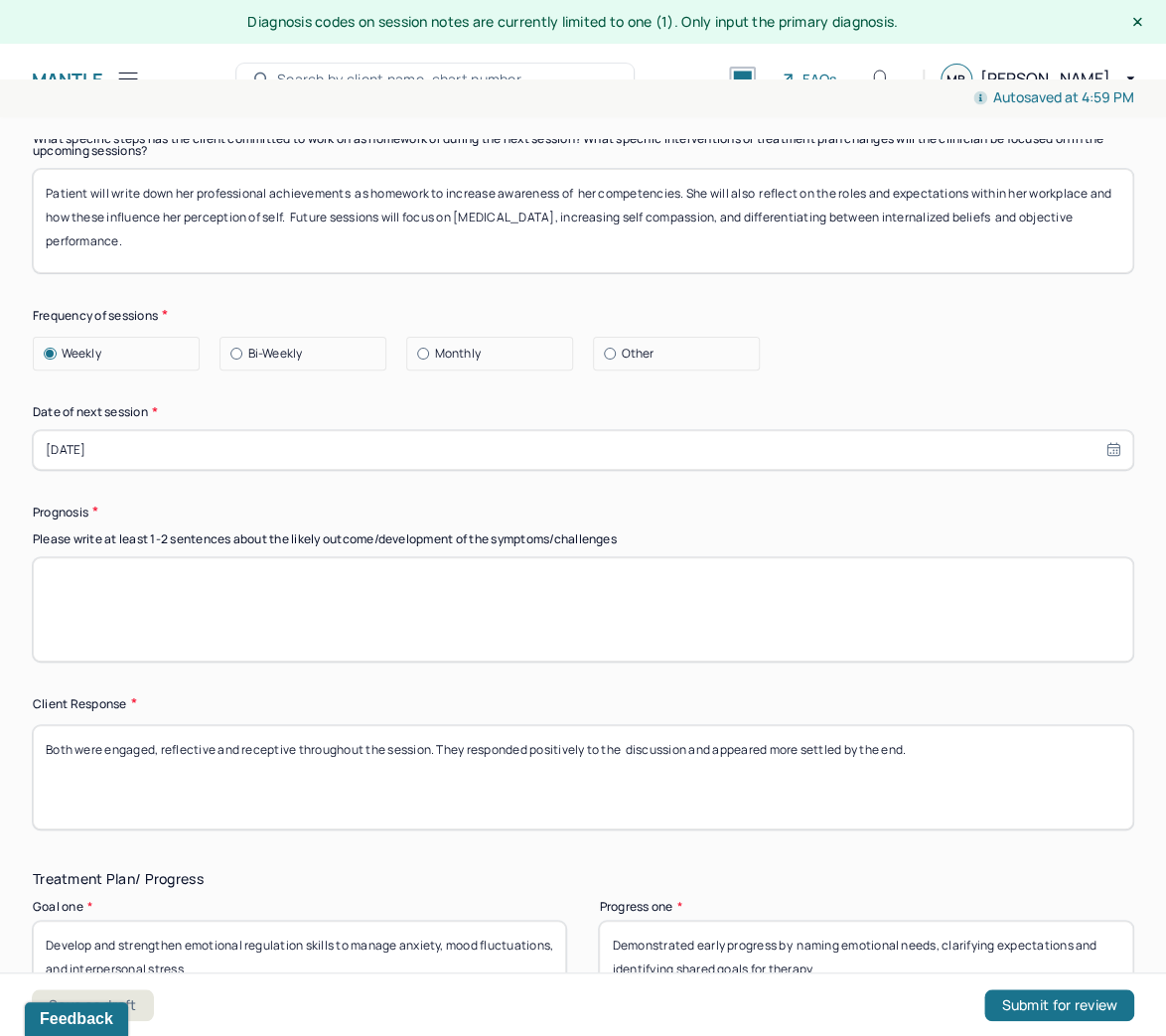 type on "Both were engaged, reflective and receptive throughout the session. They responded positively to the  discussion and appeared more settled by the end." 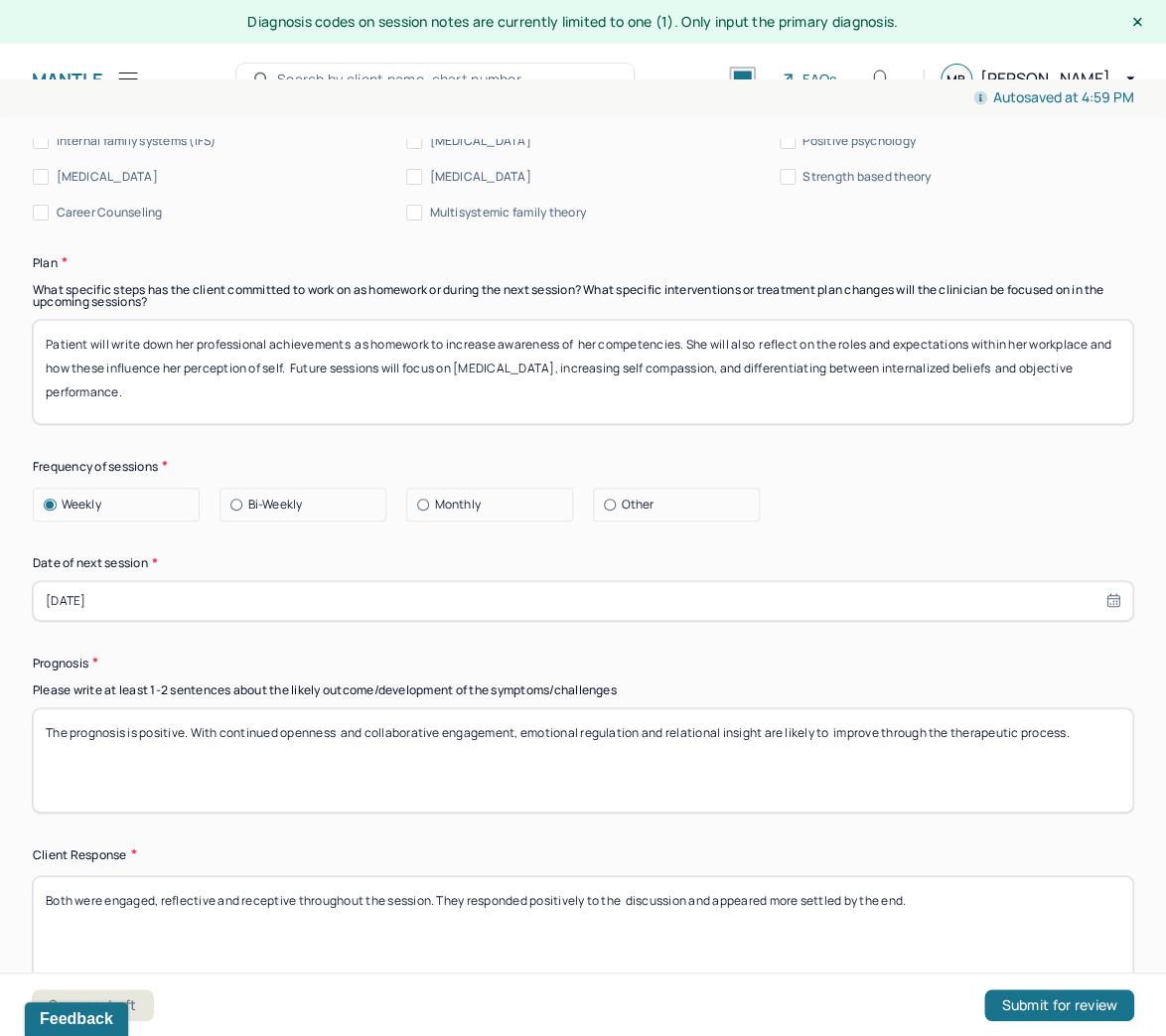 scroll, scrollTop: 2304, scrollLeft: 0, axis: vertical 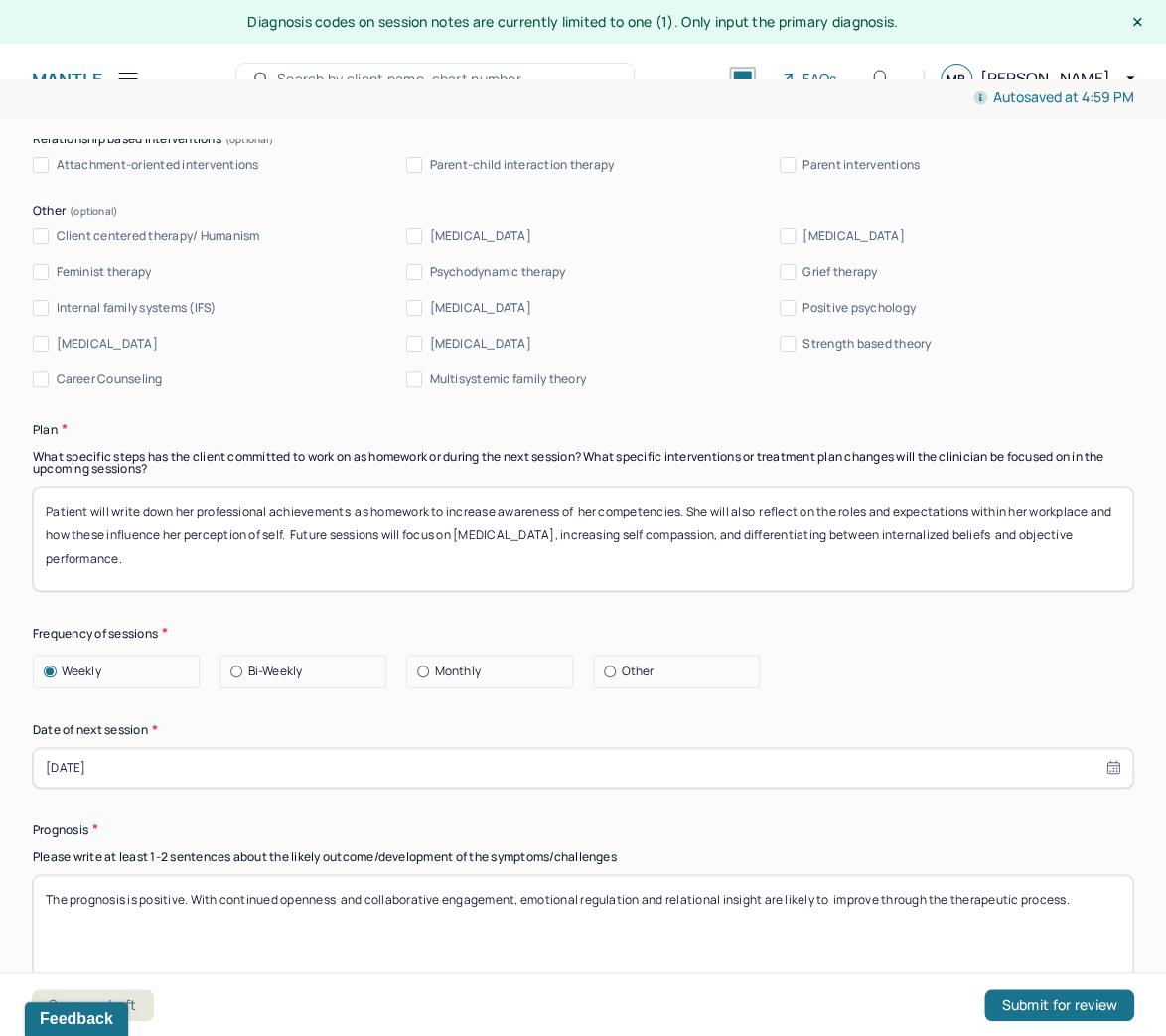 type on "The prognosis is positive. With continued openness  and collaborative engagement, emotional regulation and relational insight are likely to  improve through the therapeutic process." 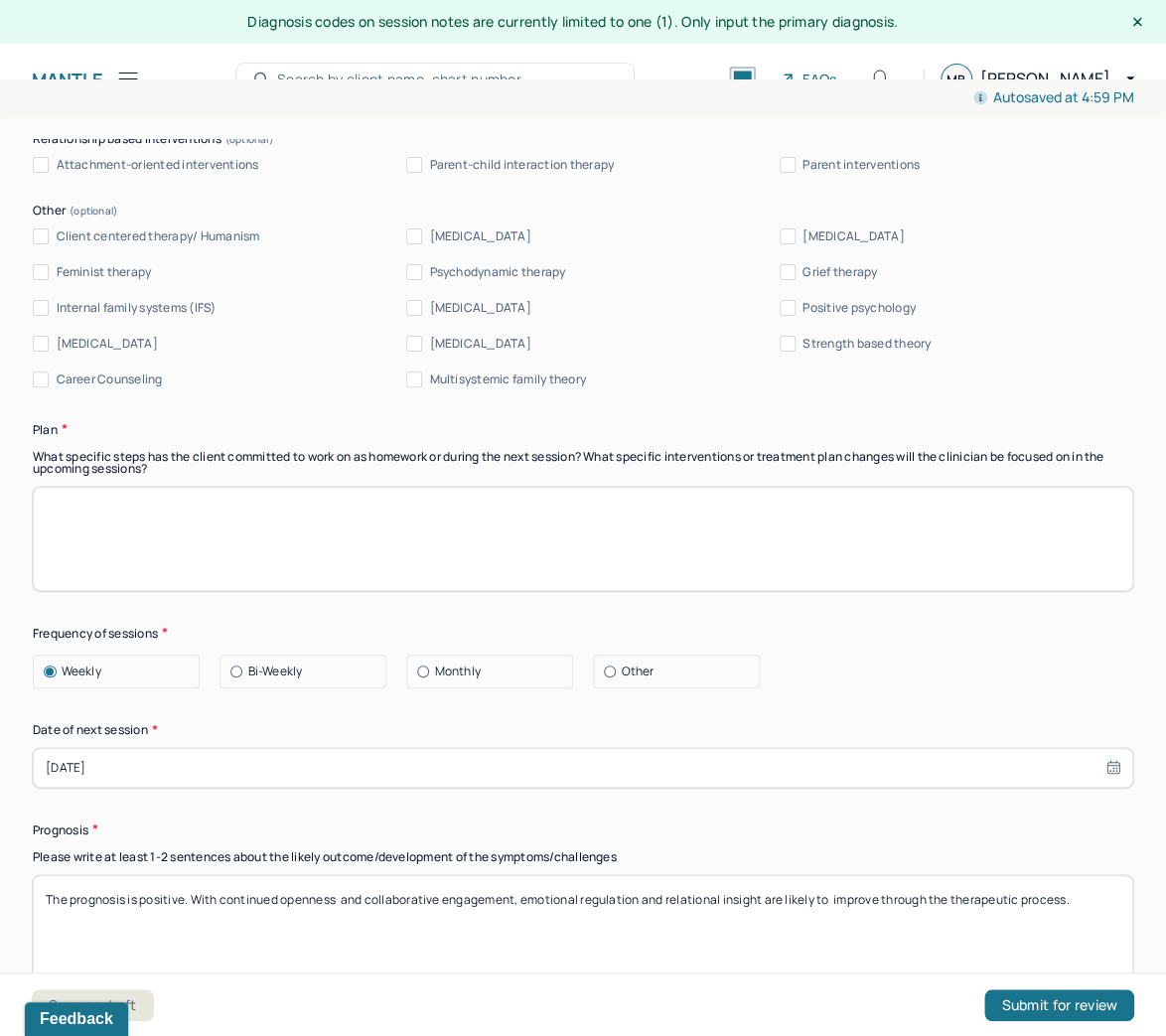 click at bounding box center (583, 538) 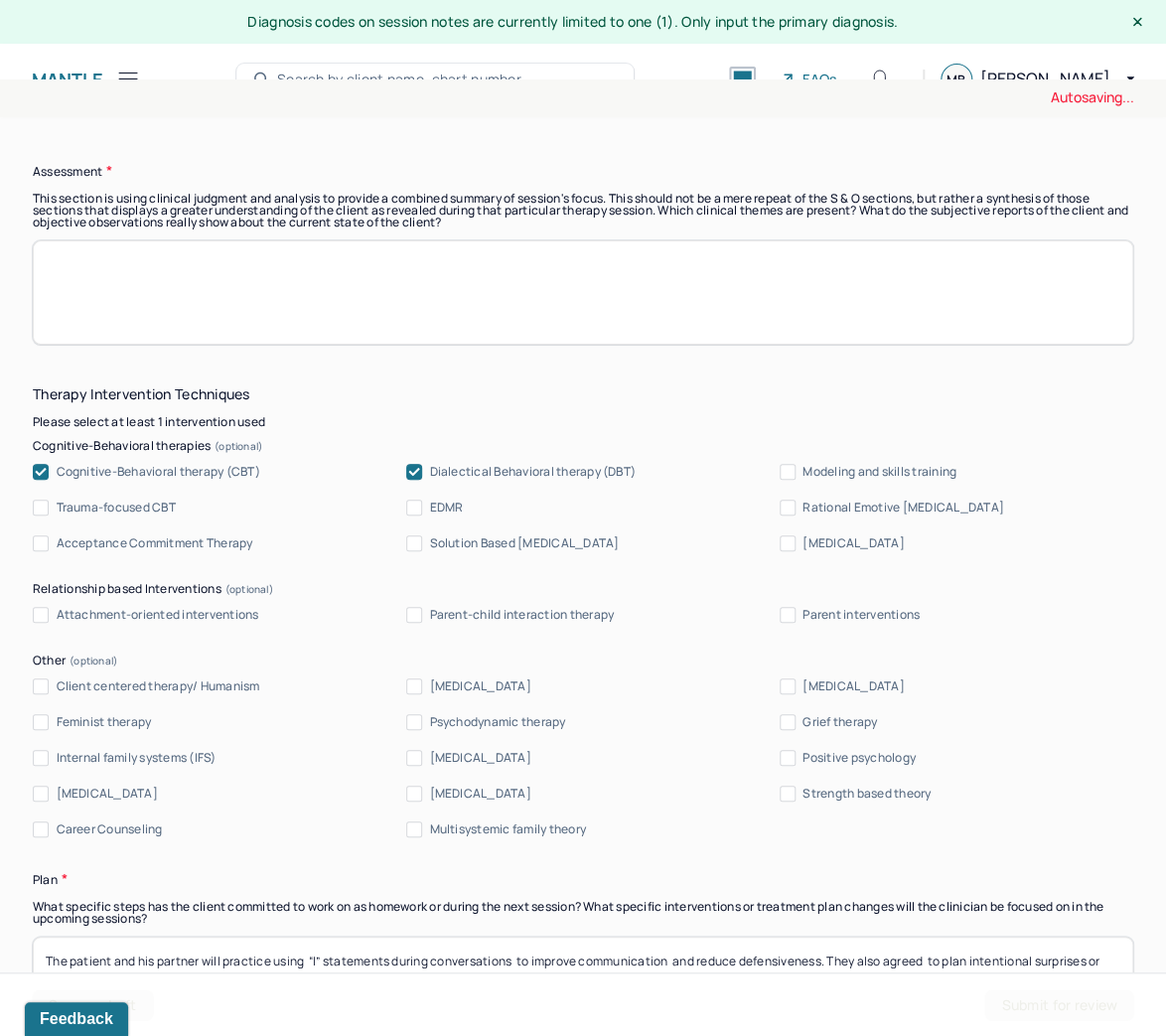 scroll, scrollTop: 1828, scrollLeft: 0, axis: vertical 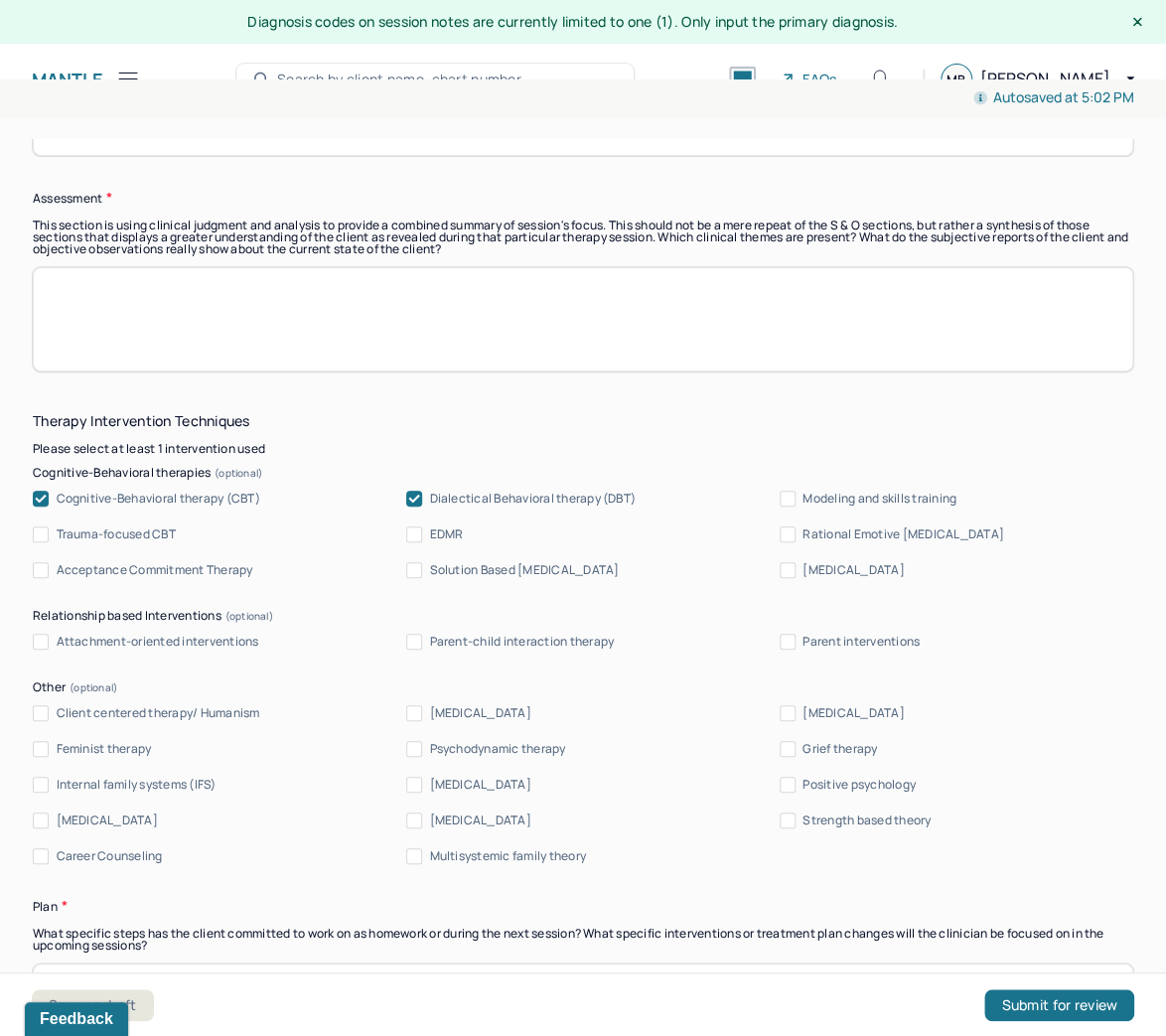 type on "The patient and his partner will practice using  “I” statements during conversations  to improve communication  and reduce defensiveness. They also agreed  to plan intentional surprises or shared activities  for one another to bring more joy, connection and spontaneity into their relationship." 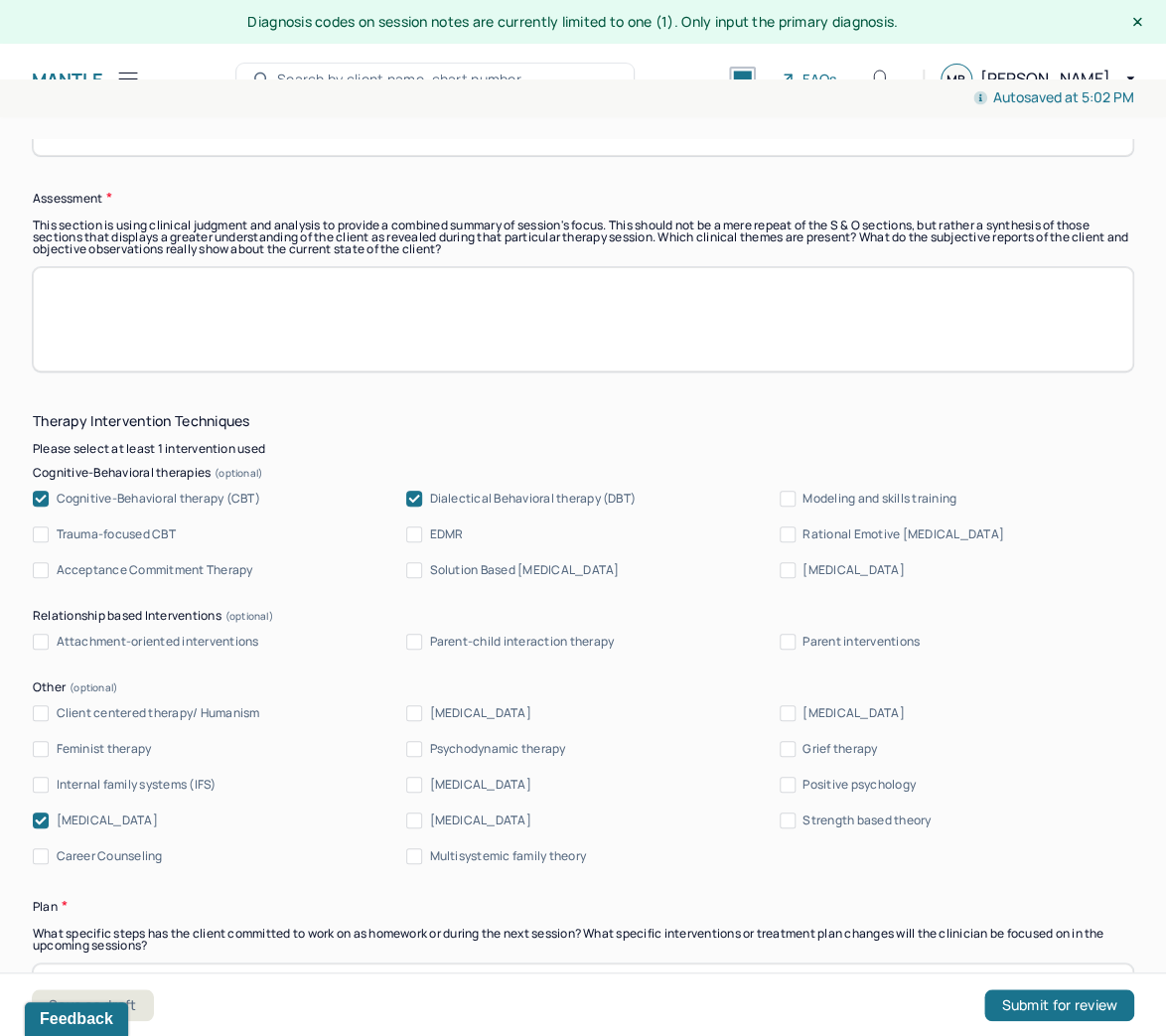 click on "Client centered therapy/ Humanism" at bounding box center (41, 713) 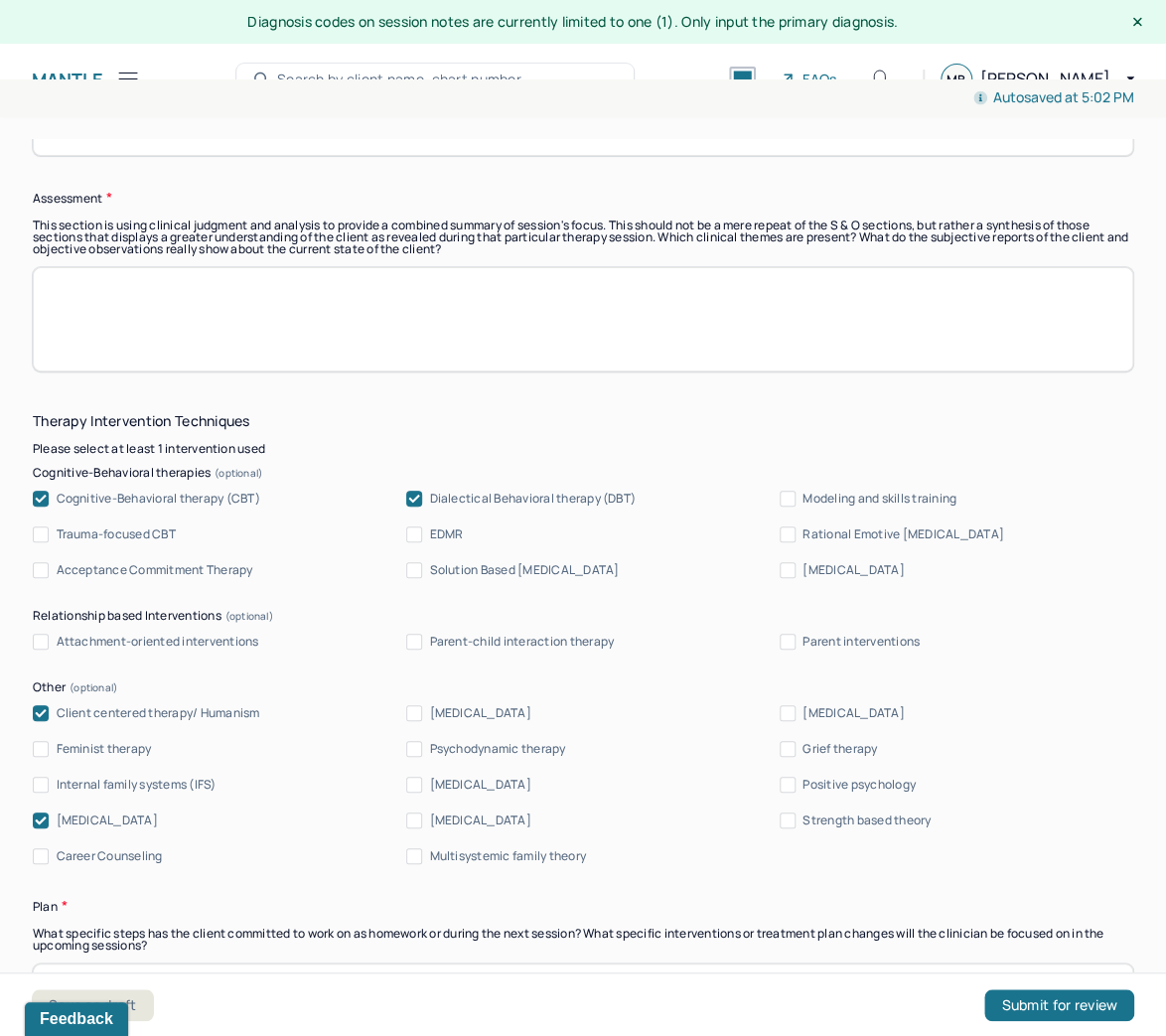 click 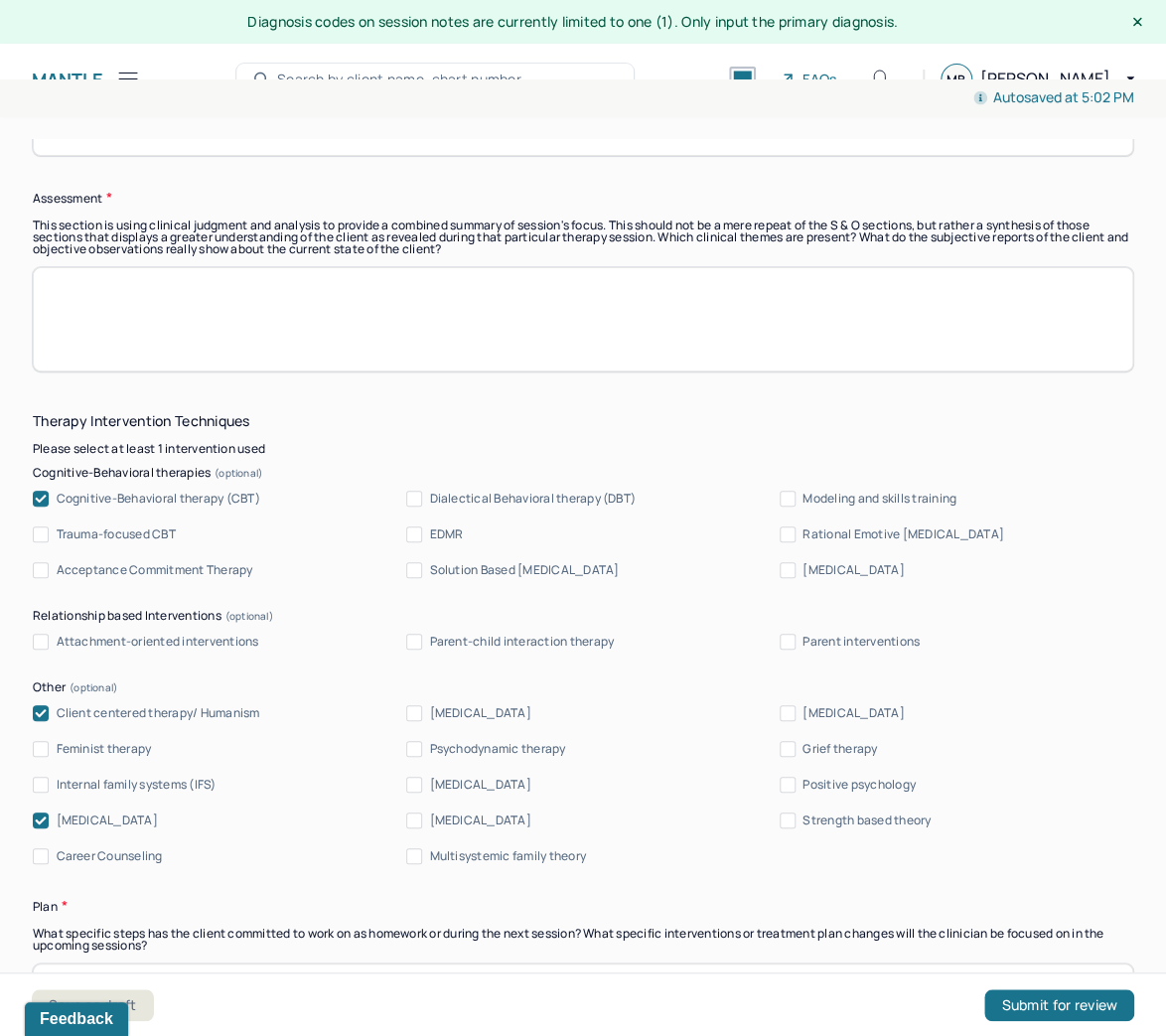 drag, startPoint x: 42, startPoint y: 495, endPoint x: 65, endPoint y: 495, distance: 23 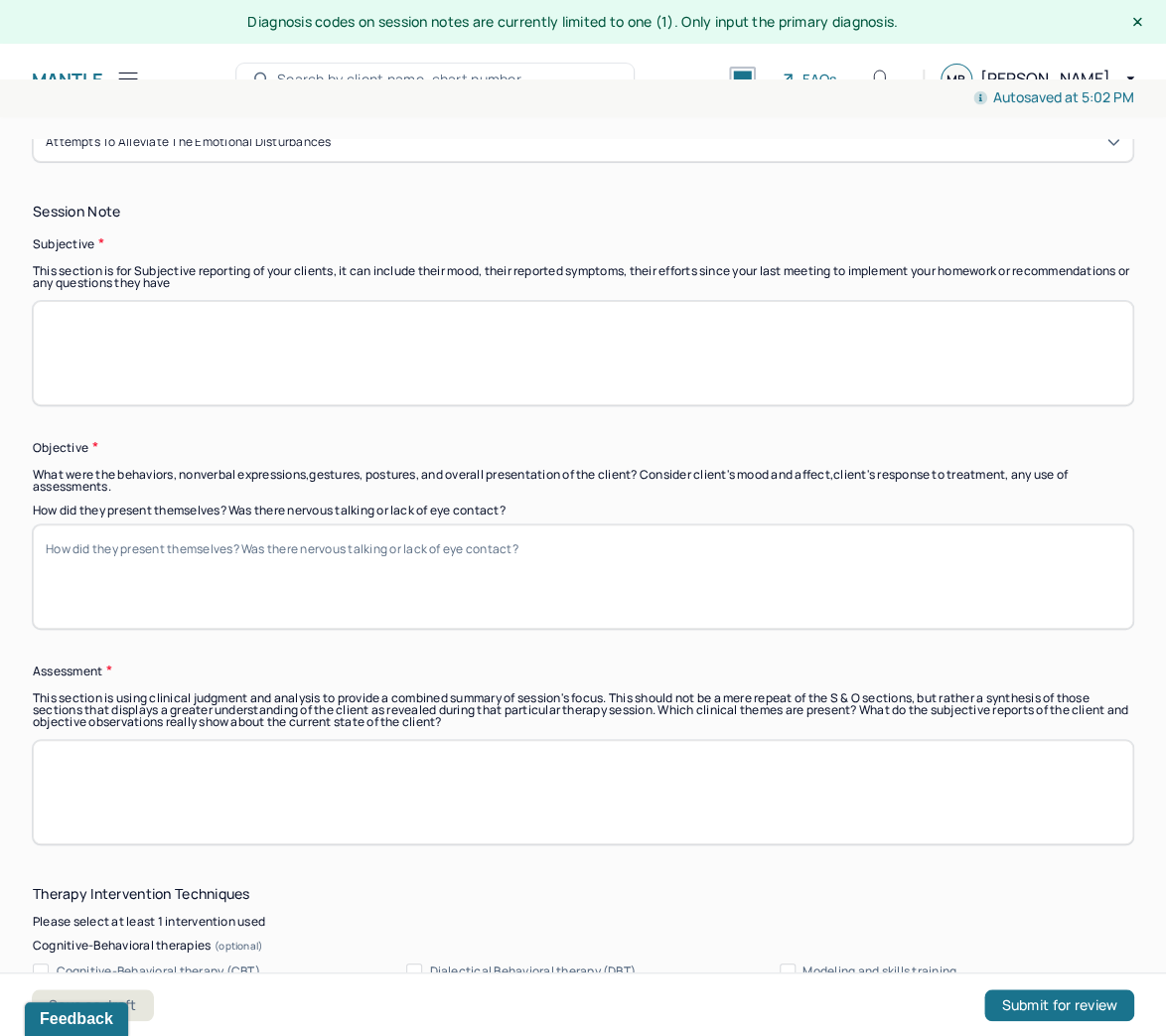 scroll, scrollTop: 1351, scrollLeft: 0, axis: vertical 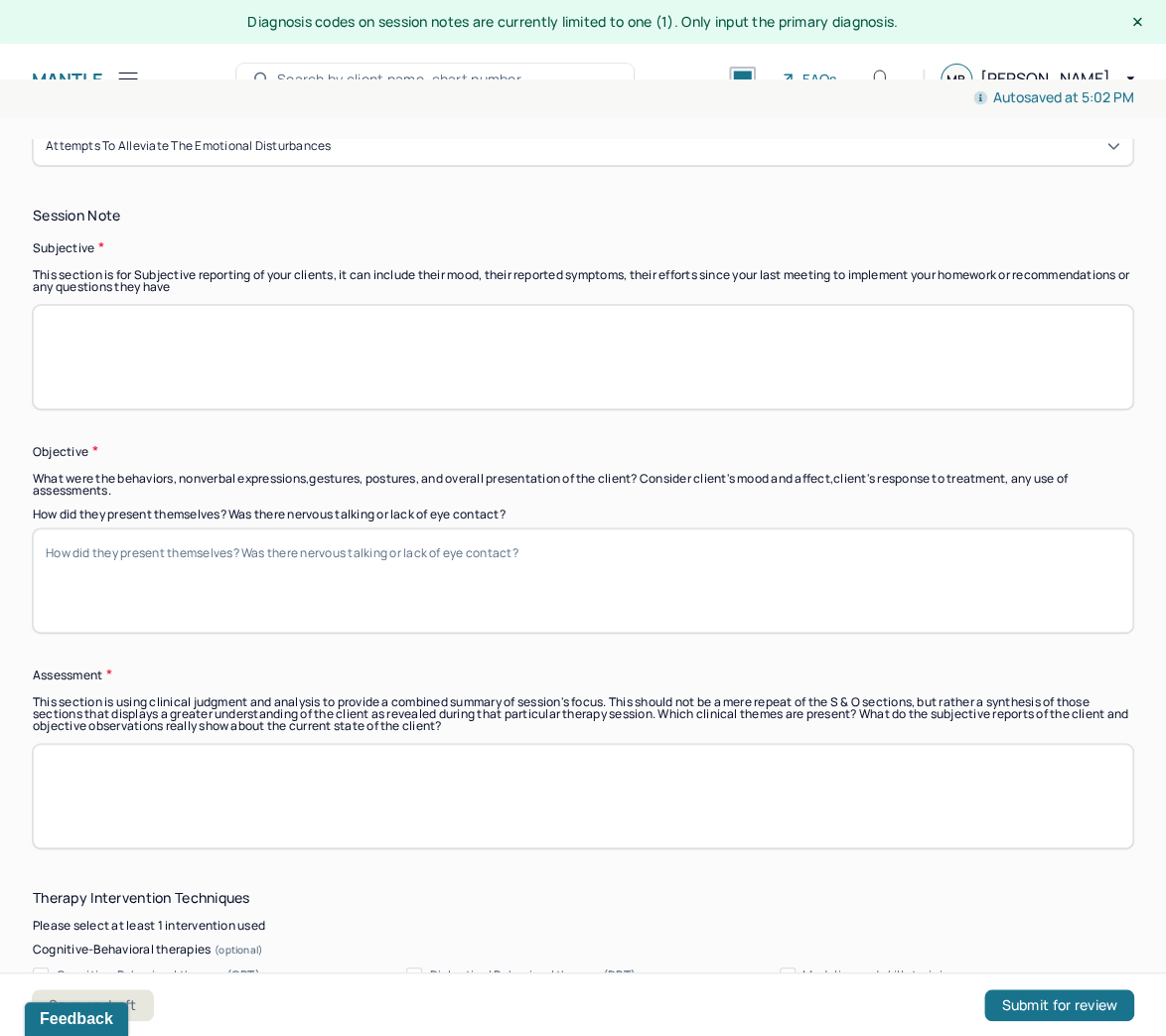 click at bounding box center (583, 796) 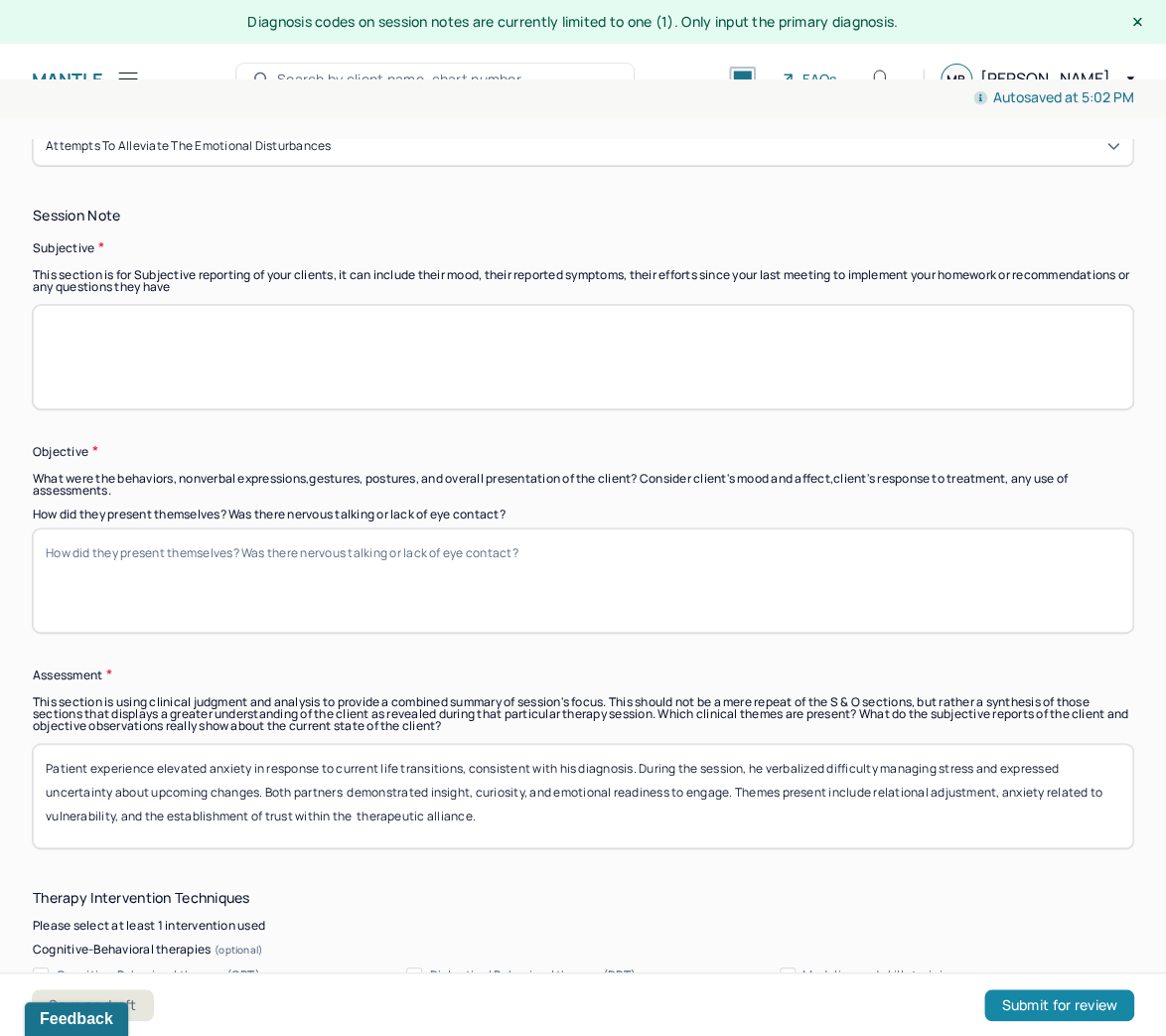 type on "Patient experience elevated anxiety in response to current life transitions, consistent with his diagnosis. During the session, he verbalized difficulty managing stress and expressed uncertainty about upcoming changes. Both partners  demonstrated insight, curiosity, and emotional readiness to engage. Themes present include relational adjustment, anxiety related to vulnerability, and the establishment of trust within the  therapeutic alliance." 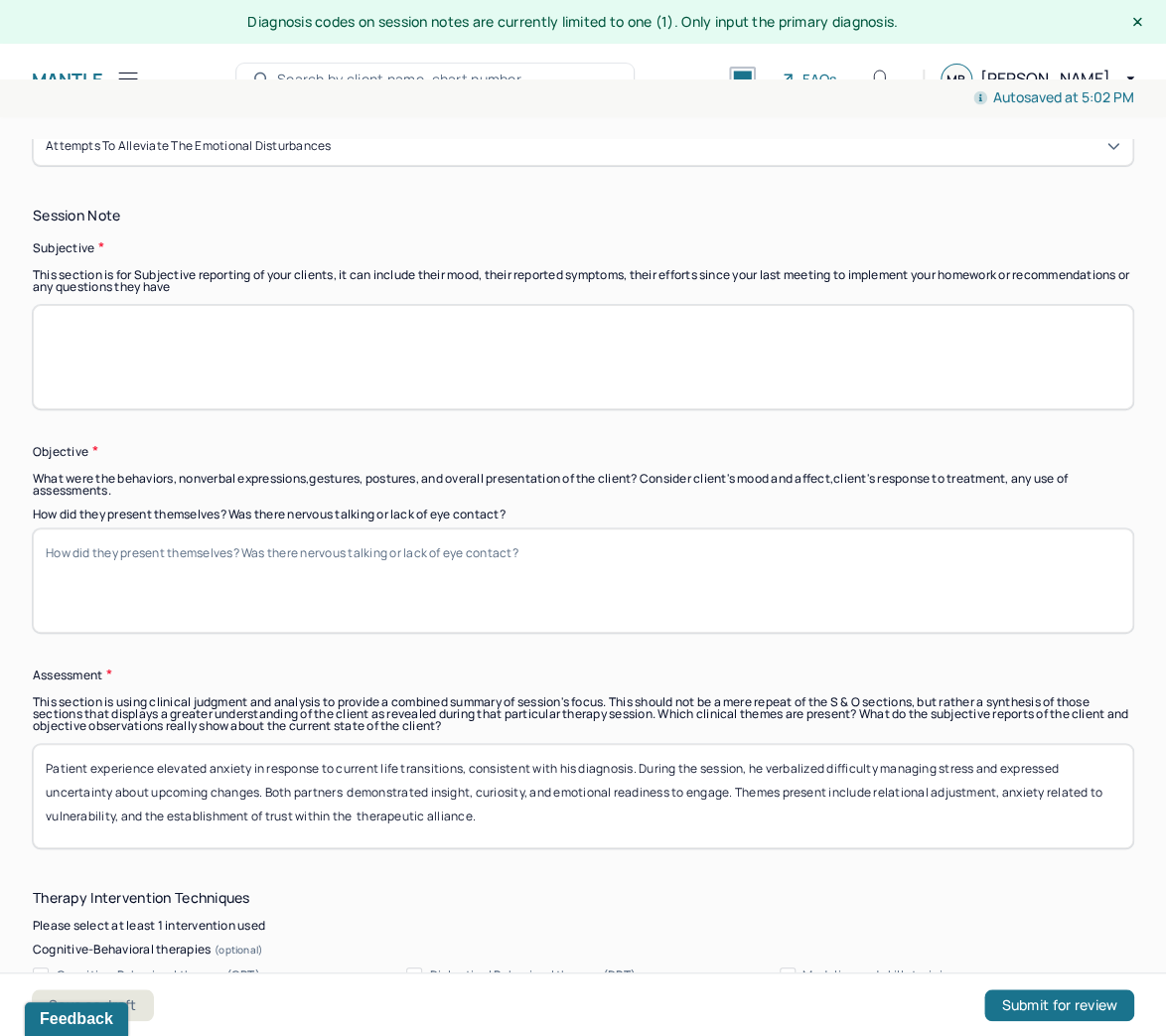 click on "How did they present themselves? Was there nervous talking or lack of eye contact?" at bounding box center [583, 580] 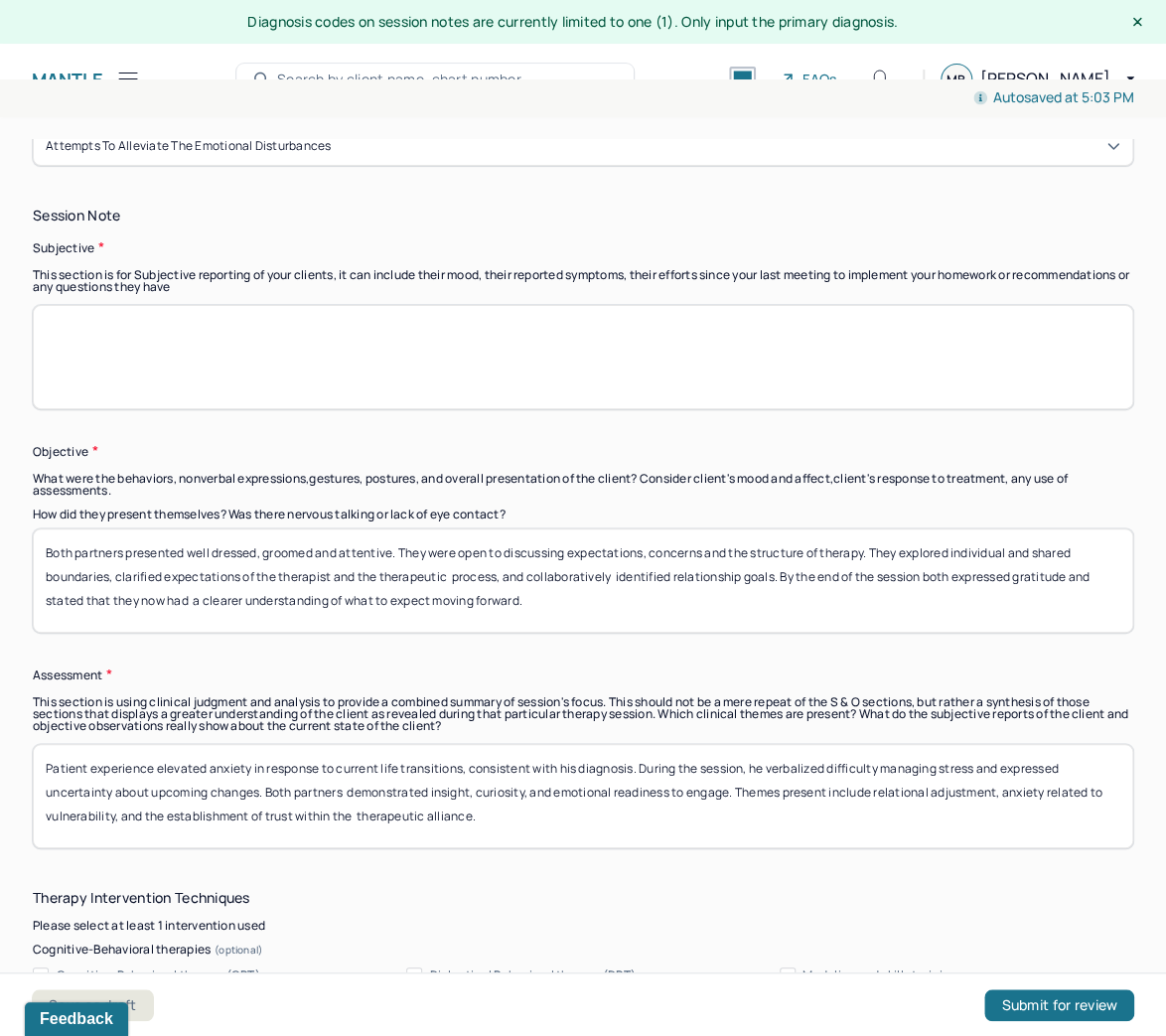 click on "Both partners presented well dressed, groomed and attentive. They were open to discussing expectations, concerns and the structure of therapy. They explored individual and shared boundaries, clarified expectations of the therapist and the therapeutic  process, and collaboratively  identified relationship goals. By the end of the session both expressed gratitude and stated that they now had  a clearer understanding of what to expect moving forward." at bounding box center (583, 580) 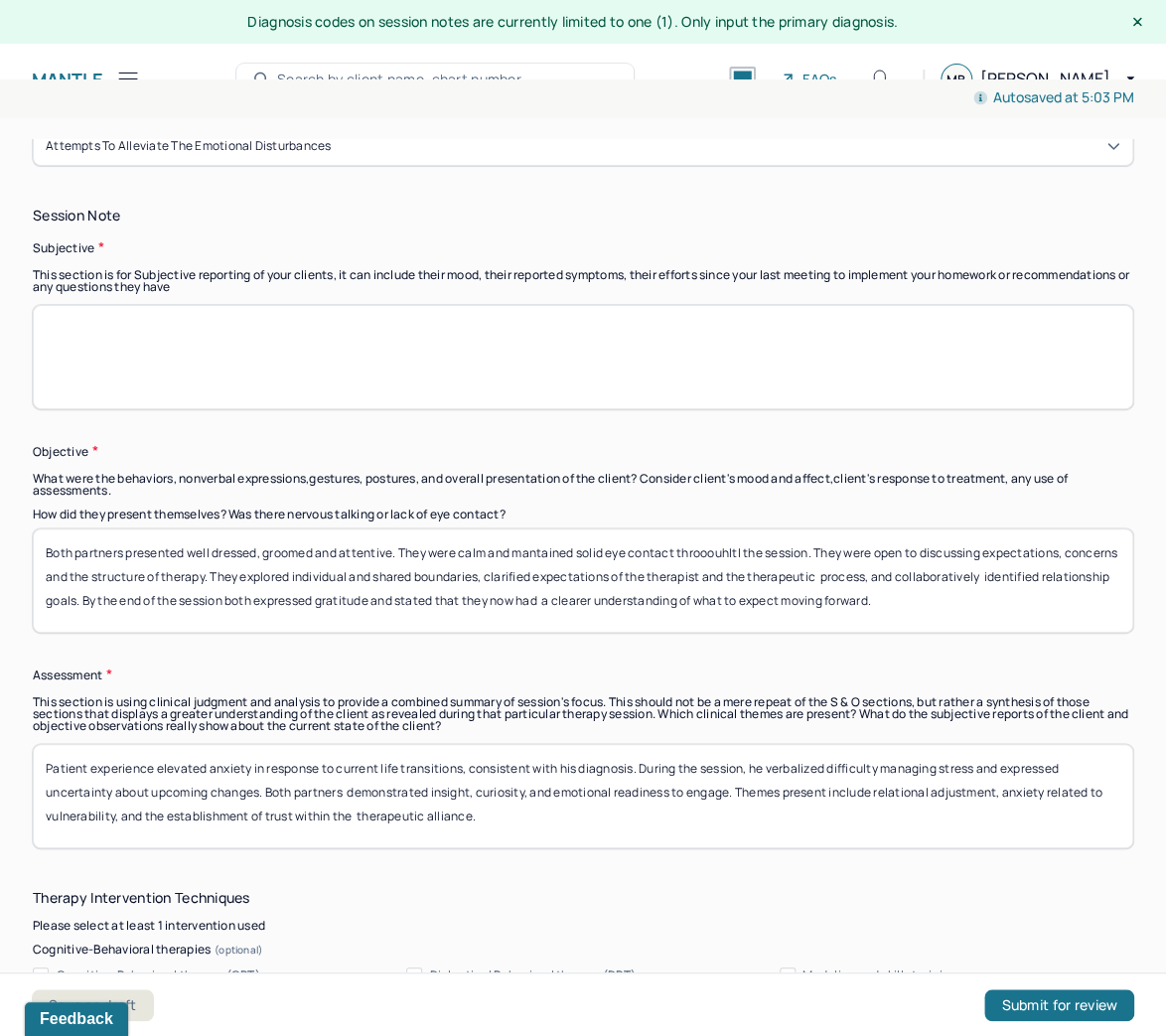 click on "Both partners presented well dressed, groomed and attentive. They were calm and mantained solid eye contact throoThey were open to discussing expectations, concerns and the structure of therapy. They explored individual and shared boundaries, clarified expectations of the therapist and the therapeutic  process, and collaboratively  identified relationship goals. By the end of the session both expressed gratitude and stated that they now had  a clearer understanding of what to expect moving forward." at bounding box center (583, 580) 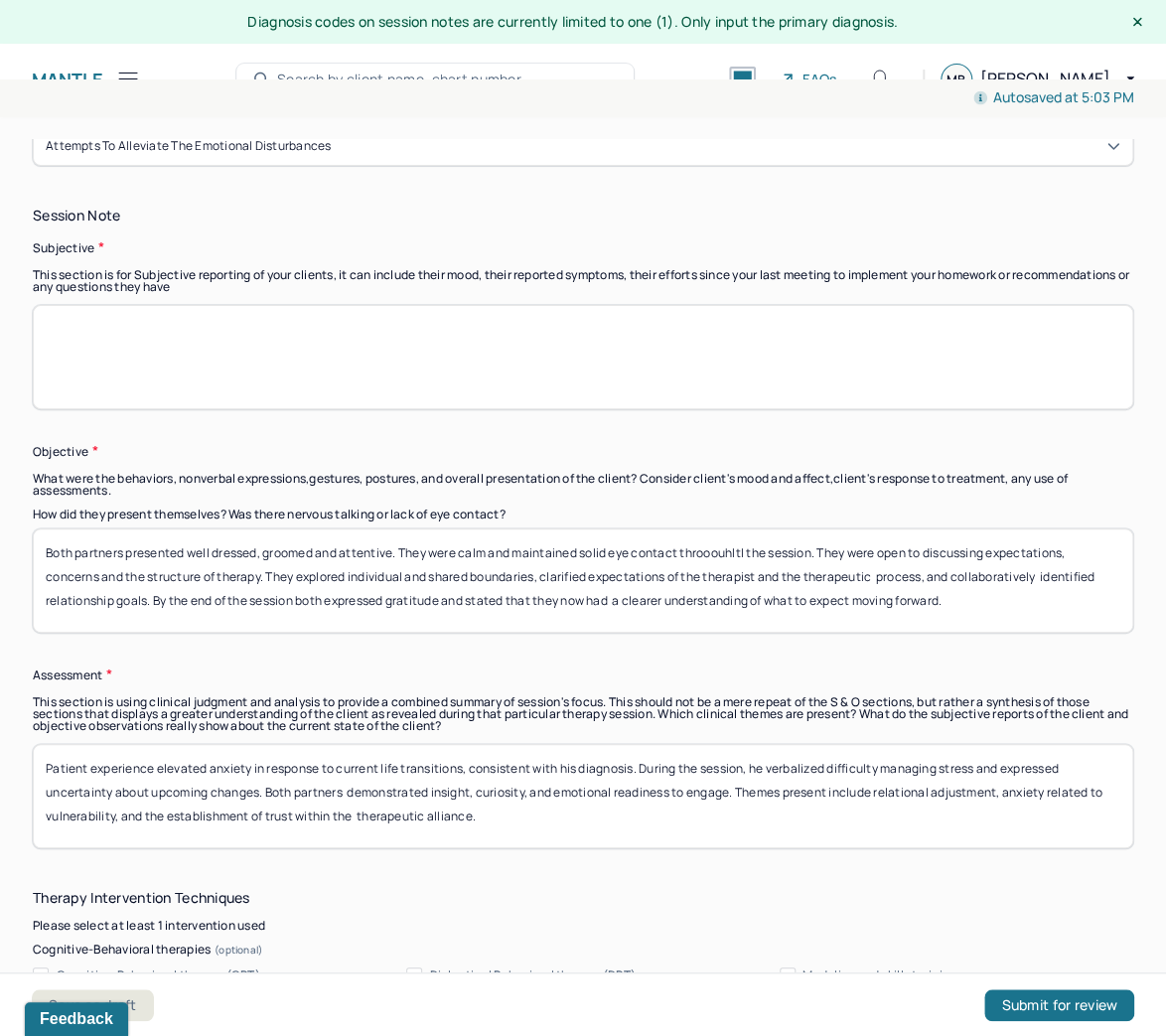 click on "Both partners presented well dressed, groomed and attentive. They were calm and mantained solid eye contact throoouhltl the session. They were open to discussing expectations, concerns and the structure of therapy. They explored individual and shared boundaries, clarified expectations of the therapist and the therapeutic  process, and collaboratively  identified relationship goals. By the end of the session both expressed gratitude and stated that they now had  a clearer understanding of what to expect moving forward." at bounding box center (583, 580) 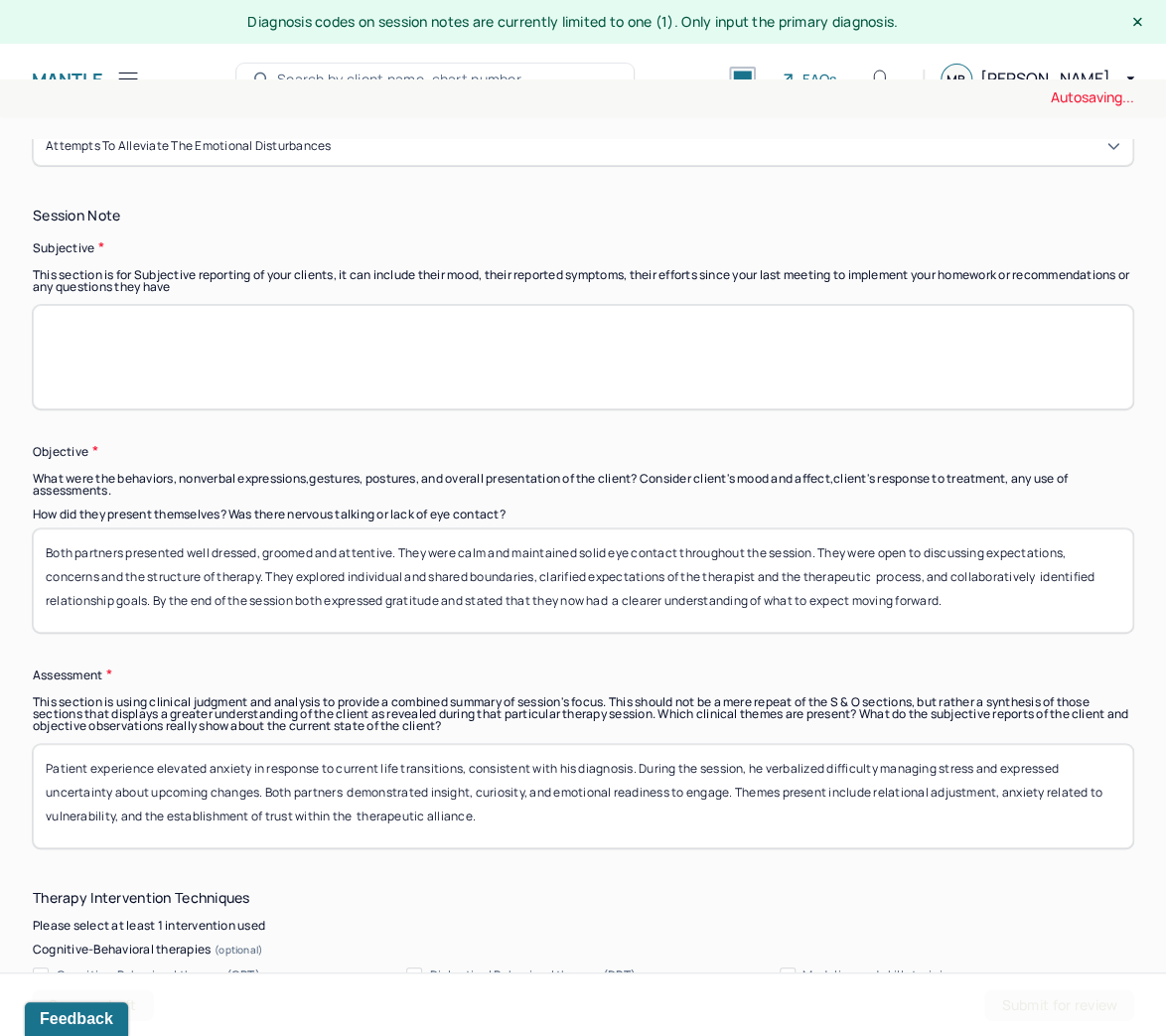 type on "Both partners presented well dressed, groomed and attentive. They were calm and maintained solid eye contact throughout the session. They were open to discussing expectations, concerns and the structure of therapy. They explored individual and shared boundaries, clarified expectations of the therapist and the therapeutic  process, and collaboratively  identified relationship goals. By the end of the session both expressed gratitude and stated that they now had  a clearer understanding of what to expect moving forward." 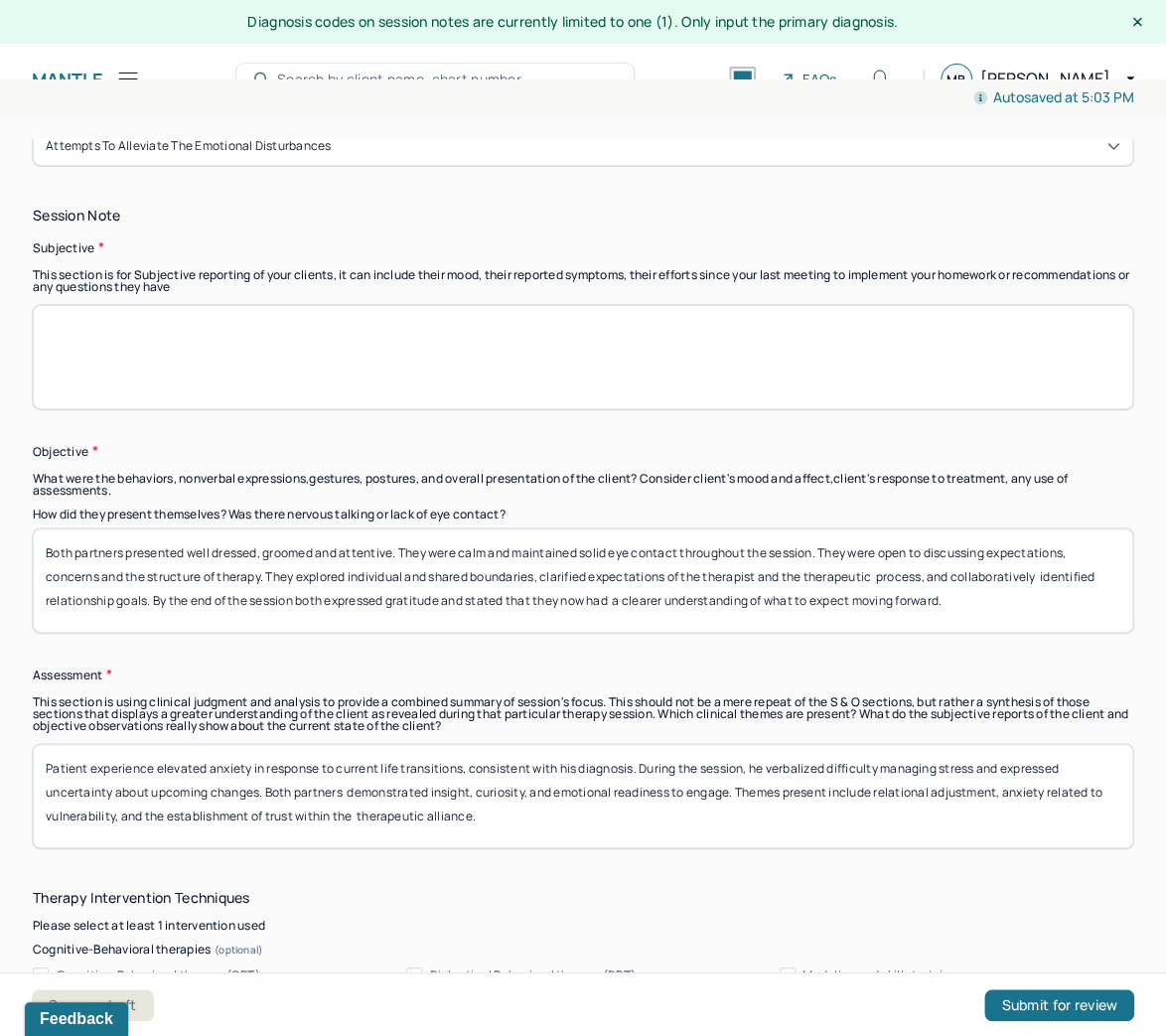 click at bounding box center (583, 357) 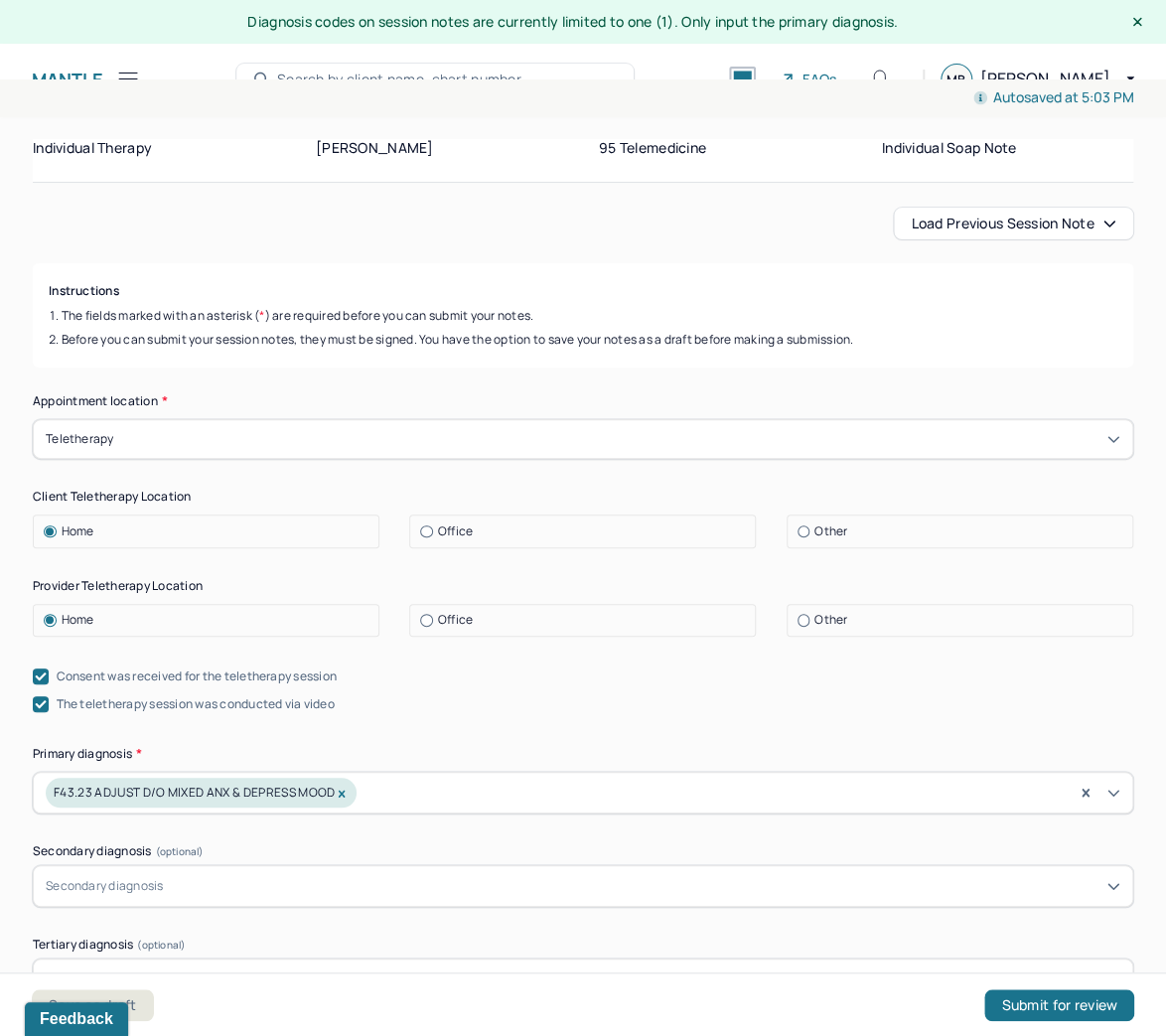 scroll, scrollTop: 79, scrollLeft: 0, axis: vertical 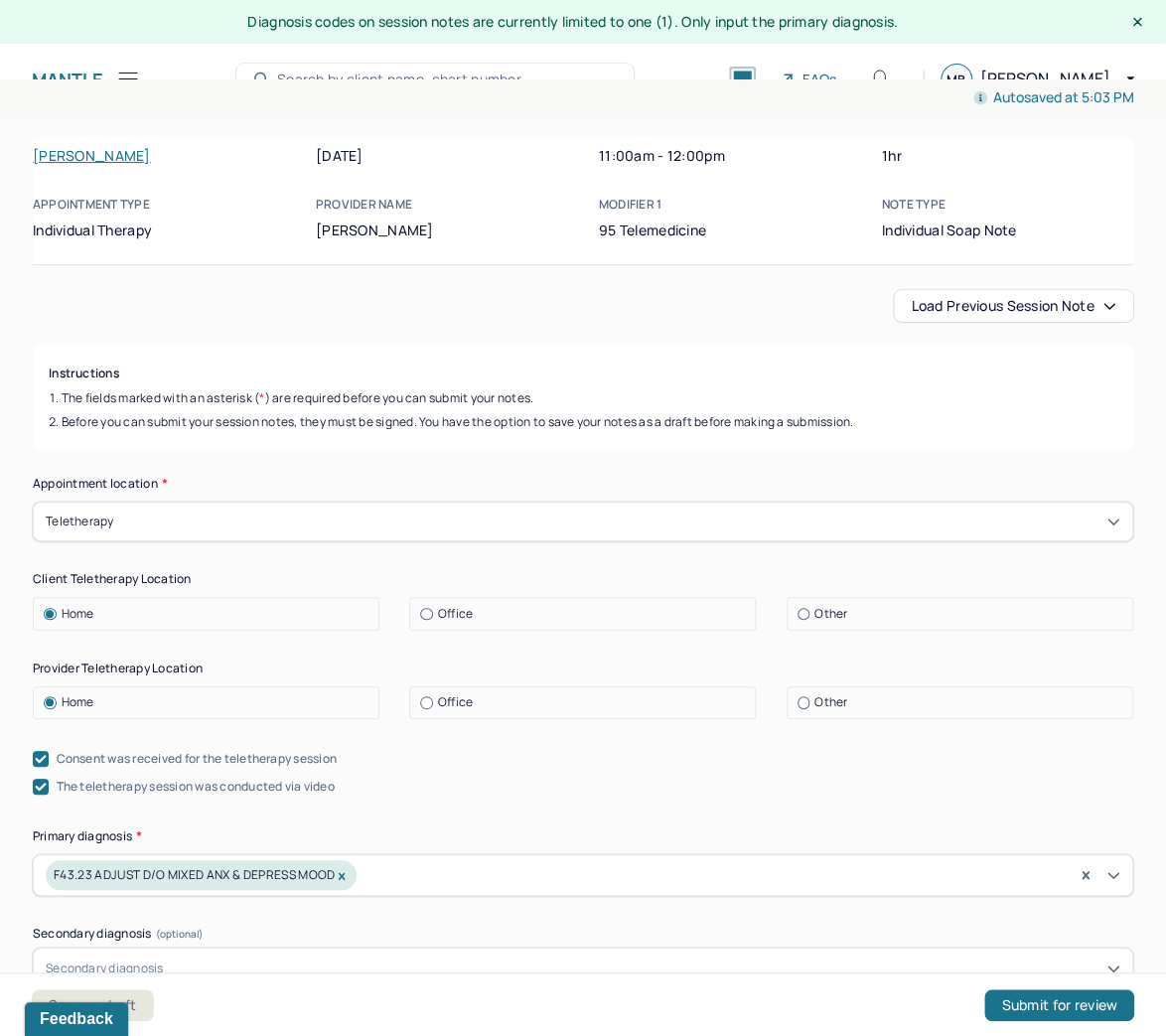 type on "Both partners reported that the week  went well. They shared feelings of anxiety and uncertainty  about the therapy process and stated that they want to understand better how therapy works, including roles  and responsibilities within the therapeutic relationship." 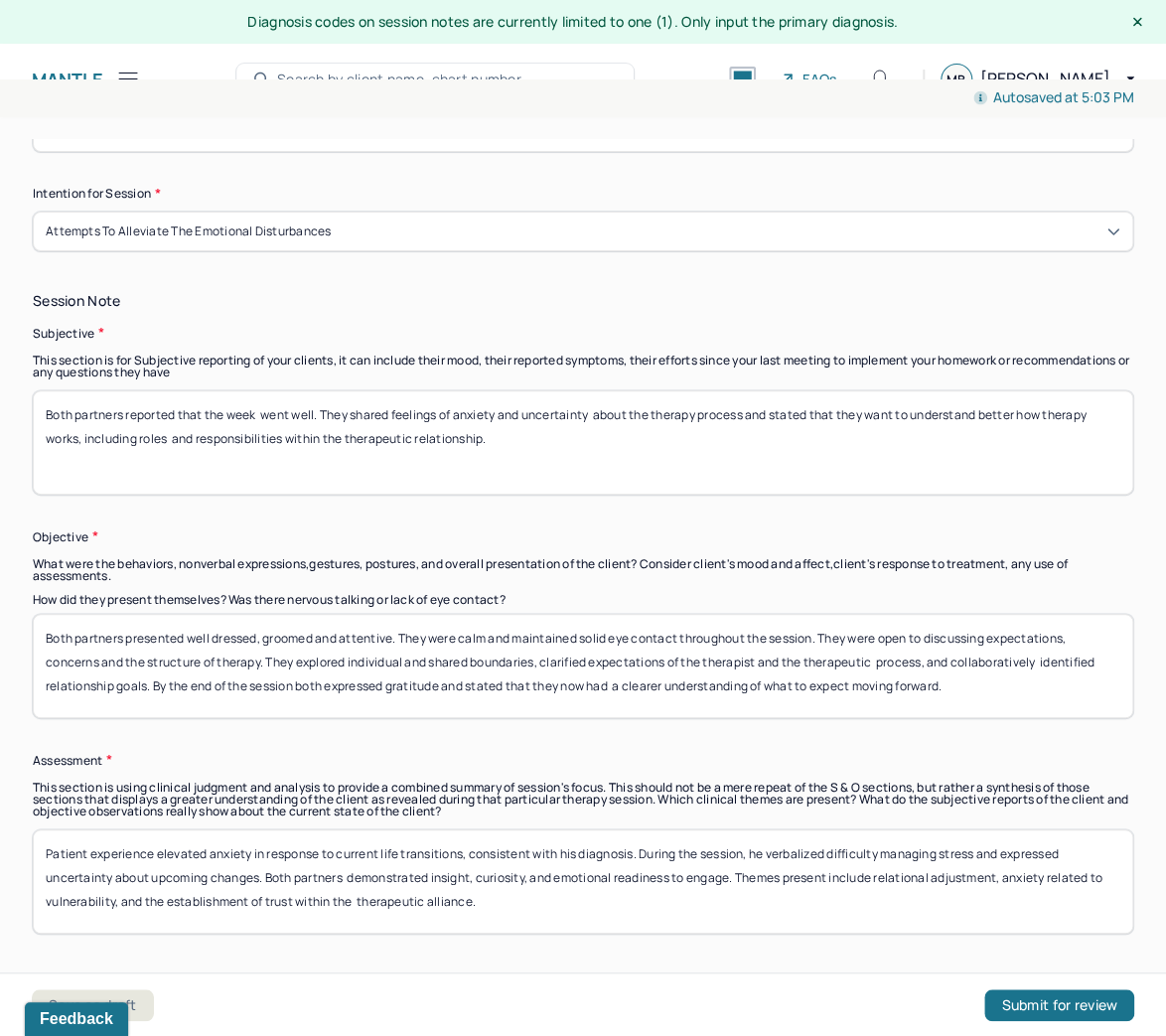 scroll, scrollTop: 1271, scrollLeft: 0, axis: vertical 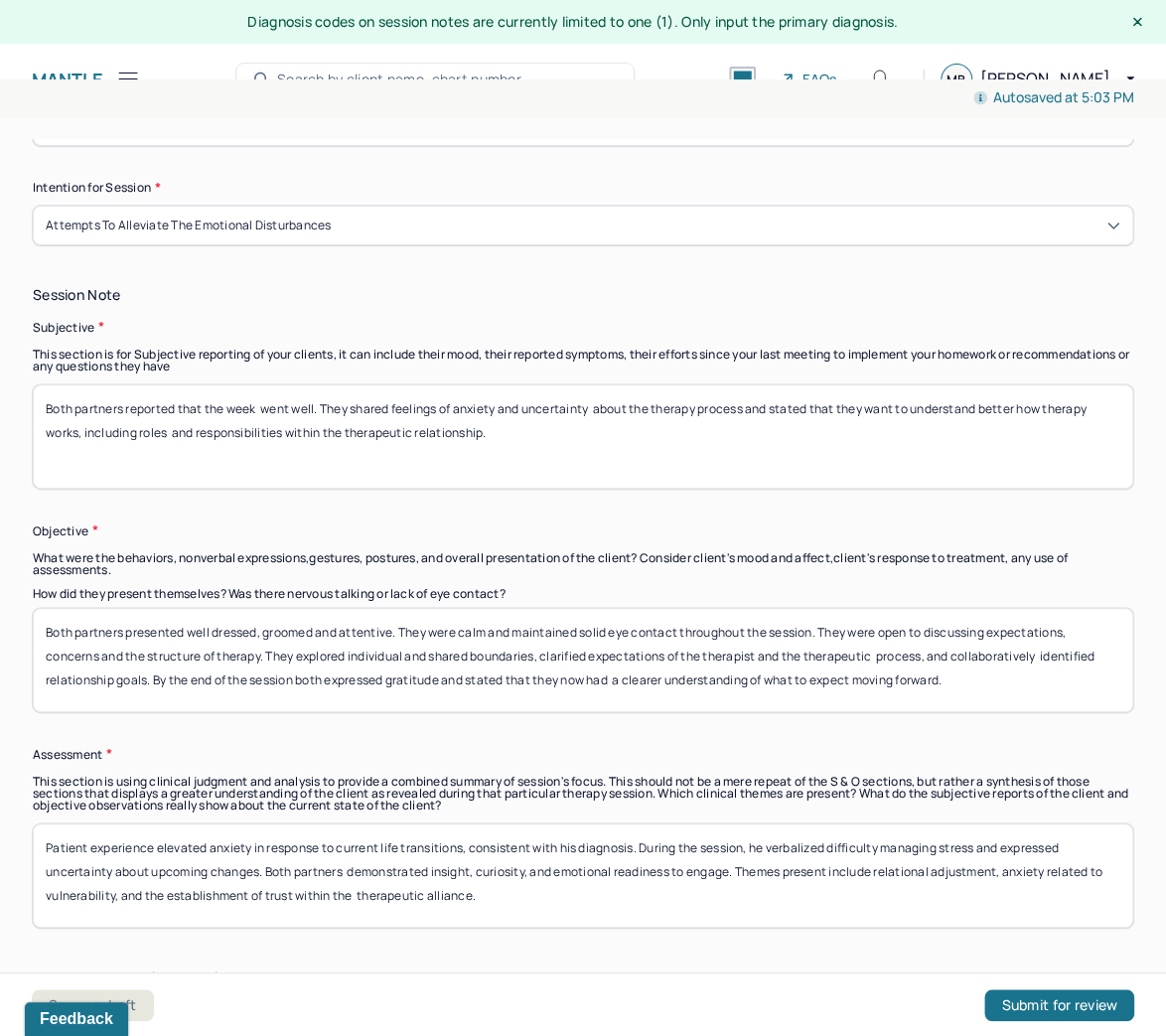drag, startPoint x: 485, startPoint y: 445, endPoint x: -7, endPoint y: 346, distance: 502 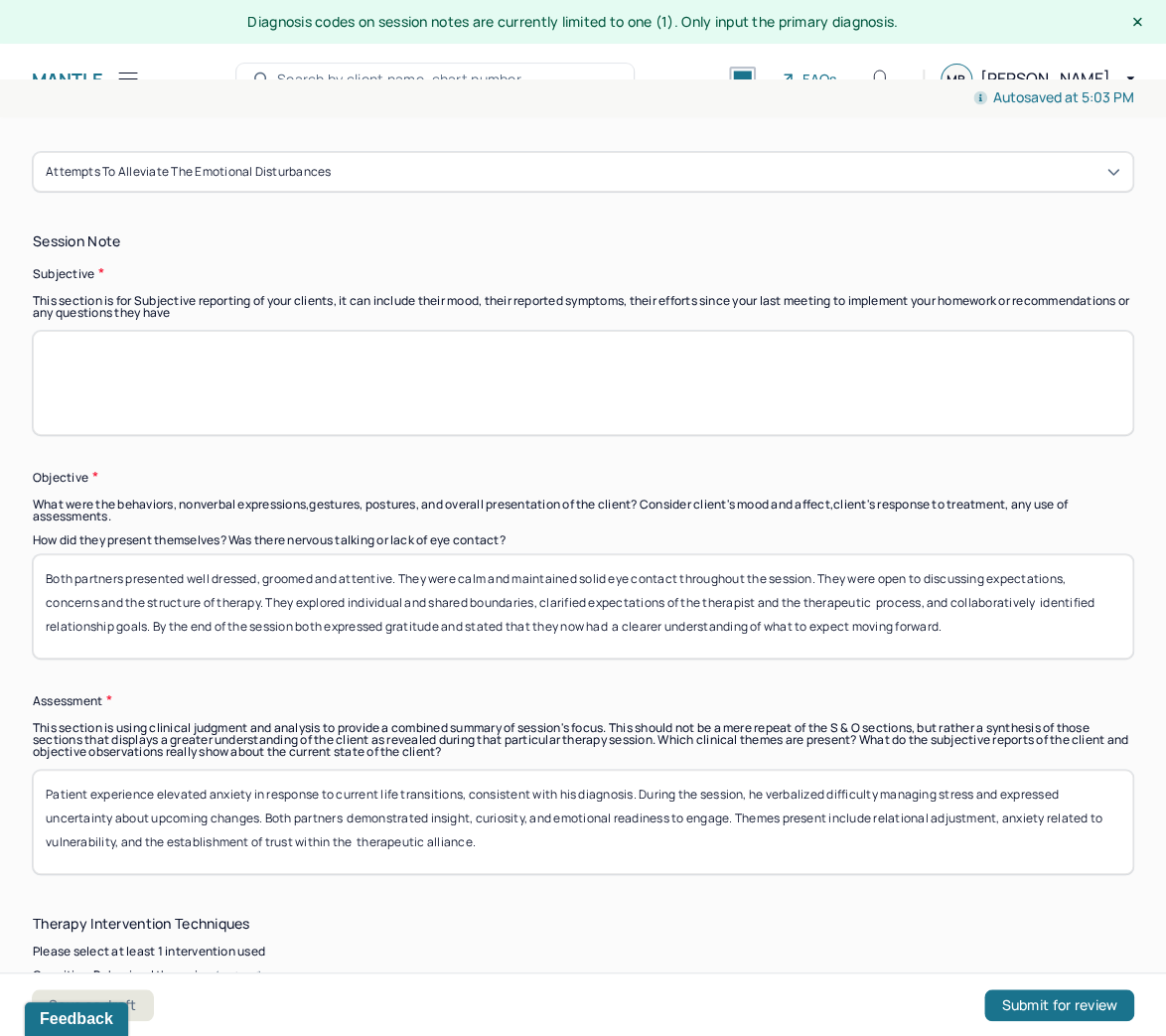 scroll, scrollTop: 1510, scrollLeft: 0, axis: vertical 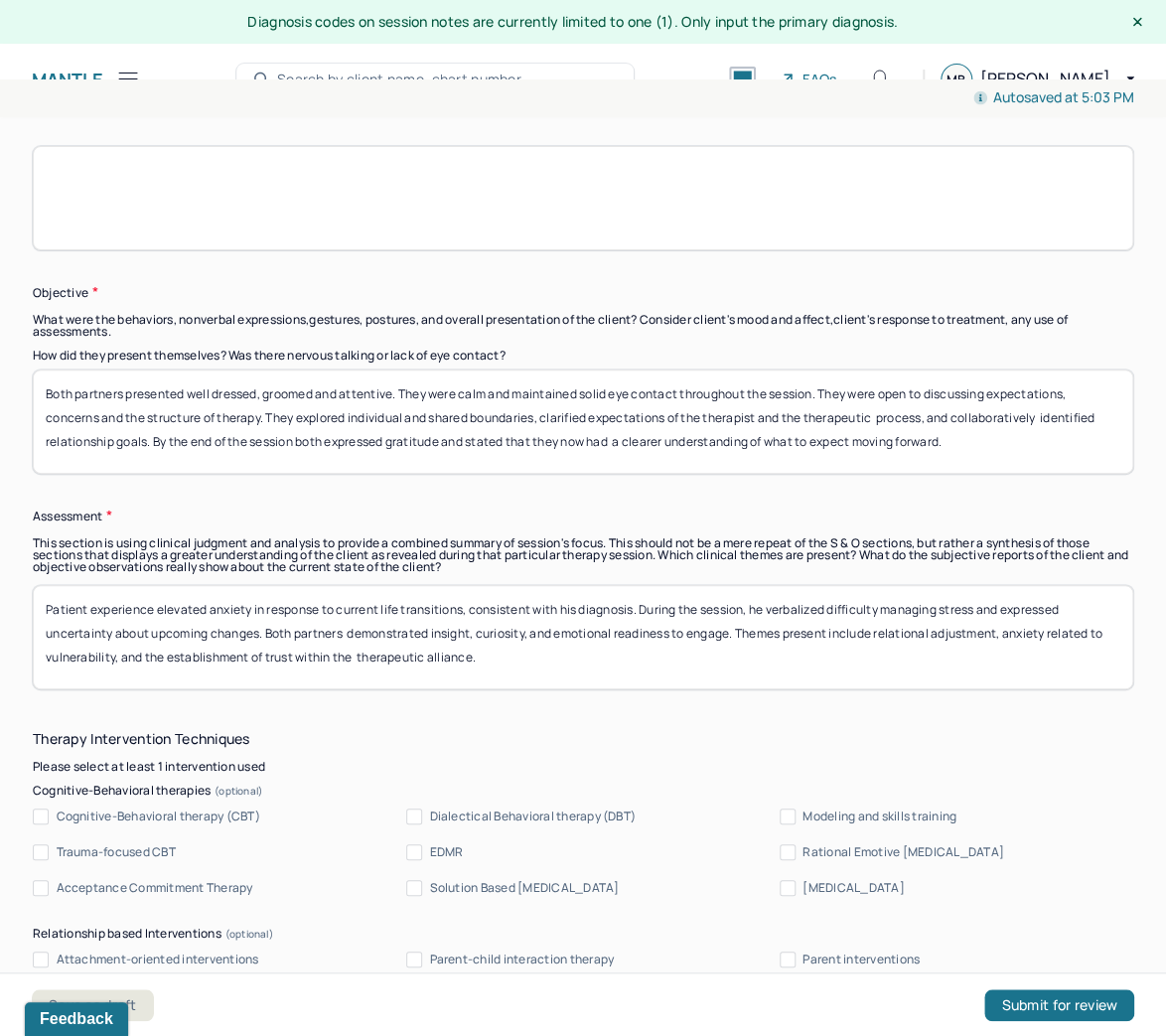 type 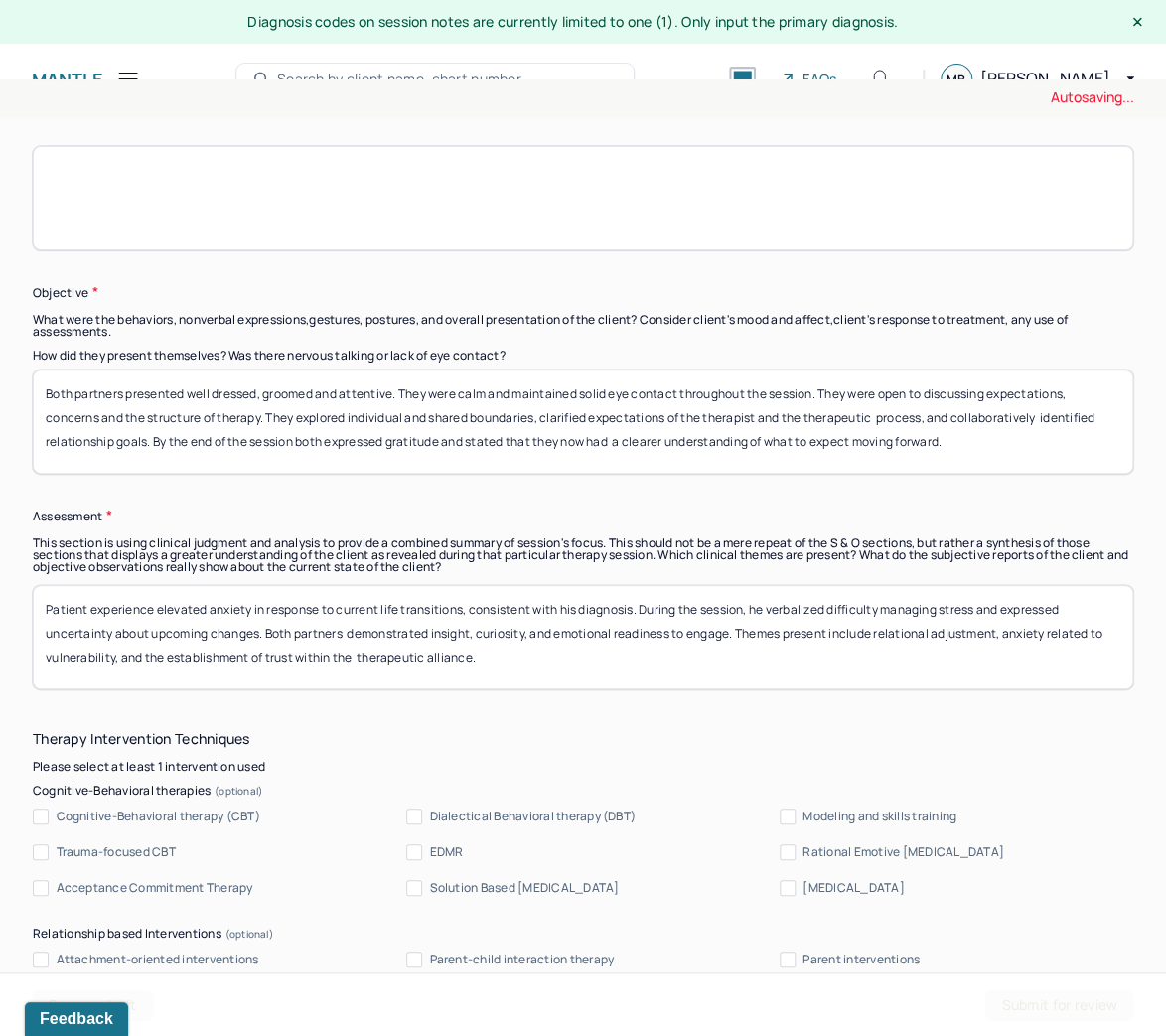 drag, startPoint x: 965, startPoint y: 445, endPoint x: -7, endPoint y: 322, distance: 979.7515 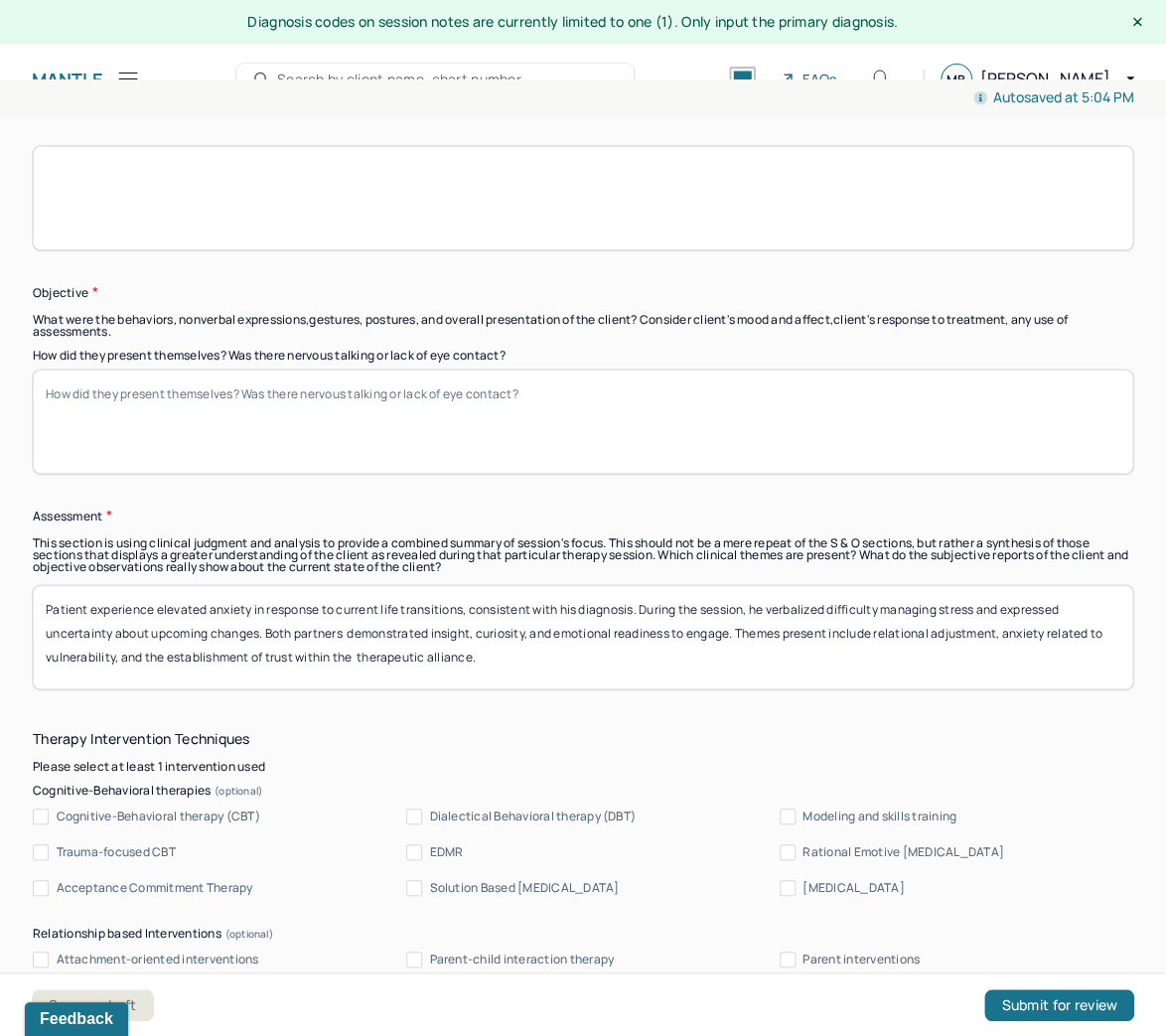type 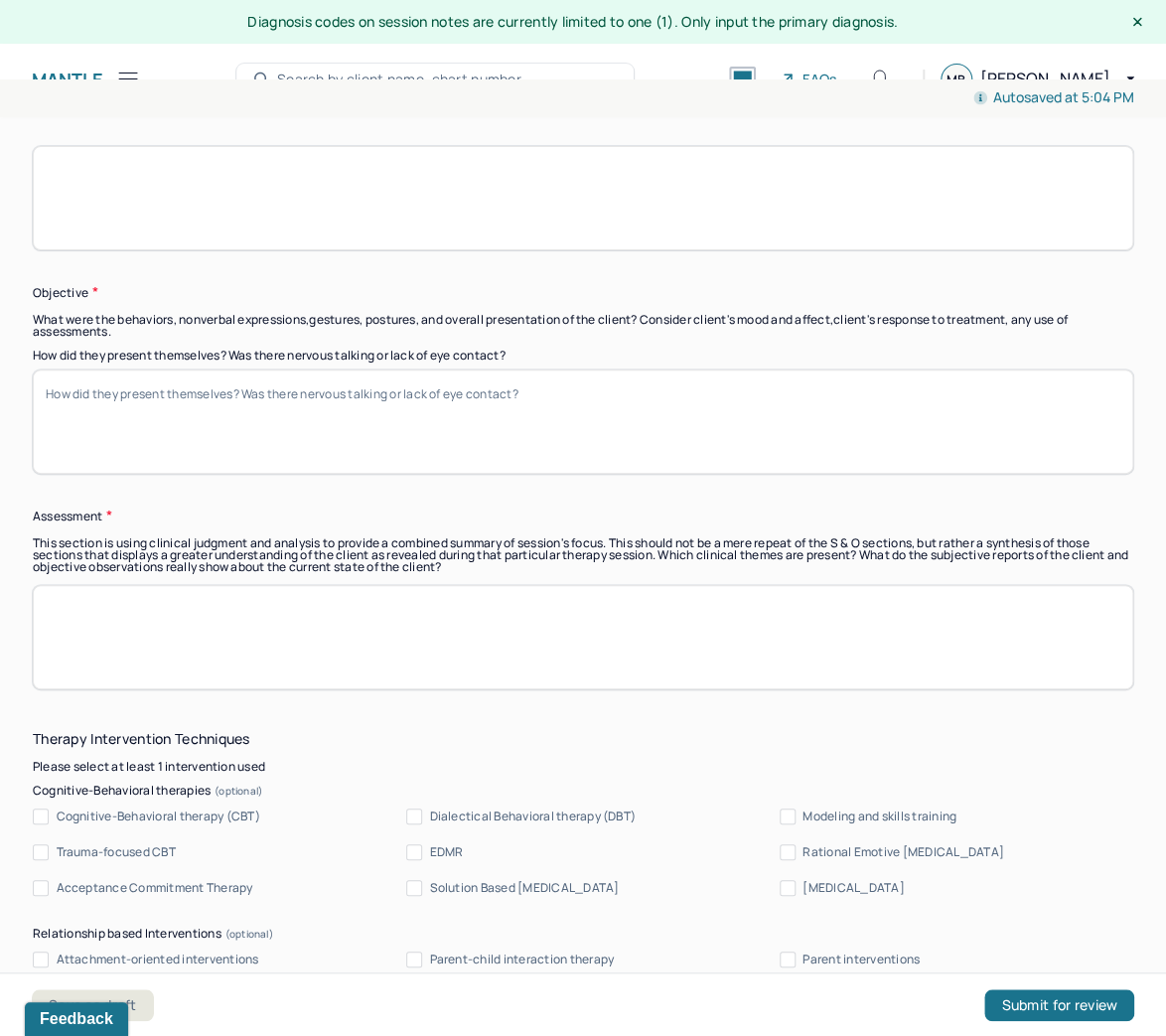 type 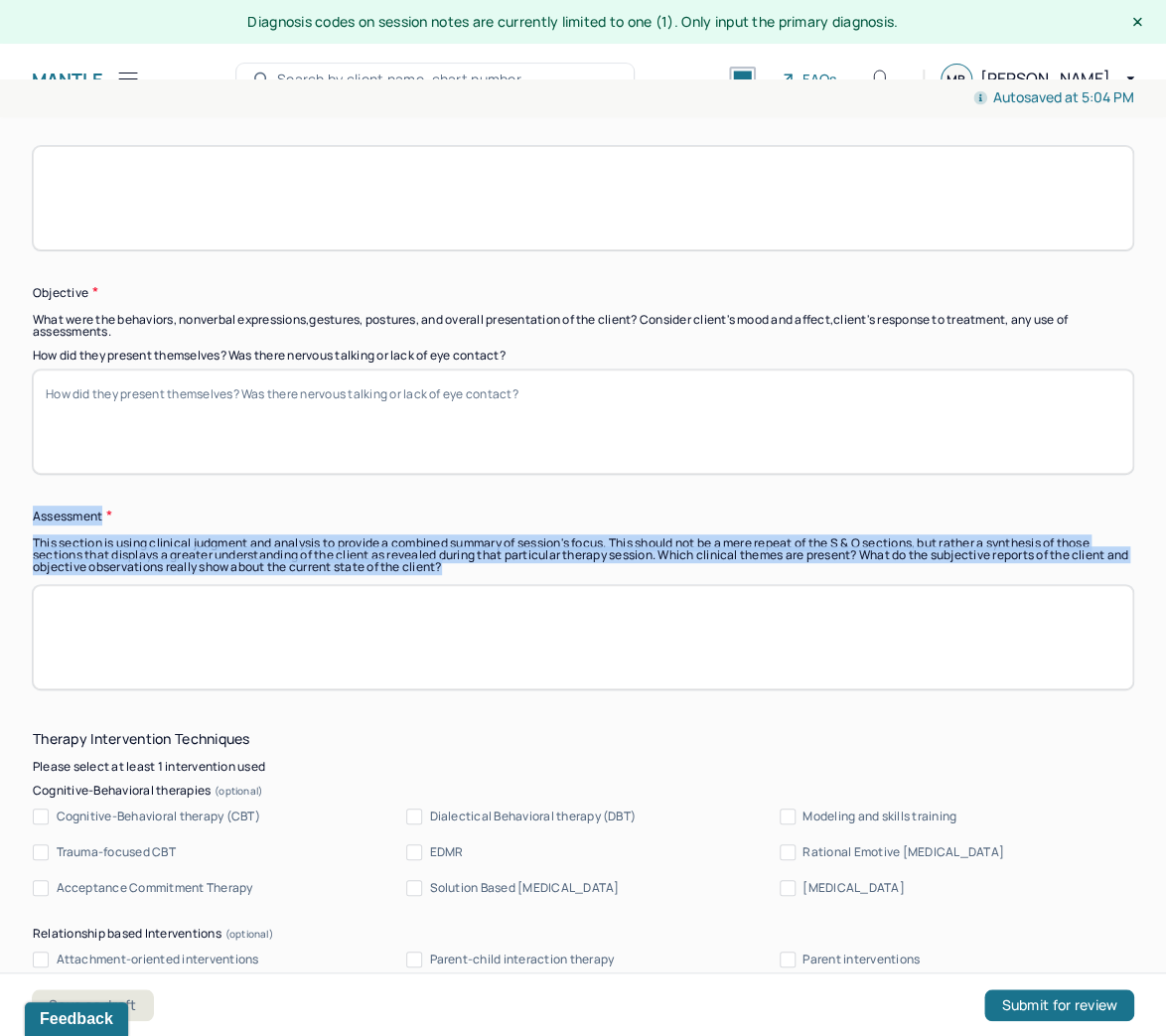 drag, startPoint x: 565, startPoint y: 568, endPoint x: -4, endPoint y: 509, distance: 572.0507 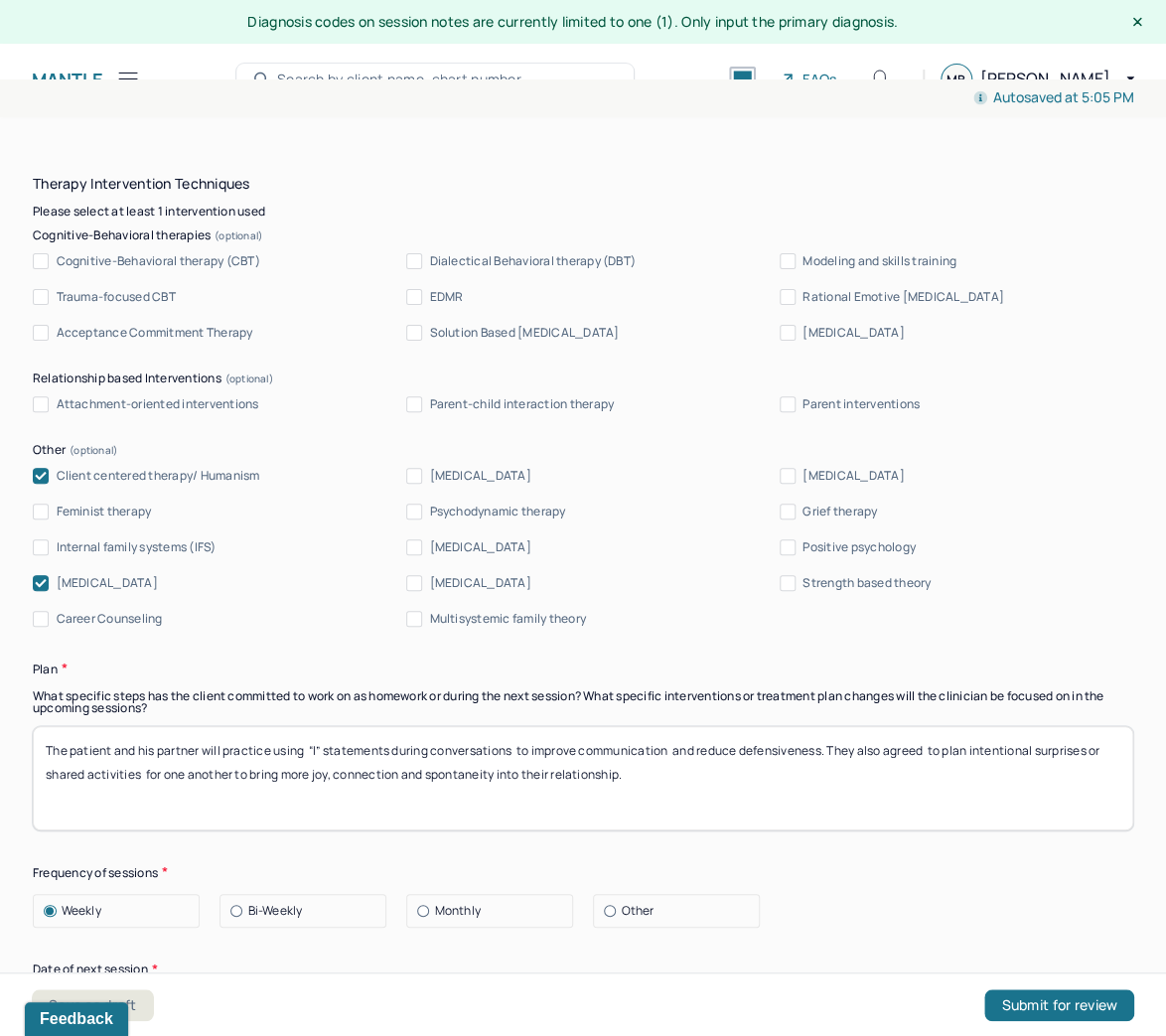 scroll, scrollTop: 2066, scrollLeft: 0, axis: vertical 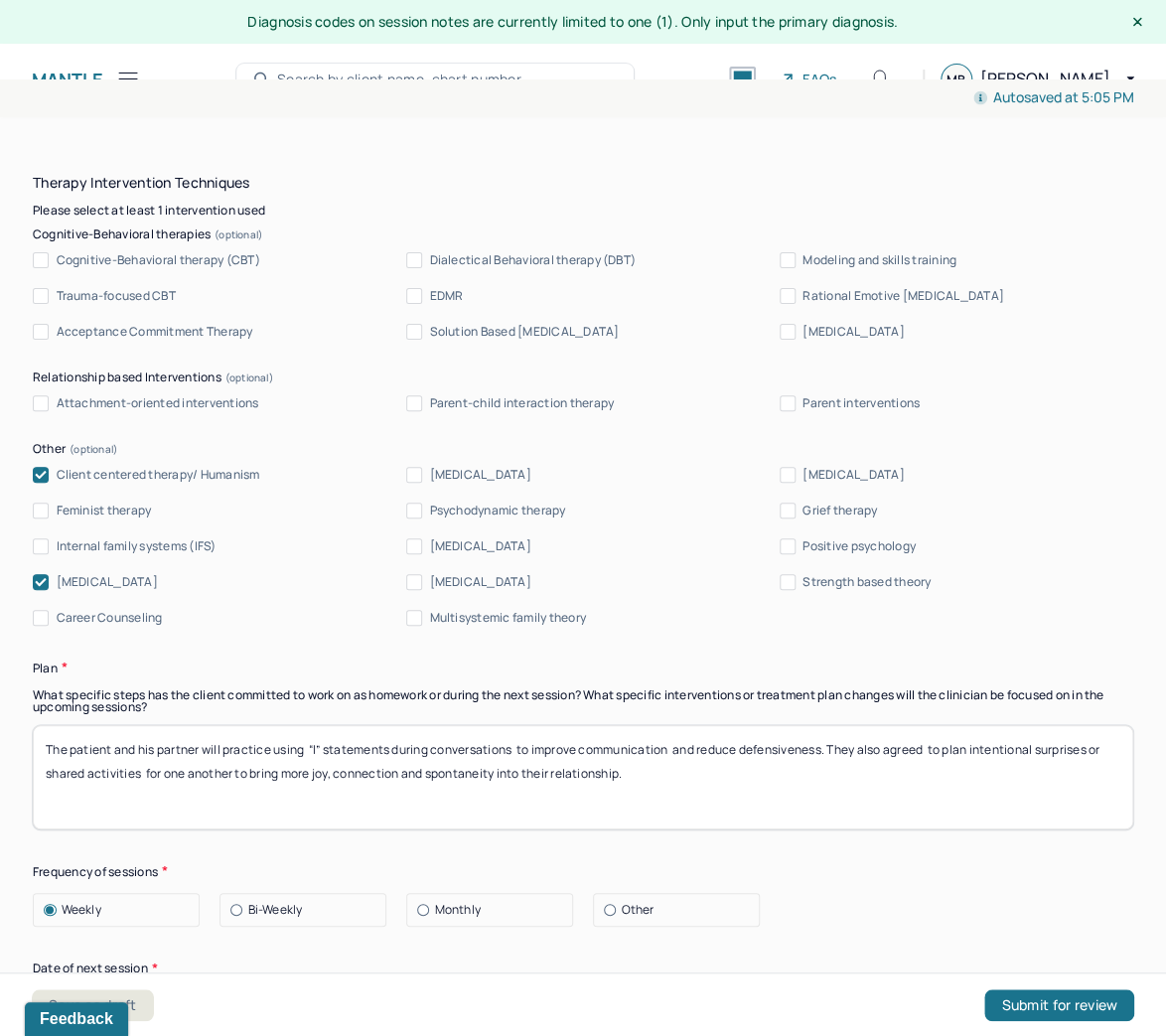 click 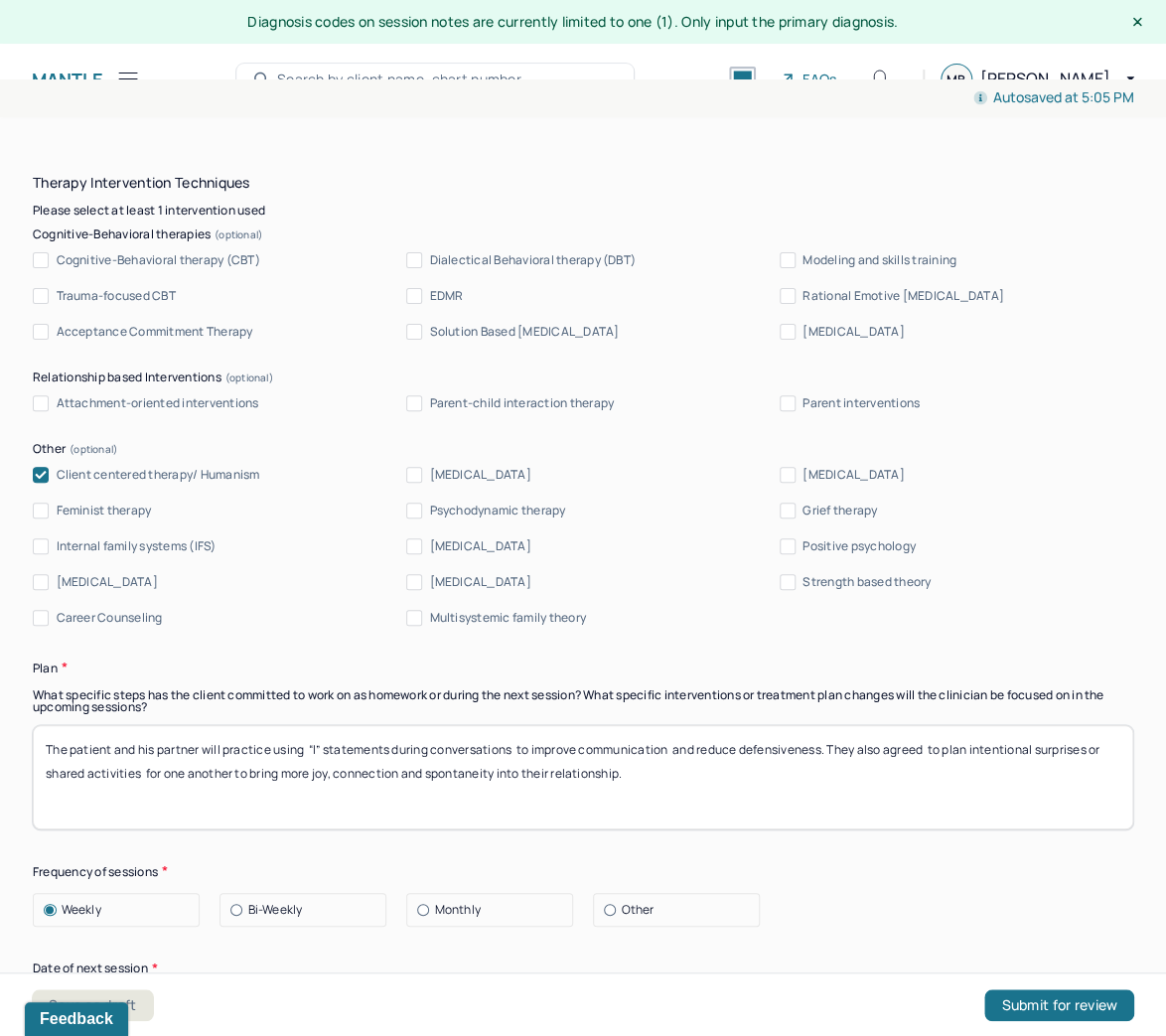 click on "Dialectical Behavioral therapy (DBT)" at bounding box center (414, 260) 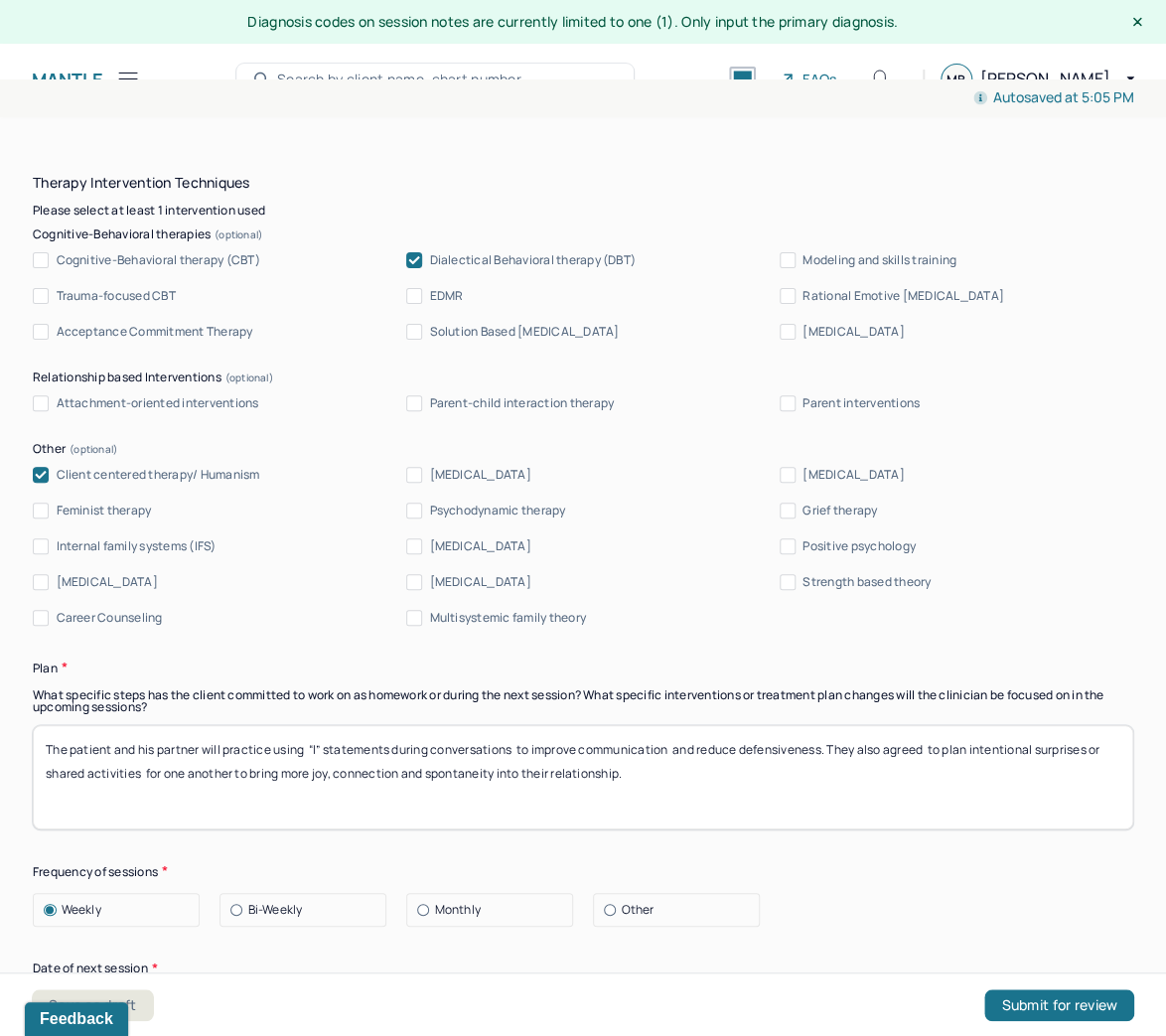 click on "Cognitive-Behavioral therapy (CBT)" at bounding box center (41, 260) 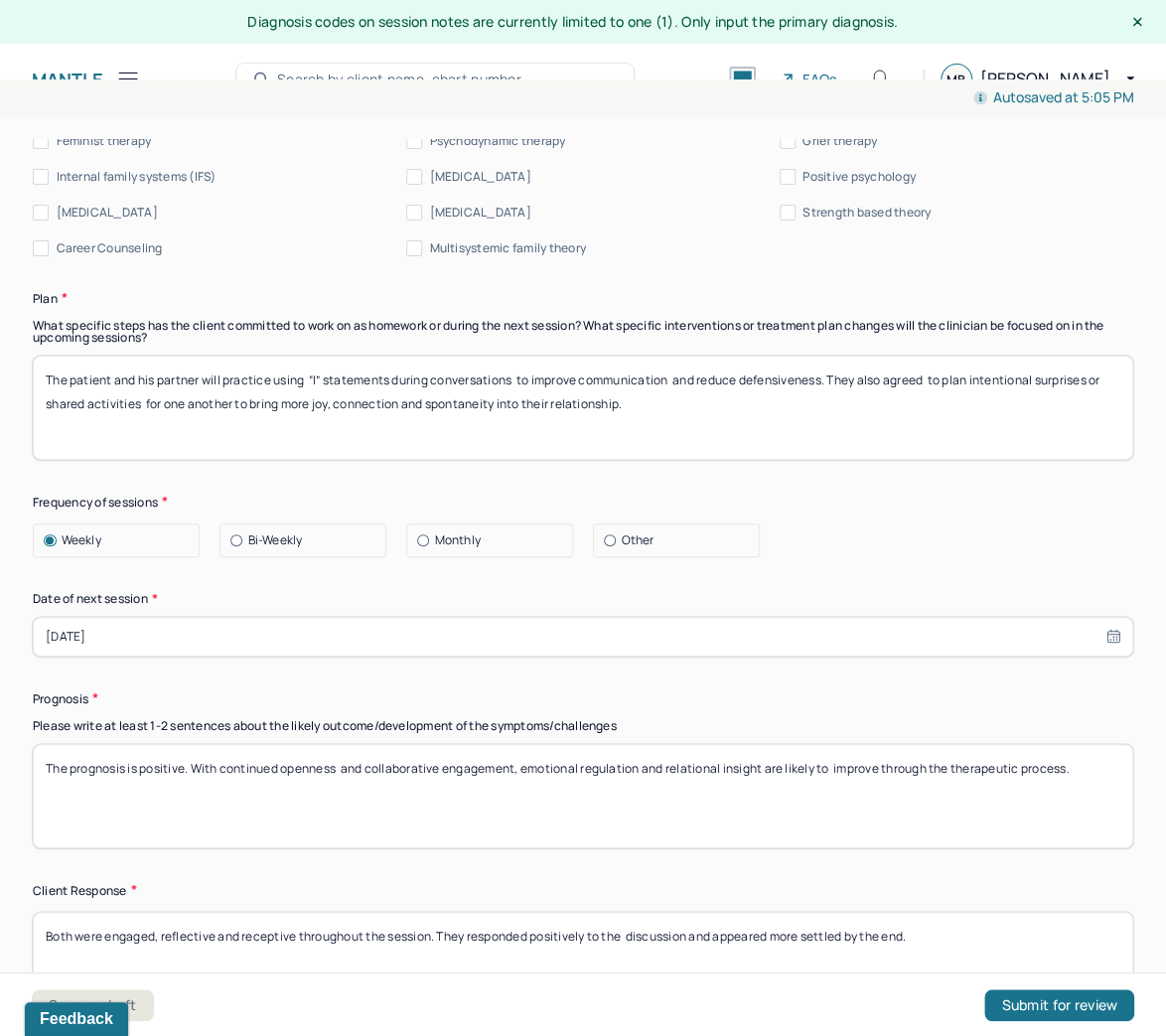 scroll, scrollTop: 2463, scrollLeft: 0, axis: vertical 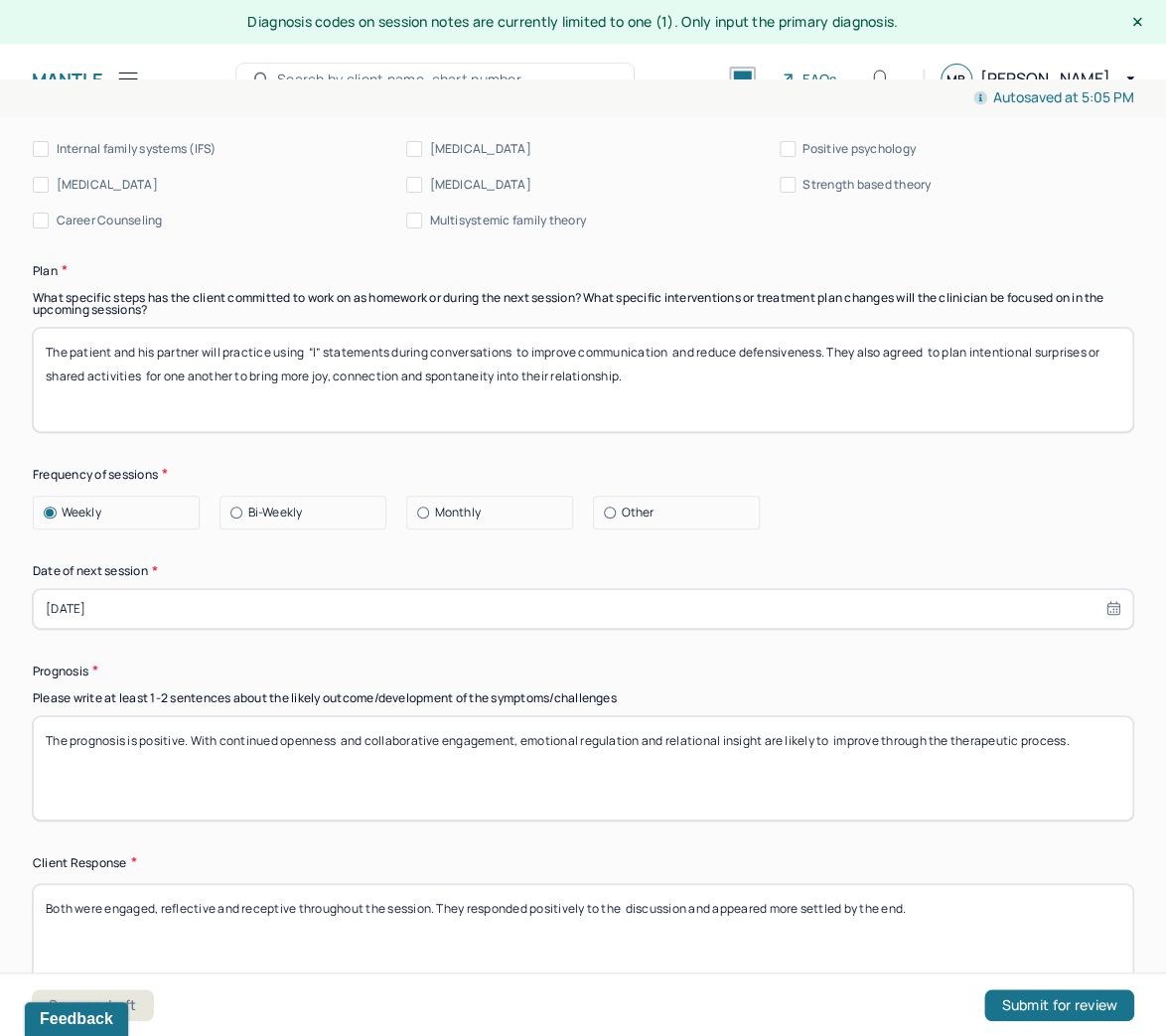 drag, startPoint x: 744, startPoint y: 383, endPoint x: -7, endPoint y: 344, distance: 752.01197 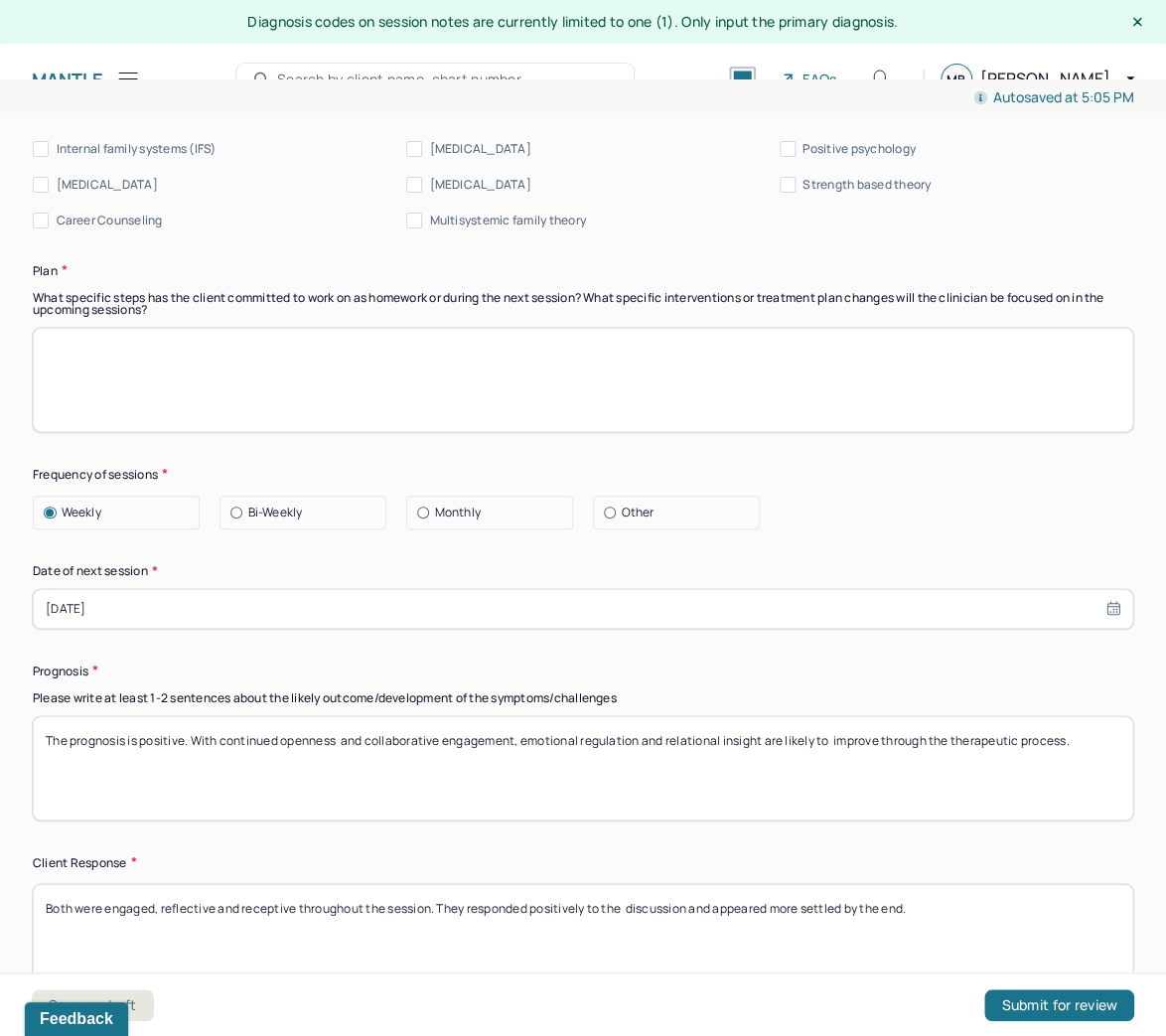 type 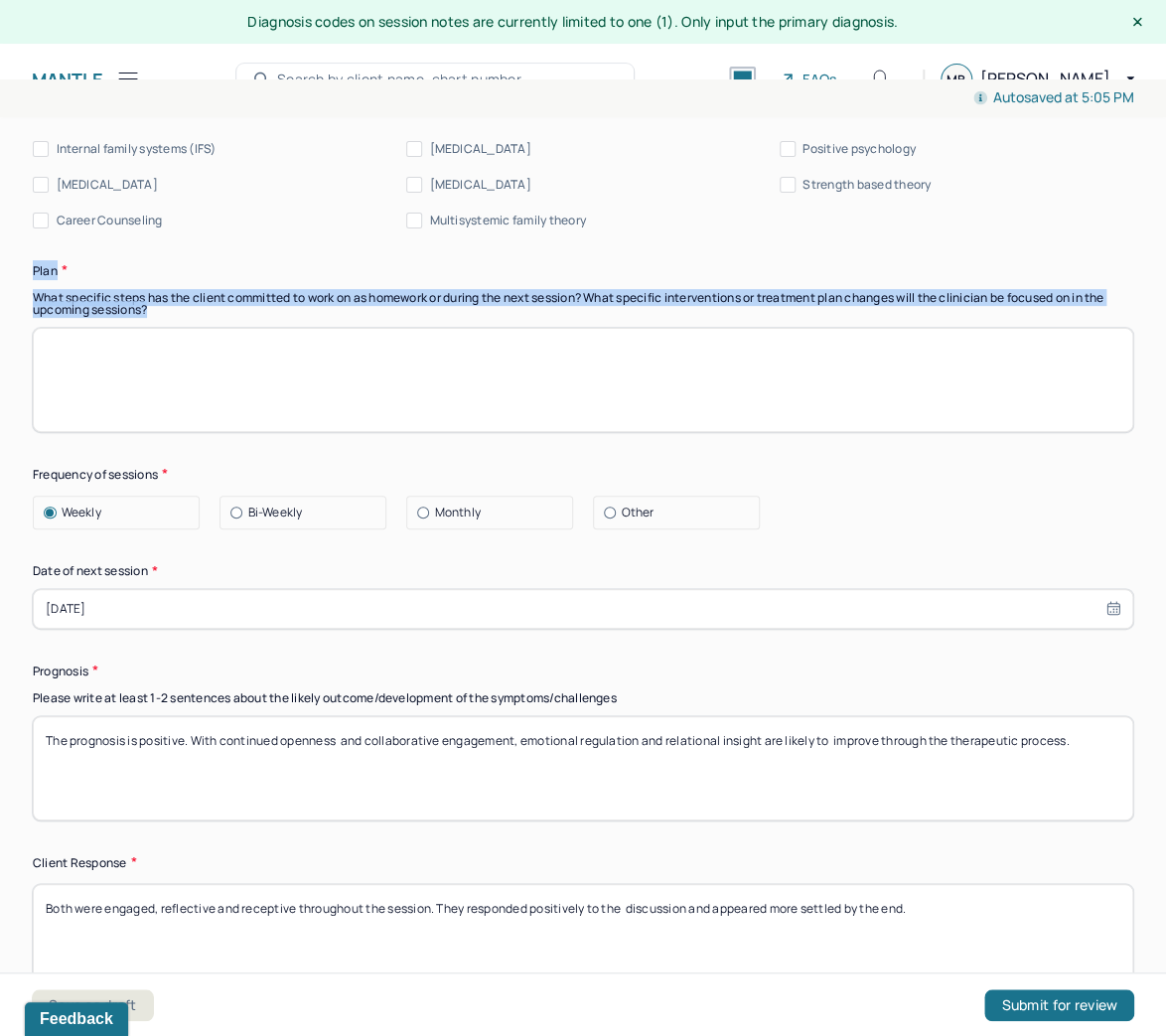 drag, startPoint x: 199, startPoint y: 308, endPoint x: -7, endPoint y: 254, distance: 212.96009 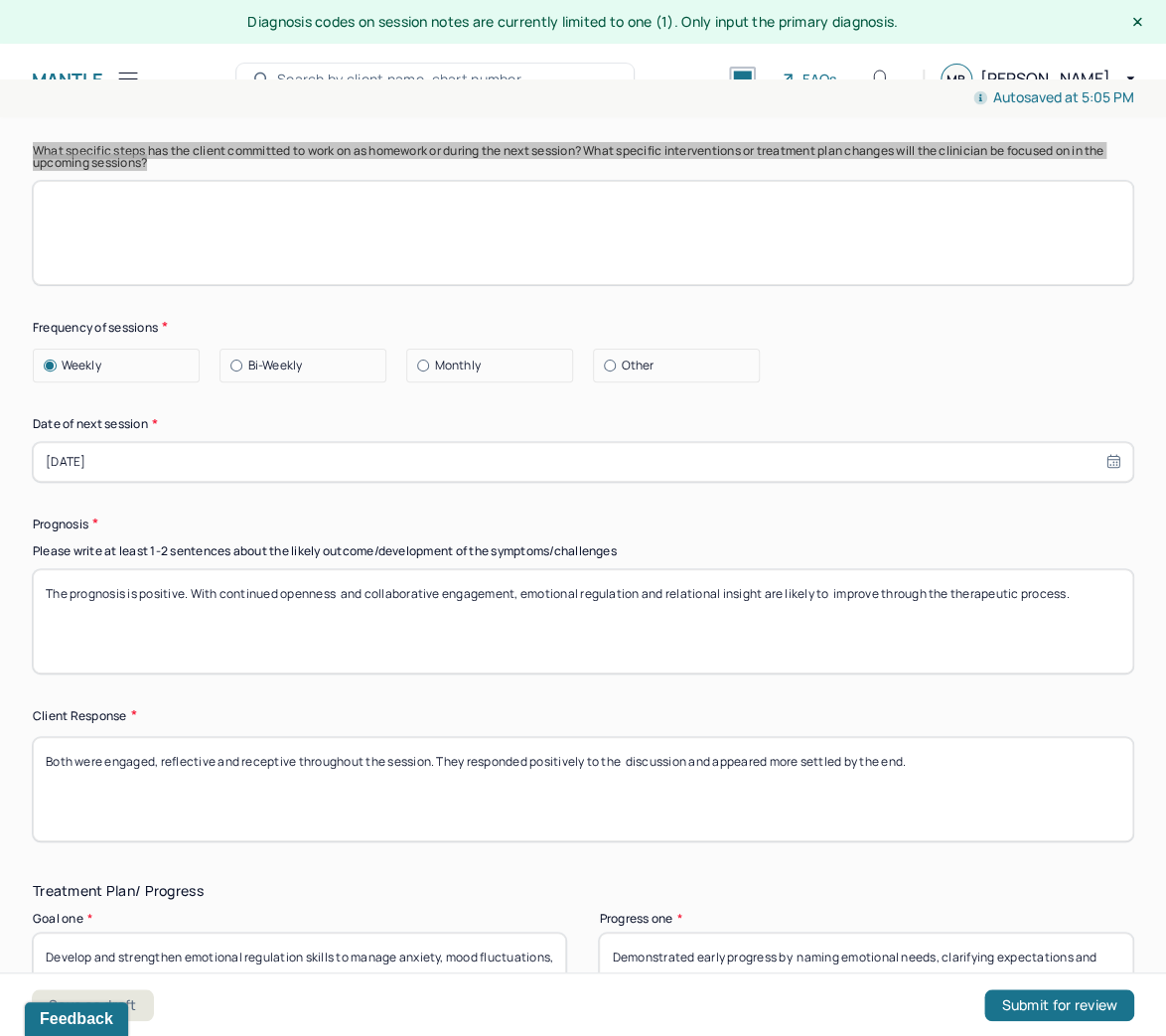 scroll, scrollTop: 2622, scrollLeft: 0, axis: vertical 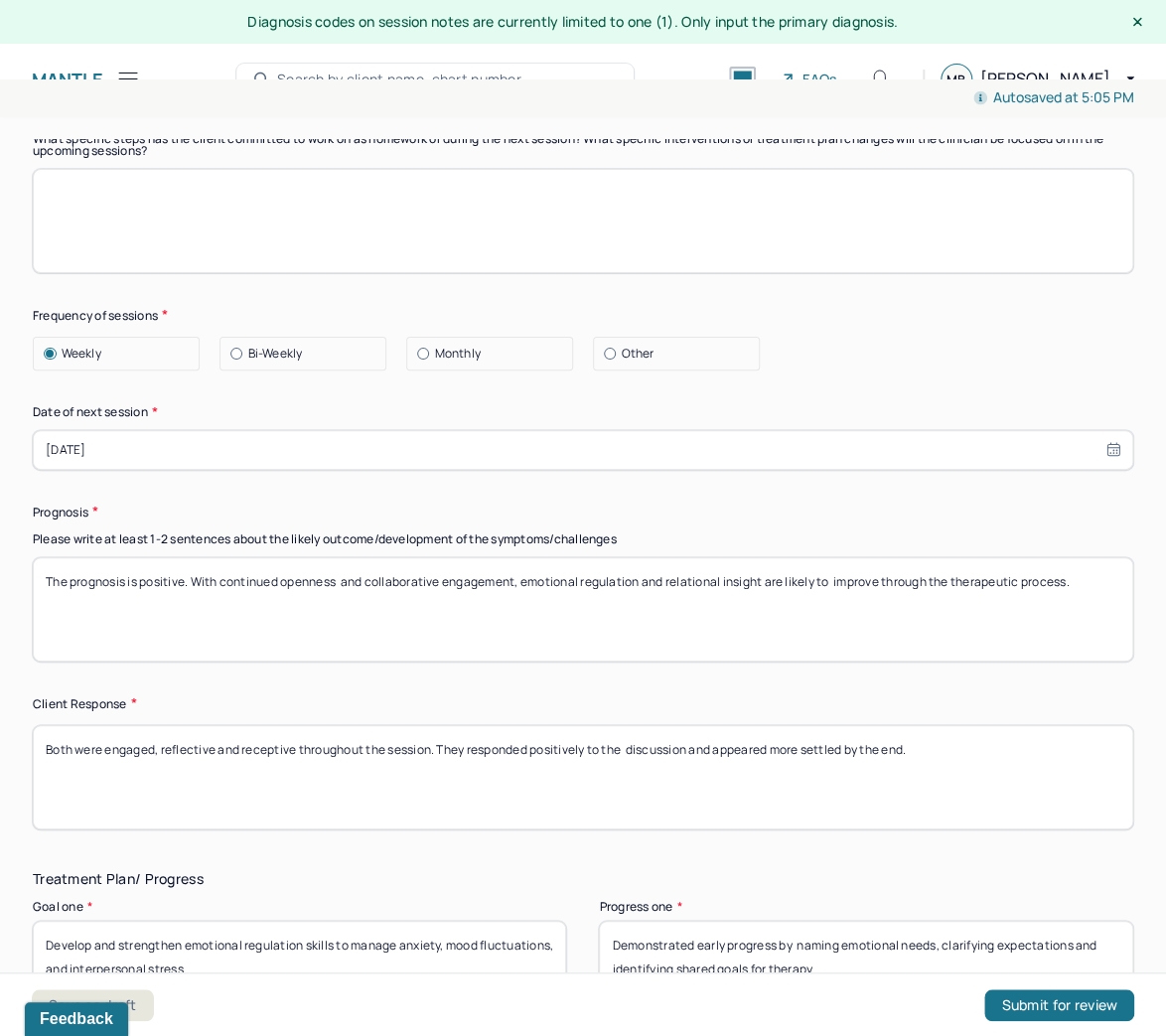 click on "07/12/2025" at bounding box center [583, 450] 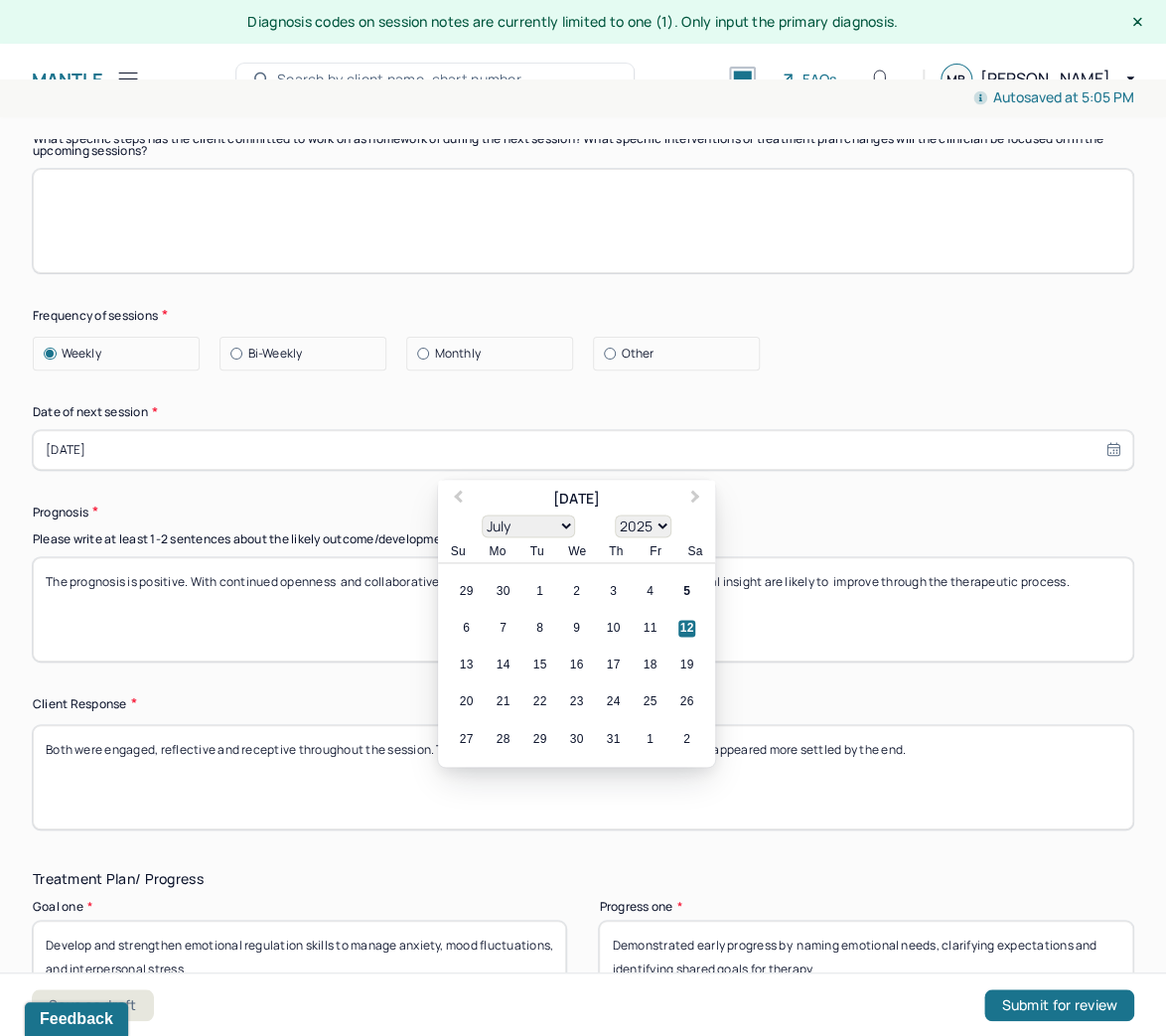 click on "12" at bounding box center [686, 628] 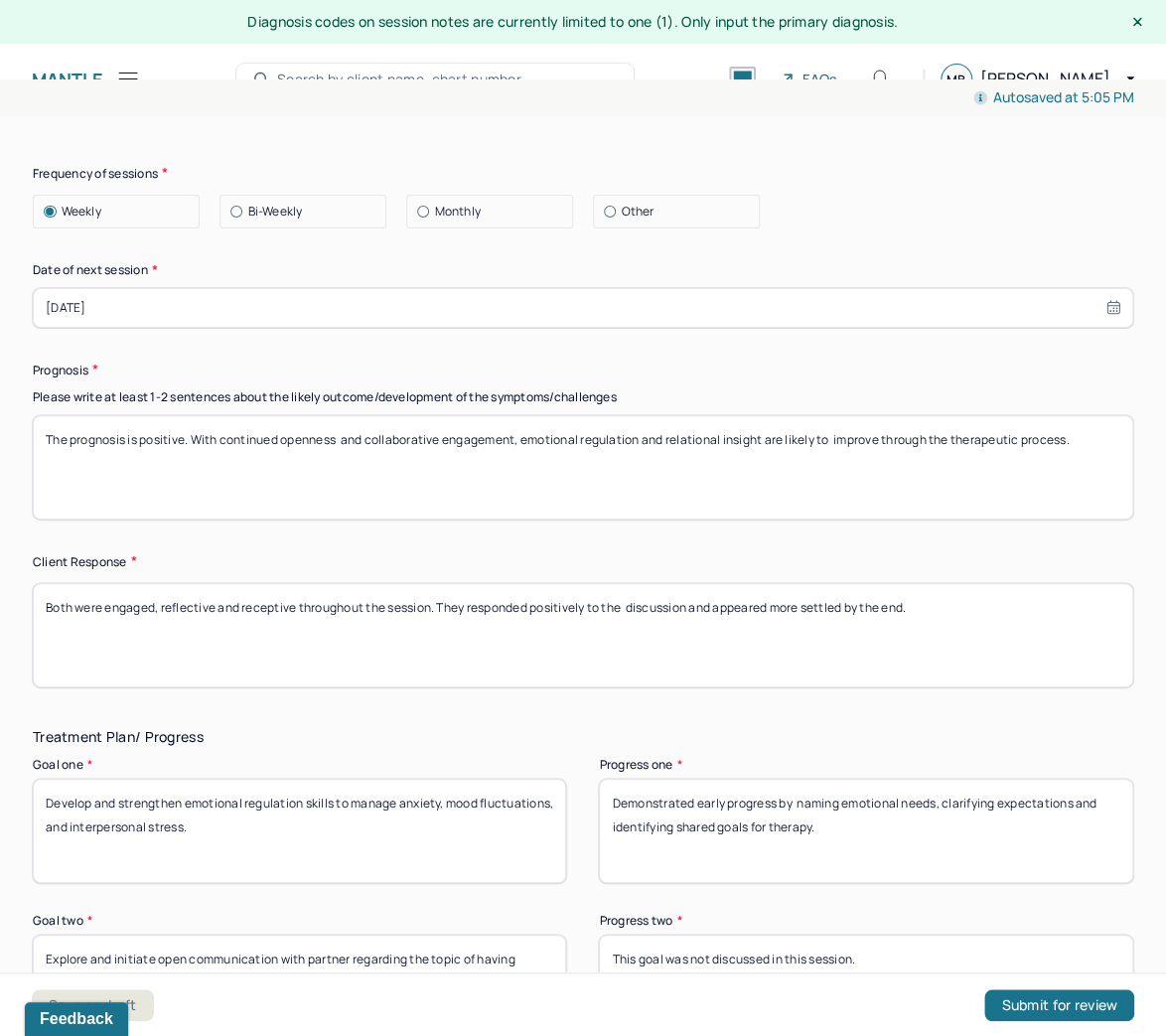 scroll, scrollTop: 2781, scrollLeft: 0, axis: vertical 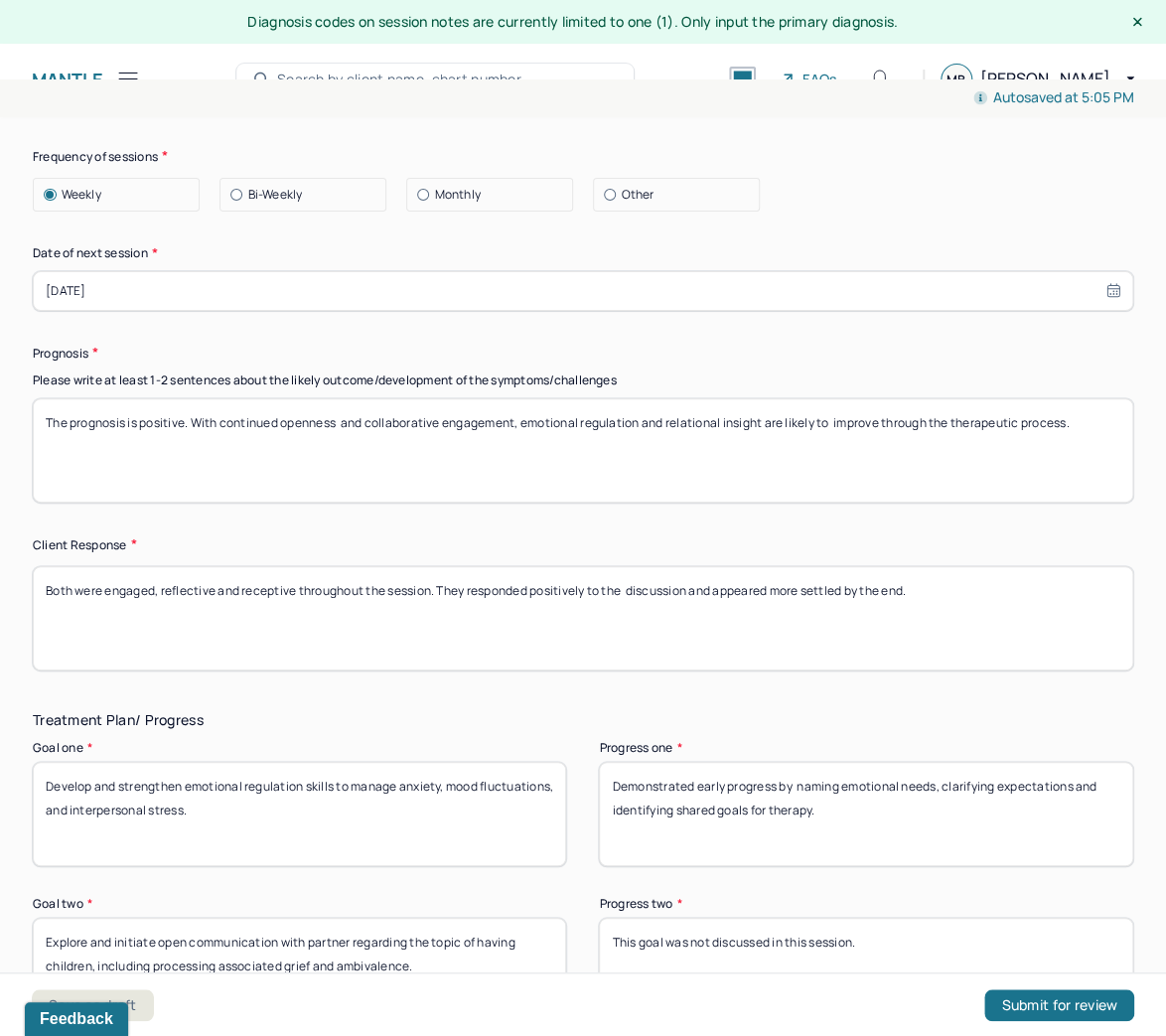 drag, startPoint x: 1017, startPoint y: 425, endPoint x: -7, endPoint y: 437, distance: 1024.0703 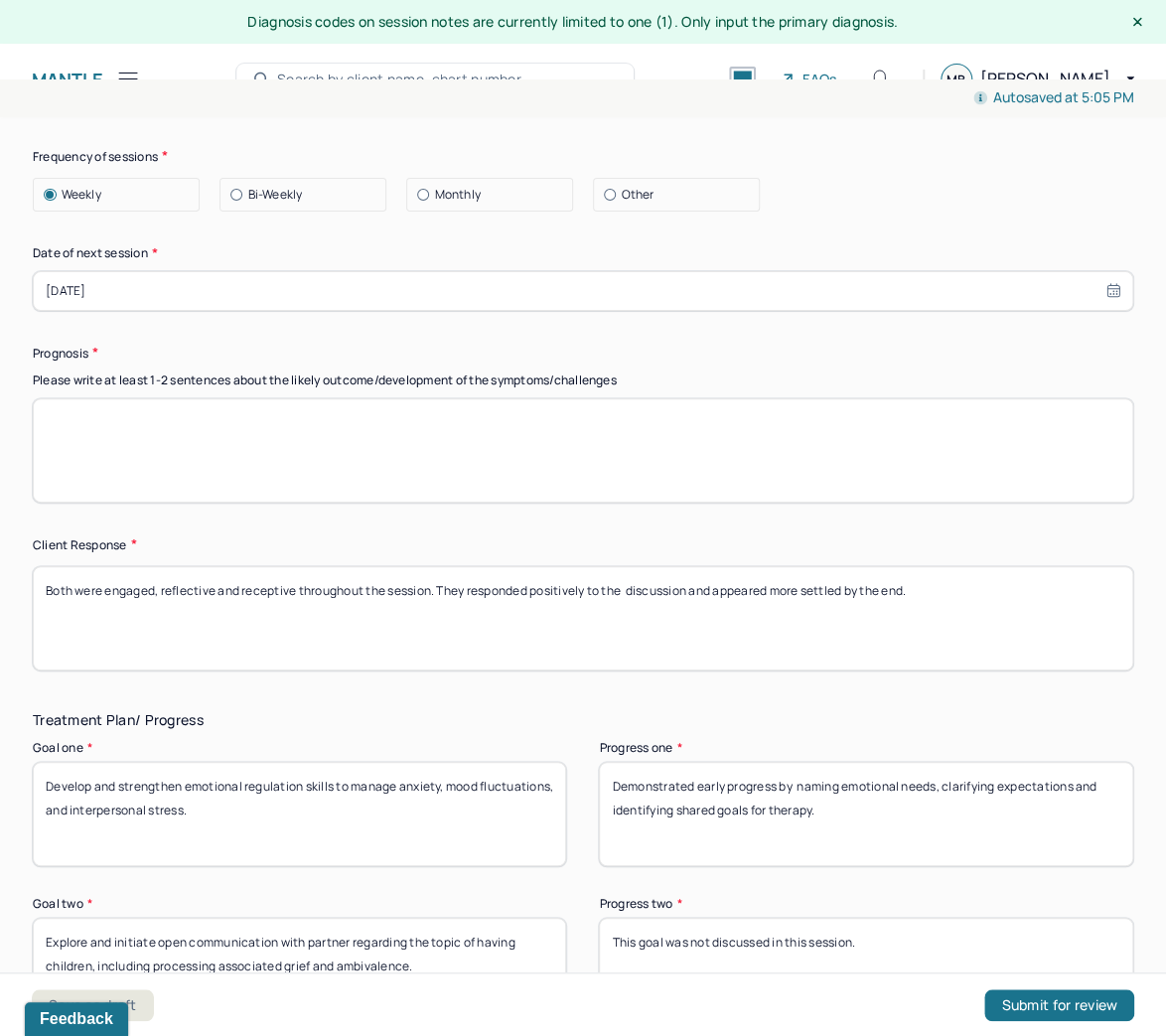 type 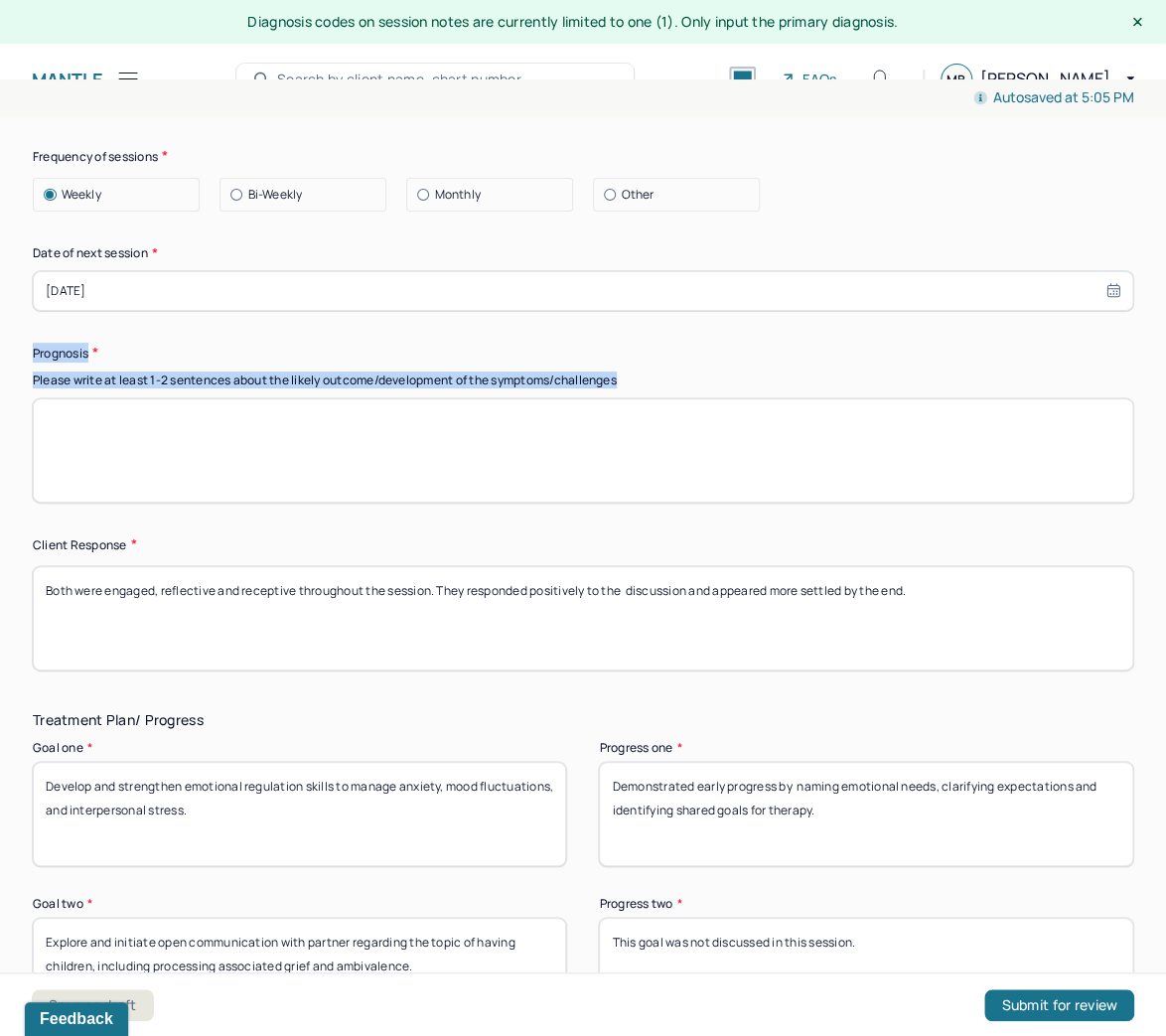 drag, startPoint x: 656, startPoint y: 374, endPoint x: -2, endPoint y: 348, distance: 658.51348 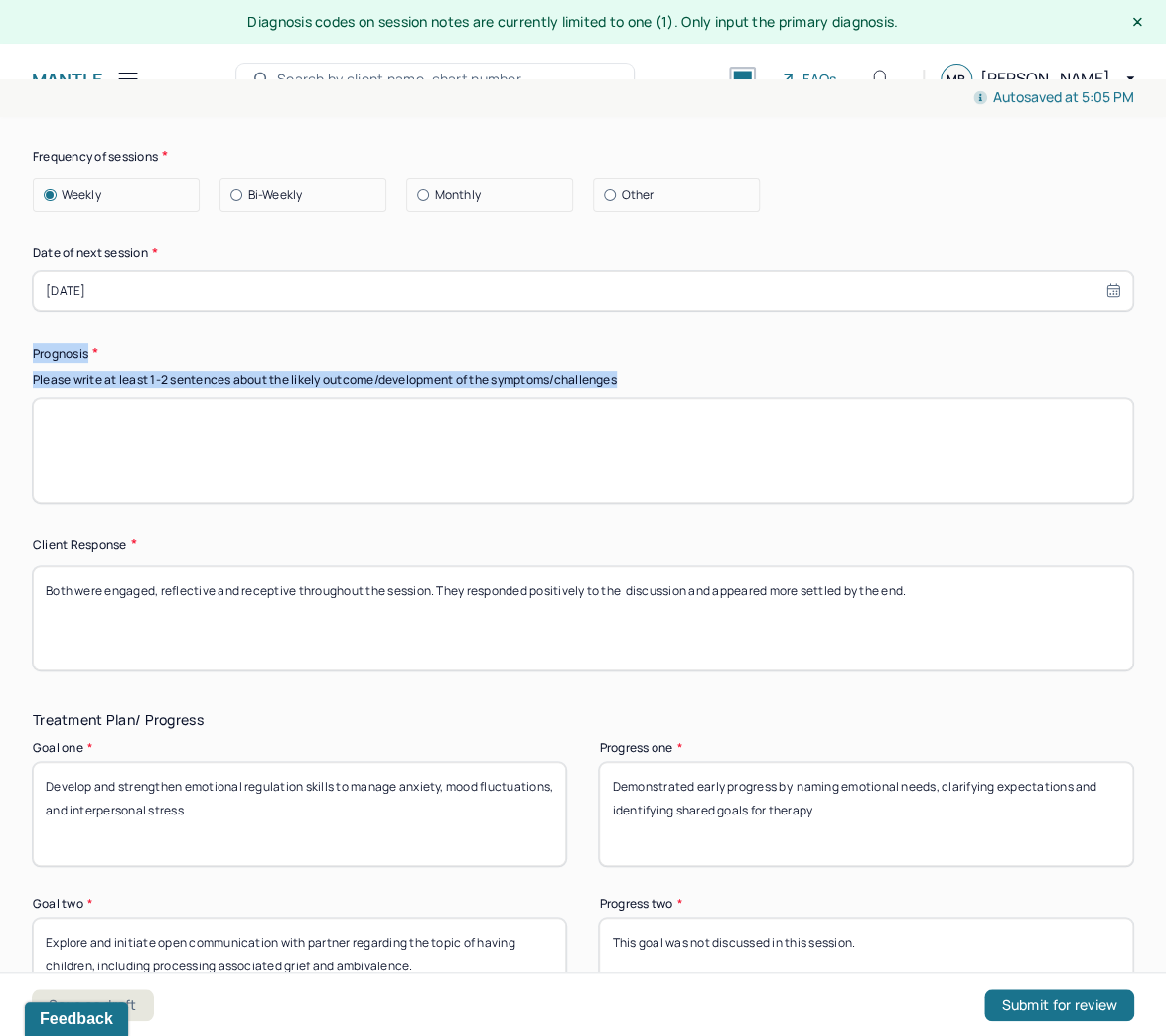 copy on "Prognosis Please write at least 1-2 sentences about the likely outcome/development of the symptoms/challenges" 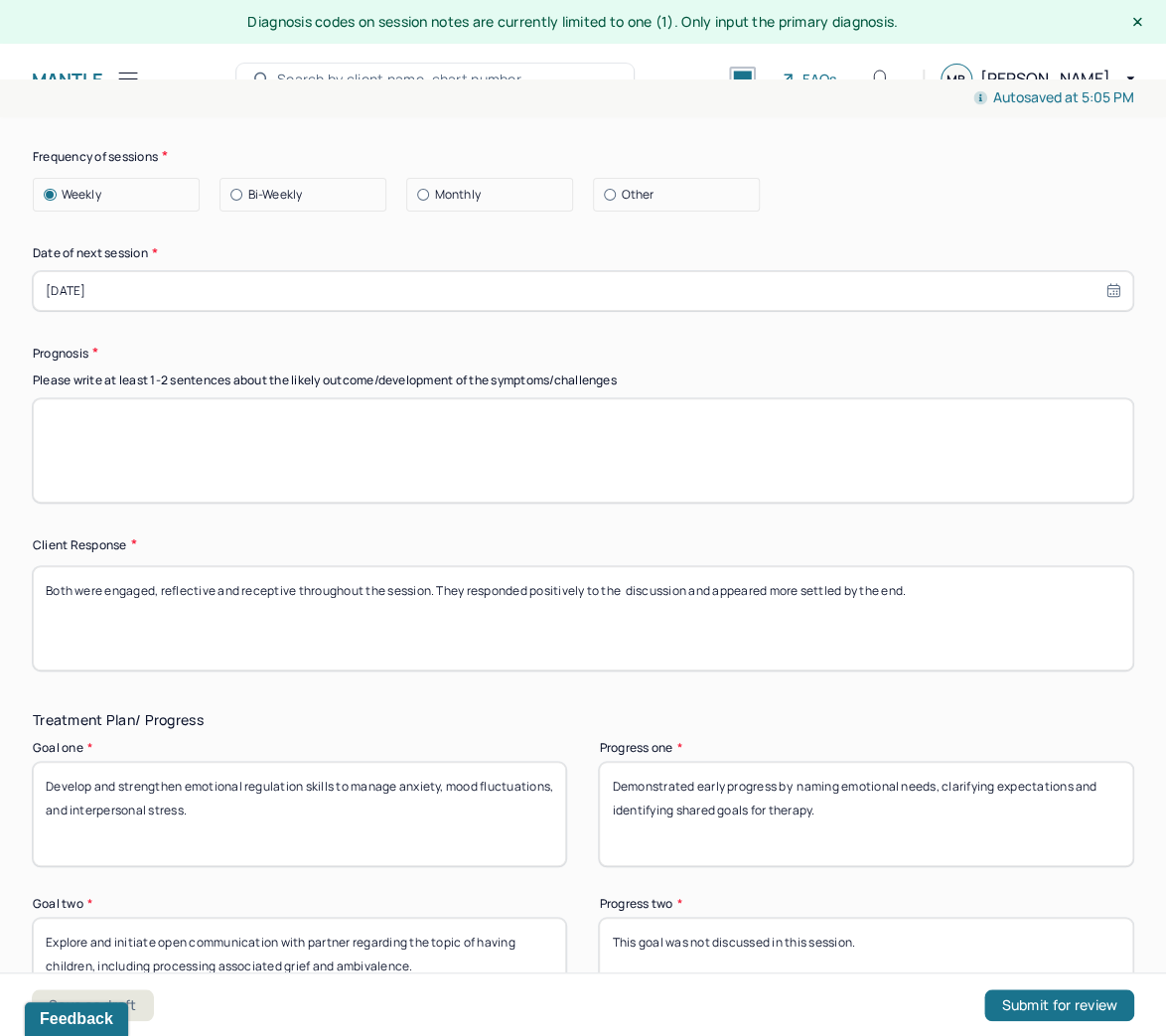 drag, startPoint x: 638, startPoint y: 600, endPoint x: -7, endPoint y: 571, distance: 645.6516 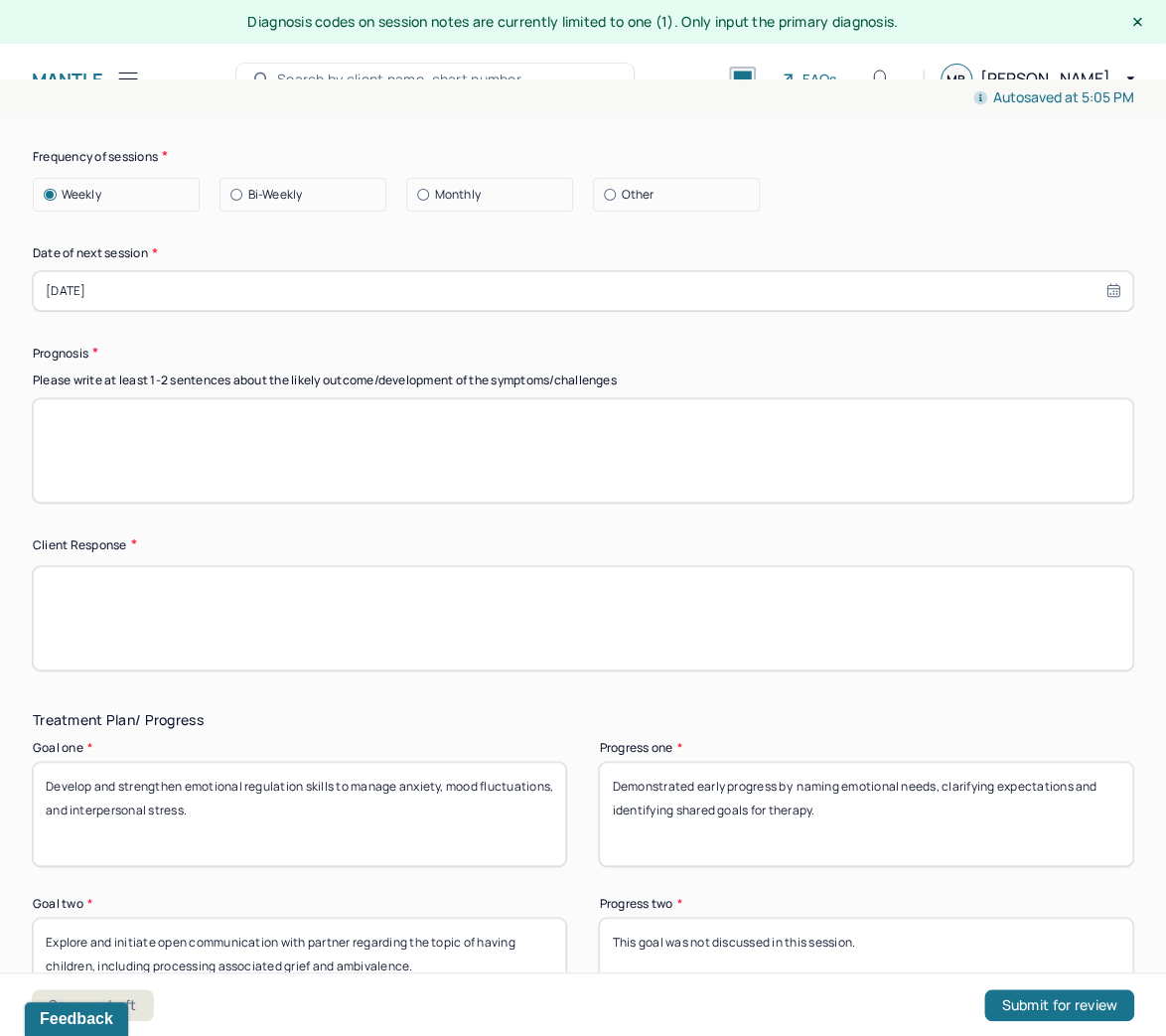 type 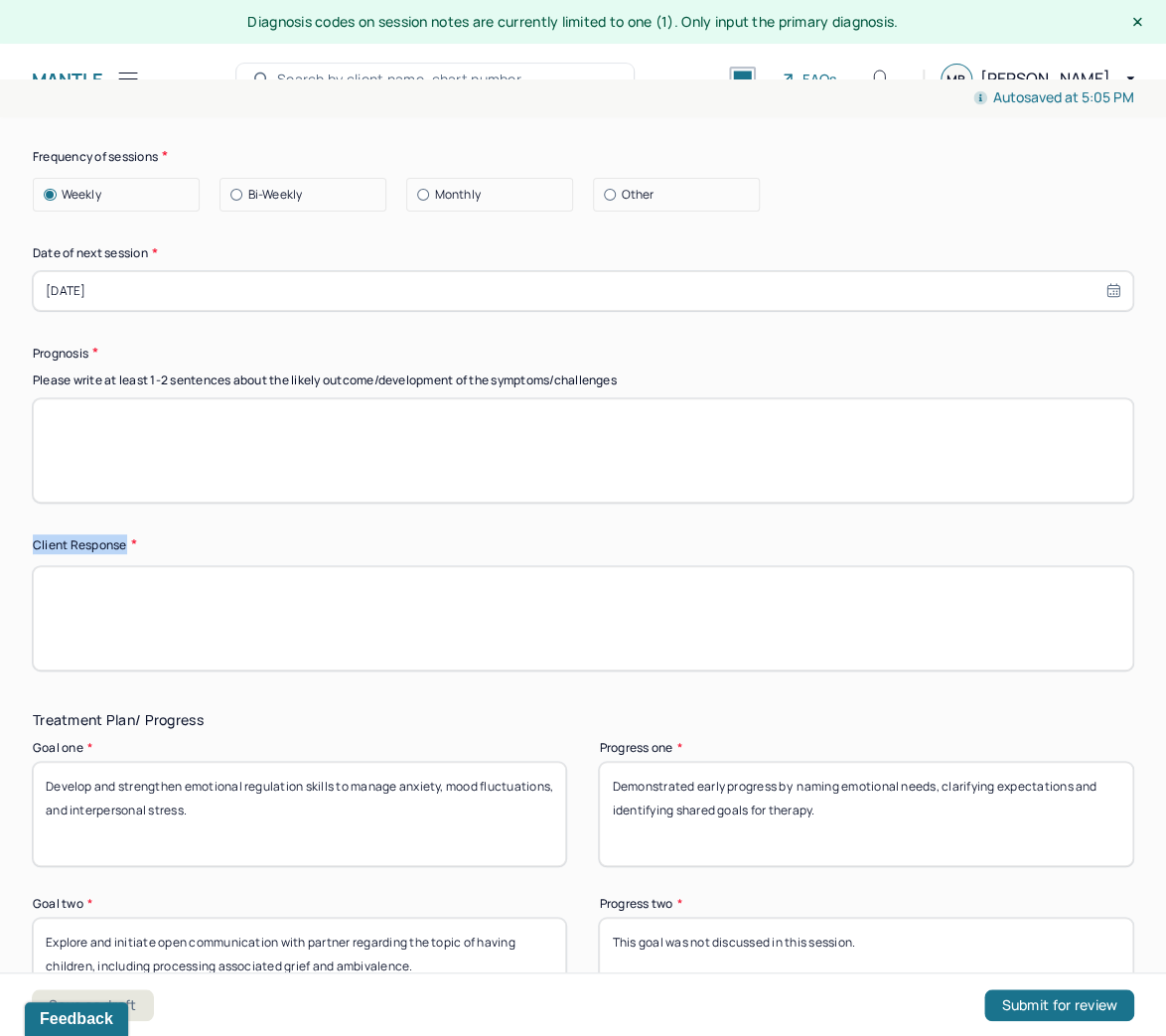 click on "PH Park Hill       Dashboard Clients Schedule Session Notes Tasks MB Maryia   Bokhan provider   Logout   Diagnosis codes on session notes are currently limited to one (1). Only input the primary diagnosis.     Mantle     Edit Note   Search by client name, chart number     FAQs     MB Maryia Autosaved at 5:05 PM Appointment Details     Client name Renee Luddy Date of service 07/05/2025 Time 11:00am - 12:00pm Duration 1hr Appointment type individual therapy Provider name Maryia Bokhan Modifier 1 95 Telemedicine Note type Individual soap note Appointment Details     Client name Renee Luddy Date of service 07/05/2025 Time 11:00am - 12:00pm Duration 1hr Appointment type individual therapy Provider name Maryia Bokhan Modifier 1 95 Telemedicine Note type Individual soap note   Load previous session note   Instructions The fields marked with an asterisk ( * ) are required before you can submit your notes. Appointment location * Teletherapy Client Teletherapy Location Home Office Other Home" at bounding box center (583, 518) 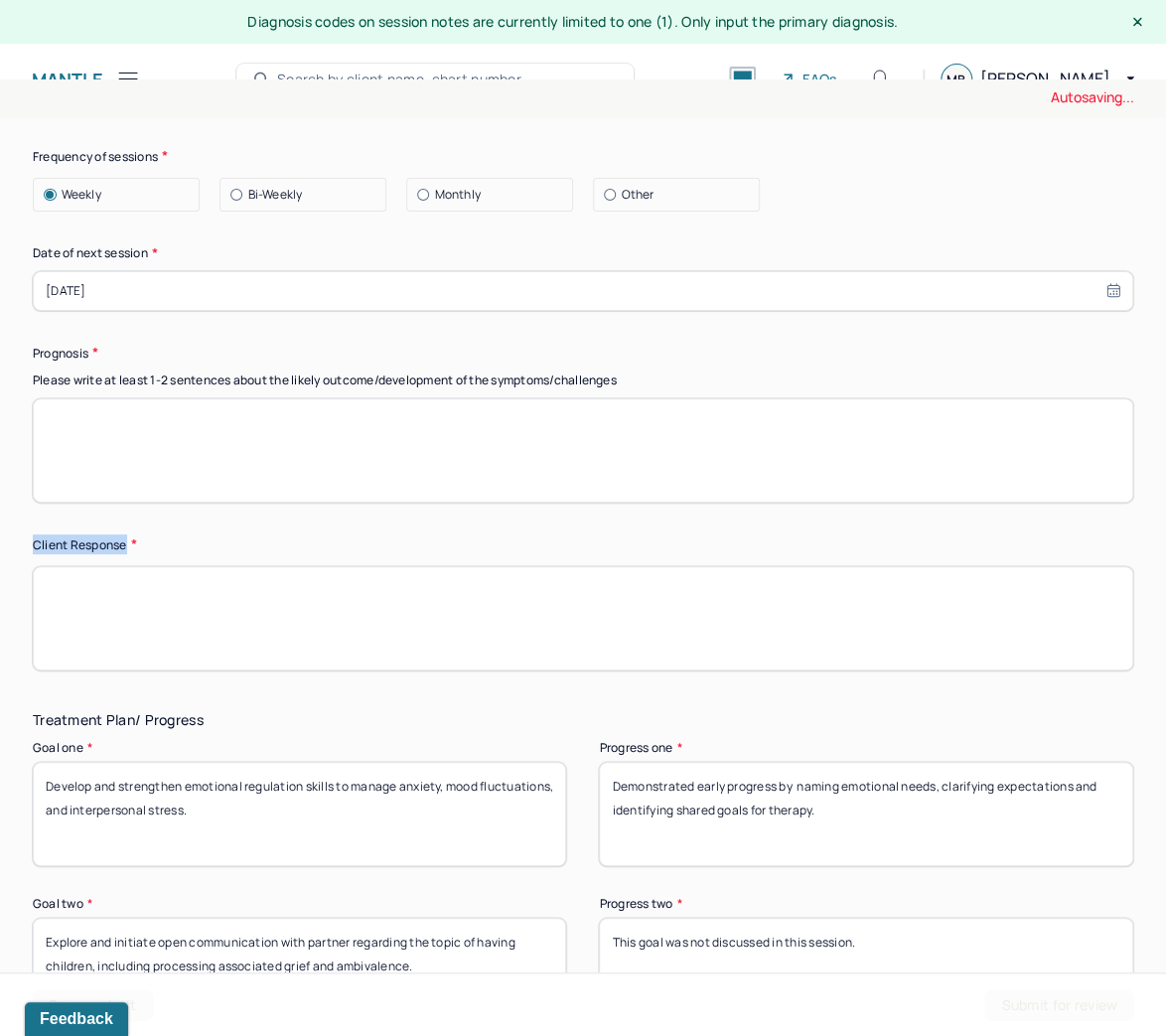 copy on "Client Response" 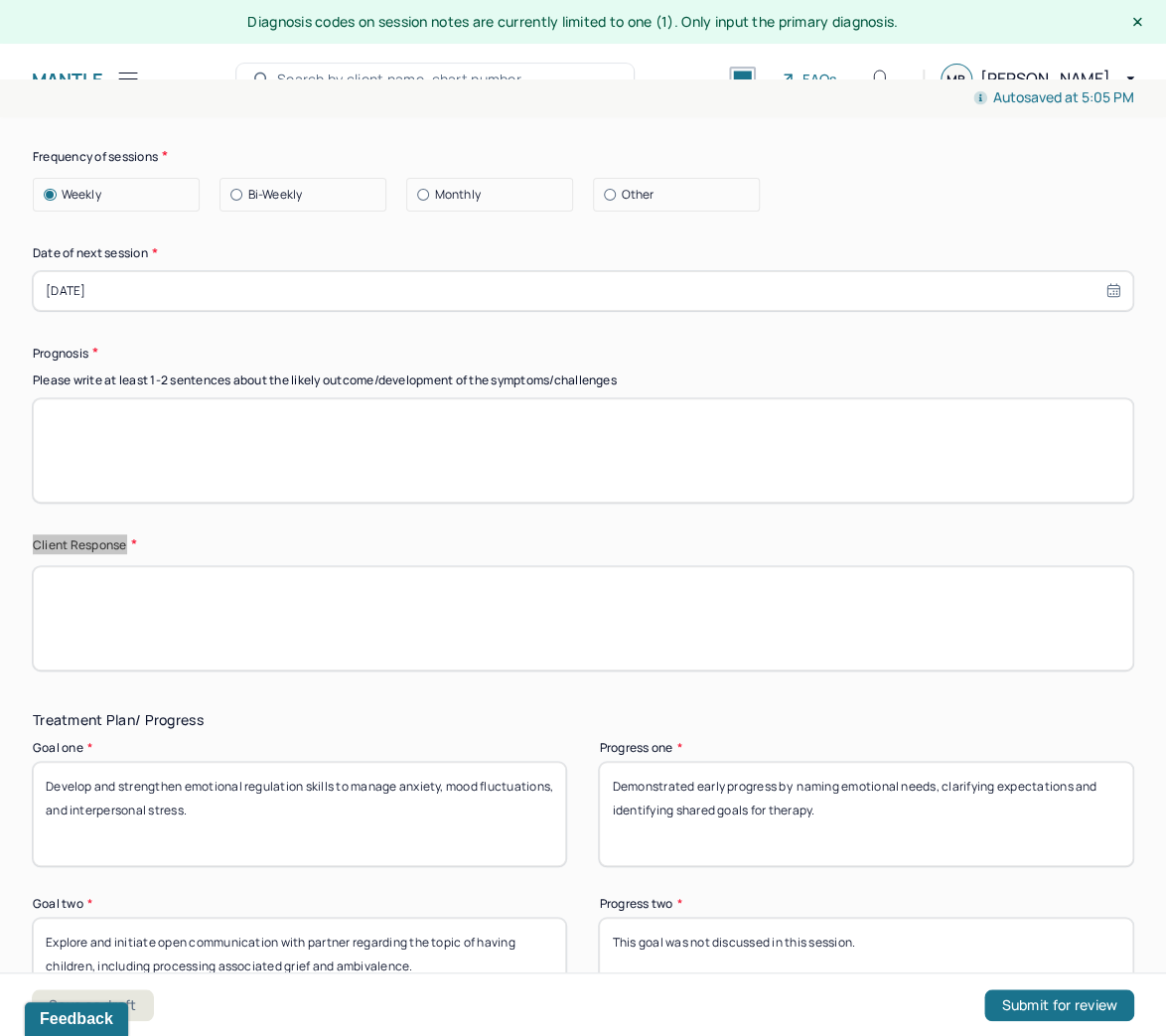 scroll, scrollTop: 3020, scrollLeft: 0, axis: vertical 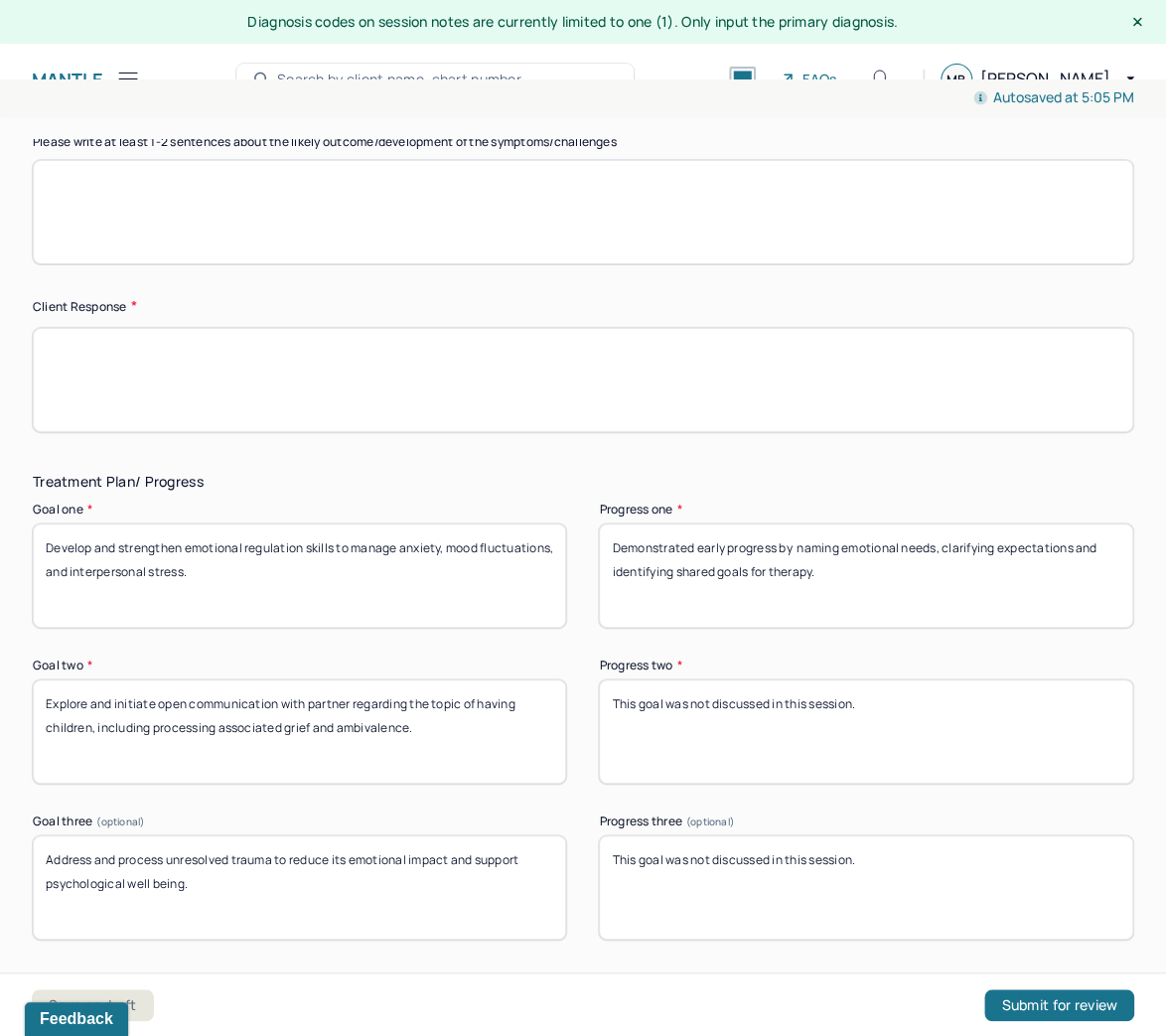 click on "Demonstrated early progress by  naming emotional needs, clarifying expectations and identifying shared goals for therapy." at bounding box center [865, 575] 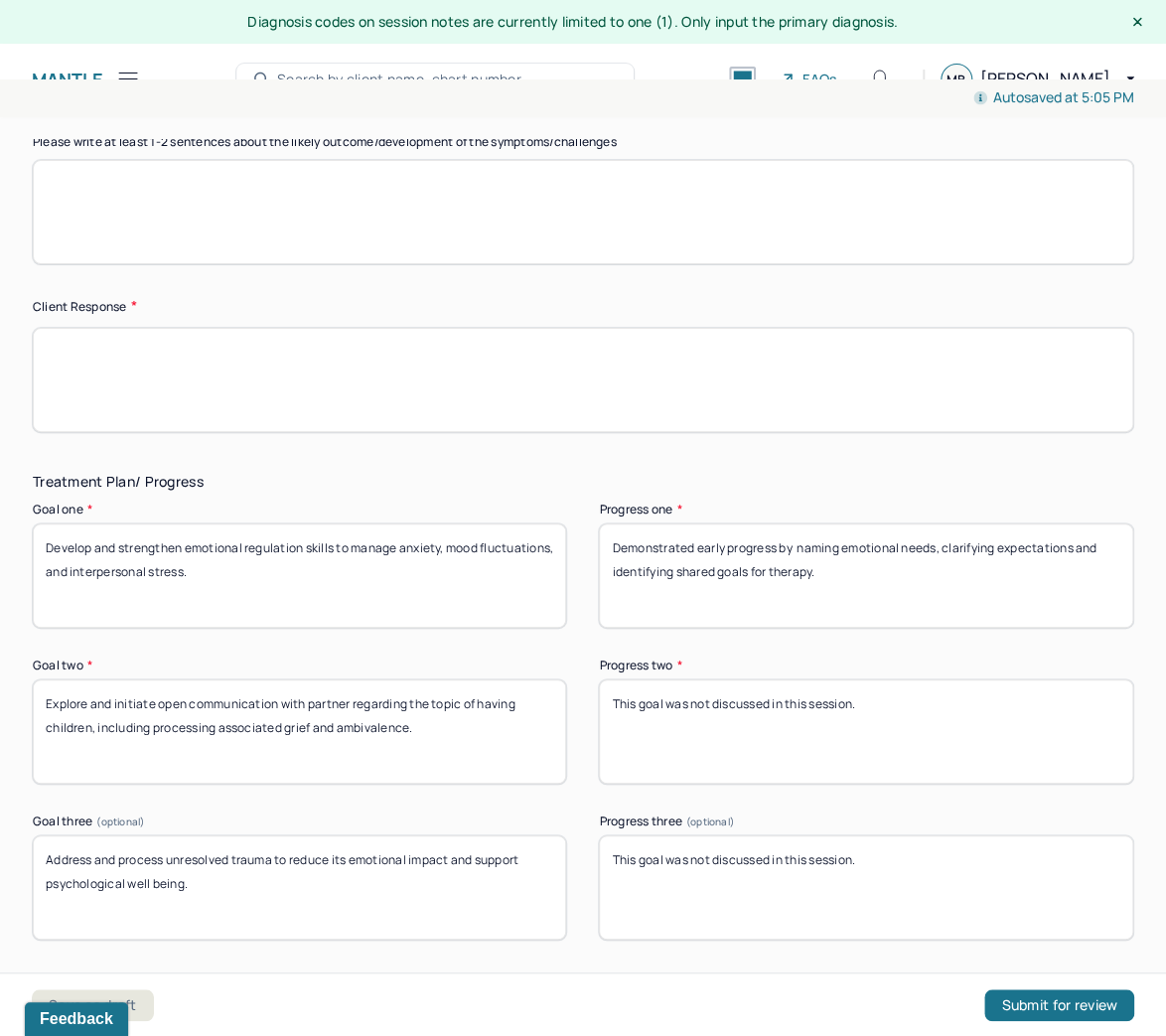 drag, startPoint x: 859, startPoint y: 578, endPoint x: 477, endPoint y: 504, distance: 389.10153 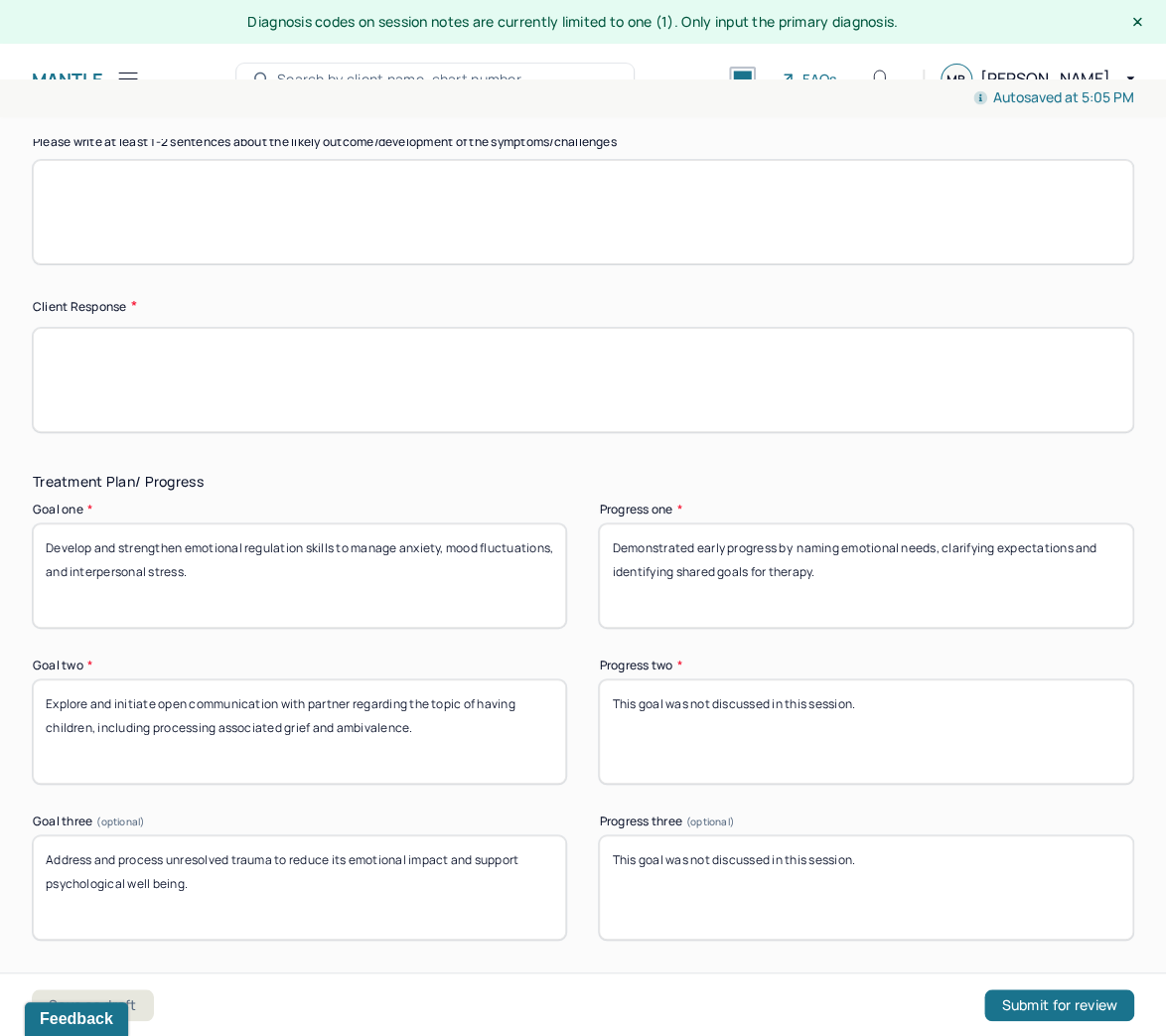 click on "Goal one * Develop and strengthen emotional regulation skills to manage anxiety, mood fluctuations, and interpersonal stress. Progress one * Demonstrated early progress by  naming emotional needs, clarifying expectations and identifying shared goals for therapy." at bounding box center [583, 565] 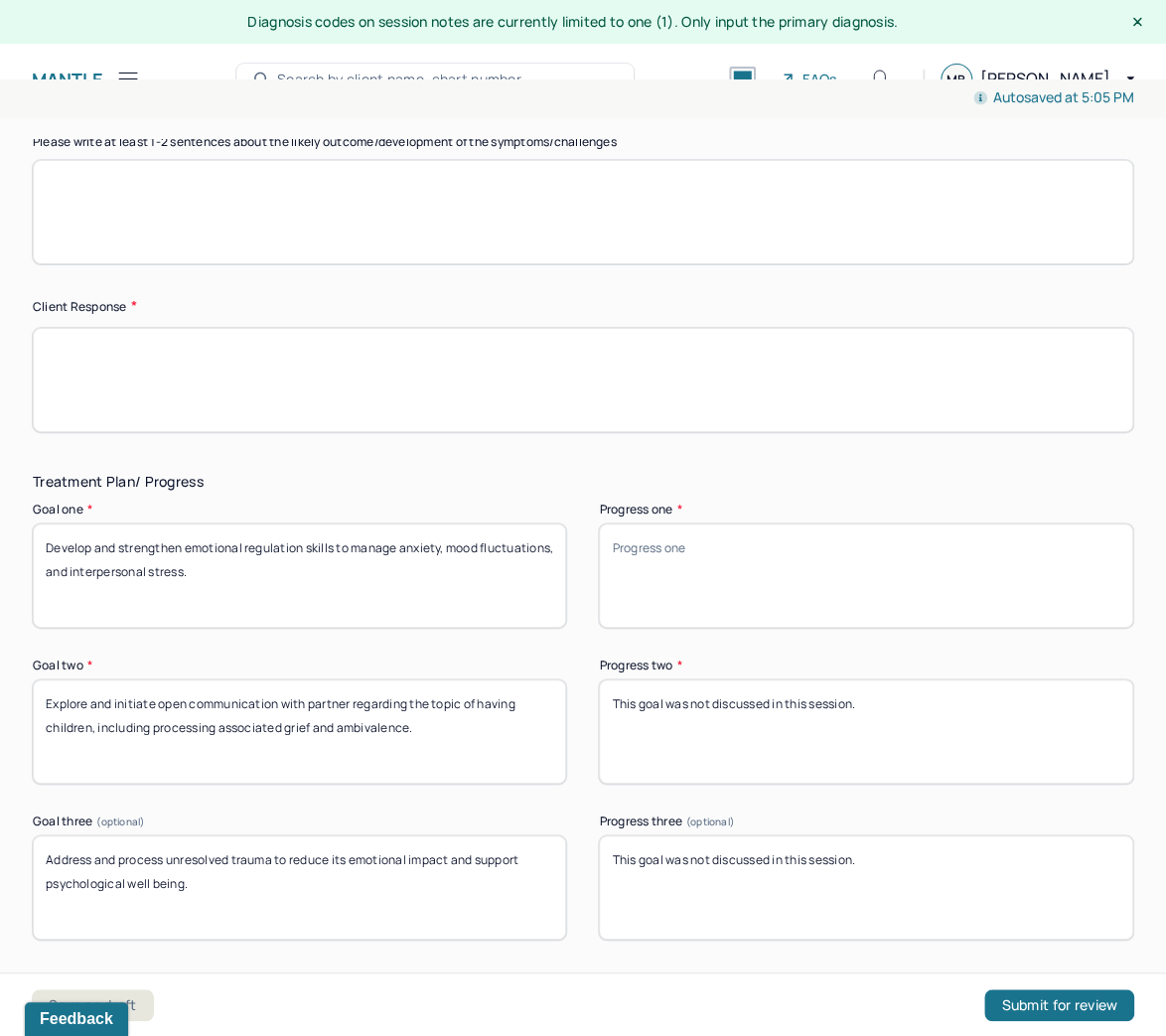 type 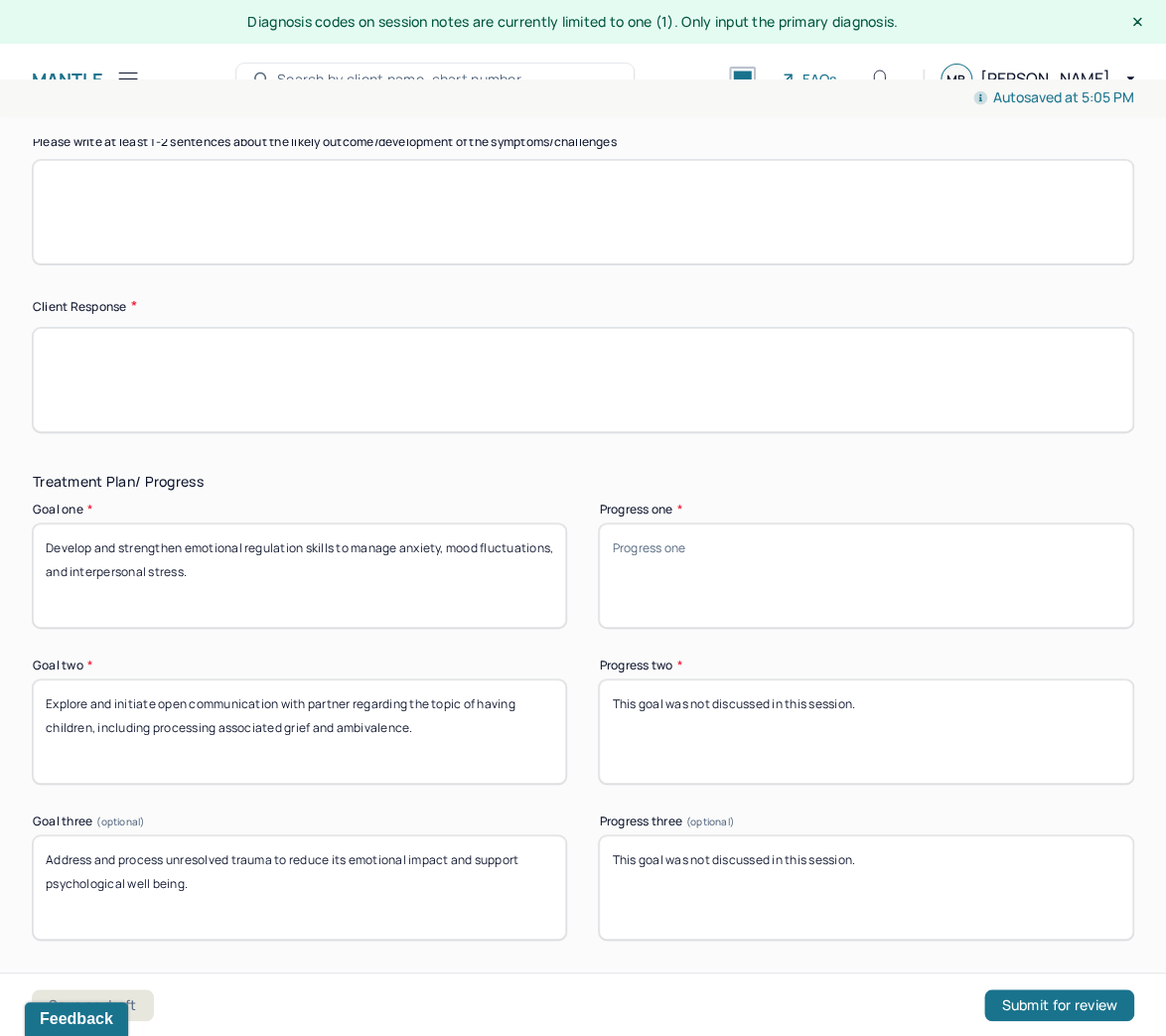 drag, startPoint x: 292, startPoint y: 580, endPoint x: -7, endPoint y: 510, distance: 307.0847 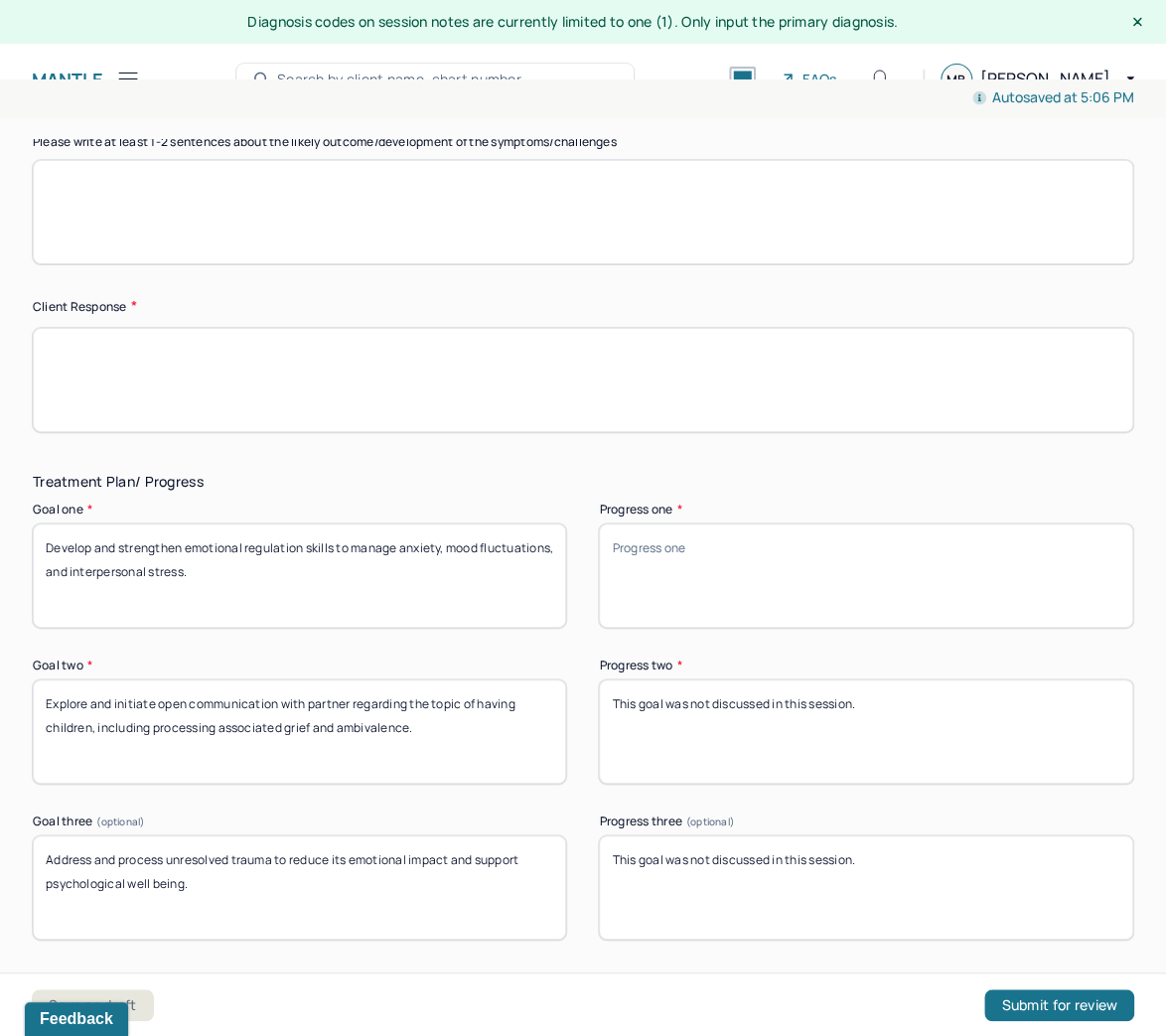 drag, startPoint x: 1029, startPoint y: 310, endPoint x: 1044, endPoint y: 325, distance: 21.213203 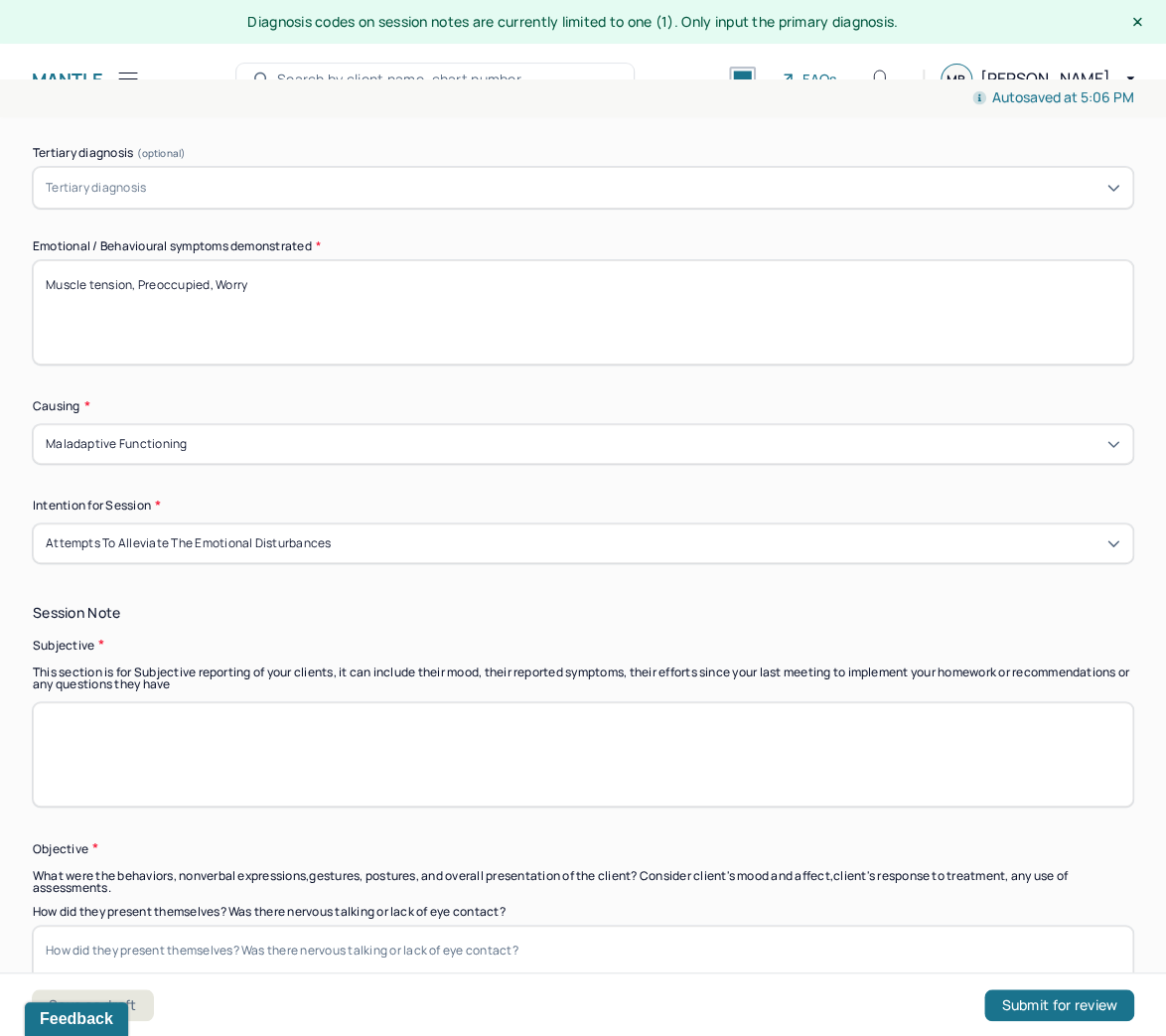 scroll, scrollTop: 1271, scrollLeft: 0, axis: vertical 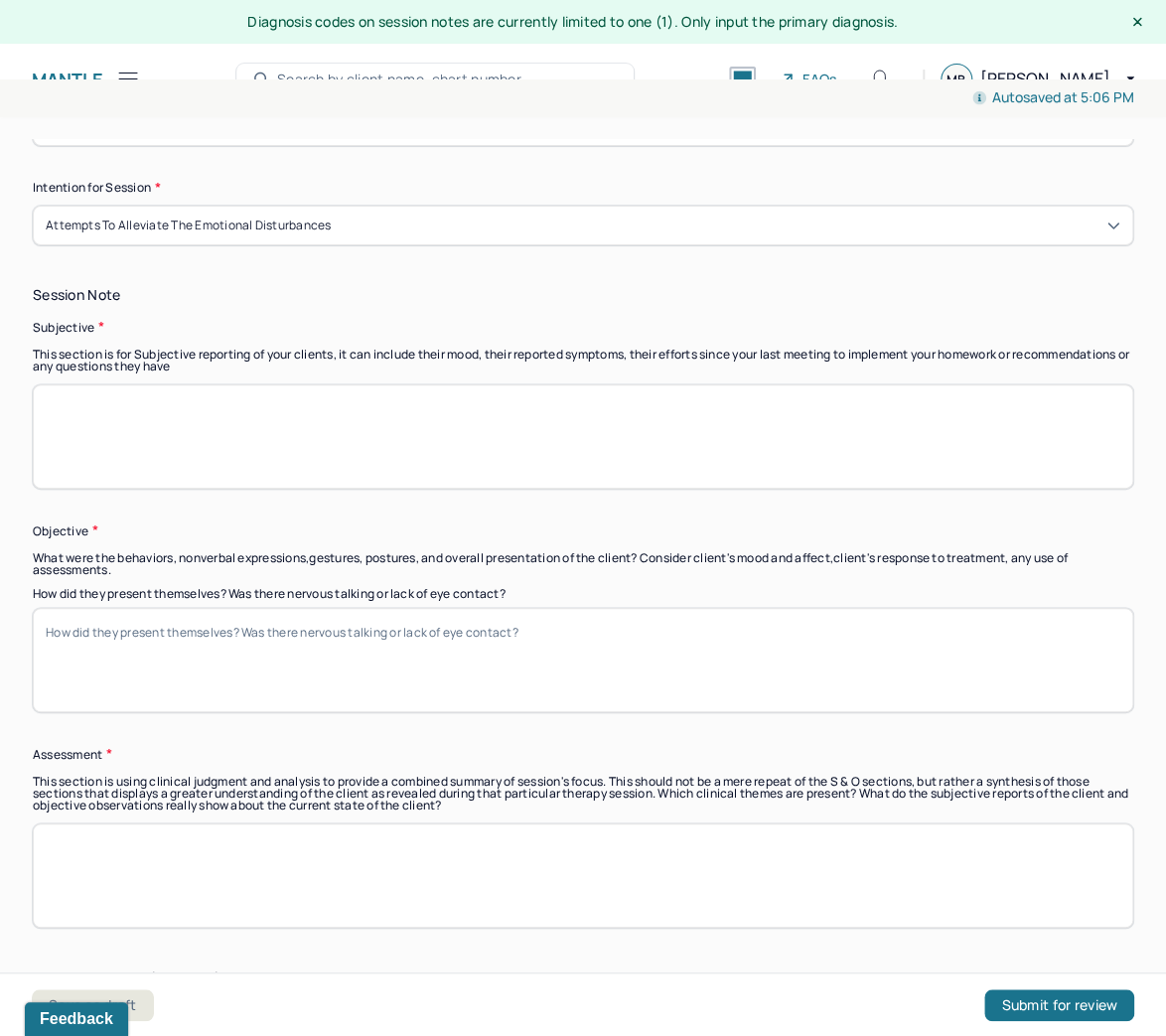 click at bounding box center (583, 436) 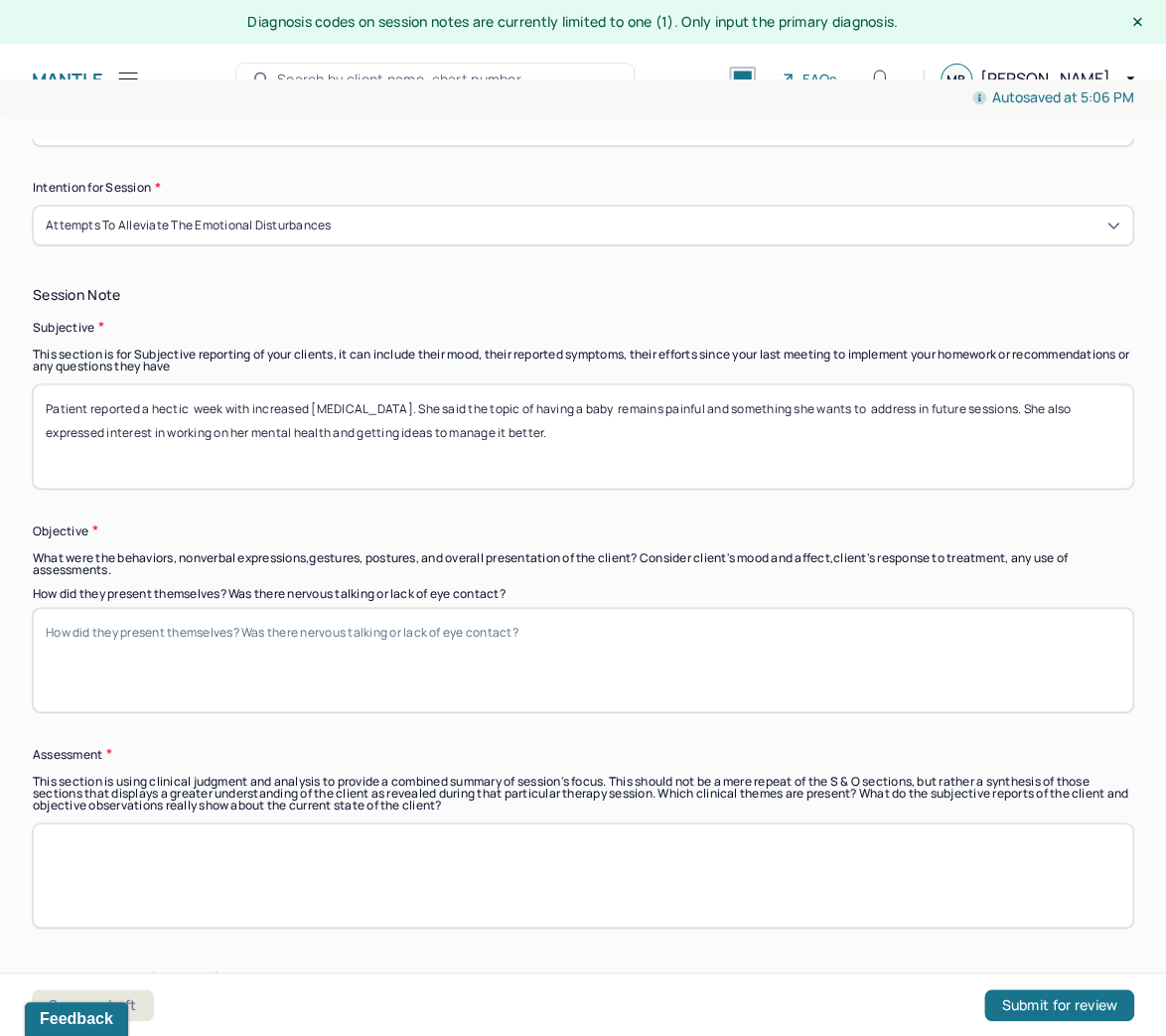 type on "Patient reported a hectic  week with increased stress and anxiety. She said the topic of having a baby  remains painful and something she wants to  address in future sessions. She also expressed interest in working on her mental health and getting ideas to manage it better." 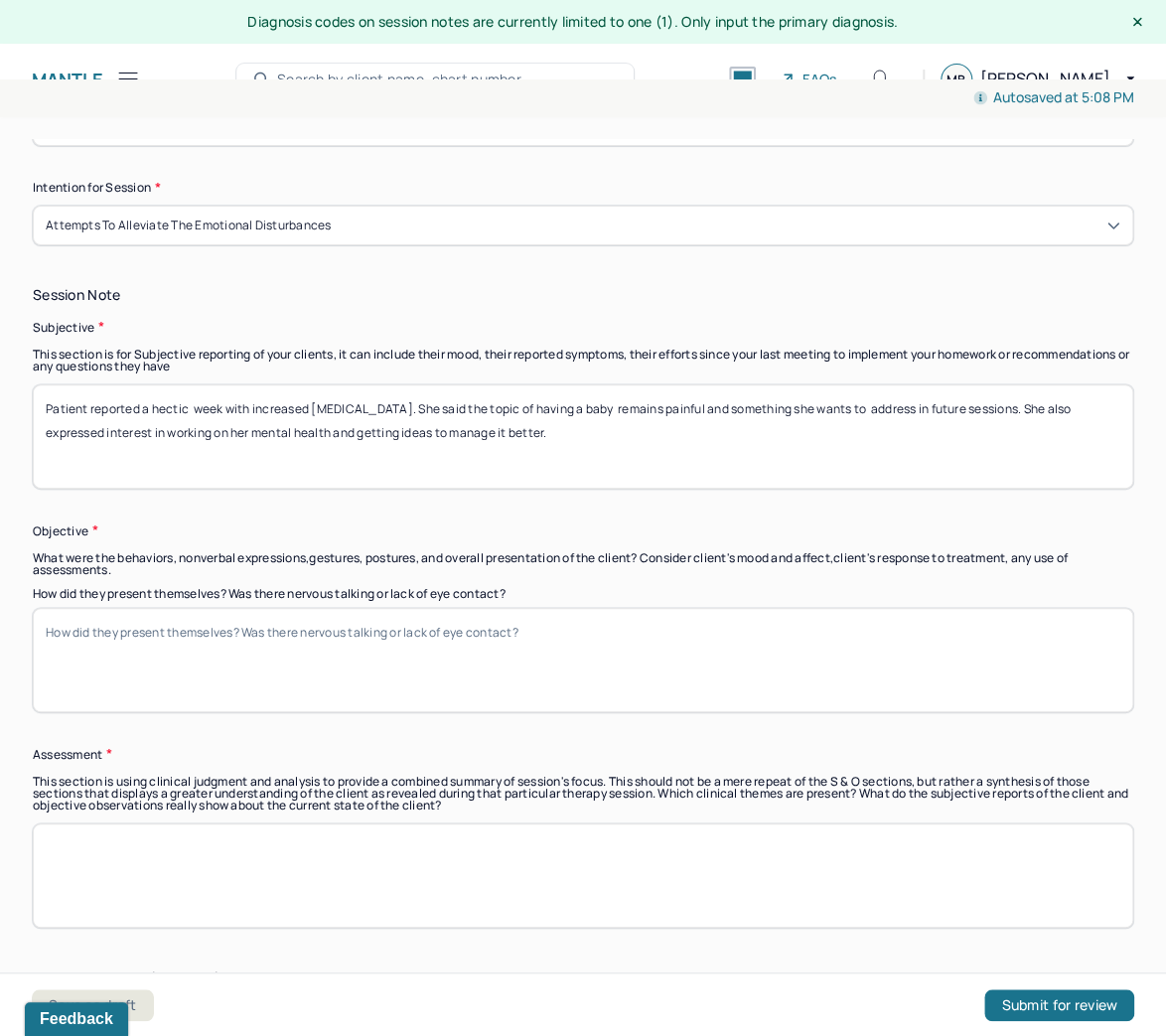 click on "How did they present themselves? Was there nervous talking or lack of eye contact?" at bounding box center (583, 660) 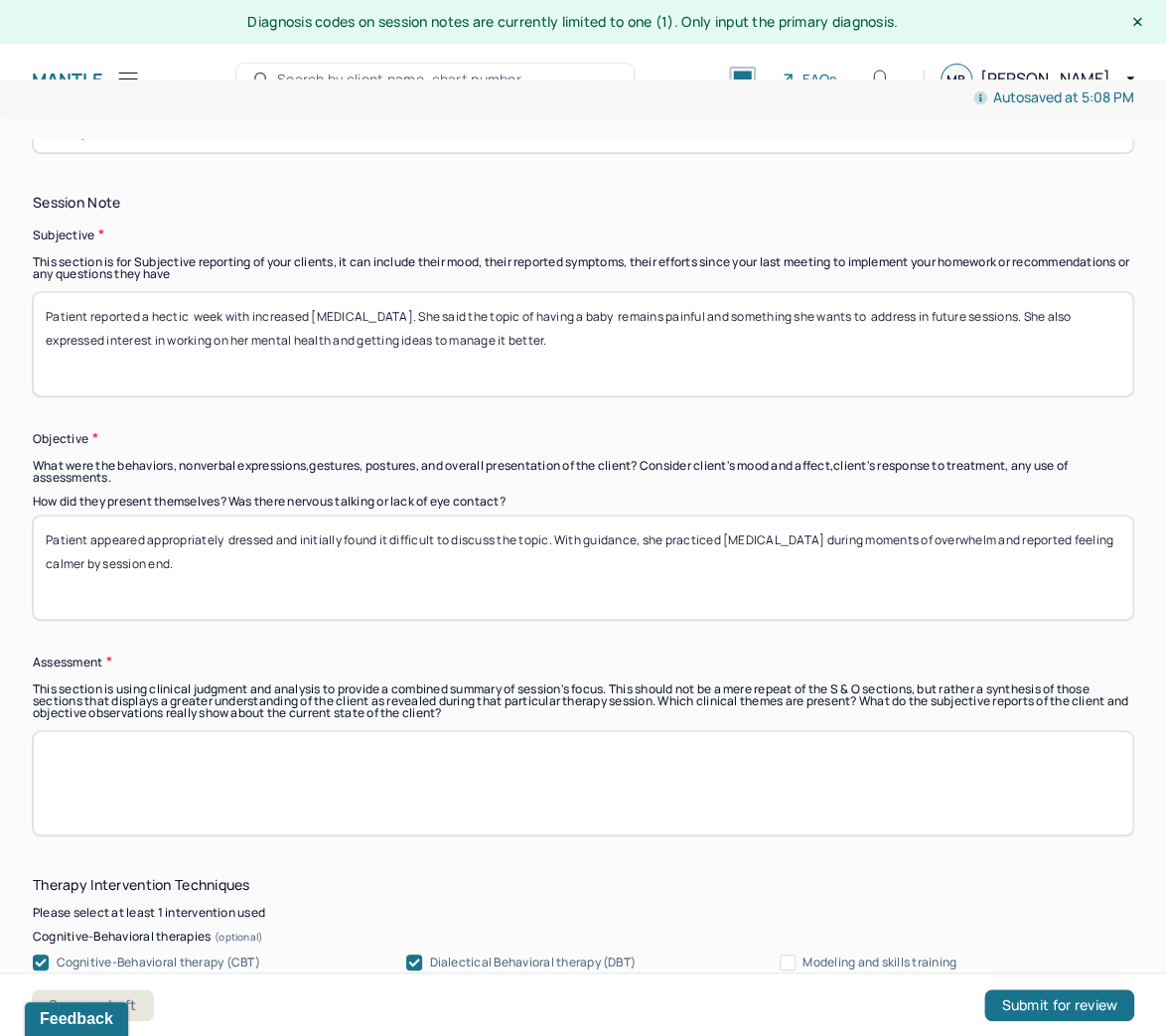 scroll, scrollTop: 1669, scrollLeft: 0, axis: vertical 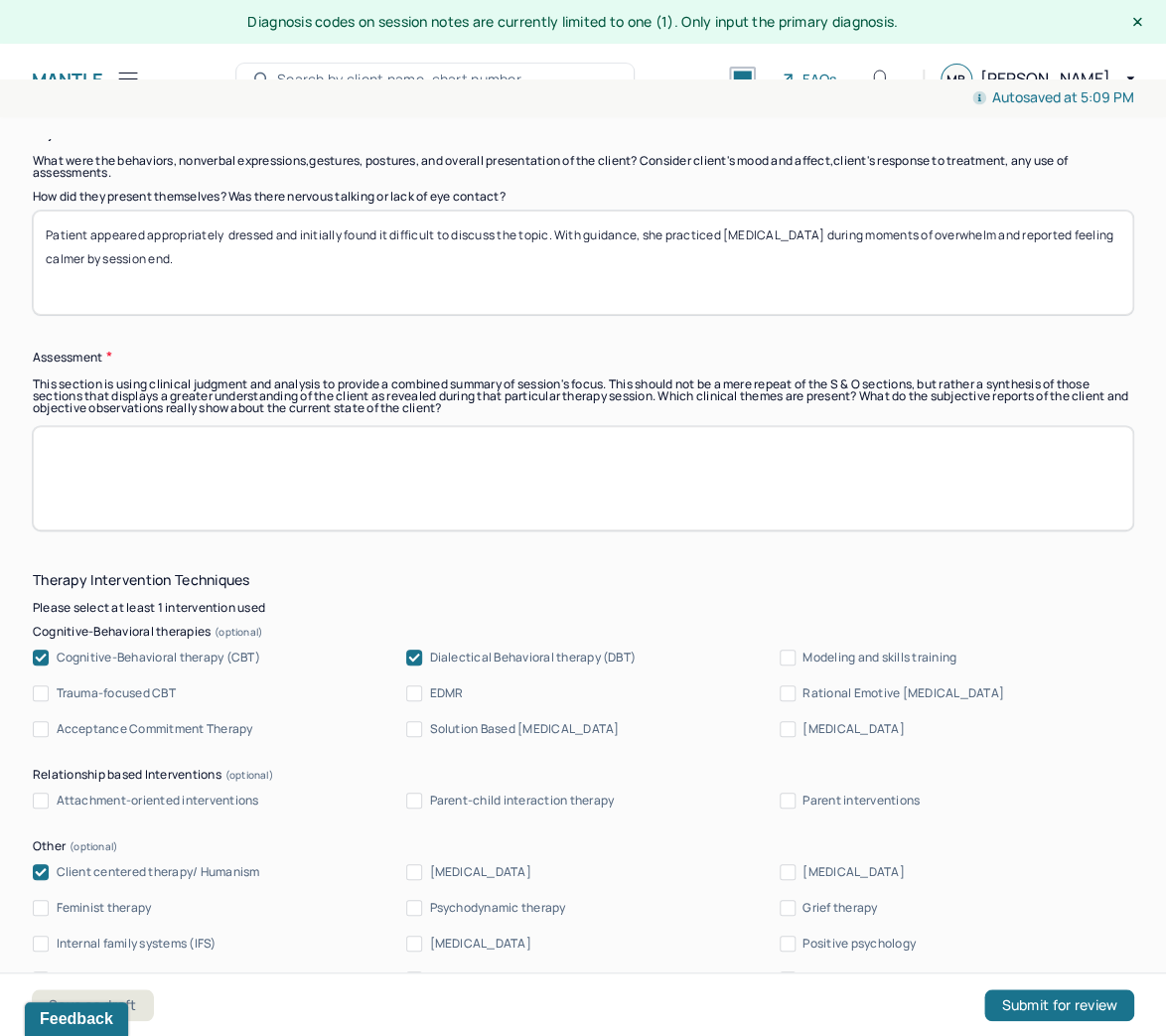 type on "Patient appeared appropriately  dressed and initially found it difficult to discuss the topic. With guidance, she practiced deep breathing during moments of overwhelm and reported feeling calmer by session end." 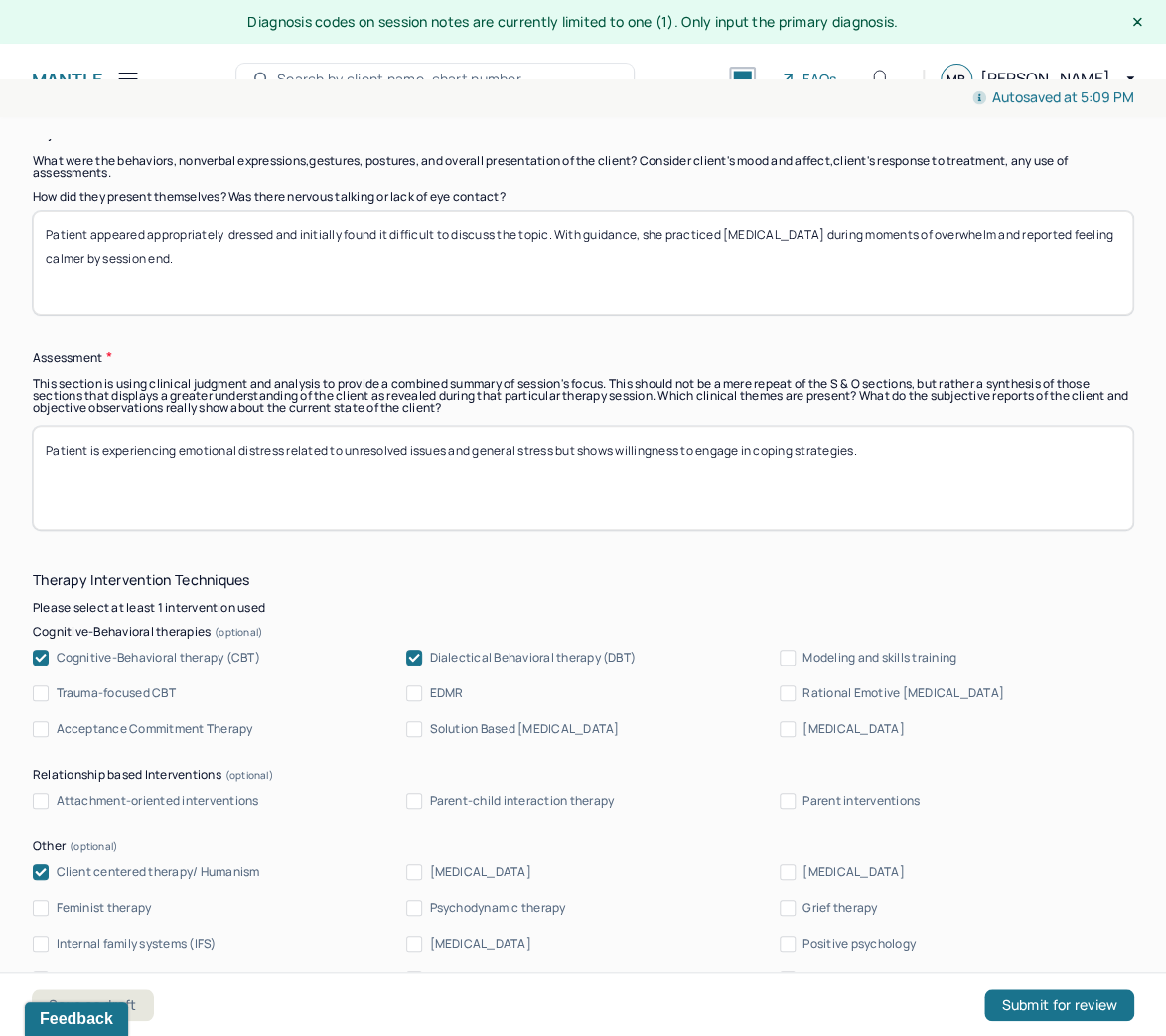 click on "Patient is experiencing emotional distress related to unresolved issues and general stress but shows willingness to engage in coping strategies." at bounding box center [583, 478] 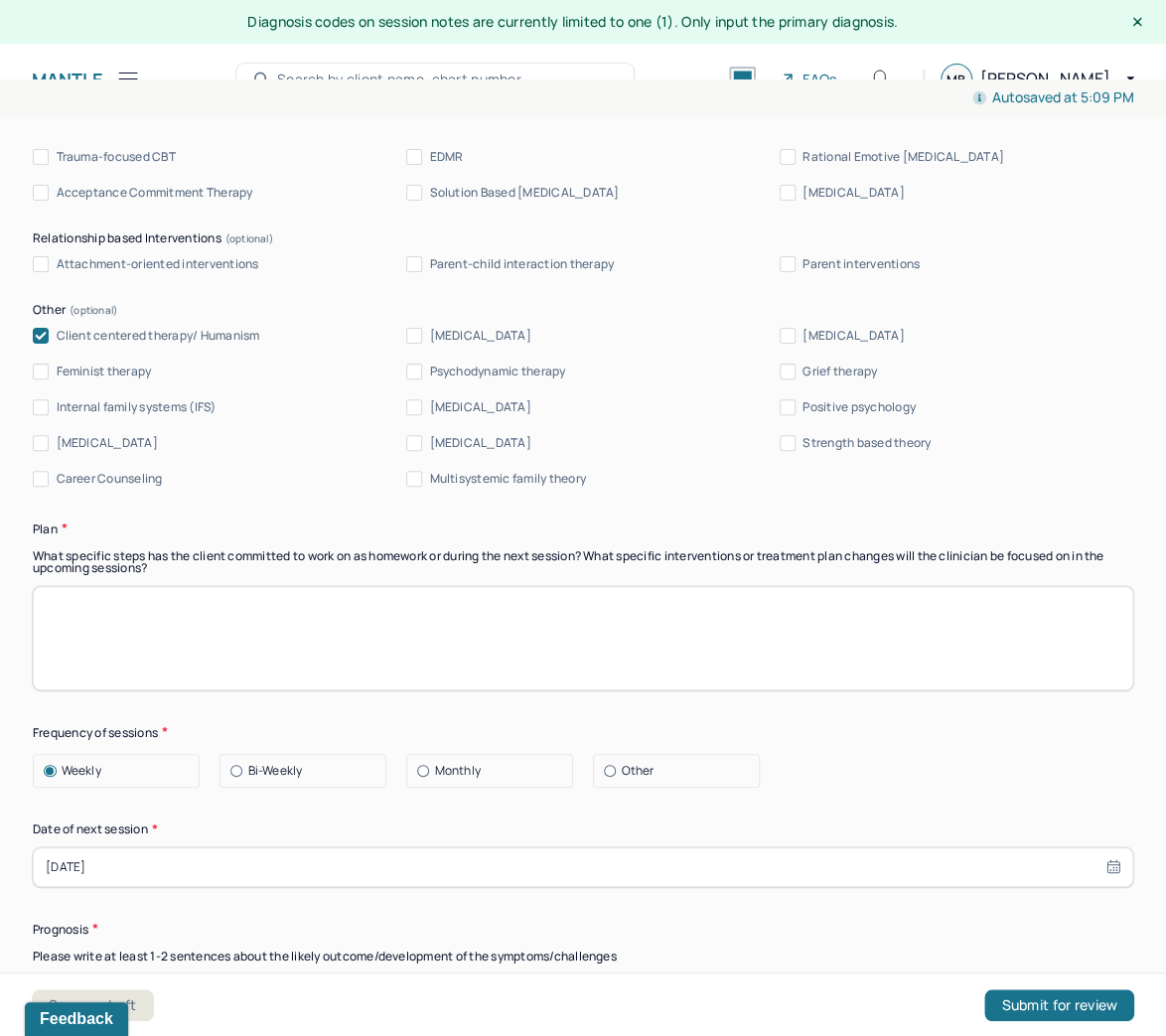 scroll, scrollTop: 2463, scrollLeft: 0, axis: vertical 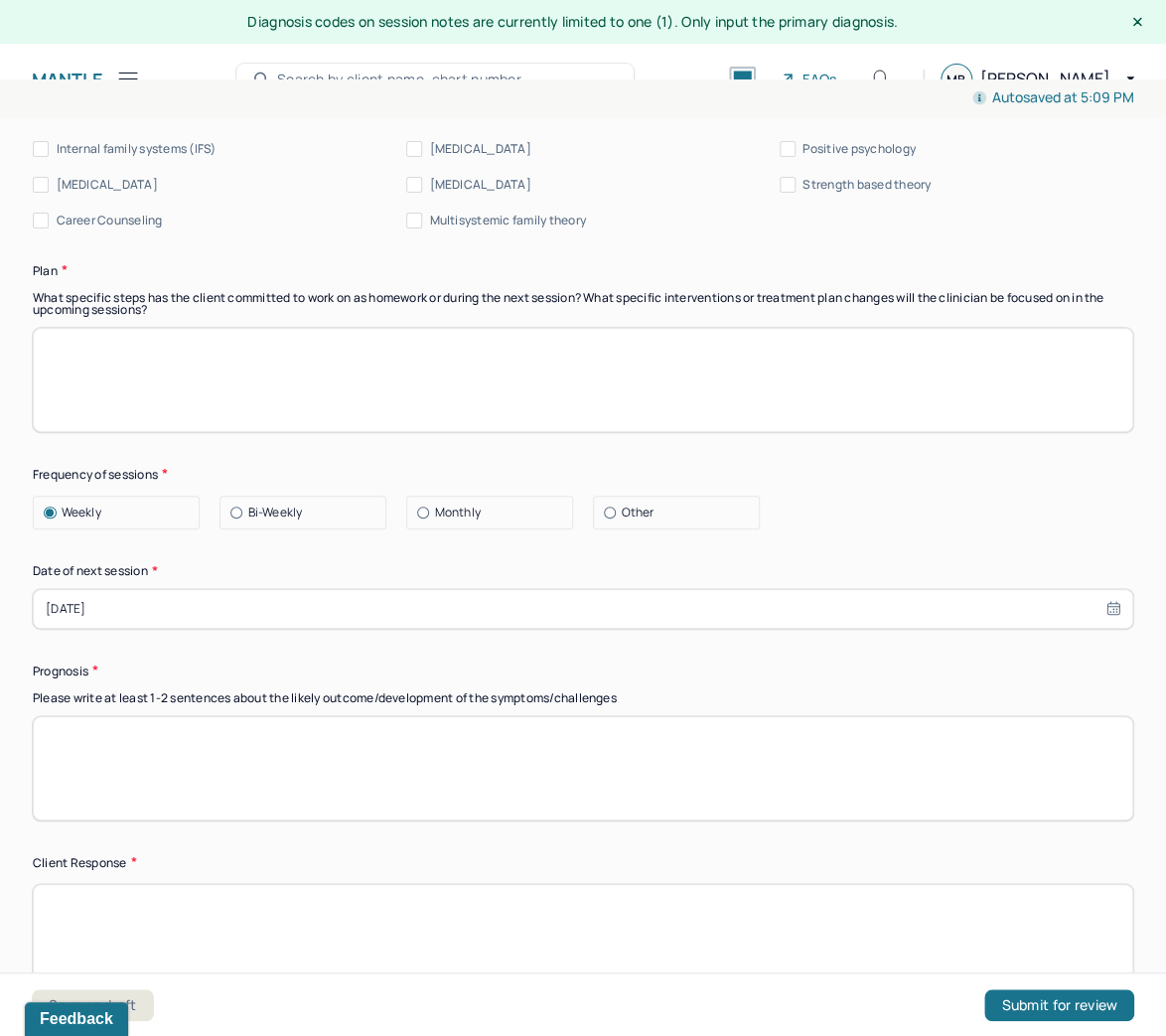 type on "Patient is experiencing emotiona l distress related to unresolved issues and general stress but shows willingness to engage in coping strategies." 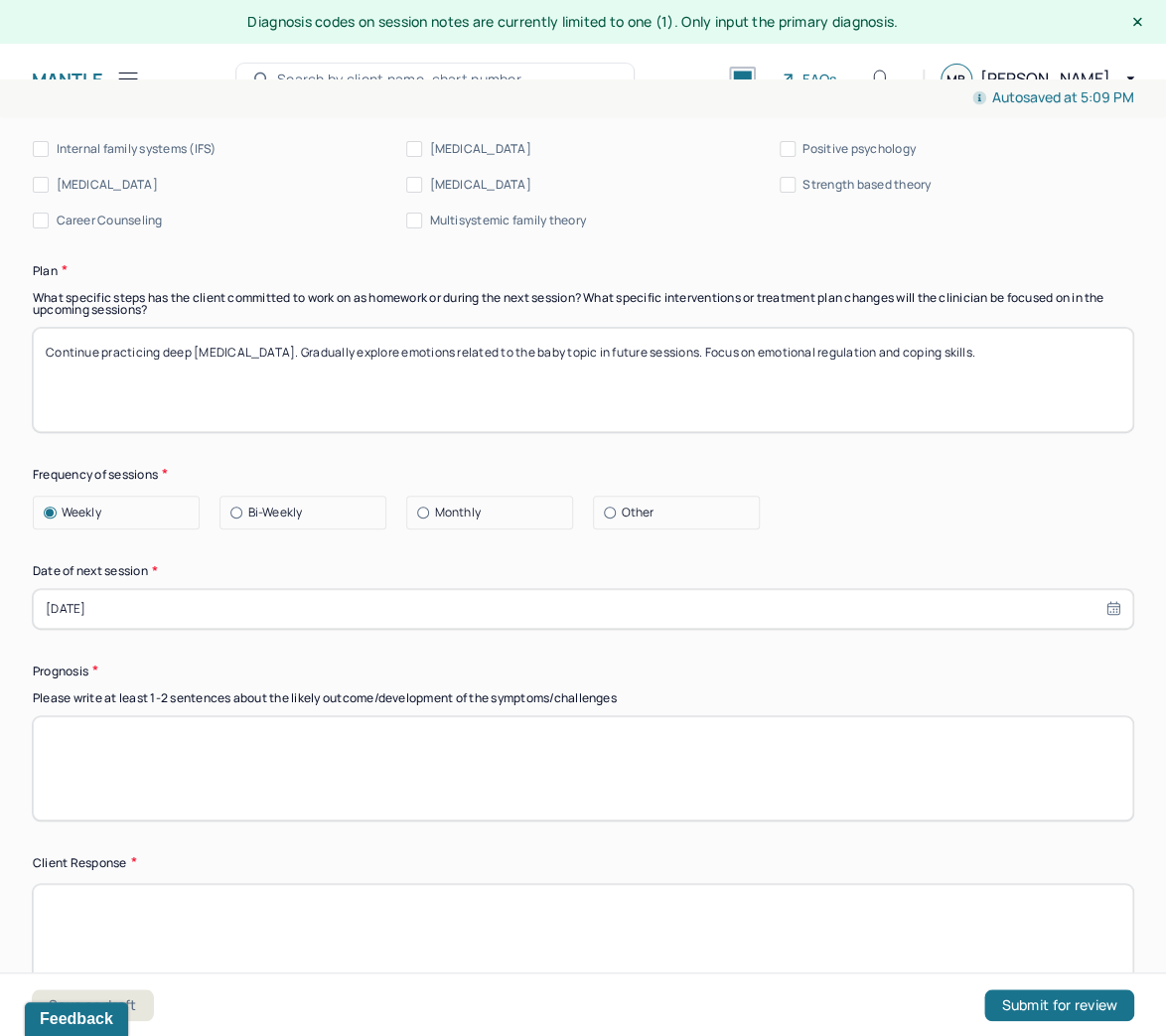 click on "Continue practicing deep breathing exercises. Gradually explore emotions related to the baby topic in future sessions. Focus on emotional regulation and coping skills." at bounding box center [583, 379] 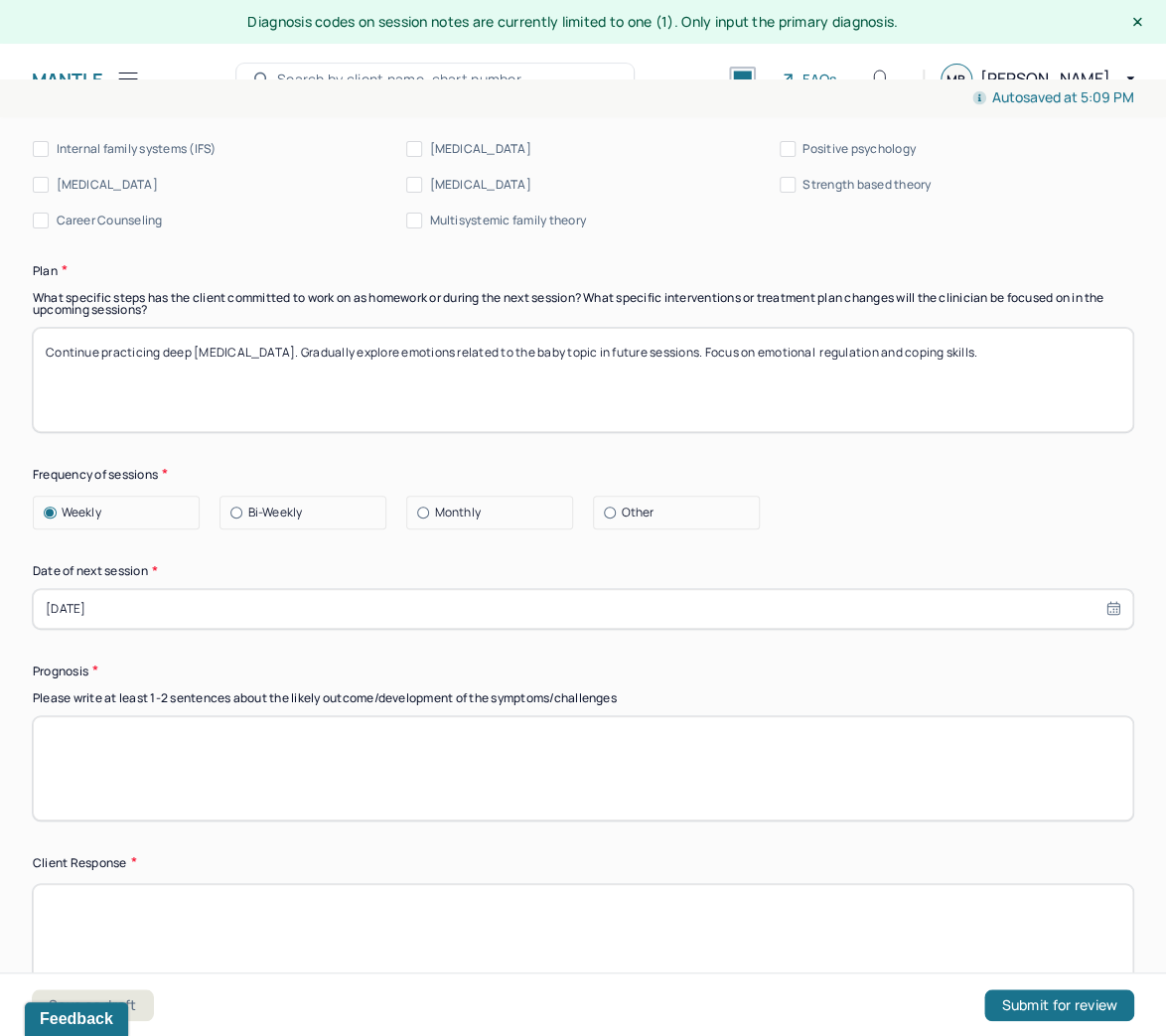 click on "Continue practicing deep breathing exercises. Gradually explore emotions related to the baby topic in future sessions. Focus on emotional regulation and coping skills." at bounding box center (583, 379) 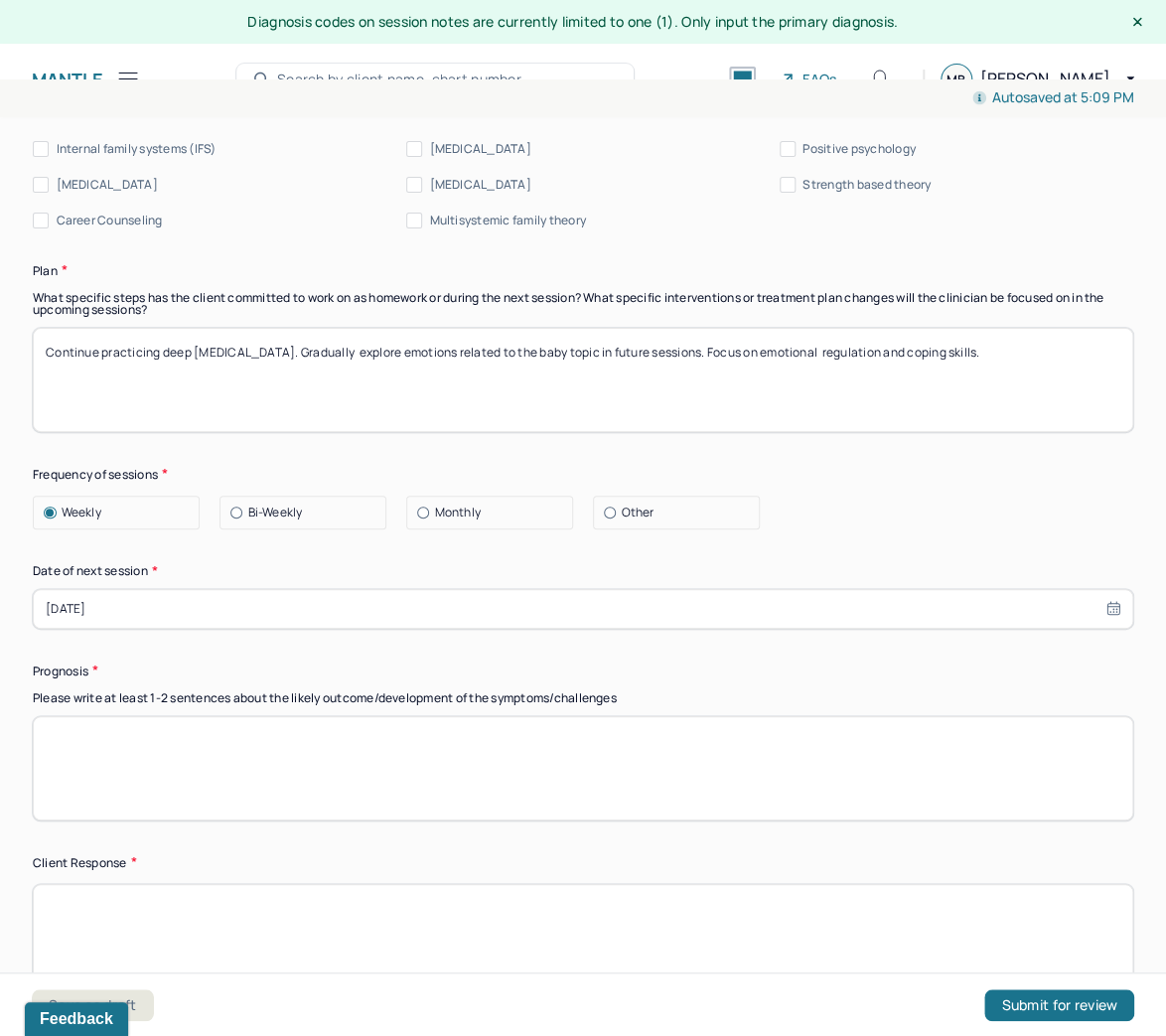 click on "Continue practicing deep breathing exercises. Gradually explore emotions related to the baby topic in future sessions. Focus on emotional regulation and coping skills." at bounding box center [583, 379] 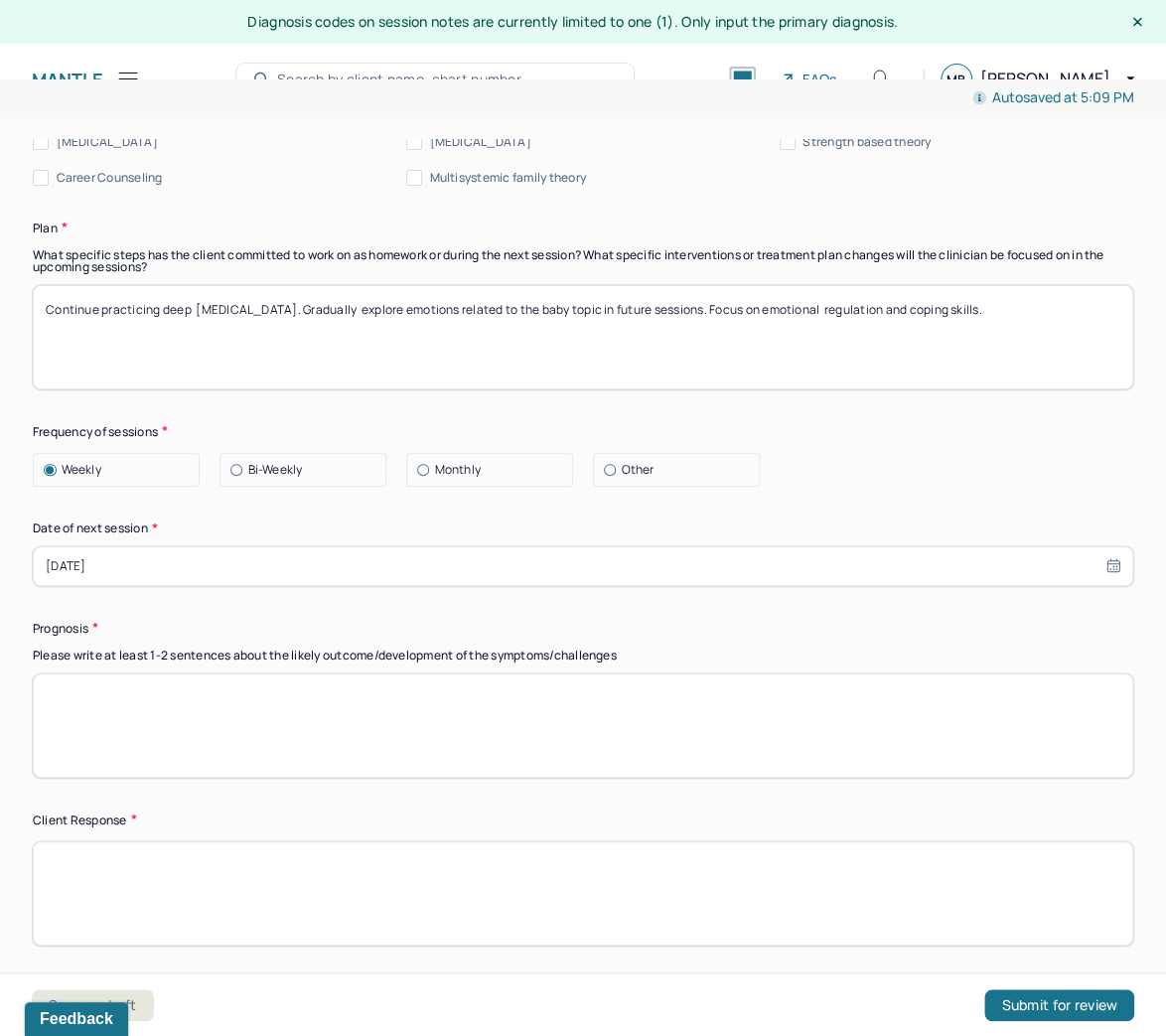 scroll, scrollTop: 2543, scrollLeft: 0, axis: vertical 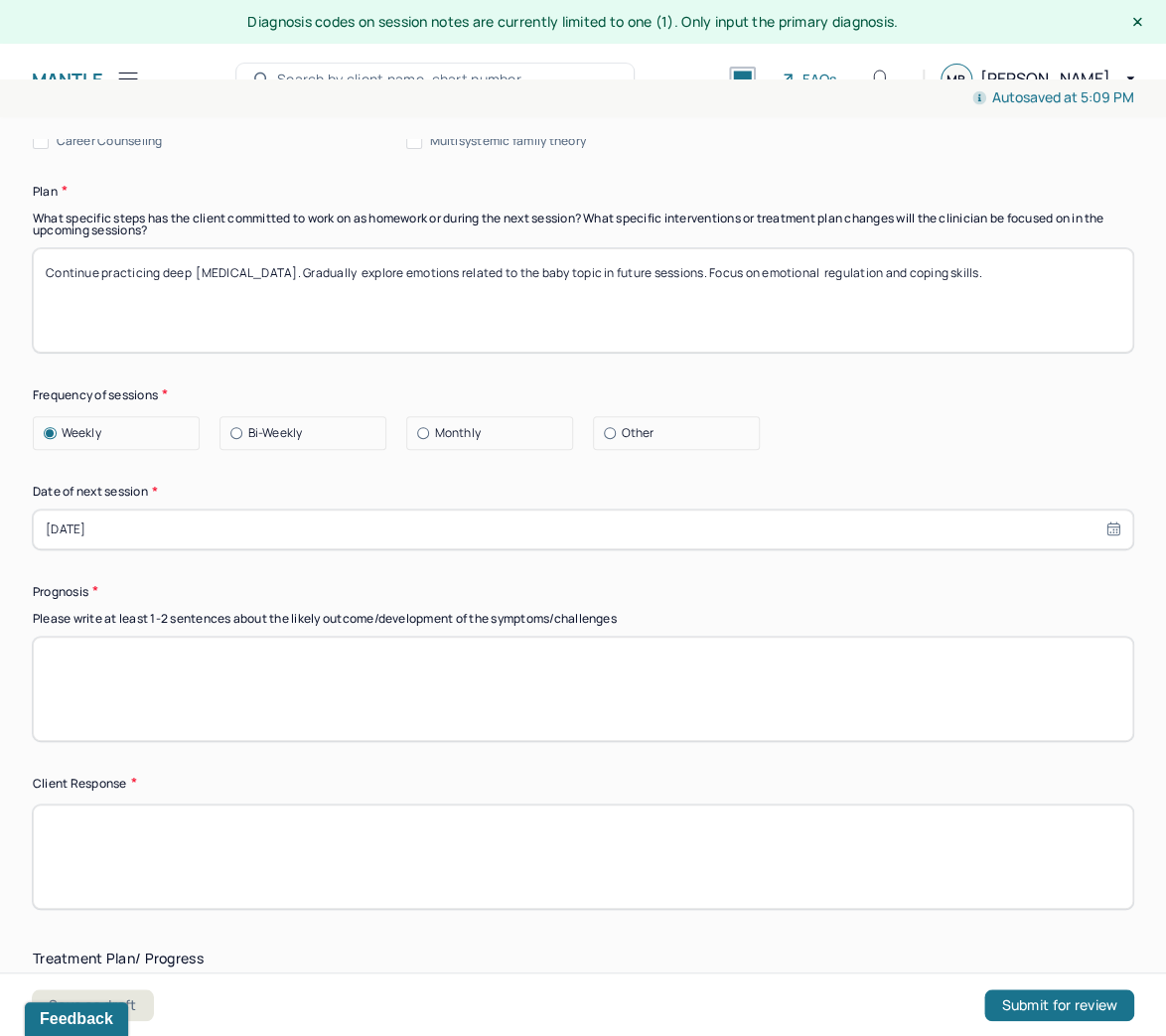type on "Continue practicing deep  breathing exercises. Gradually  explore emotions related to the baby topic in future sessions. Focus on emotional  regulation and coping skills." 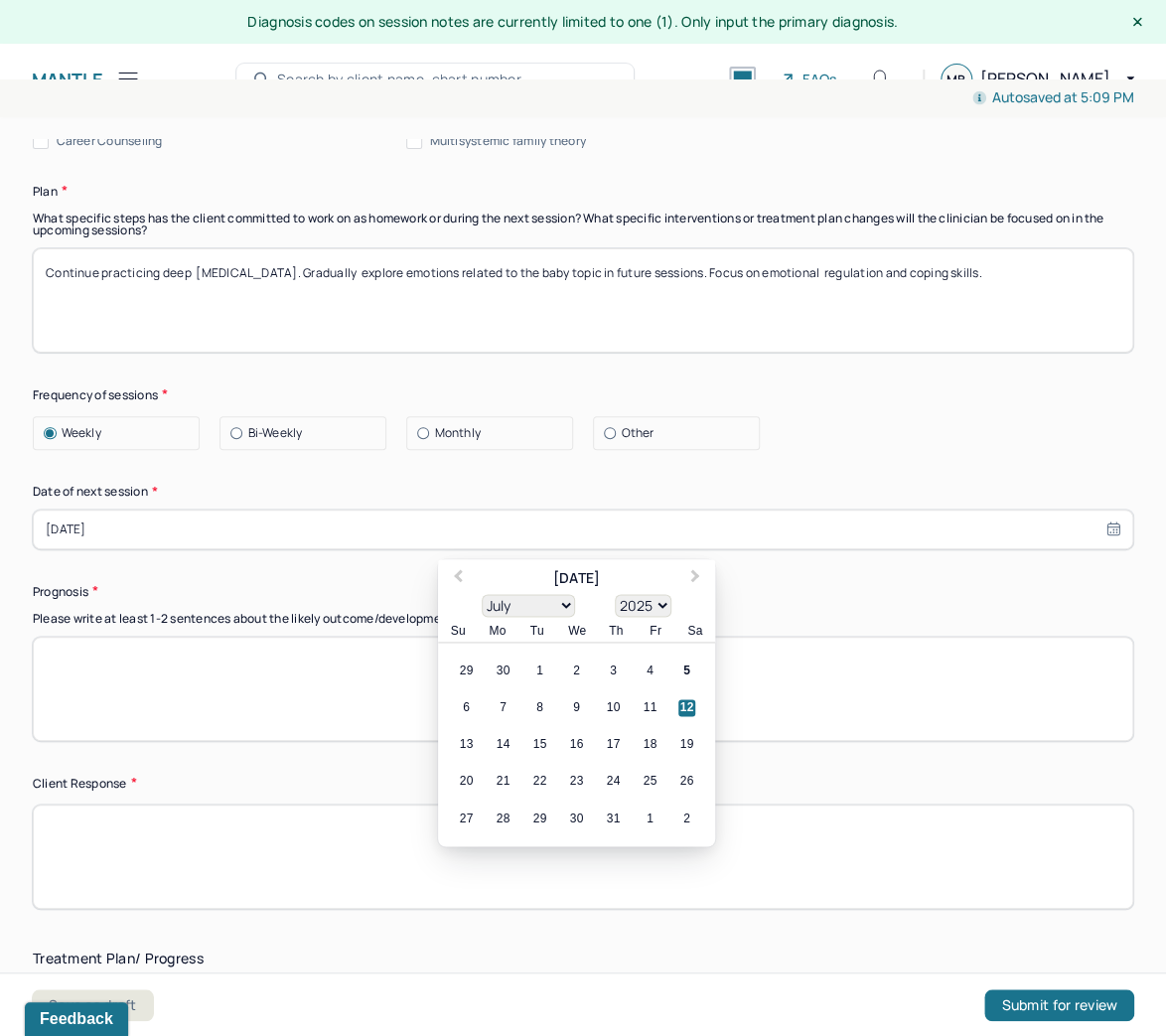 click on "12" at bounding box center [686, 707] 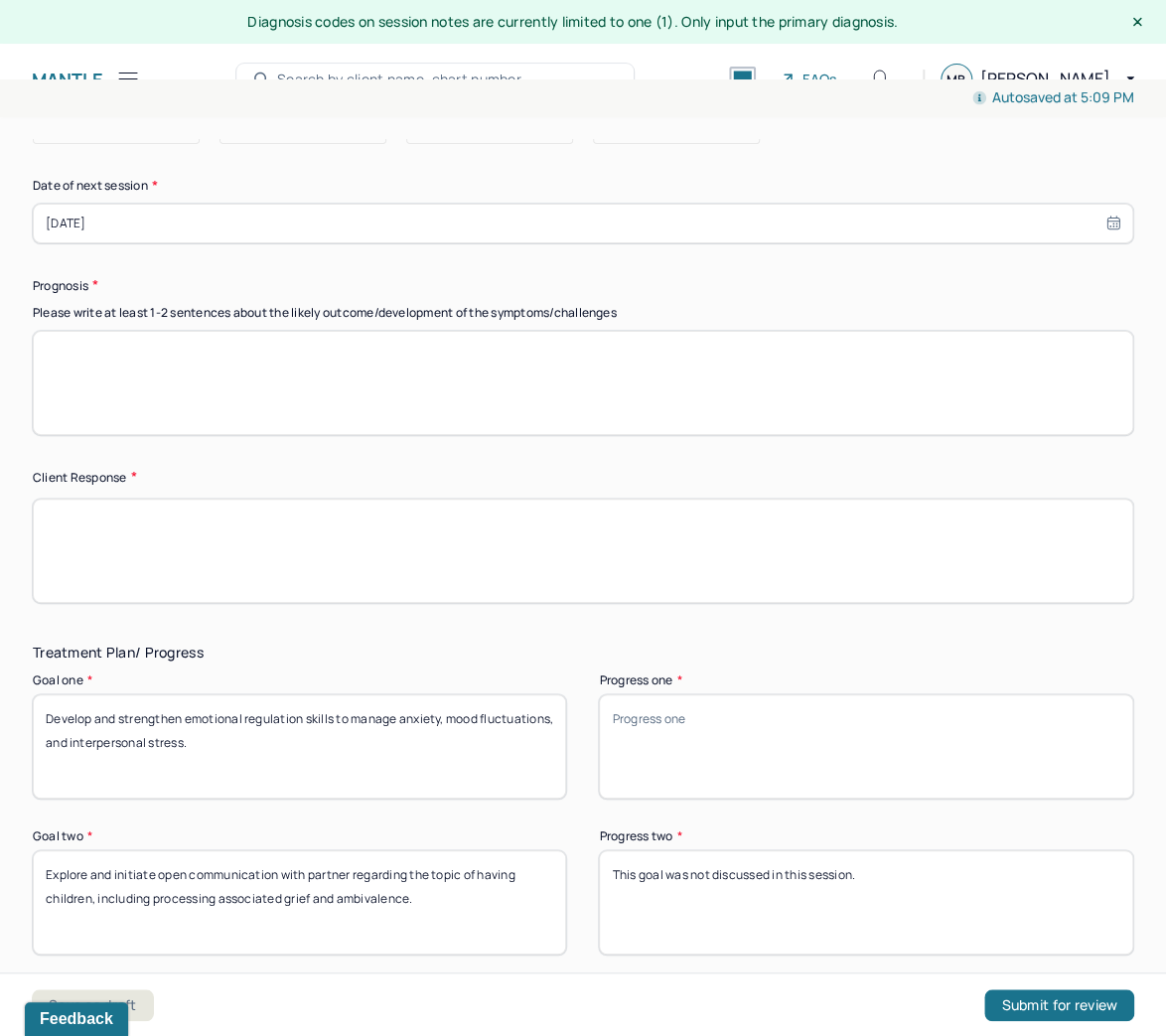 scroll, scrollTop: 2861, scrollLeft: 0, axis: vertical 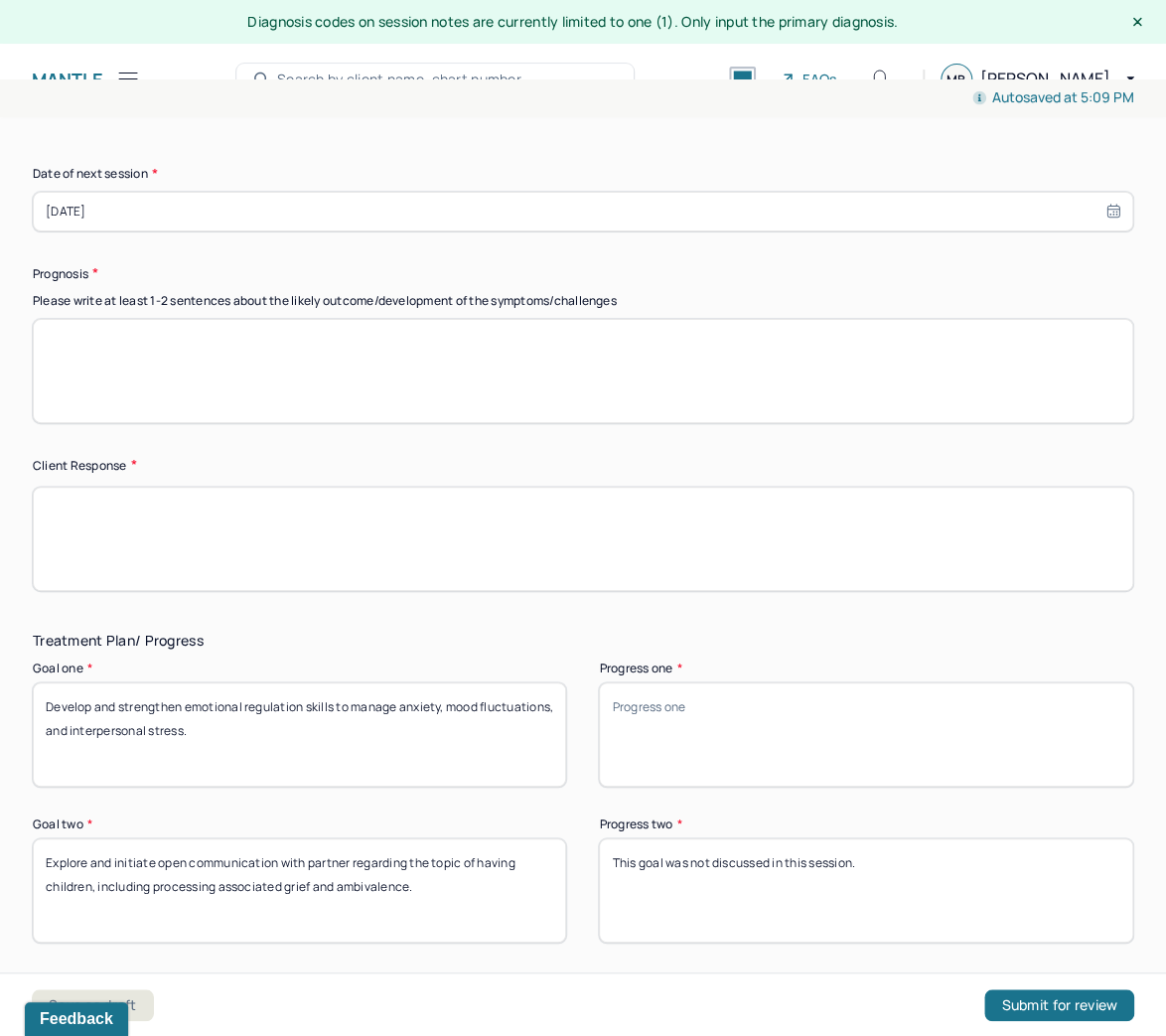 click at bounding box center [583, 370] 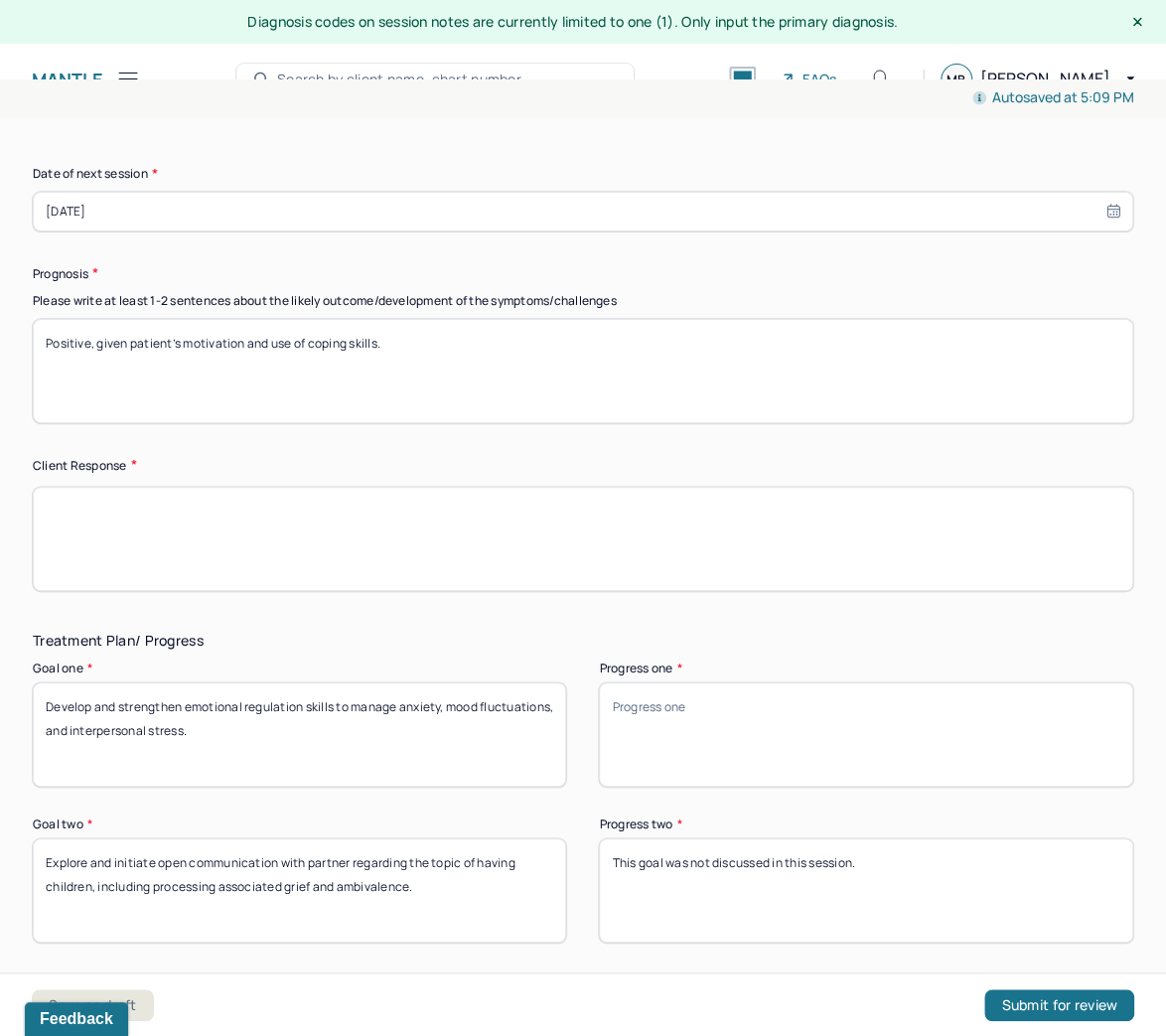 type on "Positive, given patient’s motivation and use of coping skills." 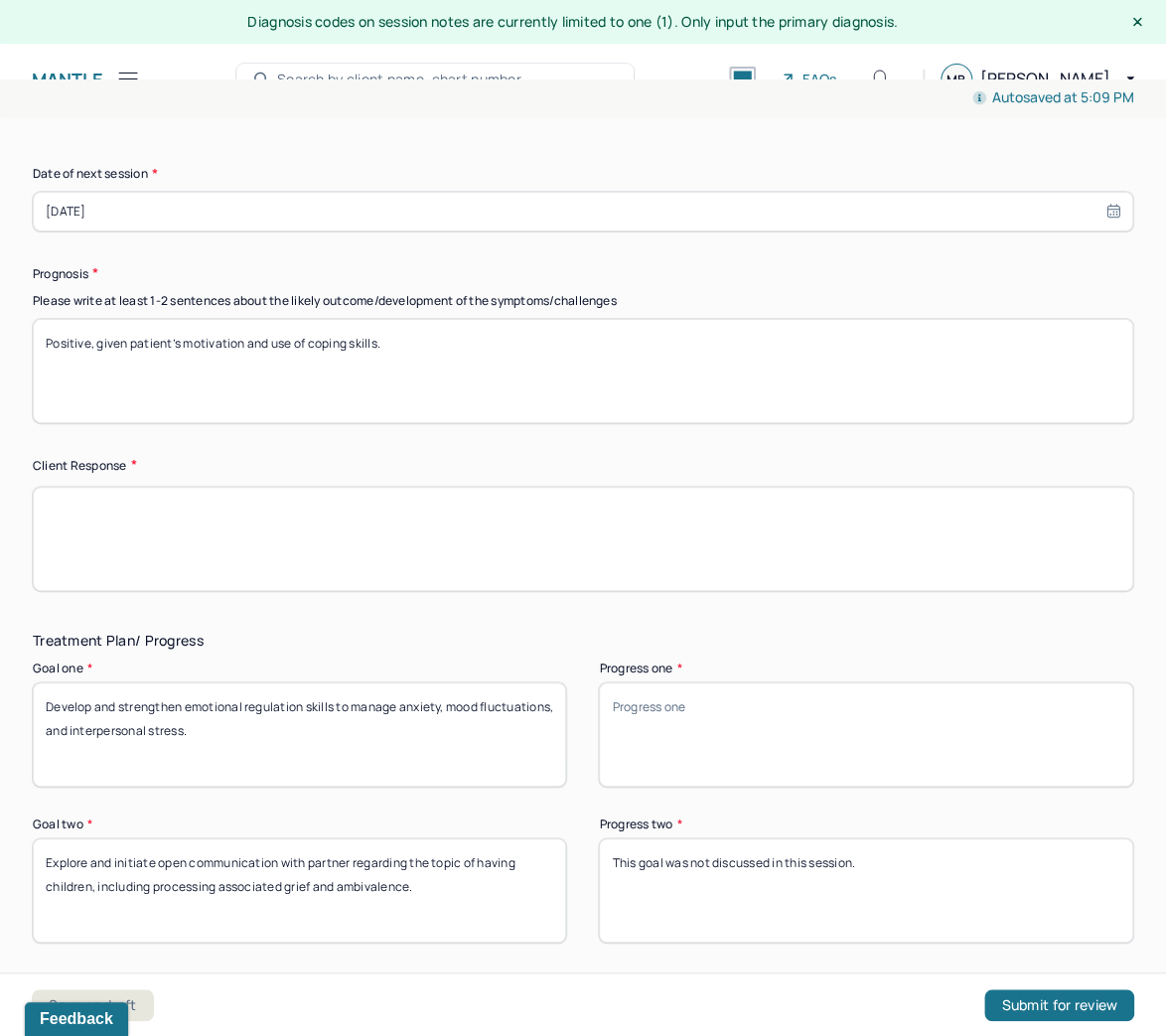 click at bounding box center (583, 538) 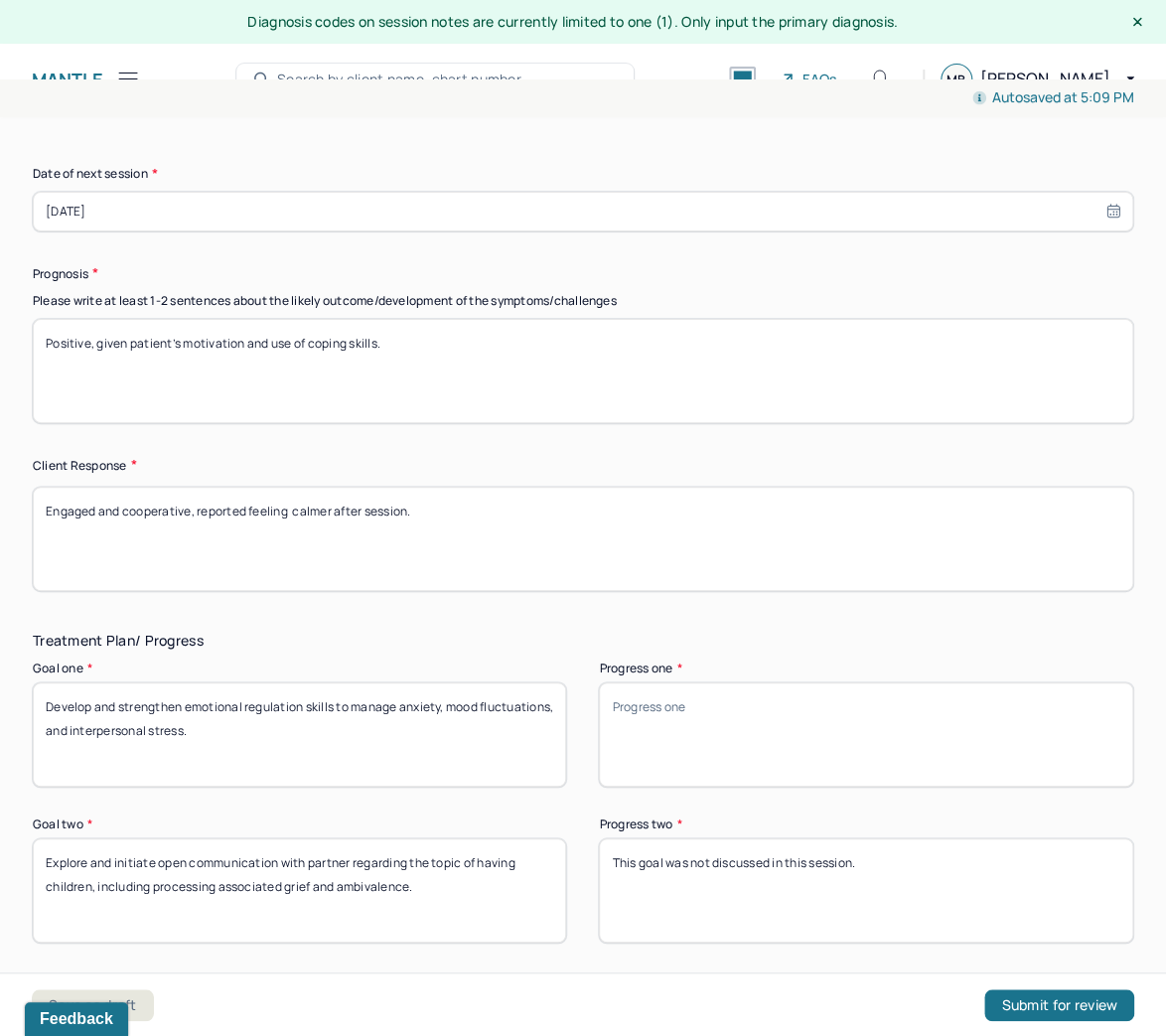 click on "Engaged and cooperative, reported feeling  calmer after session." at bounding box center (583, 538) 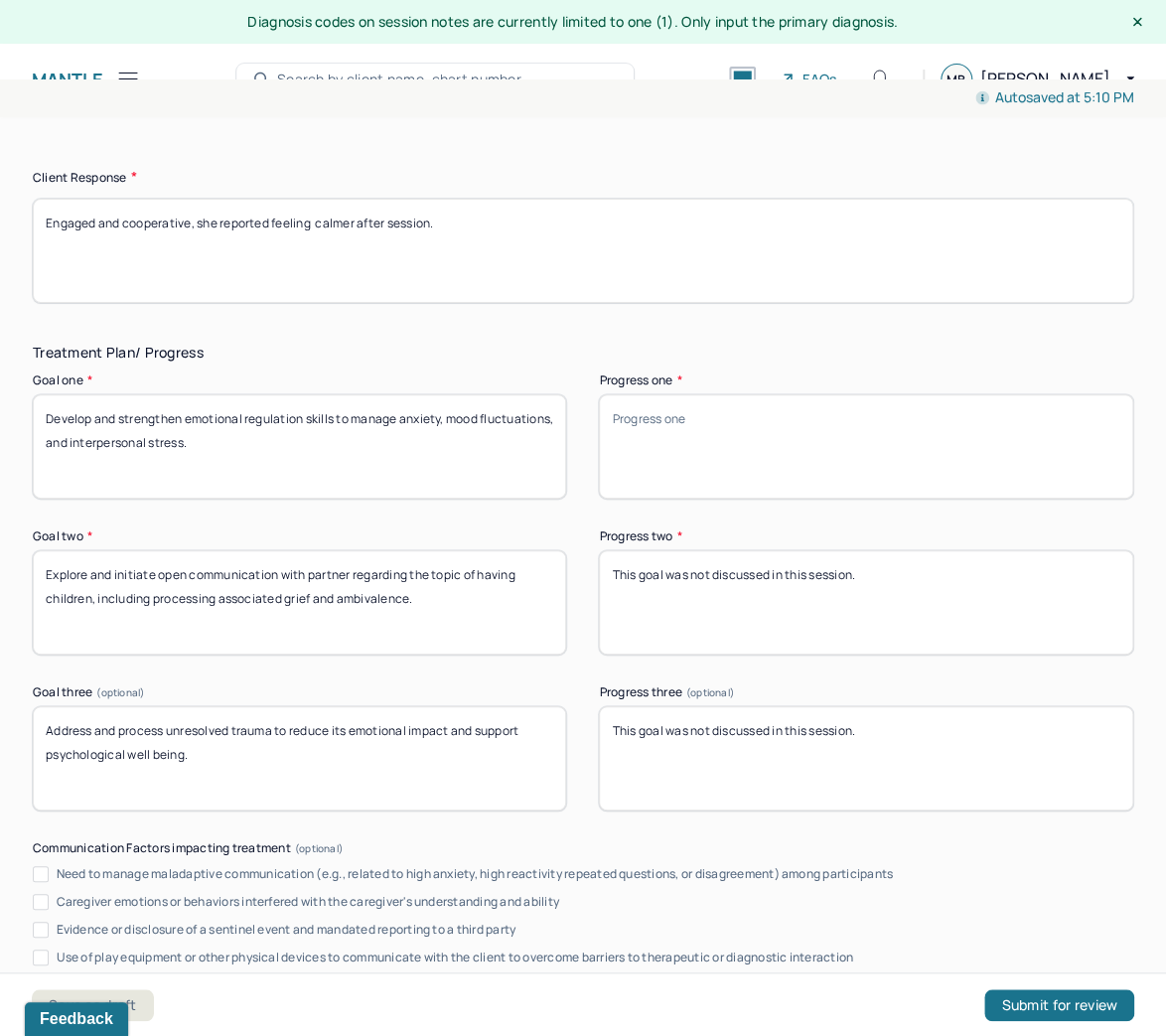 scroll, scrollTop: 3179, scrollLeft: 0, axis: vertical 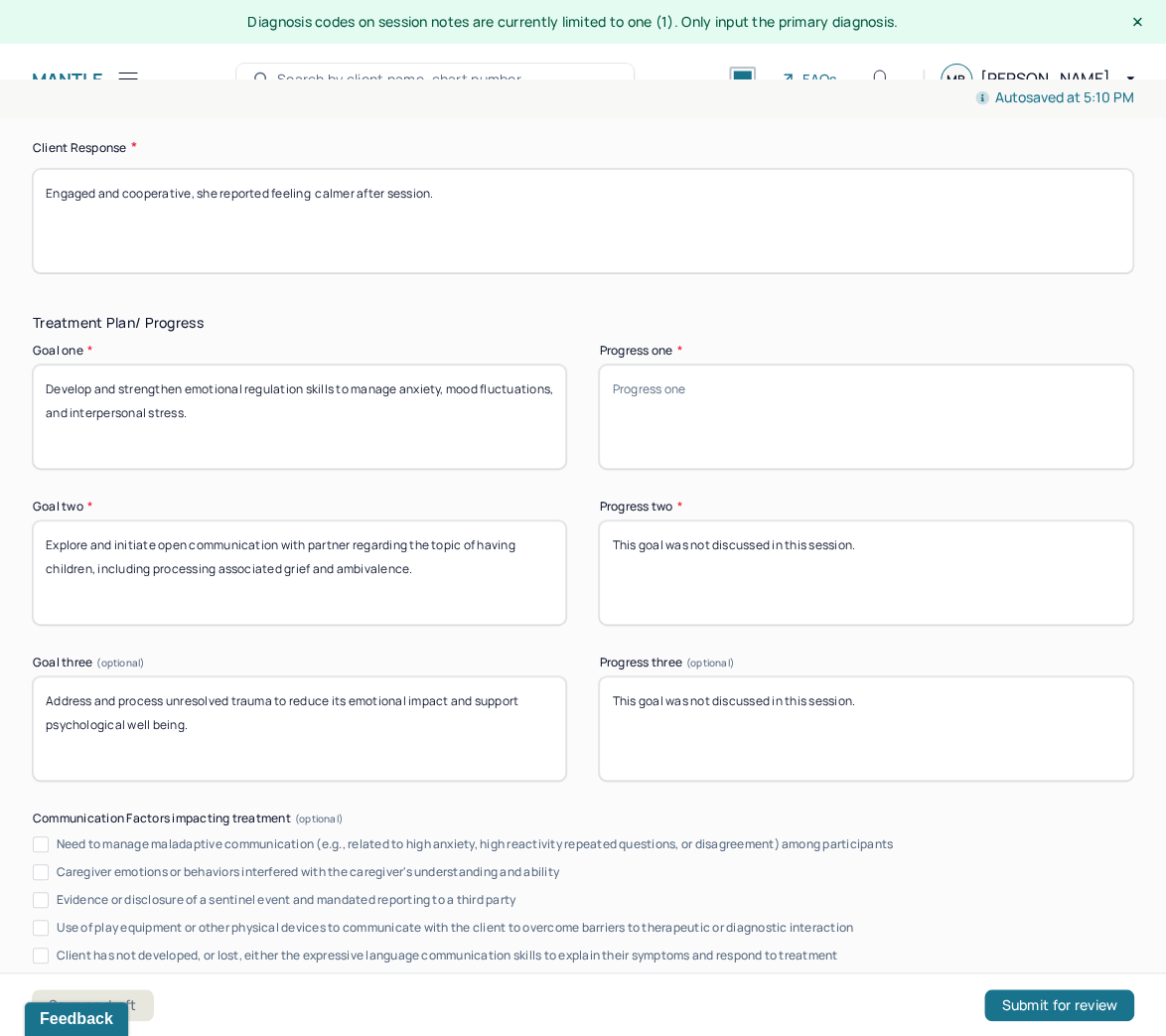 type on "Engaged and cooperative, she reported feeling  calmer after session." 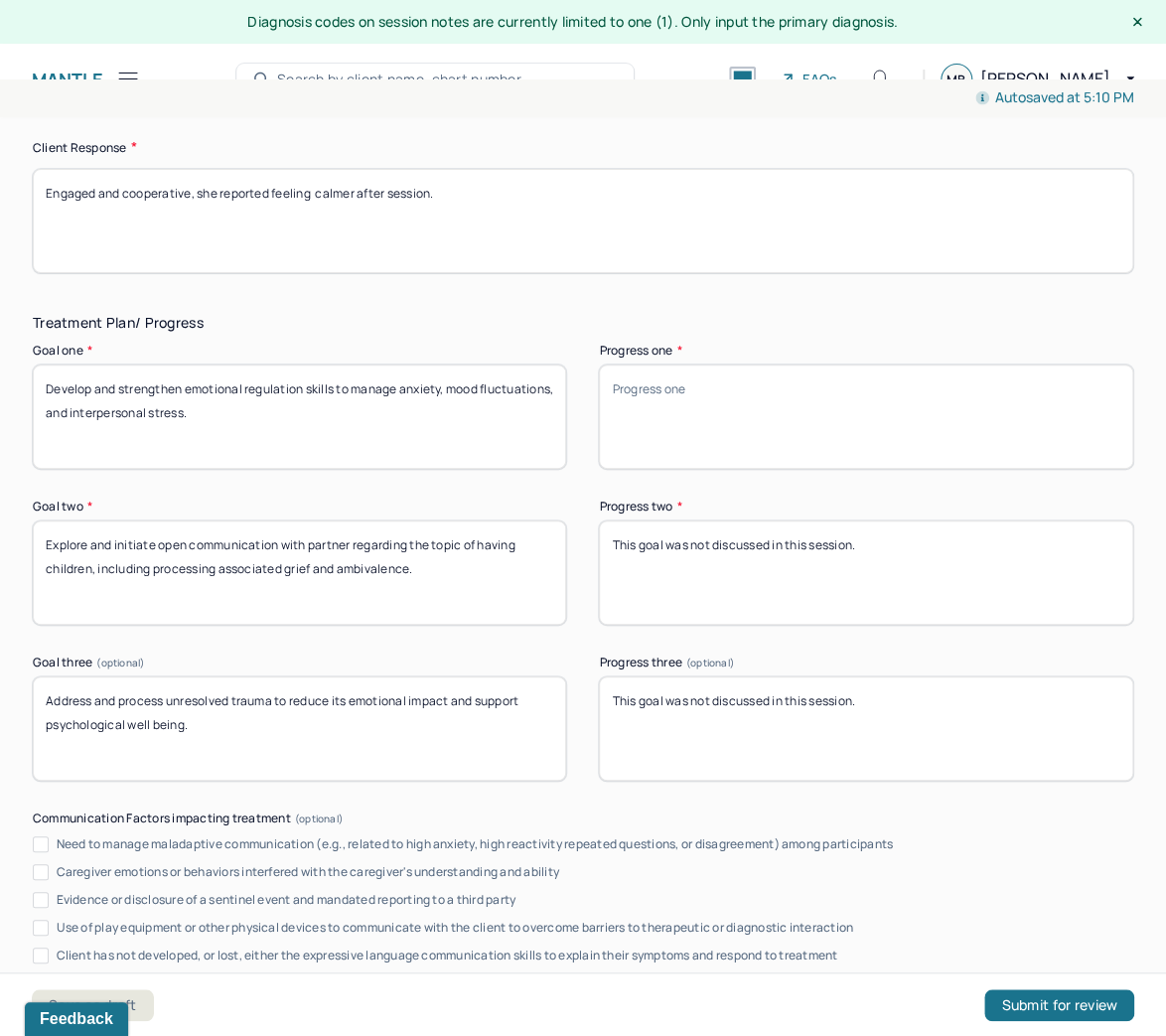 click on "PH Park Hill       Dashboard Clients Schedule Session Notes Tasks MB Maryia   Bokhan provider   Logout   Diagnosis codes on session notes are currently limited to one (1). Only input the primary diagnosis.     Mantle     Edit Note   Search by client name, chart number     FAQs     MB Maryia Autosaved at 5:10 PM Appointment Details     Client name Renee Luddy Date of service 07/05/2025 Time 11:00am - 12:00pm Duration 1hr Appointment type individual therapy Provider name Maryia Bokhan Modifier 1 95 Telemedicine Note type Individual soap note Appointment Details     Client name Renee Luddy Date of service 07/05/2025 Time 11:00am - 12:00pm Duration 1hr Appointment type individual therapy Provider name Maryia Bokhan Modifier 1 95 Telemedicine Note type Individual soap note   Load previous session note   Instructions The fields marked with an asterisk ( * ) are required before you can submit your notes. Appointment location * Teletherapy Client Teletherapy Location Home Office Other Home" at bounding box center (583, 518) 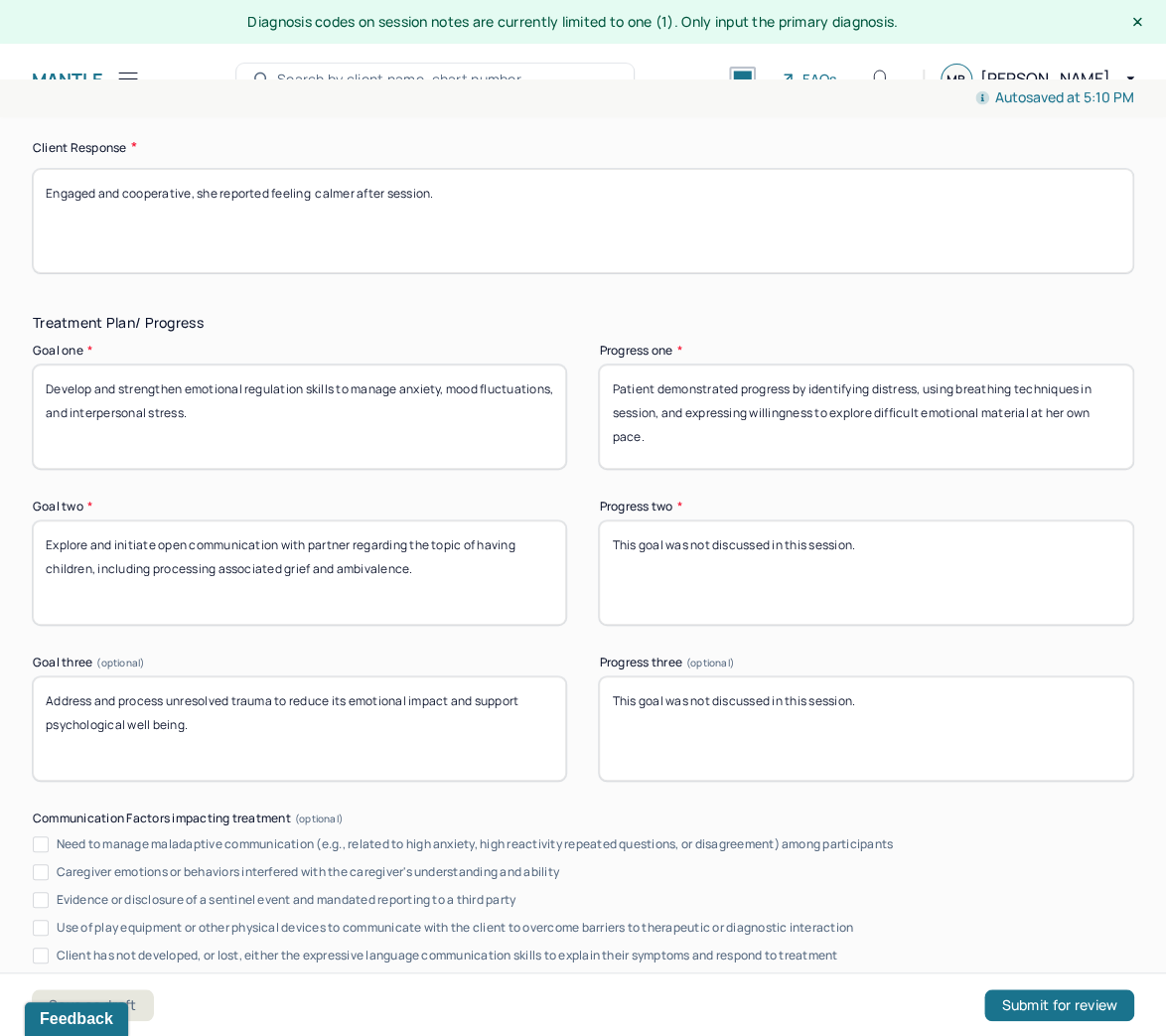 click on "Patient demonstrated progress by identifying distress, using breathing techniques in session, and expressing willingness to explore difficult emotional material at her own pace." at bounding box center (865, 416) 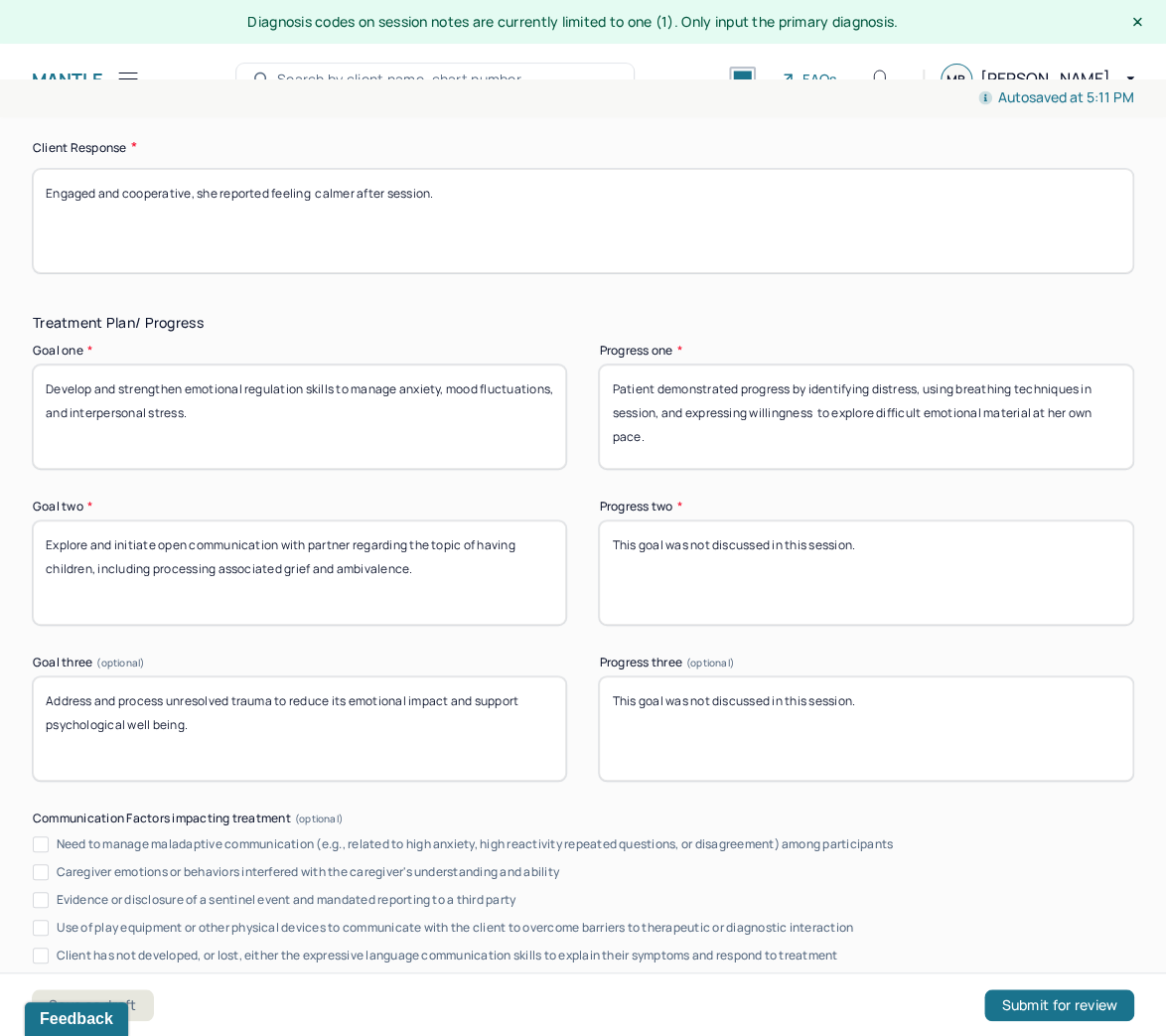 click on "Patient demonstrated progress by identifying distress, using breathing techniques in session, and expressing willingness to explore difficult emotional material at her own pace." at bounding box center [865, 416] 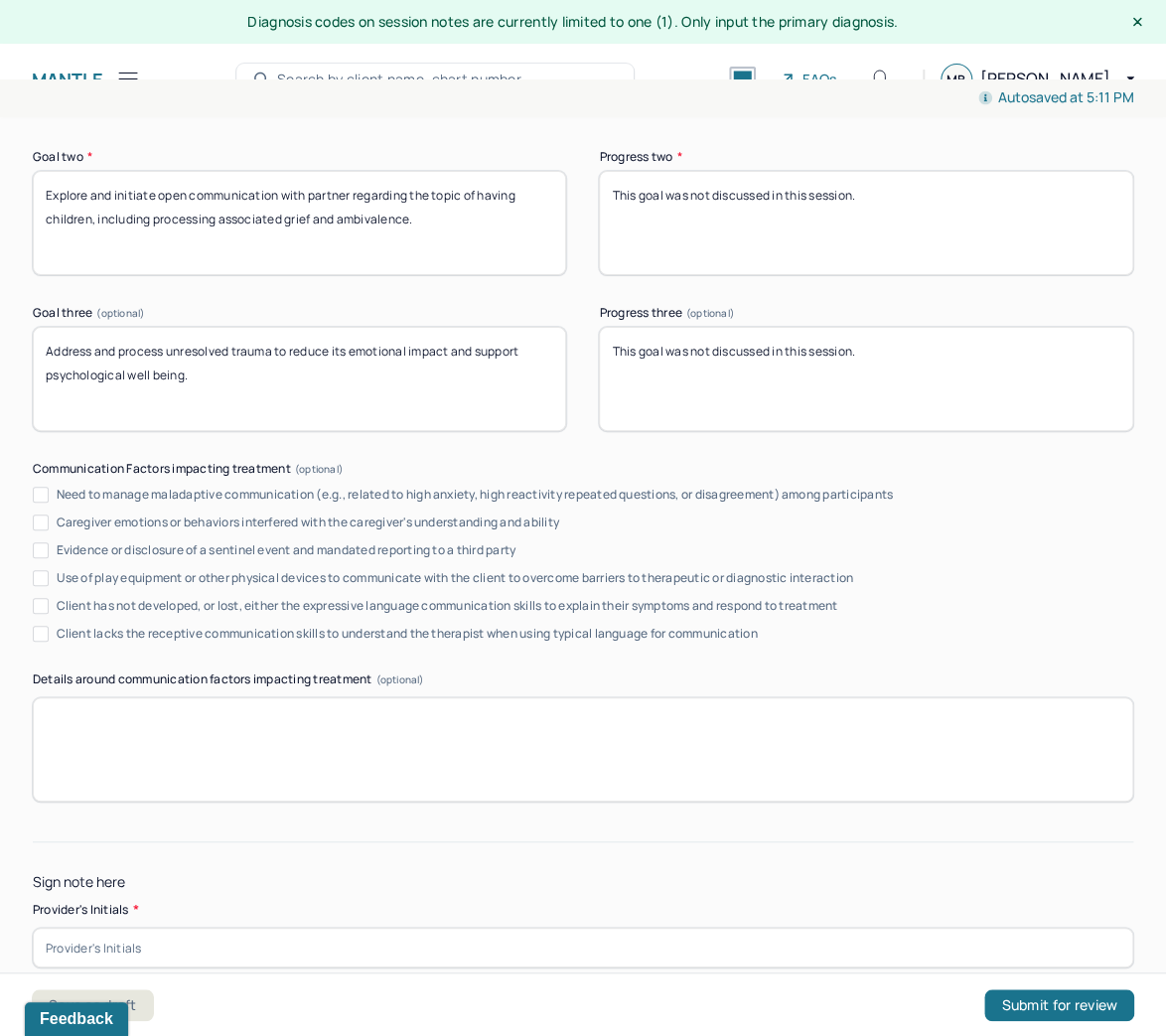 scroll, scrollTop: 3596, scrollLeft: 0, axis: vertical 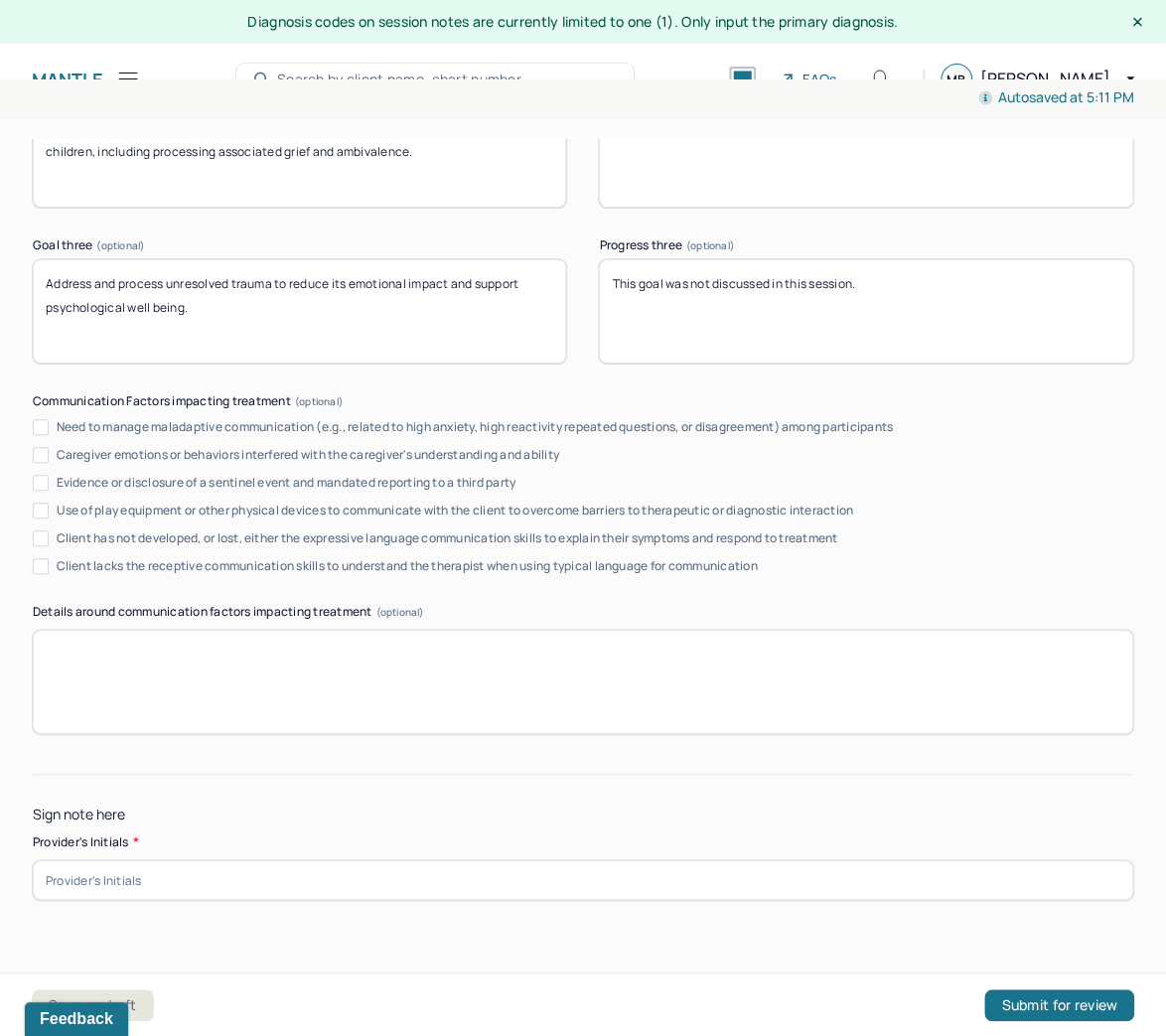 type on "Patient demonstrated progress in identifying distress, using breathing techniques in session, and expressing willingness  to explore difficult emotional material at her own pace." 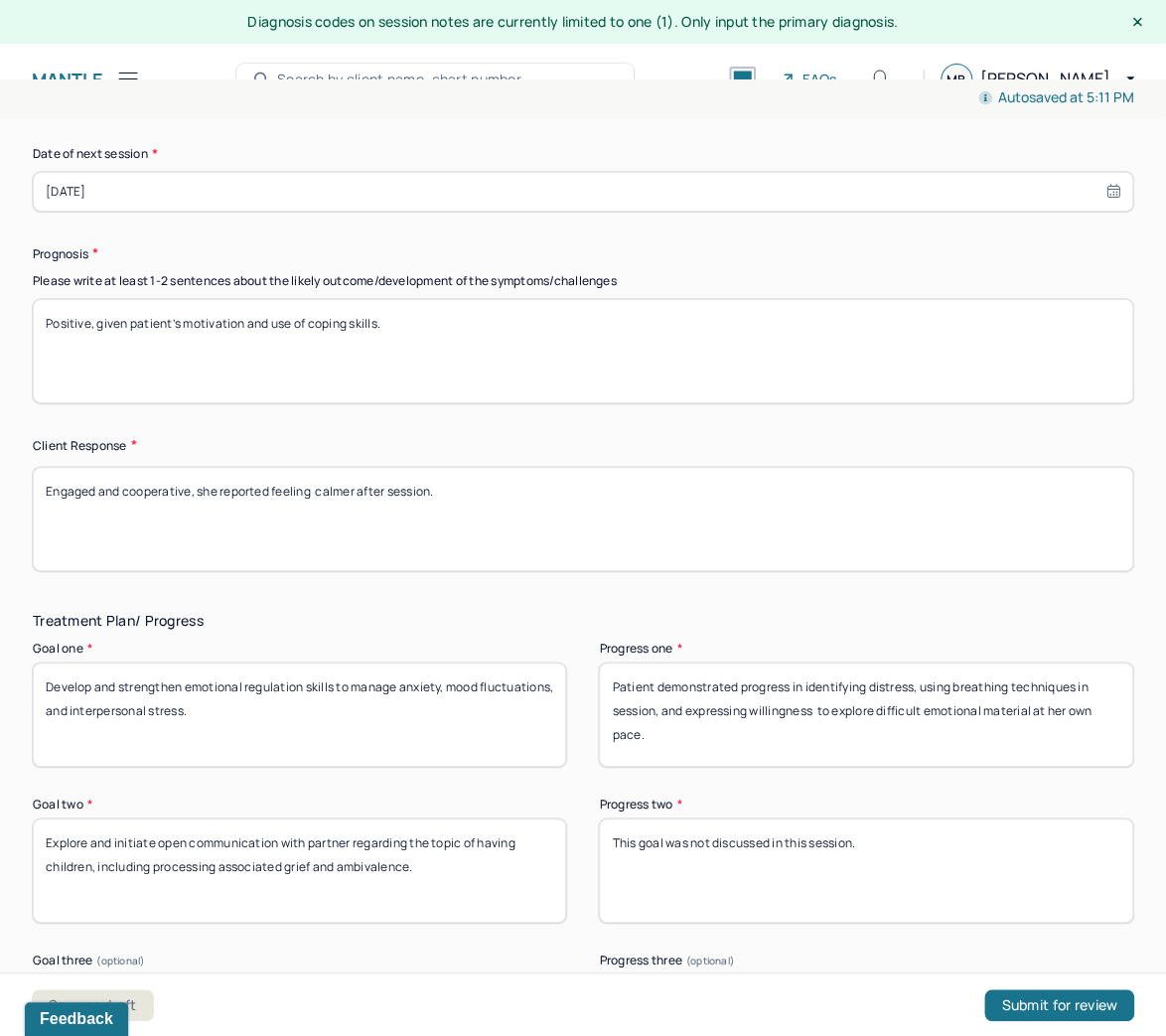 scroll, scrollTop: 2324, scrollLeft: 0, axis: vertical 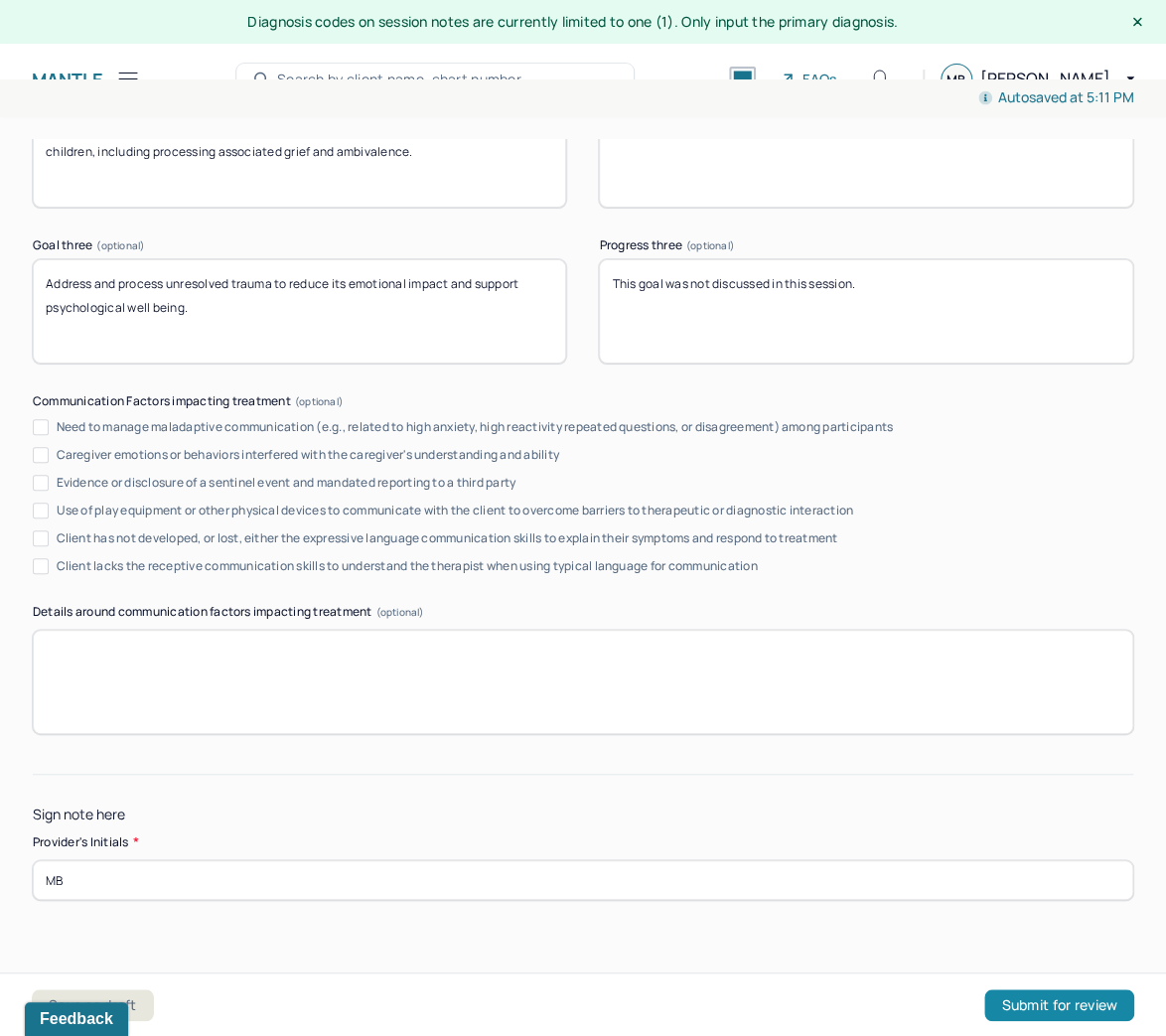 type on "MB" 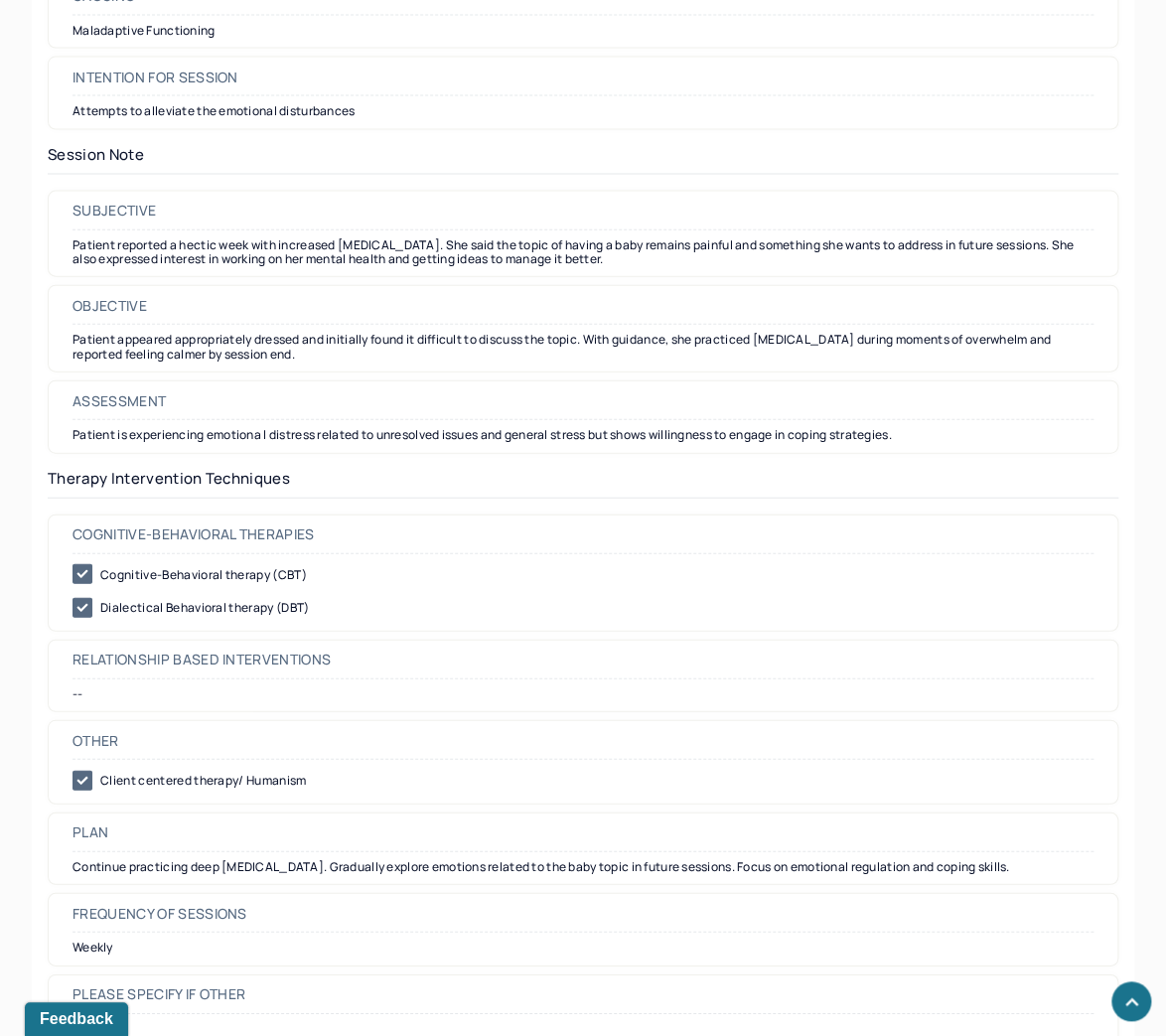 scroll, scrollTop: 1151, scrollLeft: 0, axis: vertical 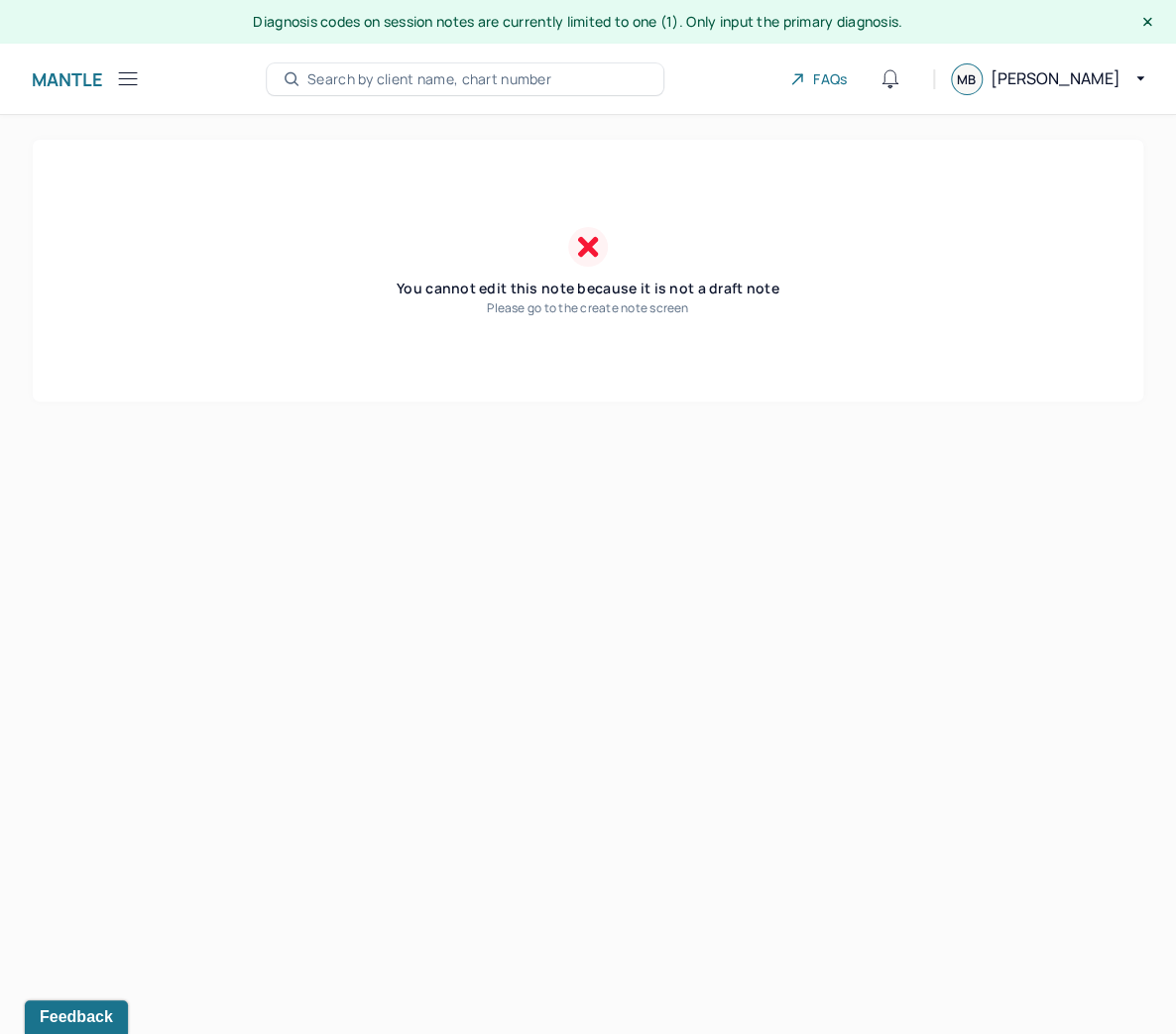 click 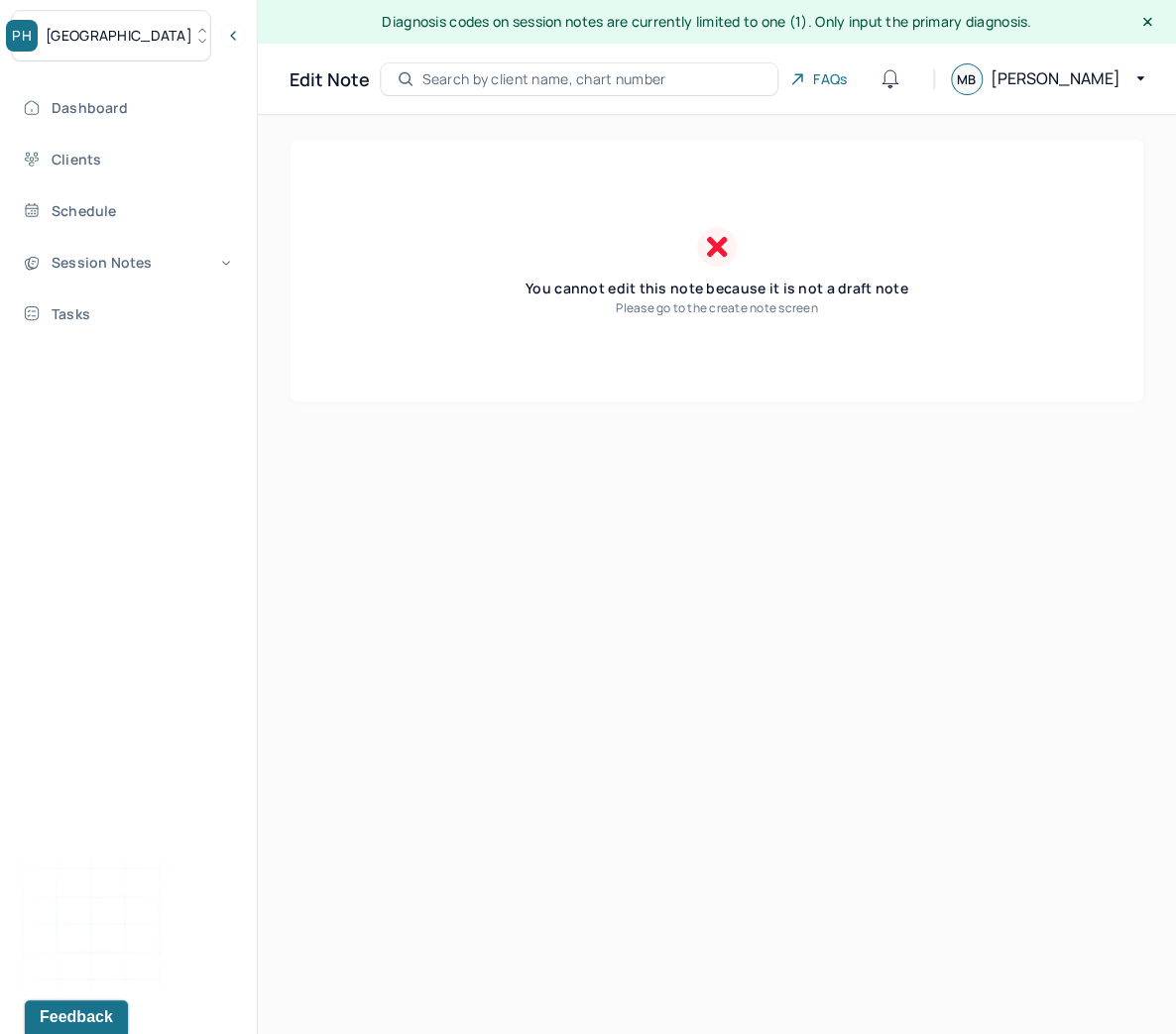 click on "[GEOGRAPHIC_DATA]" at bounding box center [119, 36] 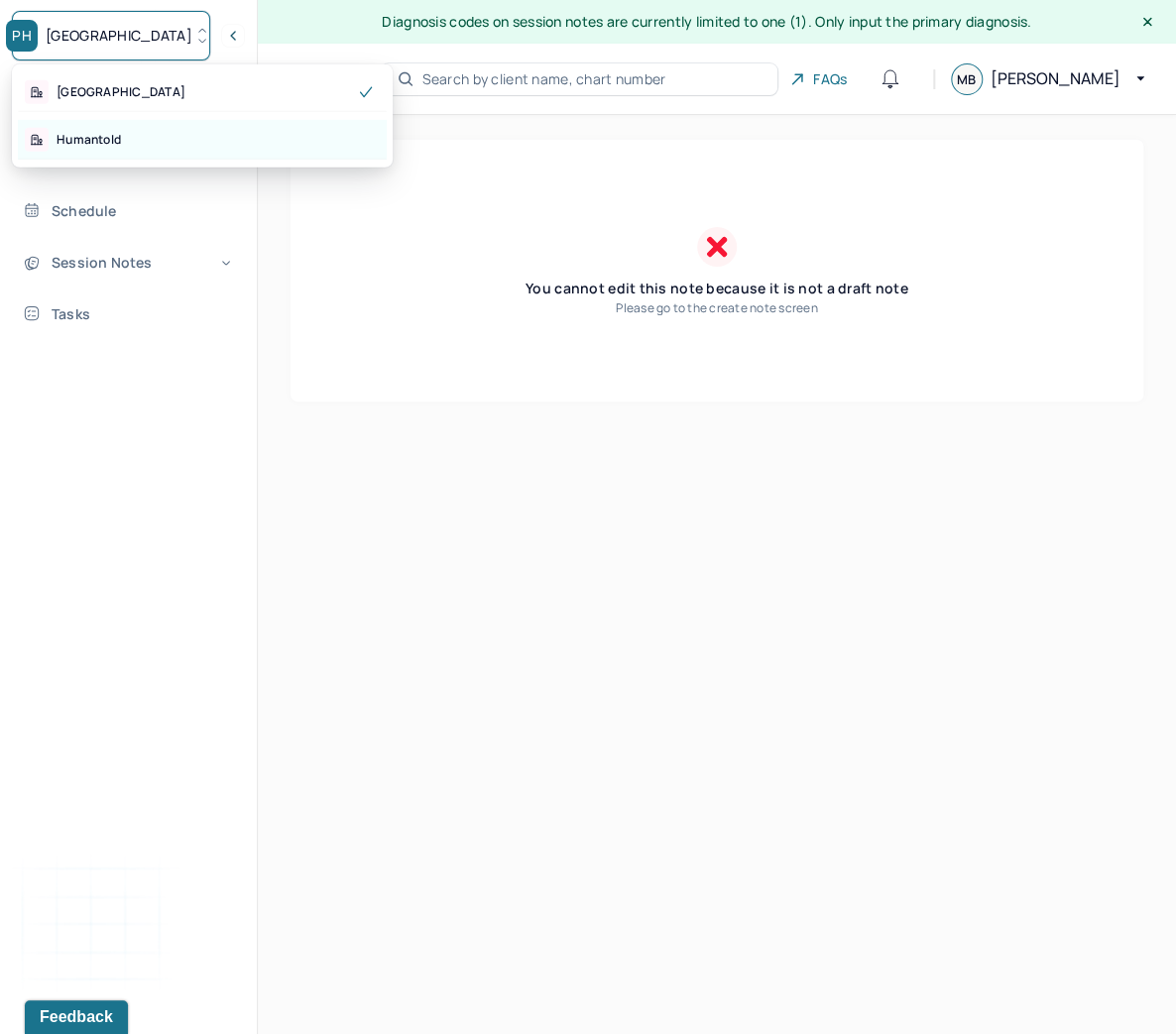 click on "Humantold" at bounding box center [88, 140] 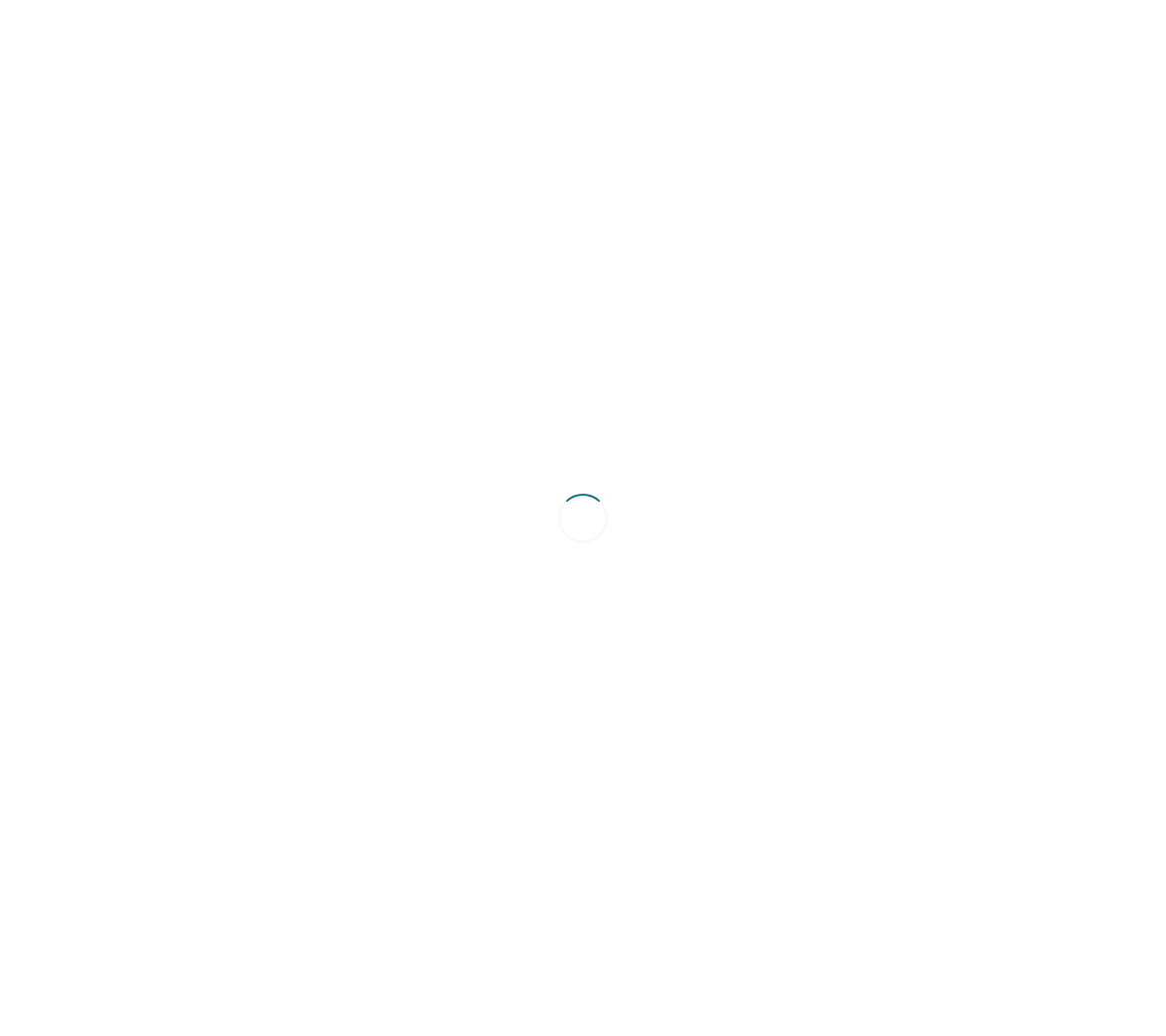 scroll, scrollTop: 0, scrollLeft: 0, axis: both 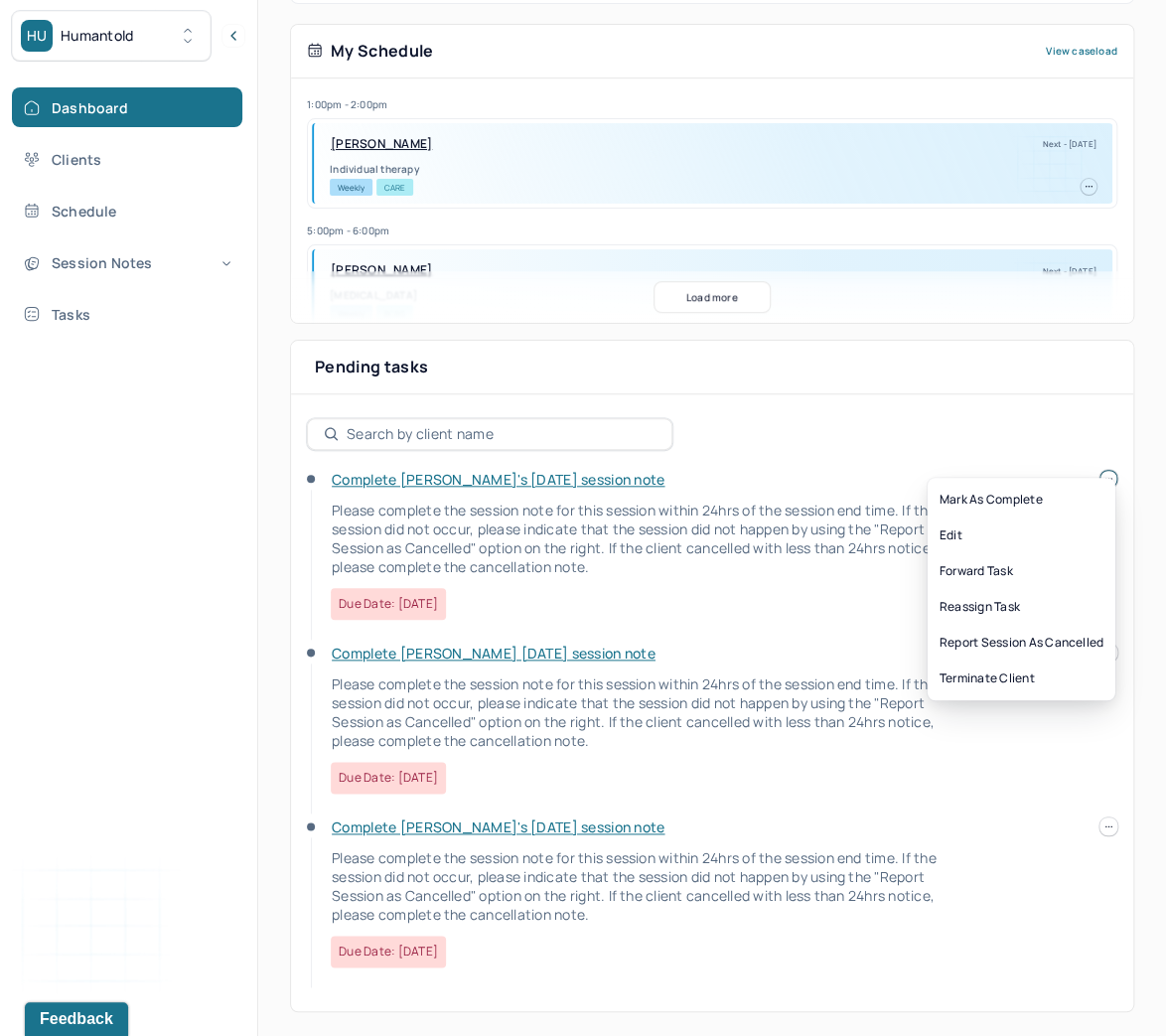click on "HU Humantold       Dashboard Clients Schedule Session Notes Tasks MB Maryia   Bokhan provider   Logout   Diagnosis codes on session notes are currently limited to one (1). Only input the primary diagnosis.       Search by client name, chart number     FAQs     MB Maryia Let’s get you started 🚀 You can manage your caseload and availability here   this week   SESSIONS SCHEDULED 23 COMPLETED NOTES 2 LATE NOTES 0 My Schedule View caseload 1:00pm - 2:00pm   SABOL, DANIEL   Next - 07/10/2025 Individual therapy Weekly CARE     5:00pm - 6:00pm   BAXTER, MICHAEL   Next - 07/17/2025 Family therapy Weekly BCBS 5:00pm - 6:00pm   SHAPIRO, CHRISTINA   Next - 09/05/2025 Individual therapy Weekly Pending Task CARE     5:00pm - 6:00pm   ROSA, WILLIAM   Next - 09/05/2025 Family therapy Weekly Pending Task CARE     4:00pm - 5:00pm   AUSTIN, MARISSA   Next - 09/05/2025 Individual therapy Weekly Pending Task CARE     6:00pm - 7:00pm   GORKEY, BRANDON   Next - 09/05/2025 Individual therapy Weekly CARE" at bounding box center (583, 299) 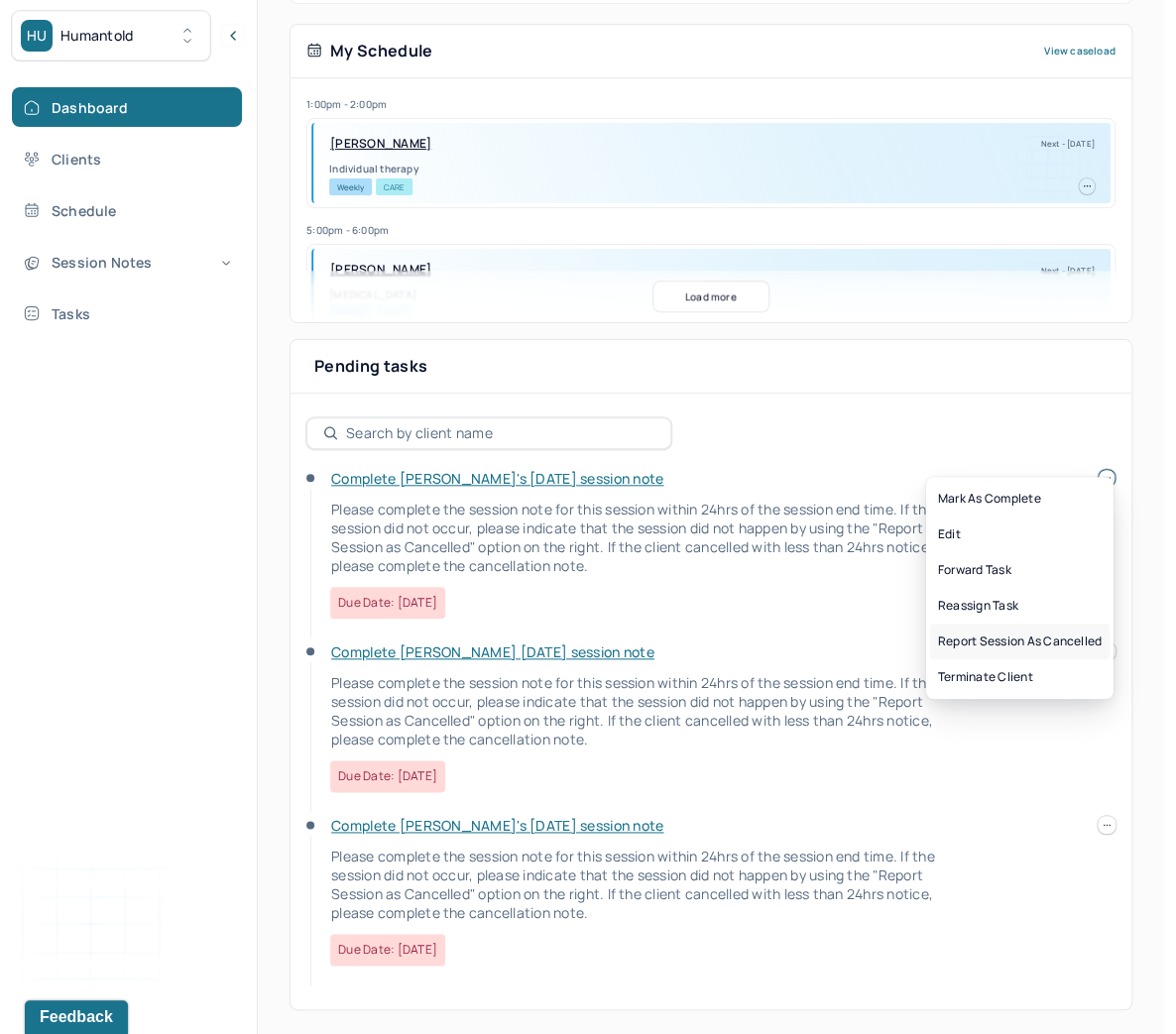 click on "Report session as cancelled" at bounding box center (1019, 641) 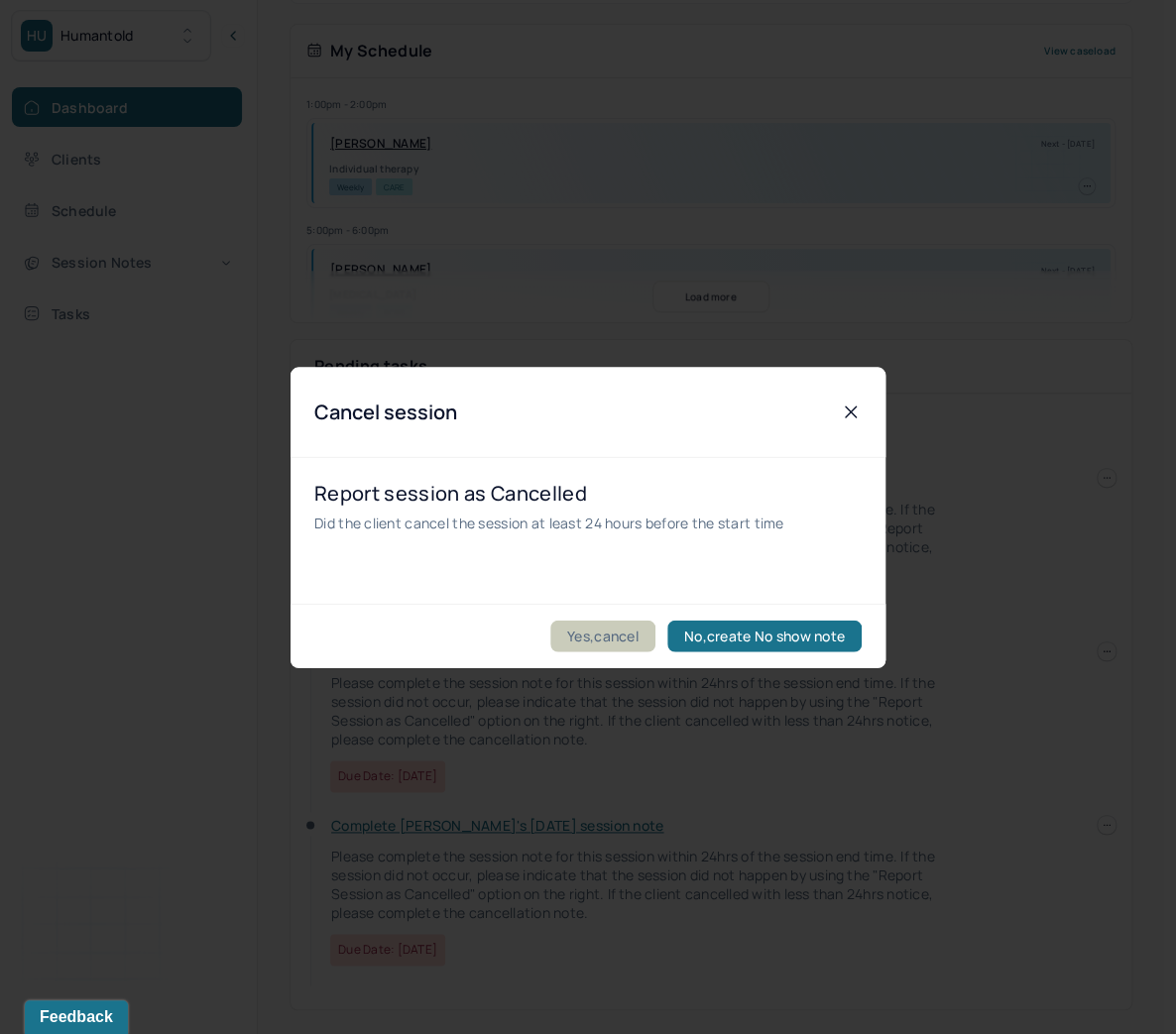 drag, startPoint x: 618, startPoint y: 627, endPoint x: 637, endPoint y: 631, distance: 19.416488 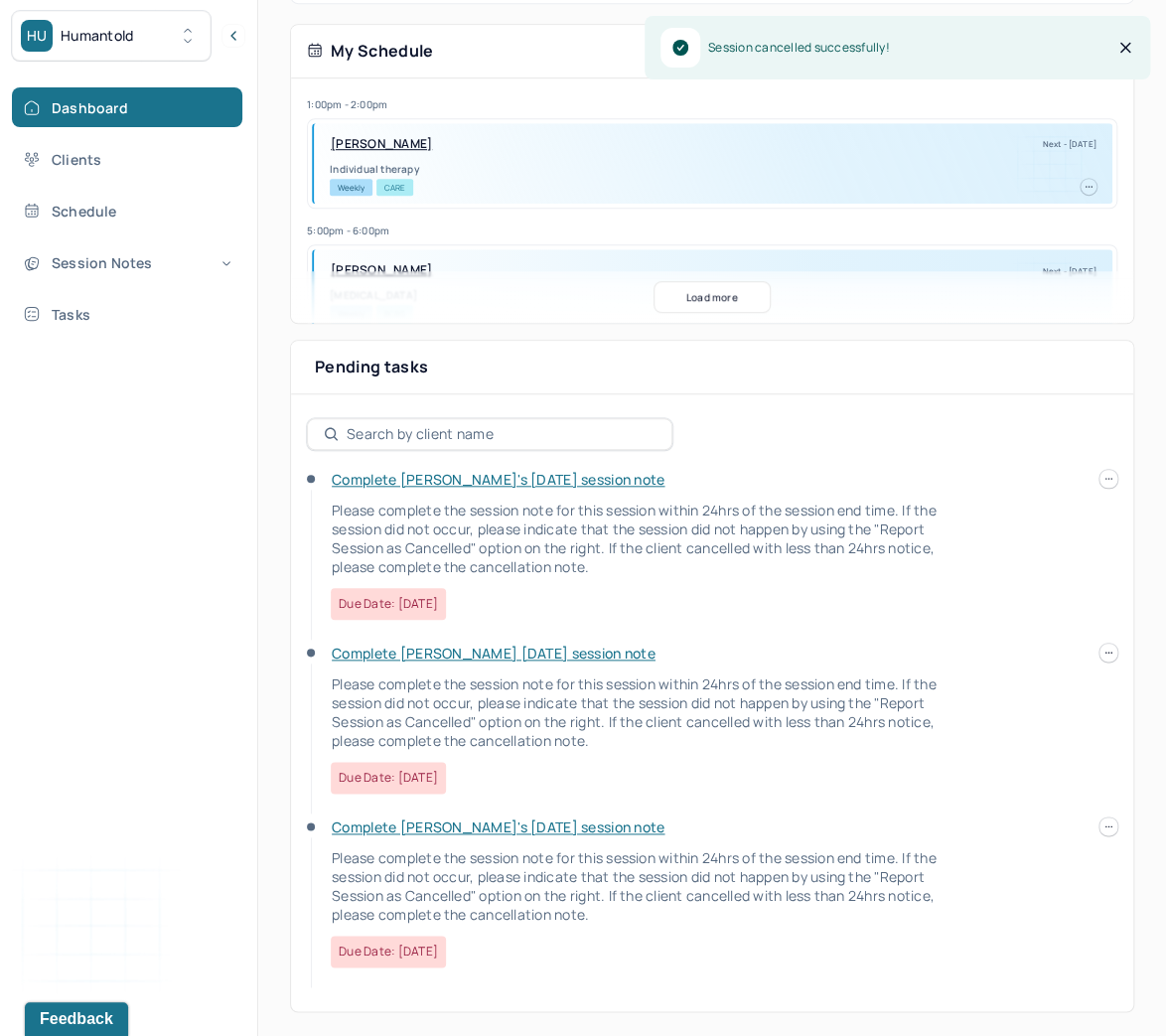 scroll, scrollTop: 276, scrollLeft: 0, axis: vertical 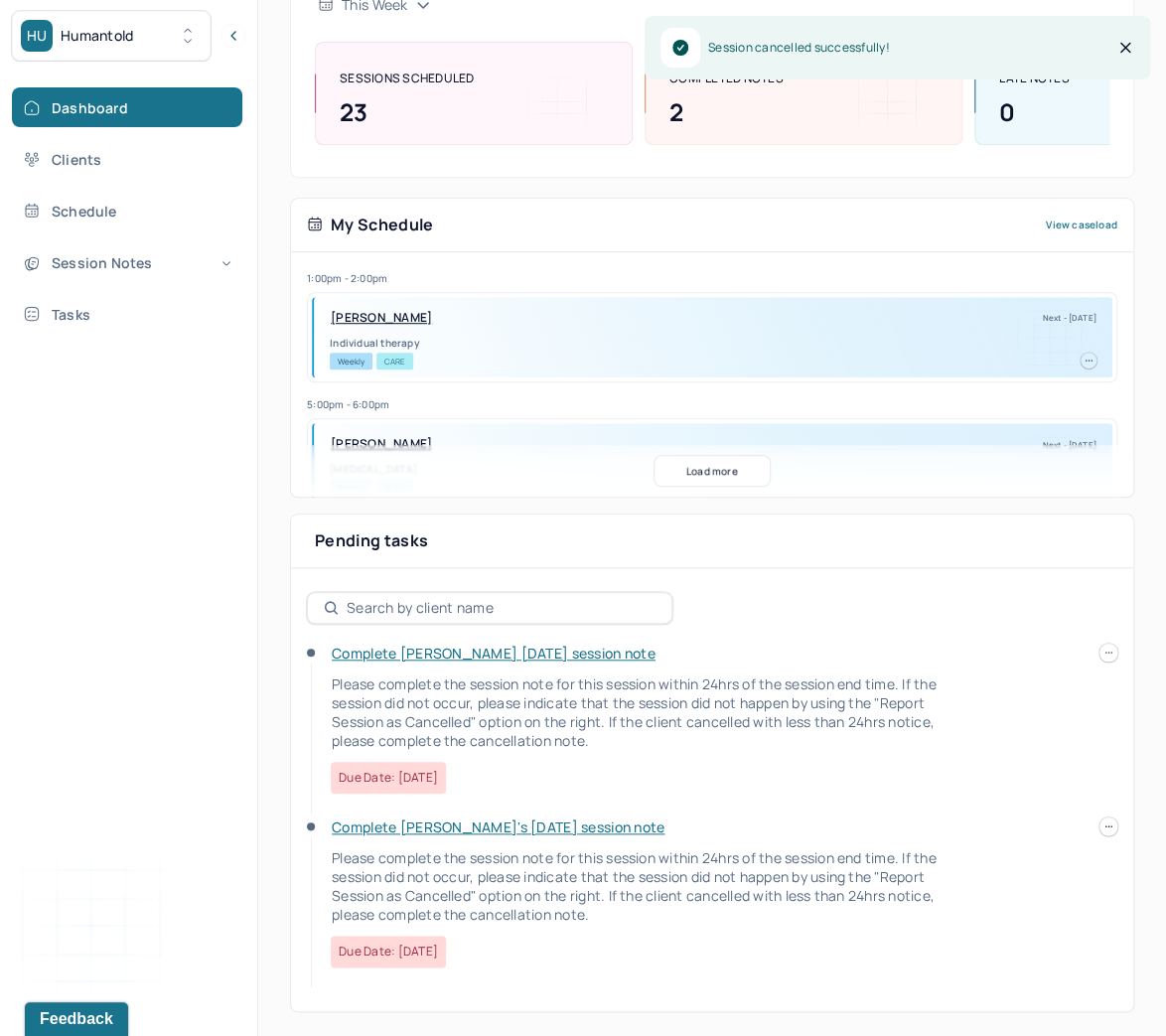 click 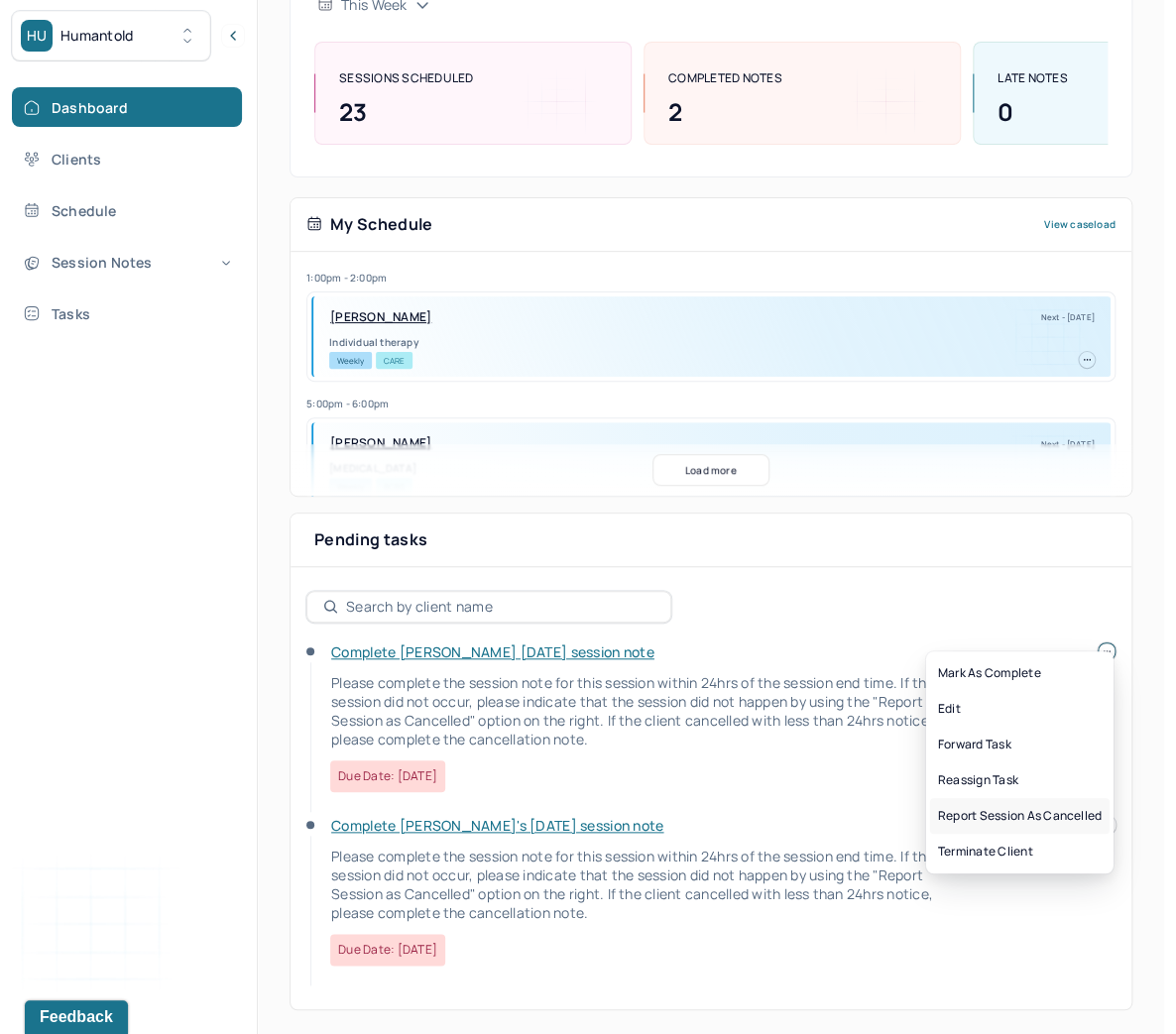 click on "Report session as cancelled" at bounding box center [1019, 816] 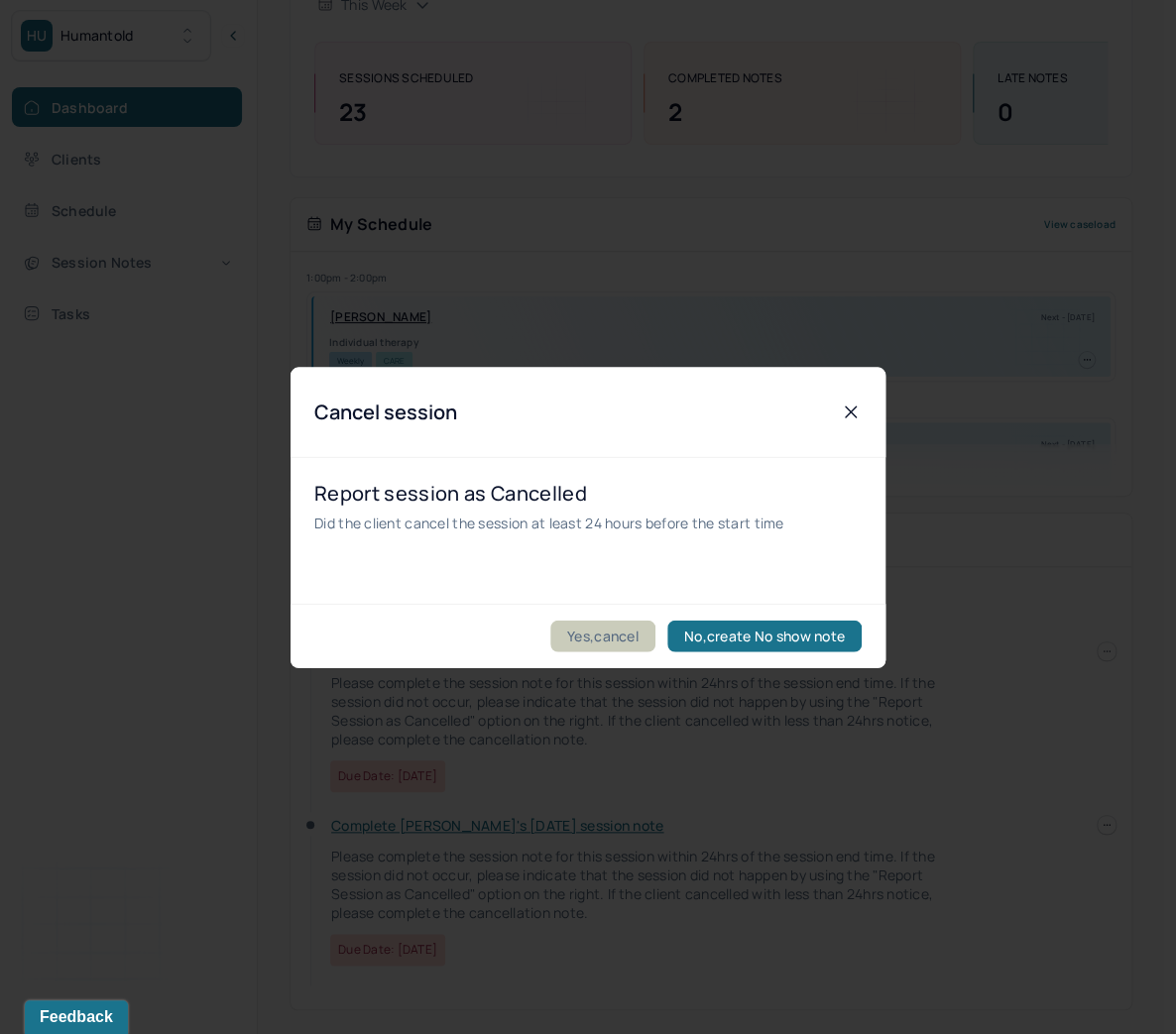 click on "Yes,cancel" at bounding box center [603, 635] 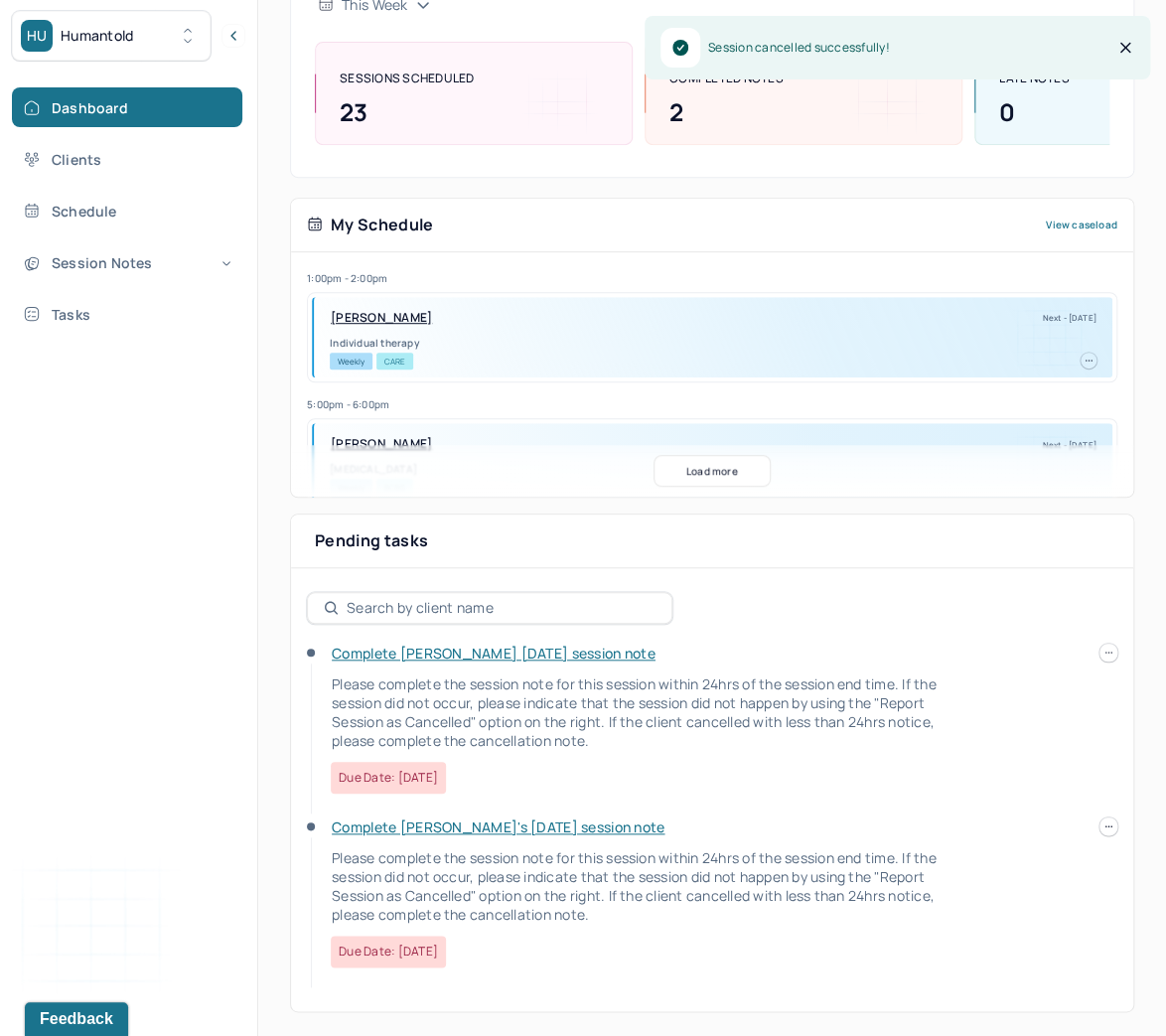 scroll, scrollTop: 101, scrollLeft: 0, axis: vertical 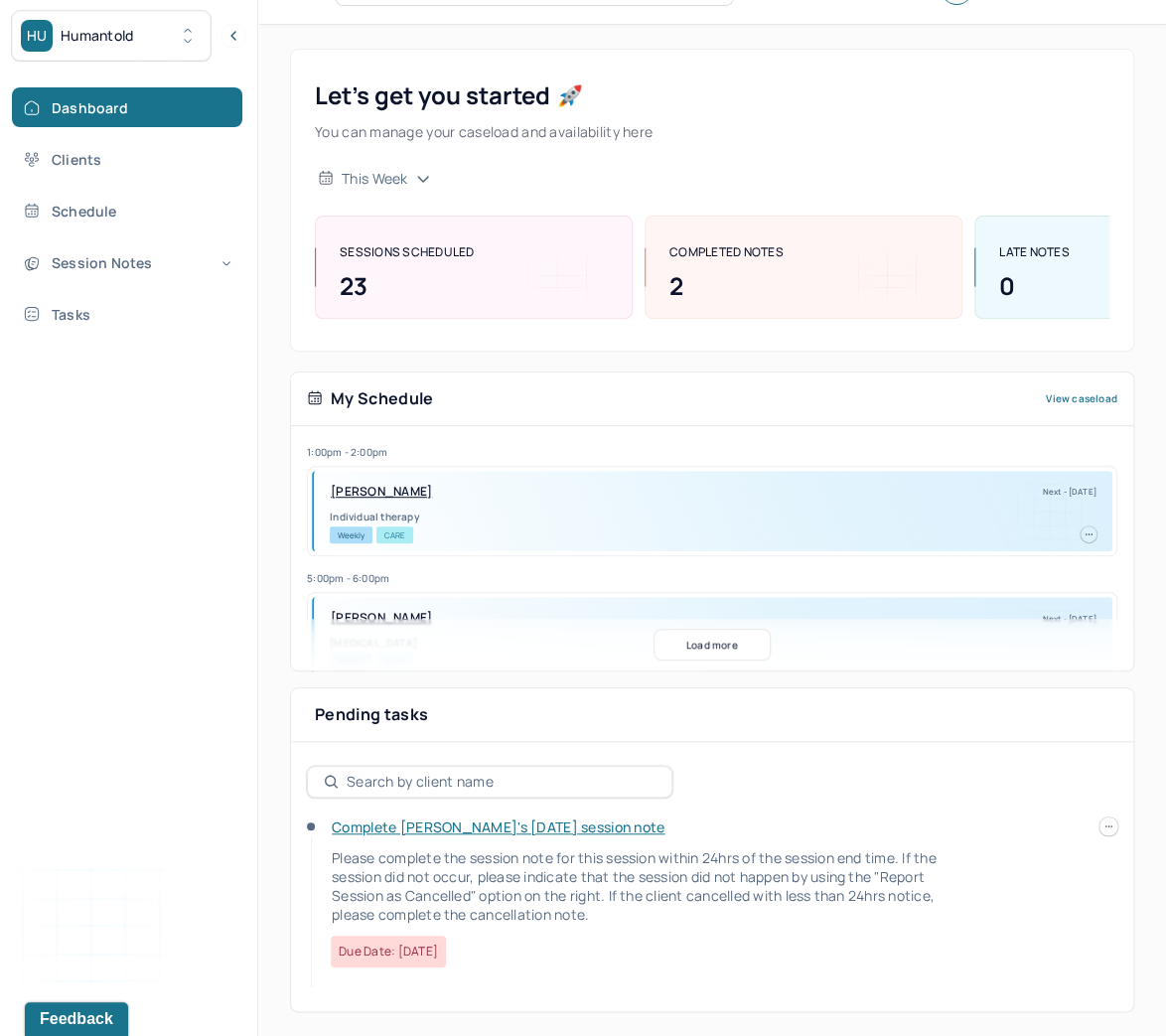 click on "Complete Justin's Sat, 07/05 session note" at bounding box center (498, 826) 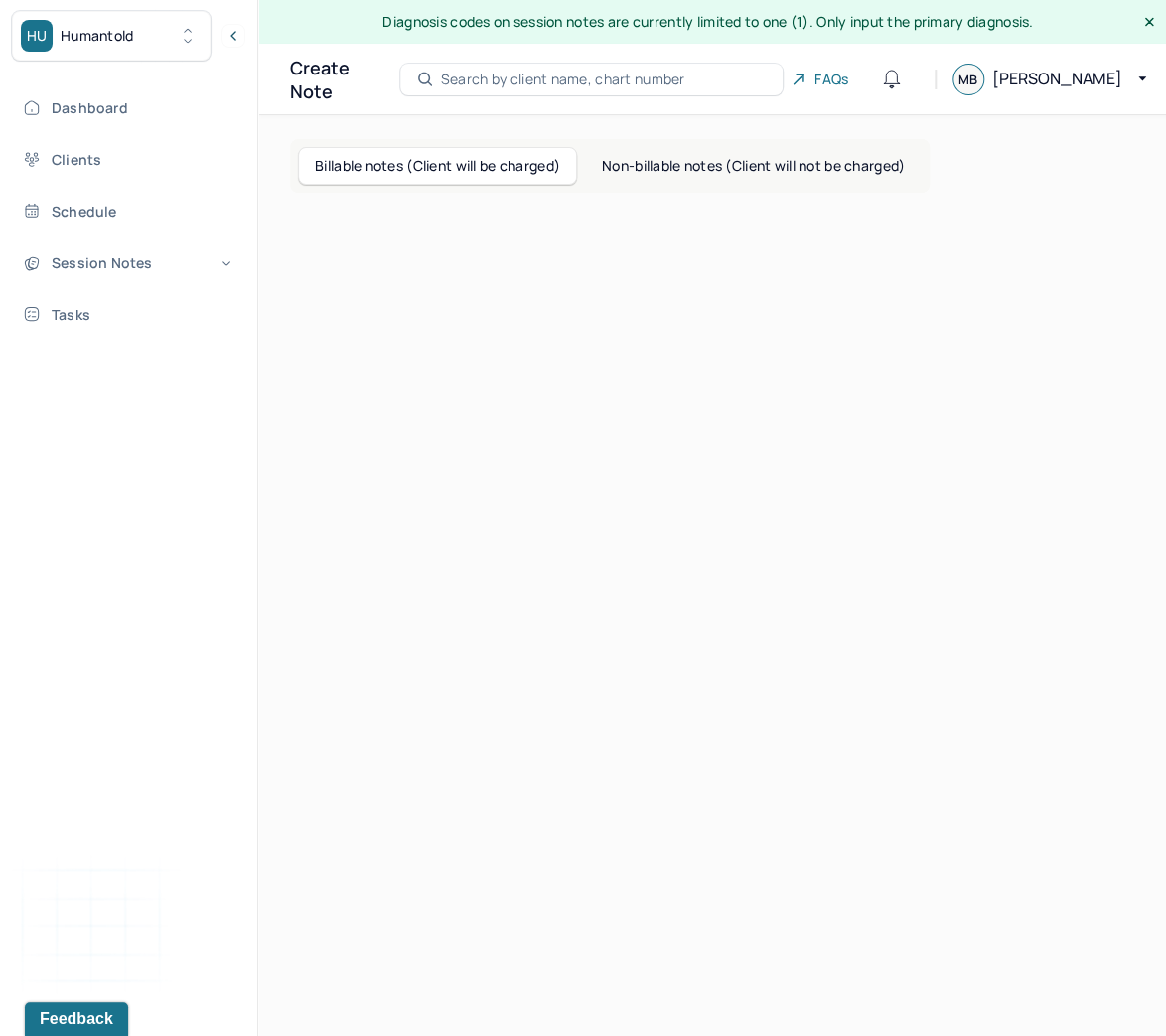 scroll, scrollTop: 0, scrollLeft: 0, axis: both 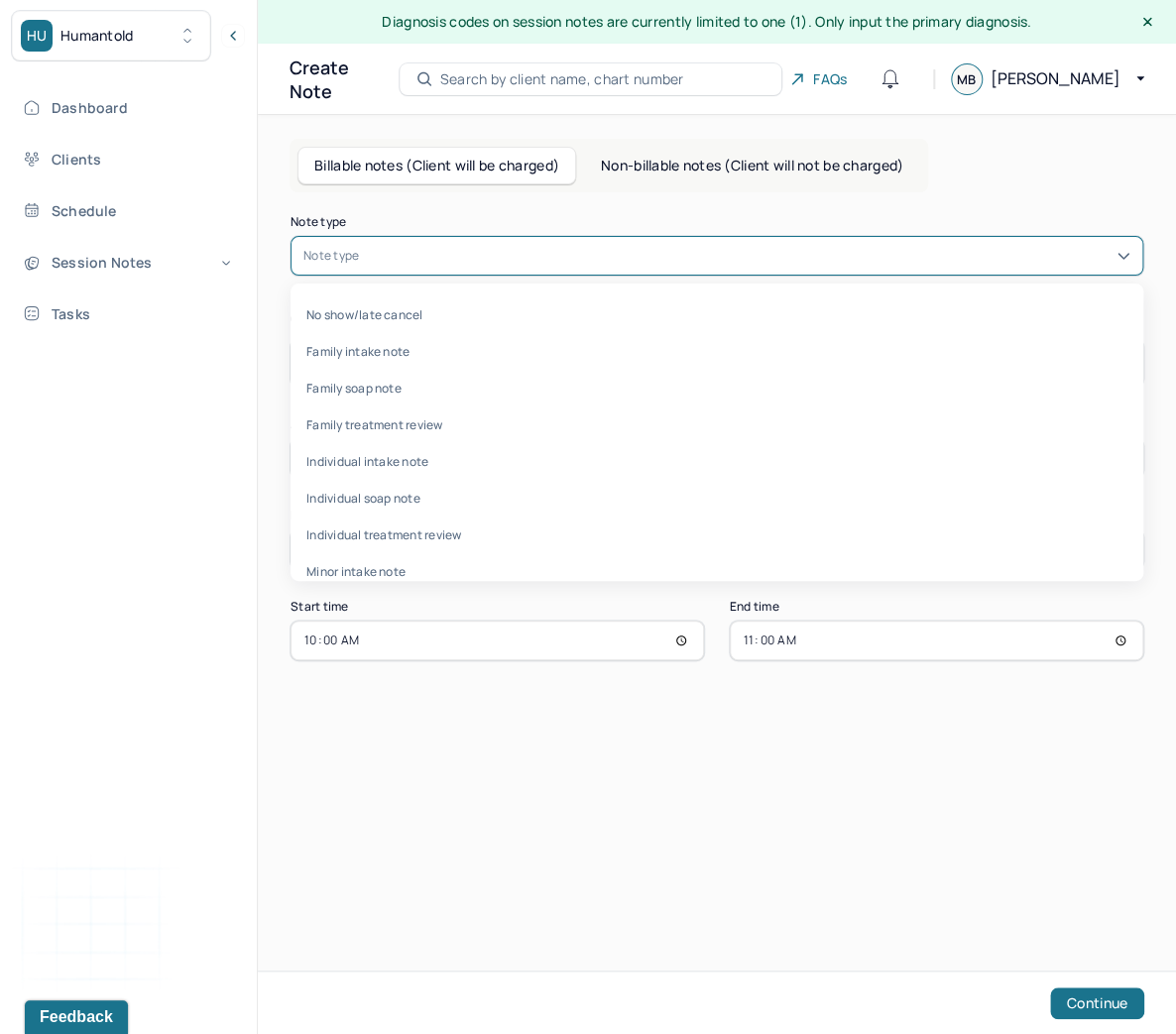 click at bounding box center [746, 256] 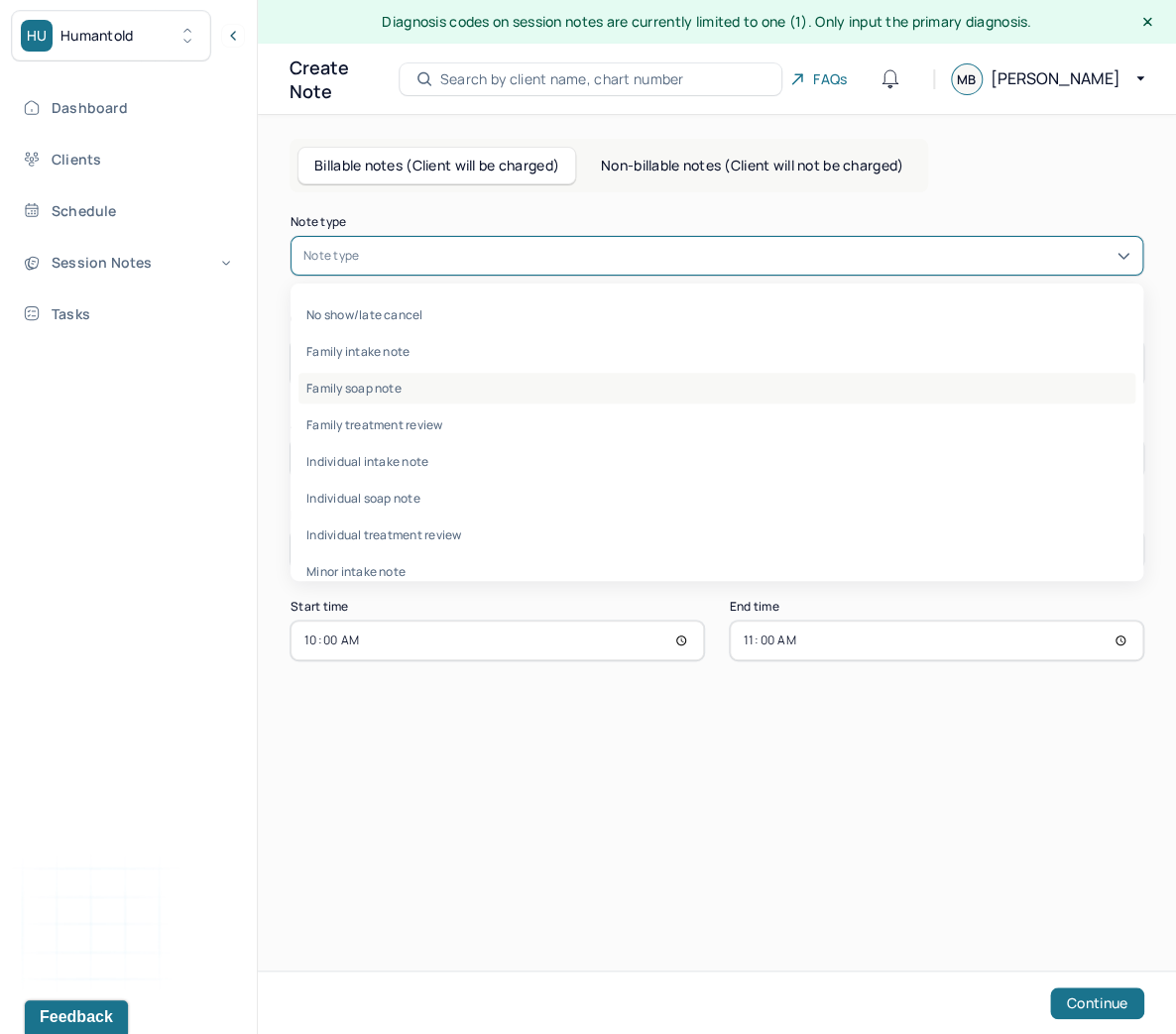 click on "Family soap note" at bounding box center [717, 388] 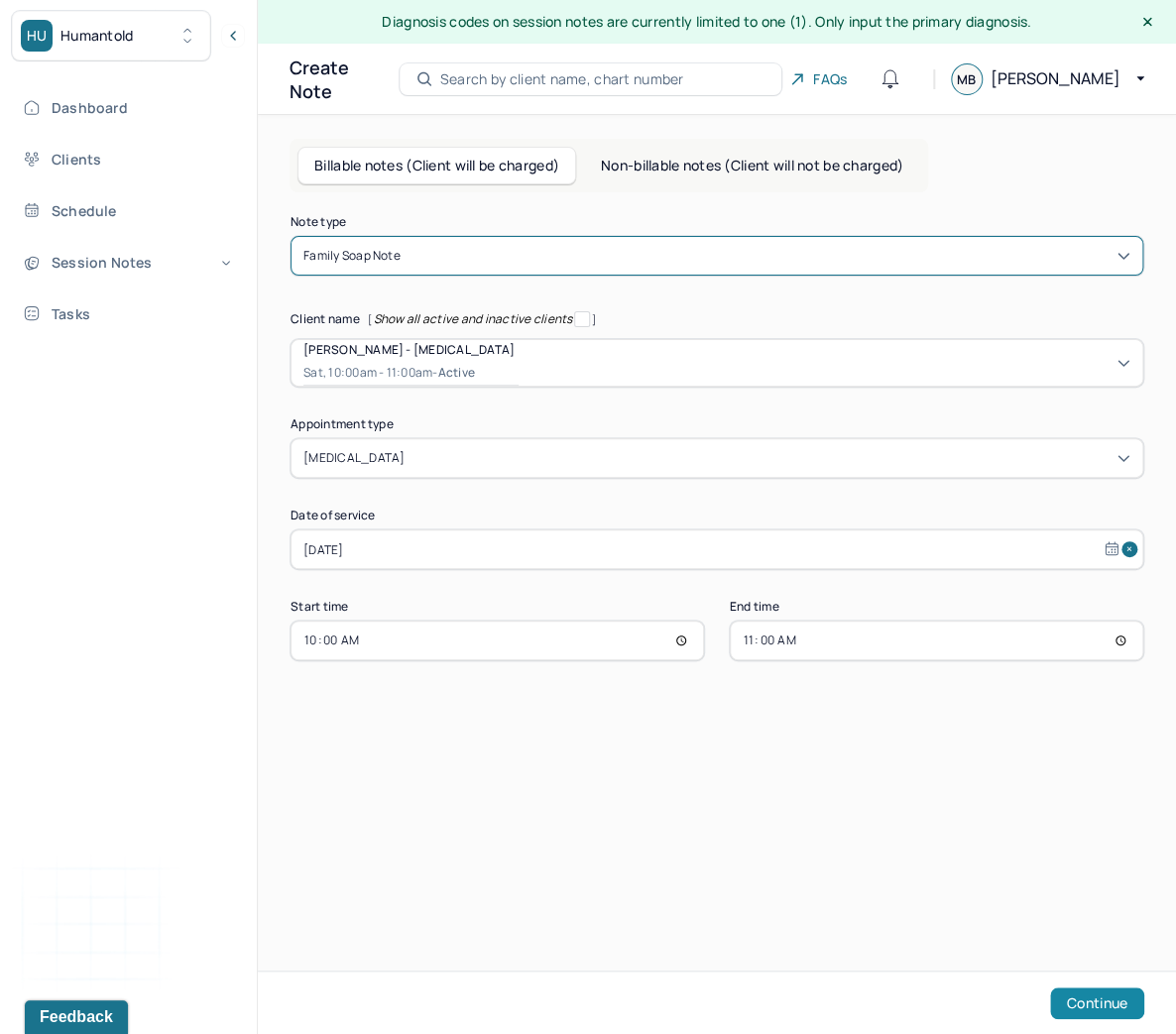 click on "Continue" at bounding box center [1097, 1003] 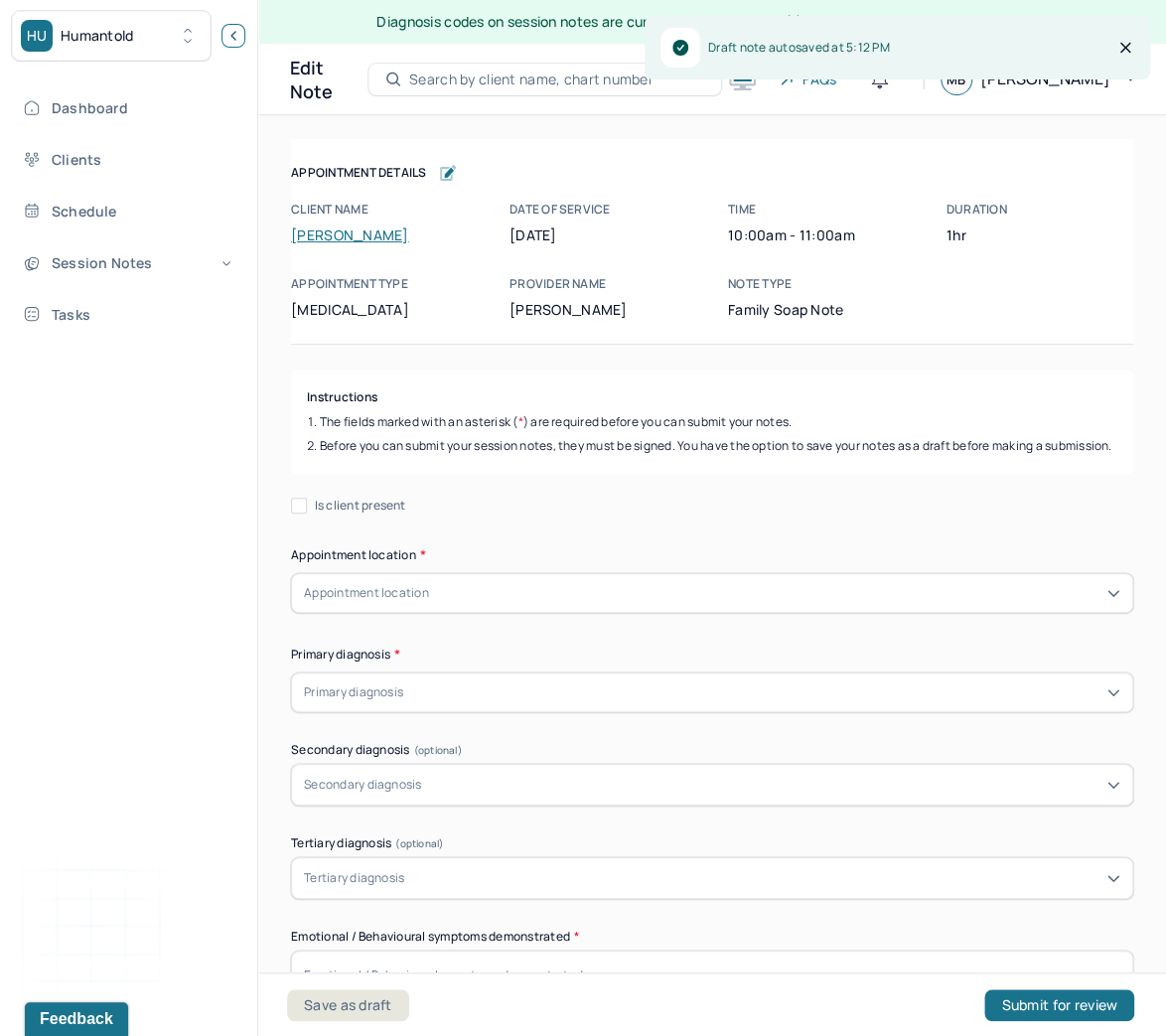 click 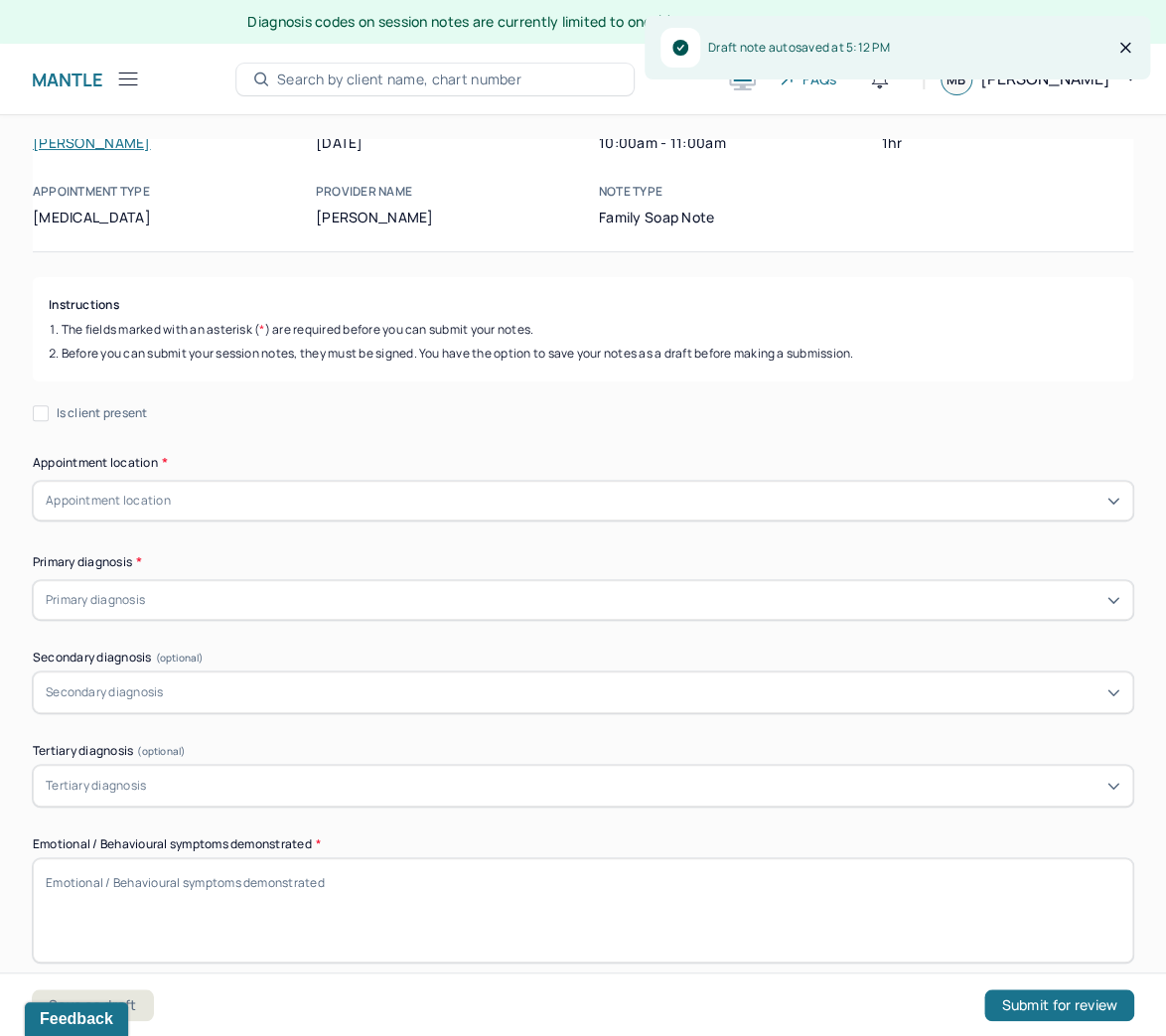 scroll, scrollTop: 238, scrollLeft: 0, axis: vertical 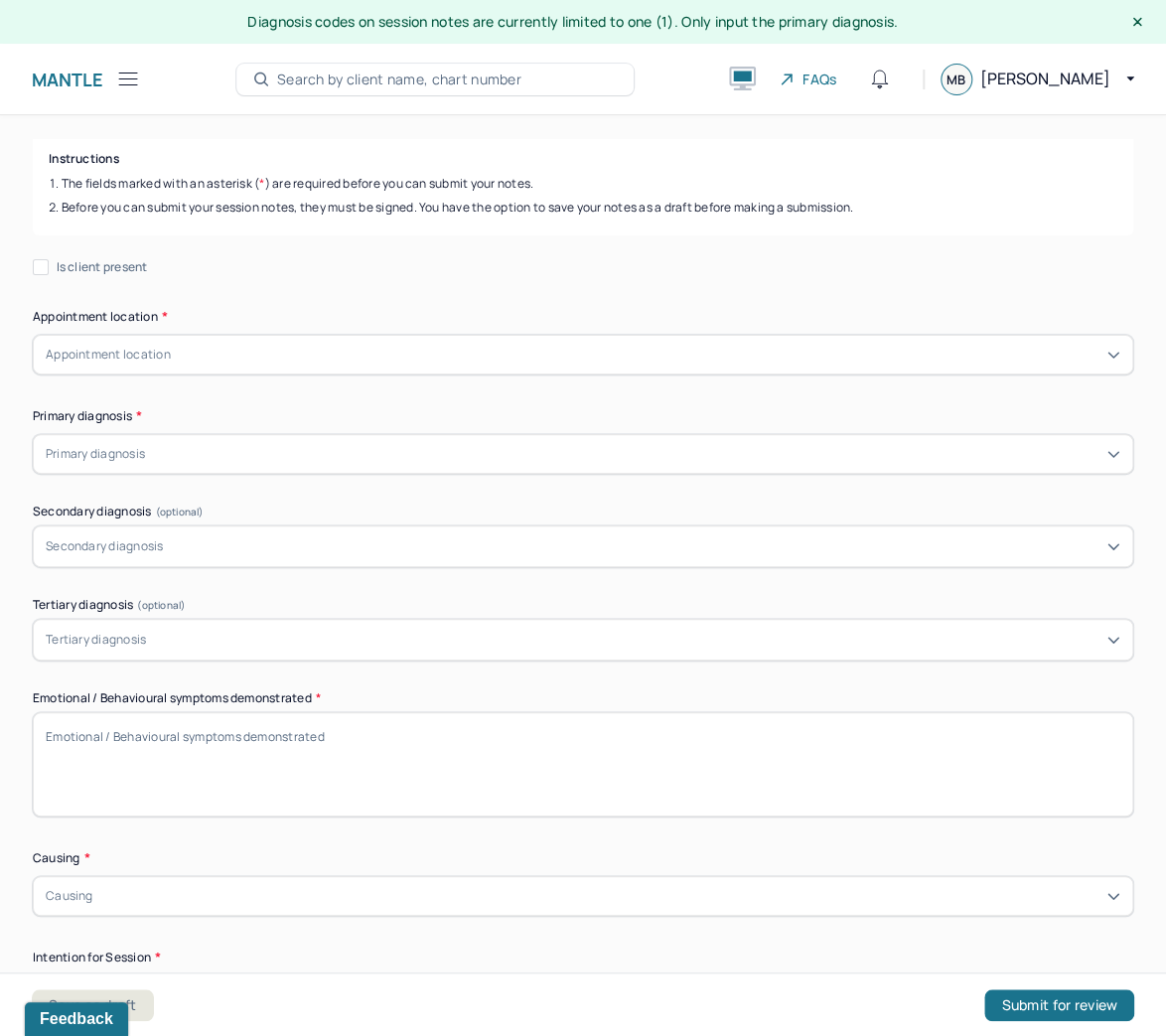 click on "Is client present" at bounding box center [41, 267] 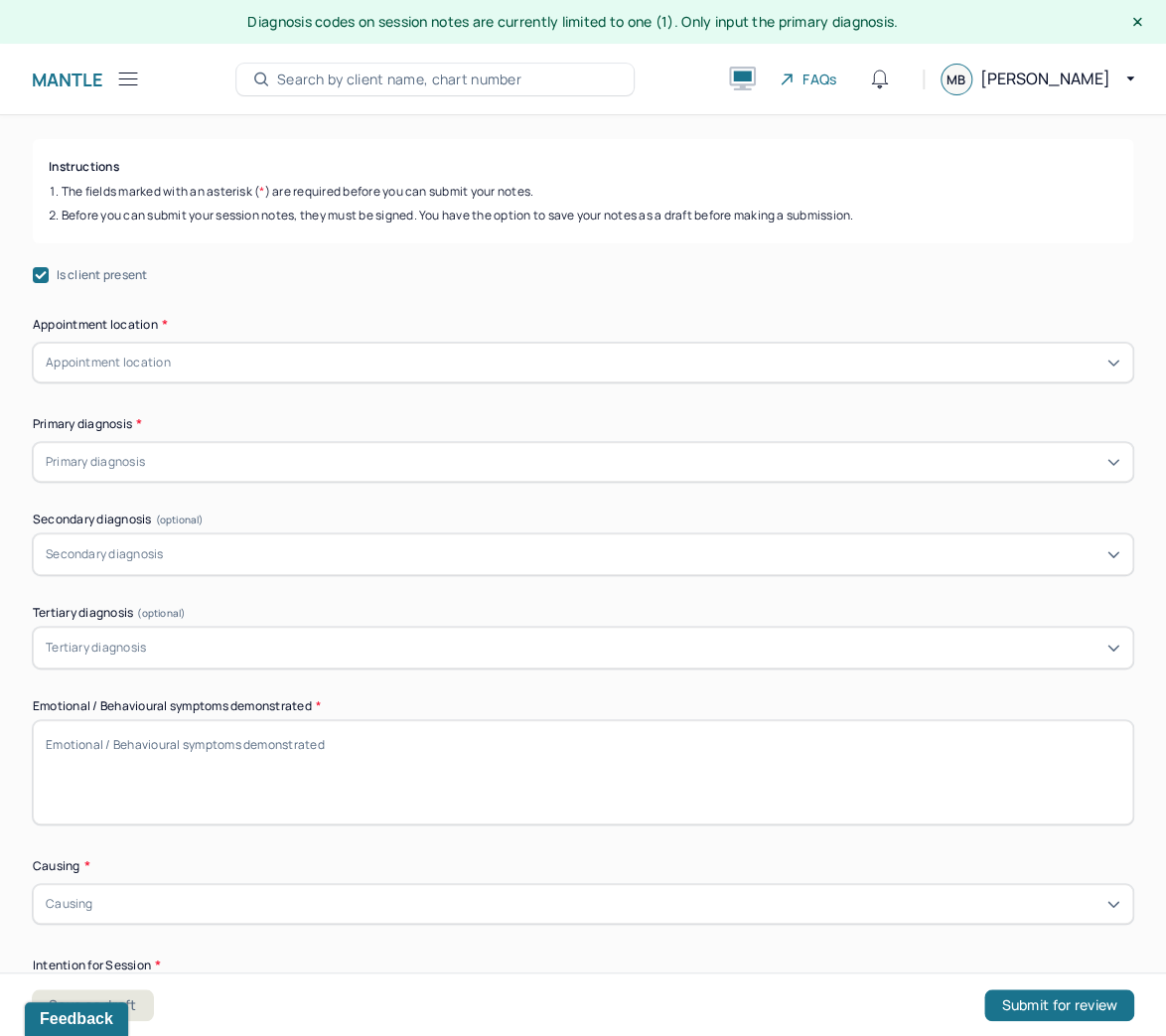 scroll, scrollTop: 238, scrollLeft: 0, axis: vertical 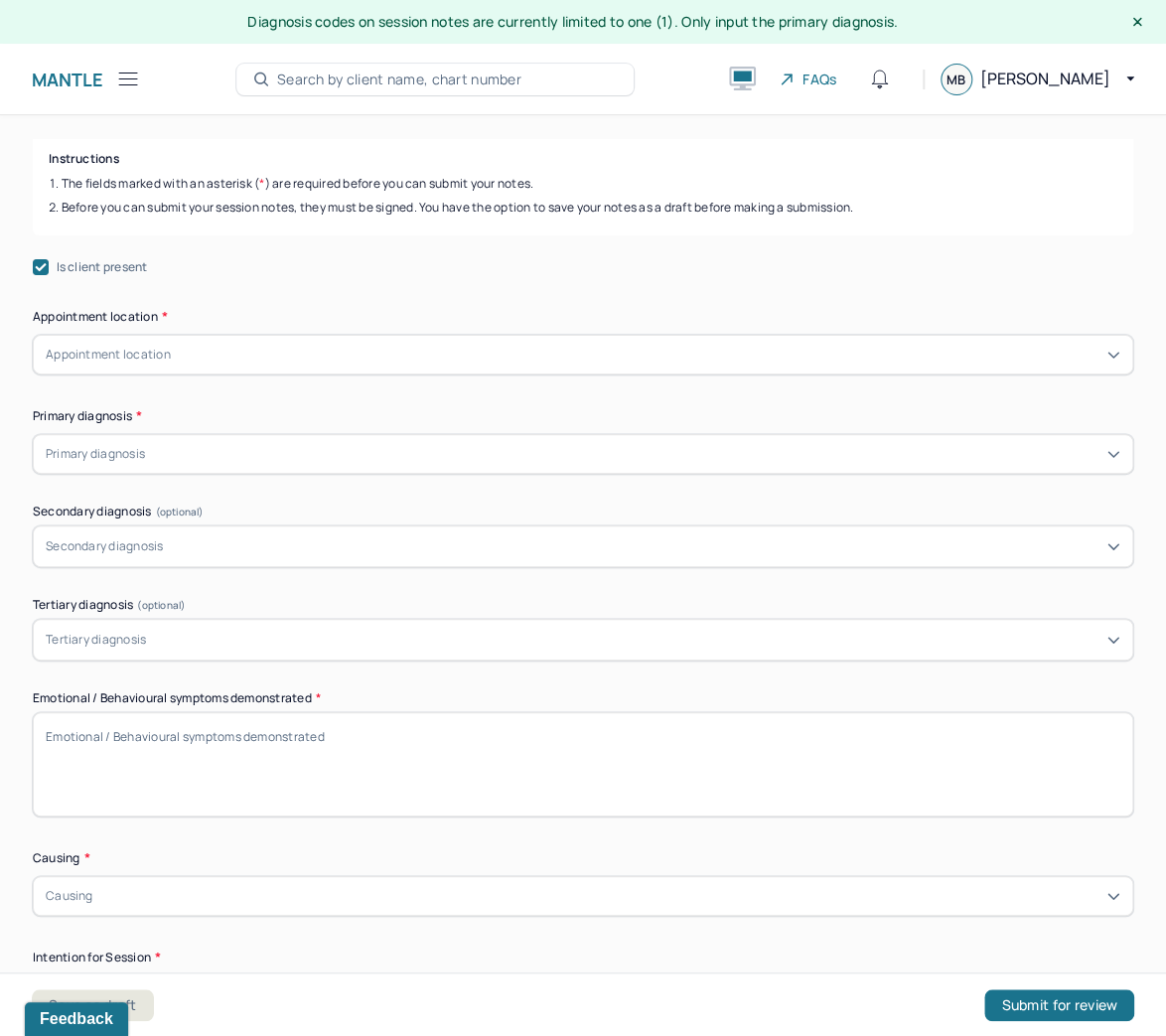 click on "Appointment location" at bounding box center [108, 355] 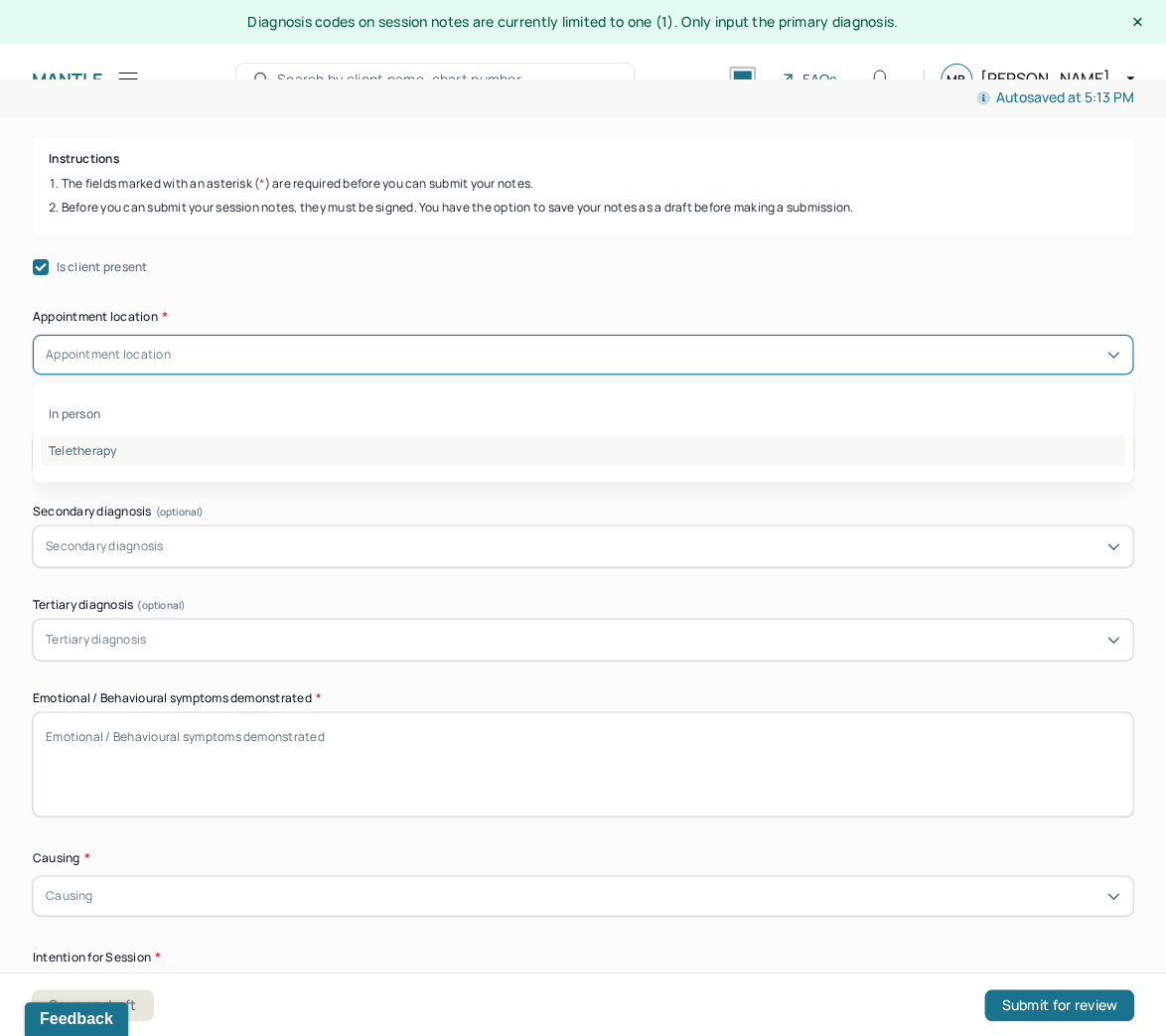 click on "Teletherapy" at bounding box center [583, 450] 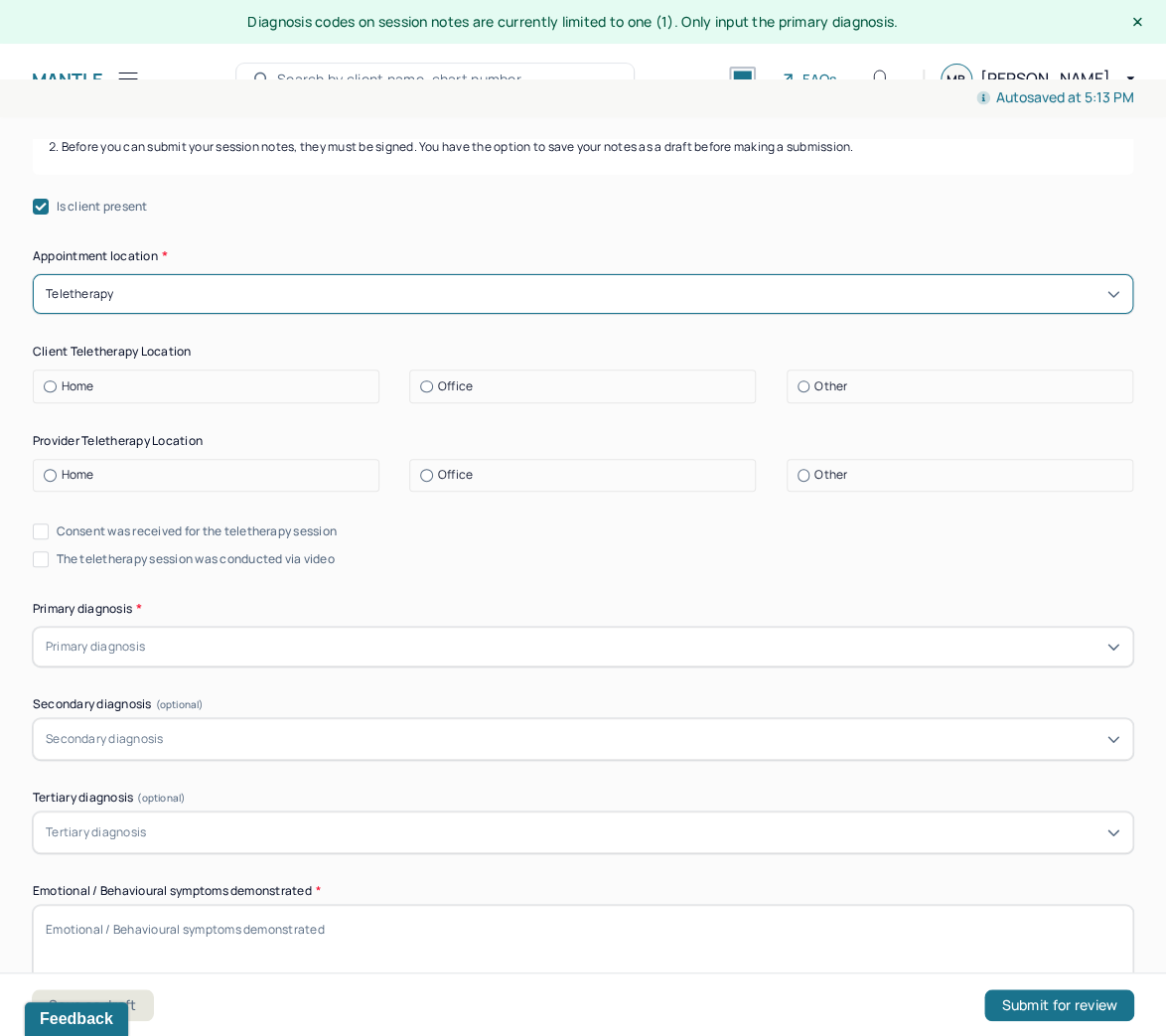 scroll, scrollTop: 397, scrollLeft: 0, axis: vertical 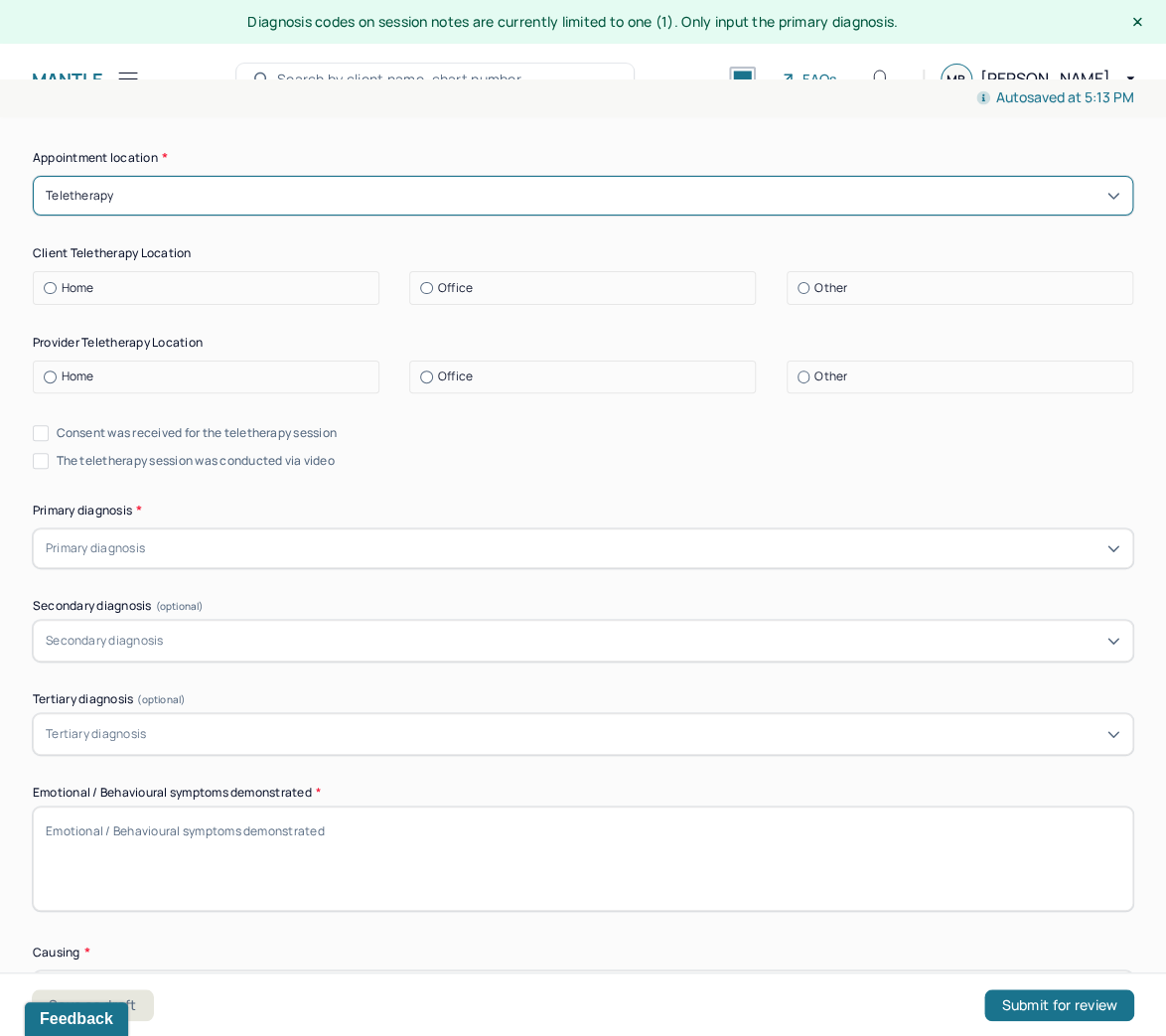 click on "Home" at bounding box center (211, 288) 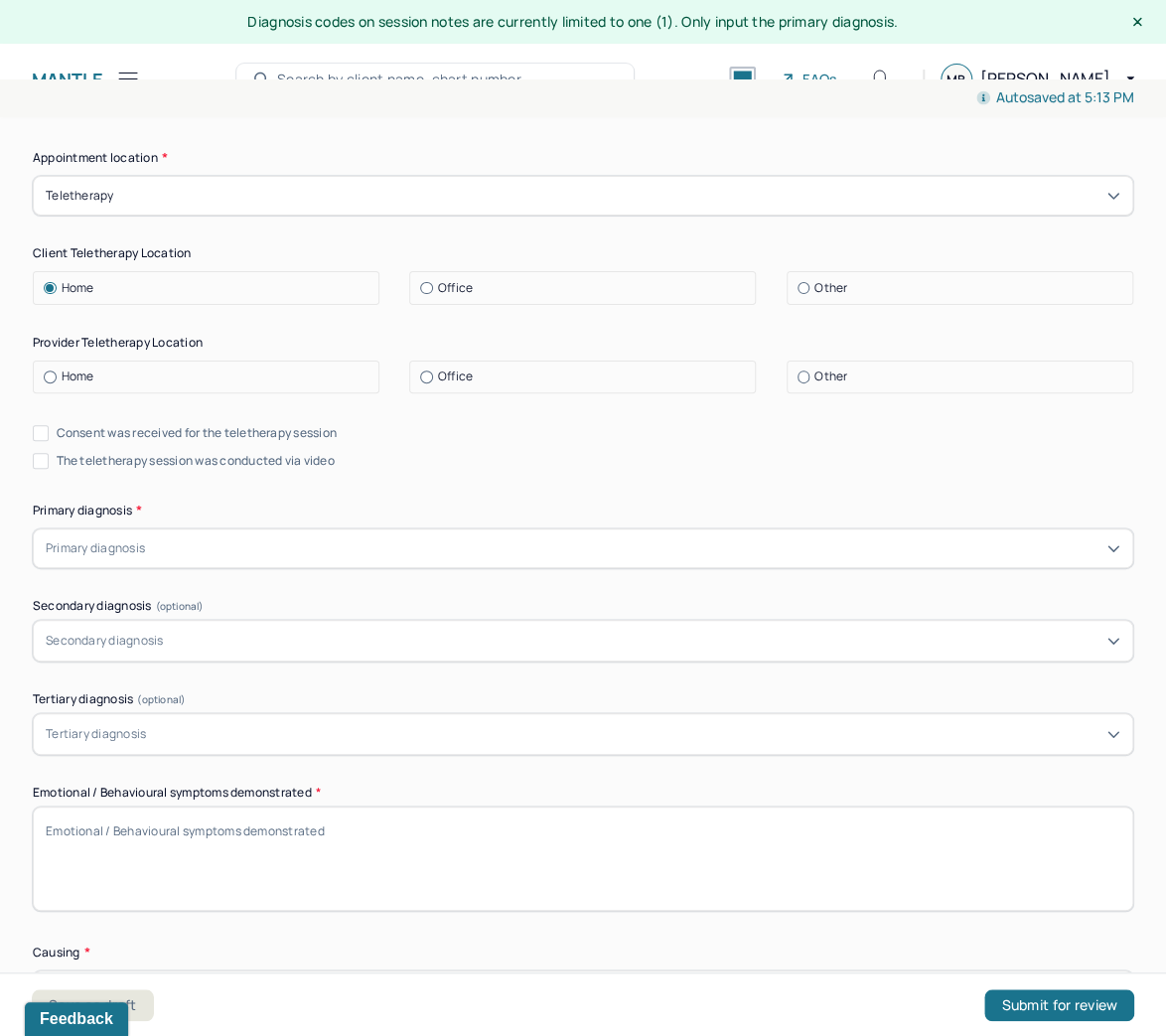click on "Home" at bounding box center (77, 376) 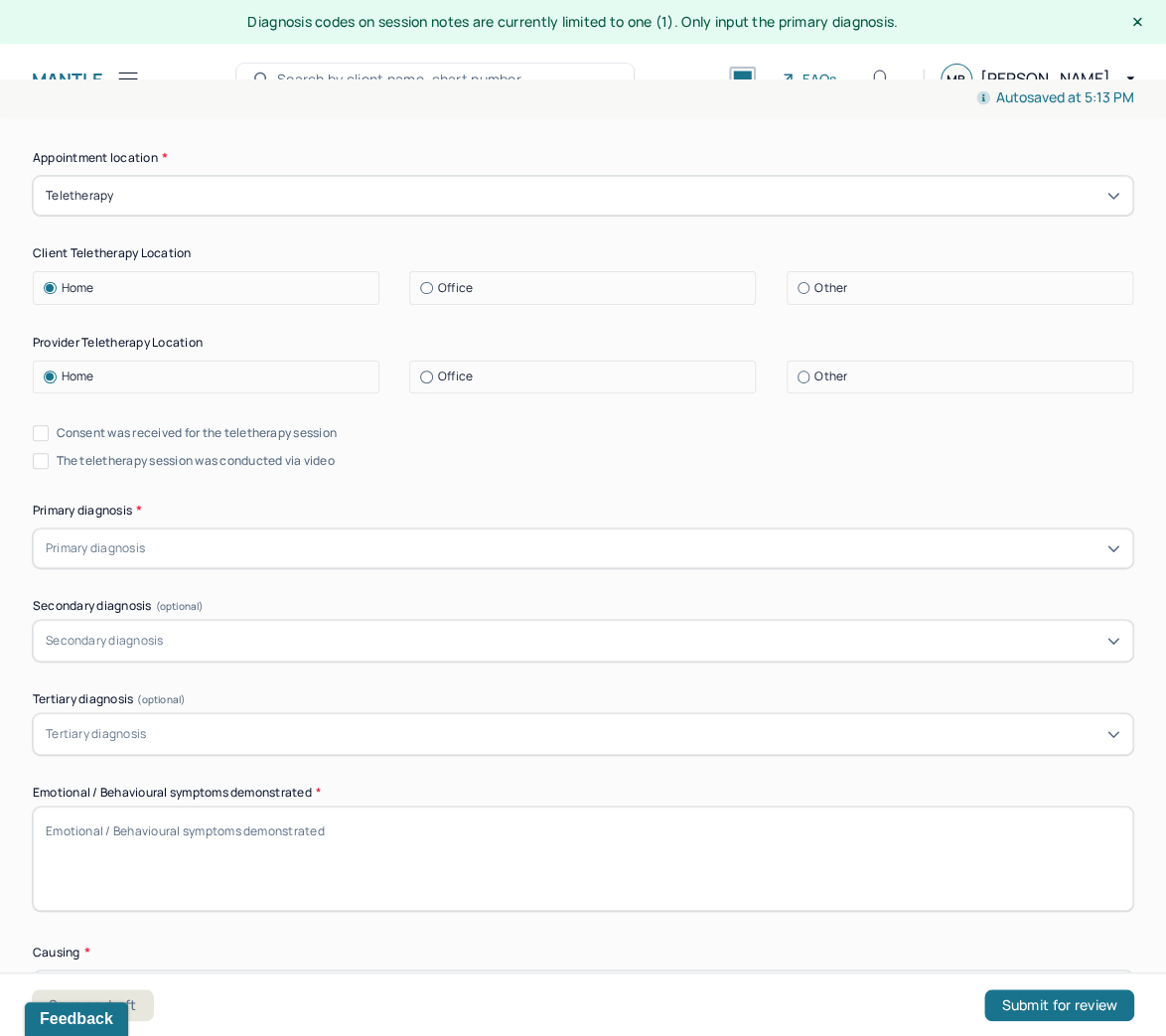 click on "Consent was received for the teletherapy session" at bounding box center (41, 433) 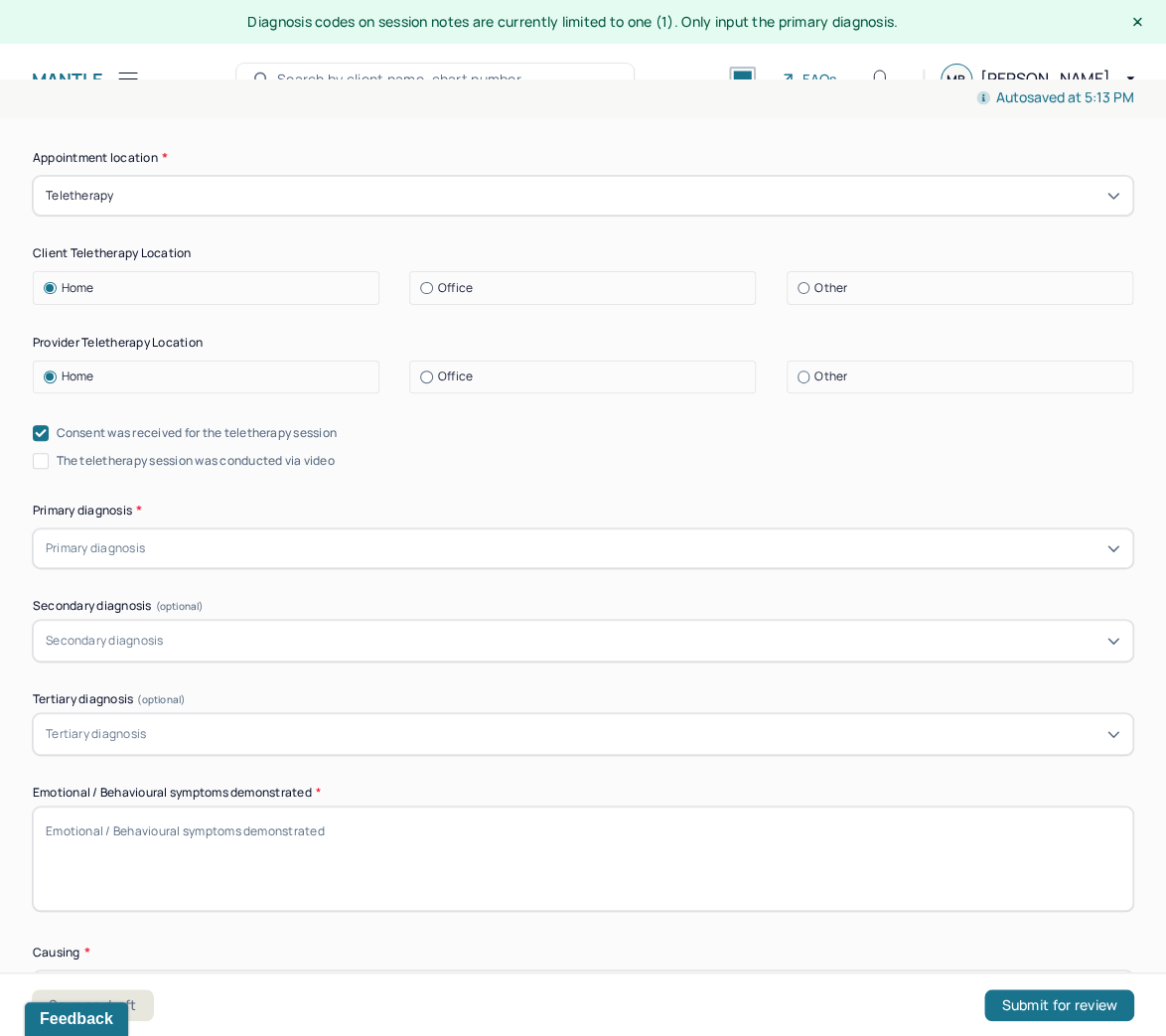 click on "The teletherapy session was conducted via video" at bounding box center [41, 461] 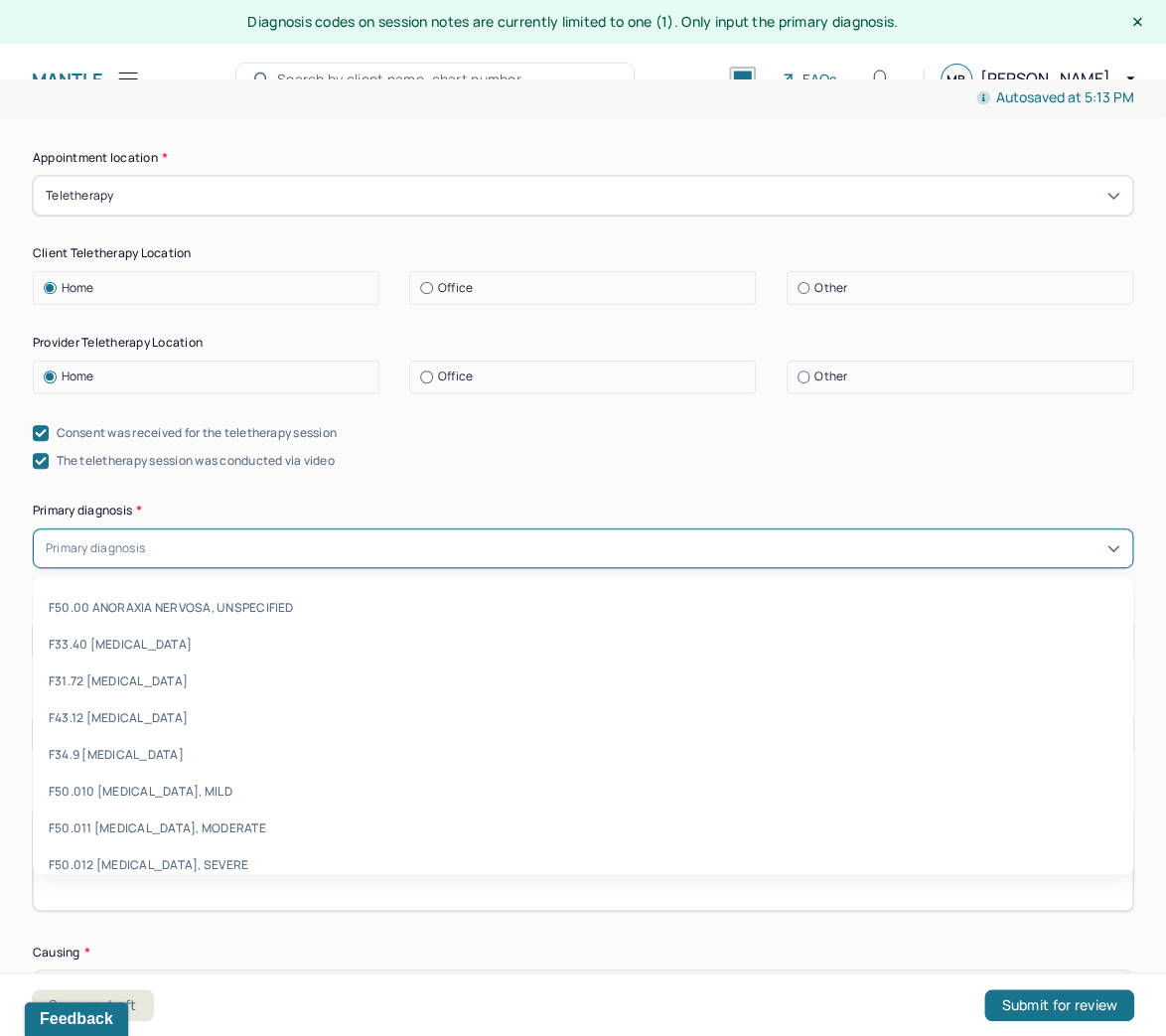 click at bounding box center (635, 548) 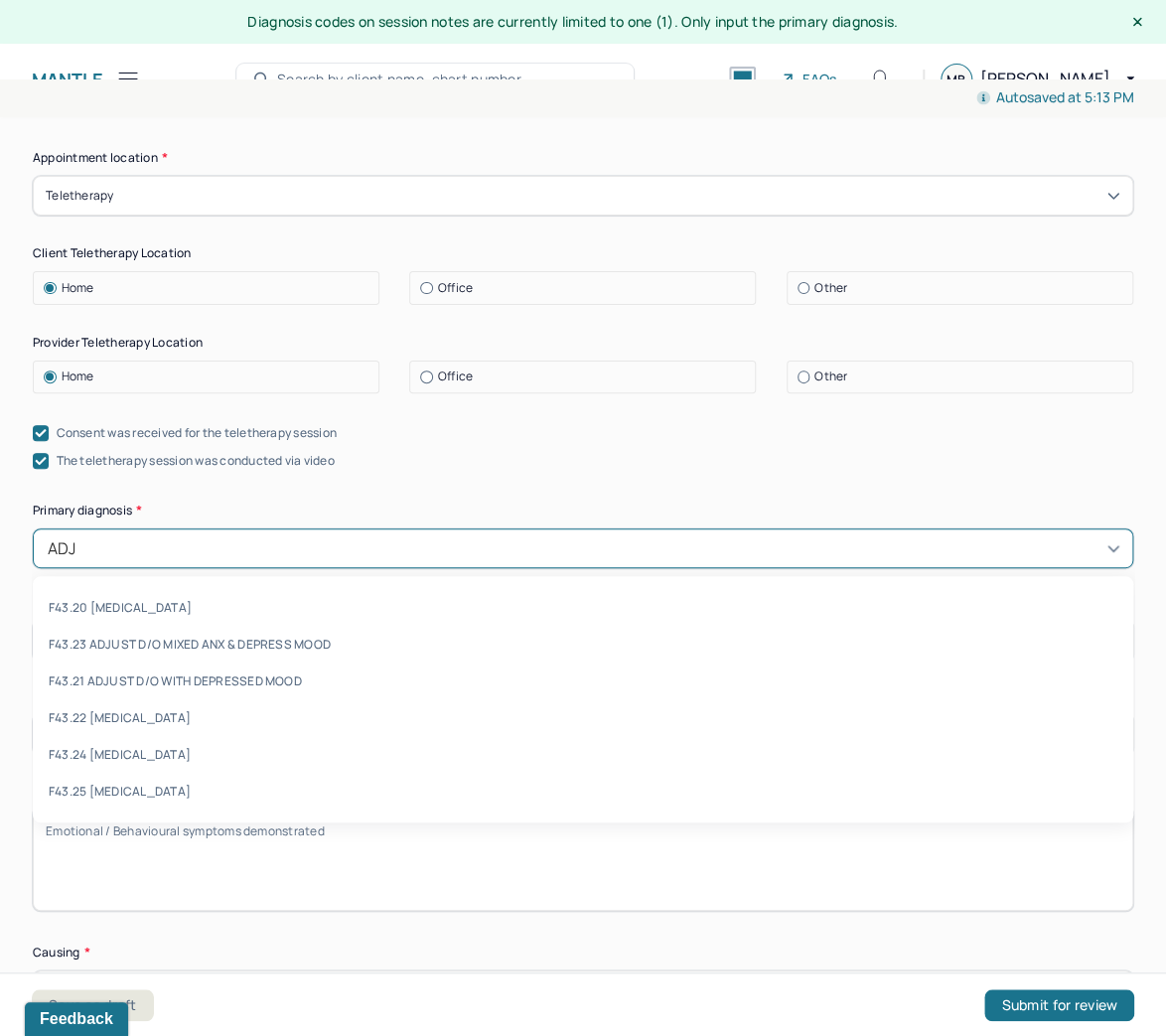 type on "ADJU" 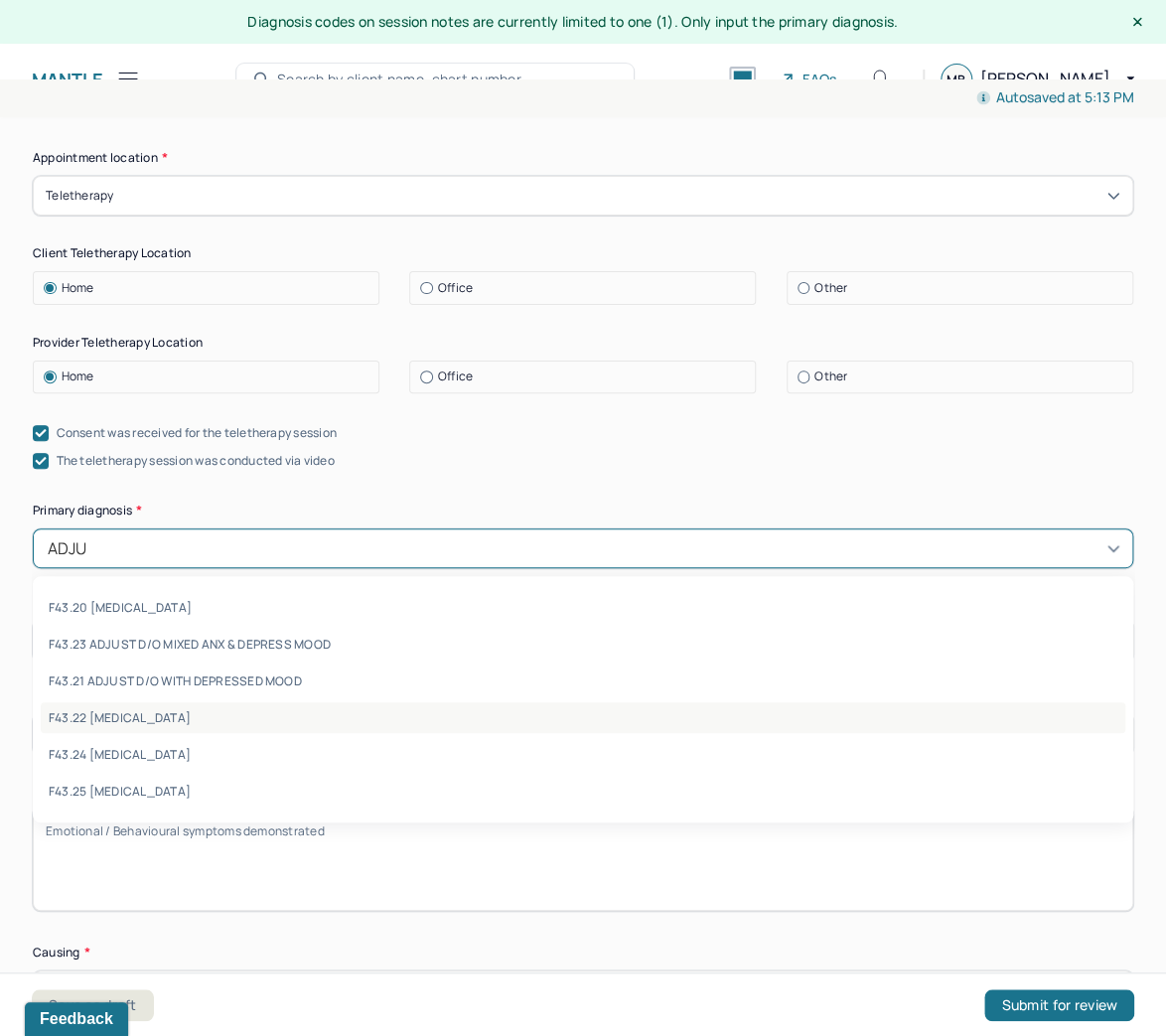 click on "F43.22 ADJUSTMENT DISORDER, WITH ANXIETY" at bounding box center [583, 717] 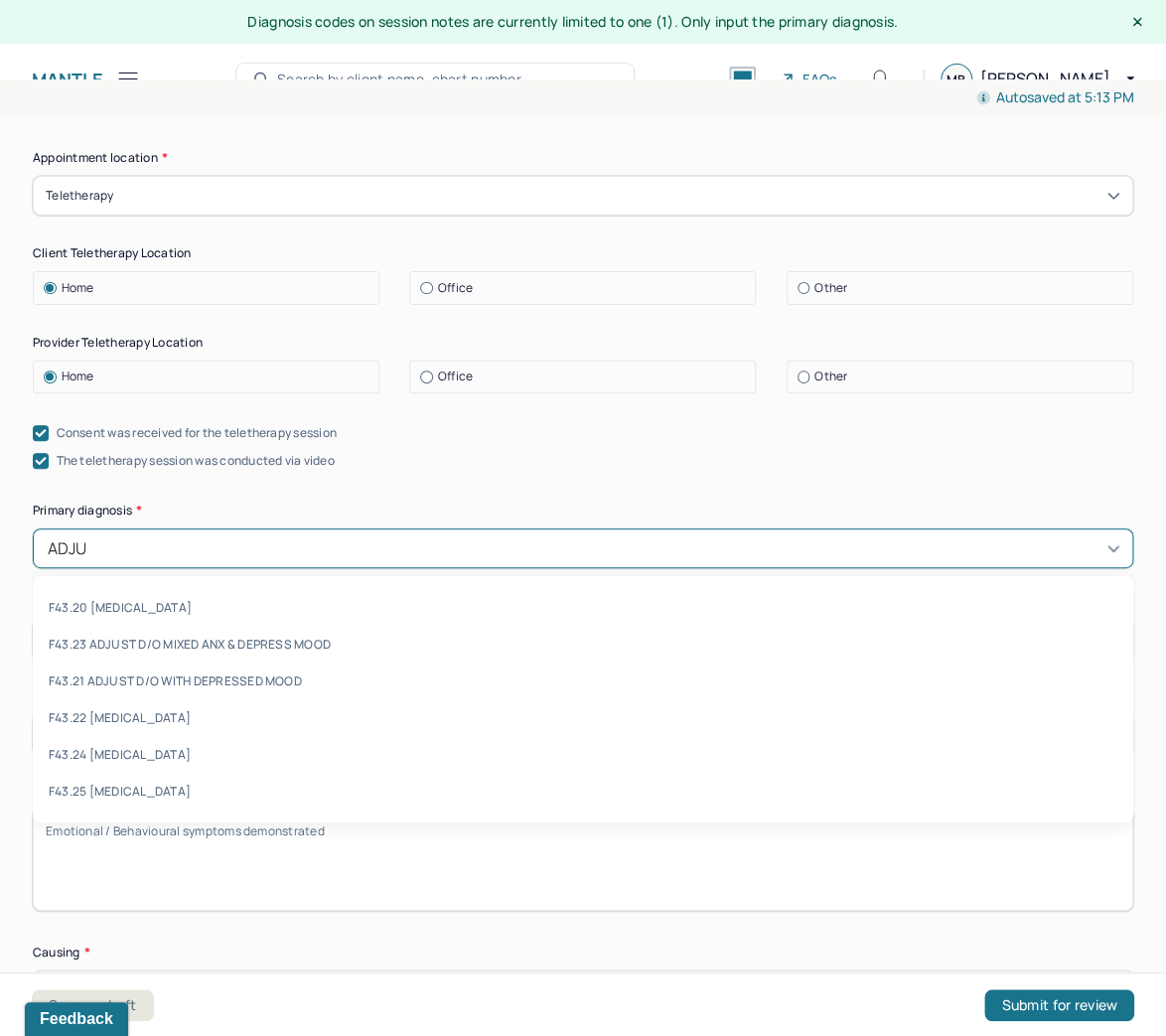 type 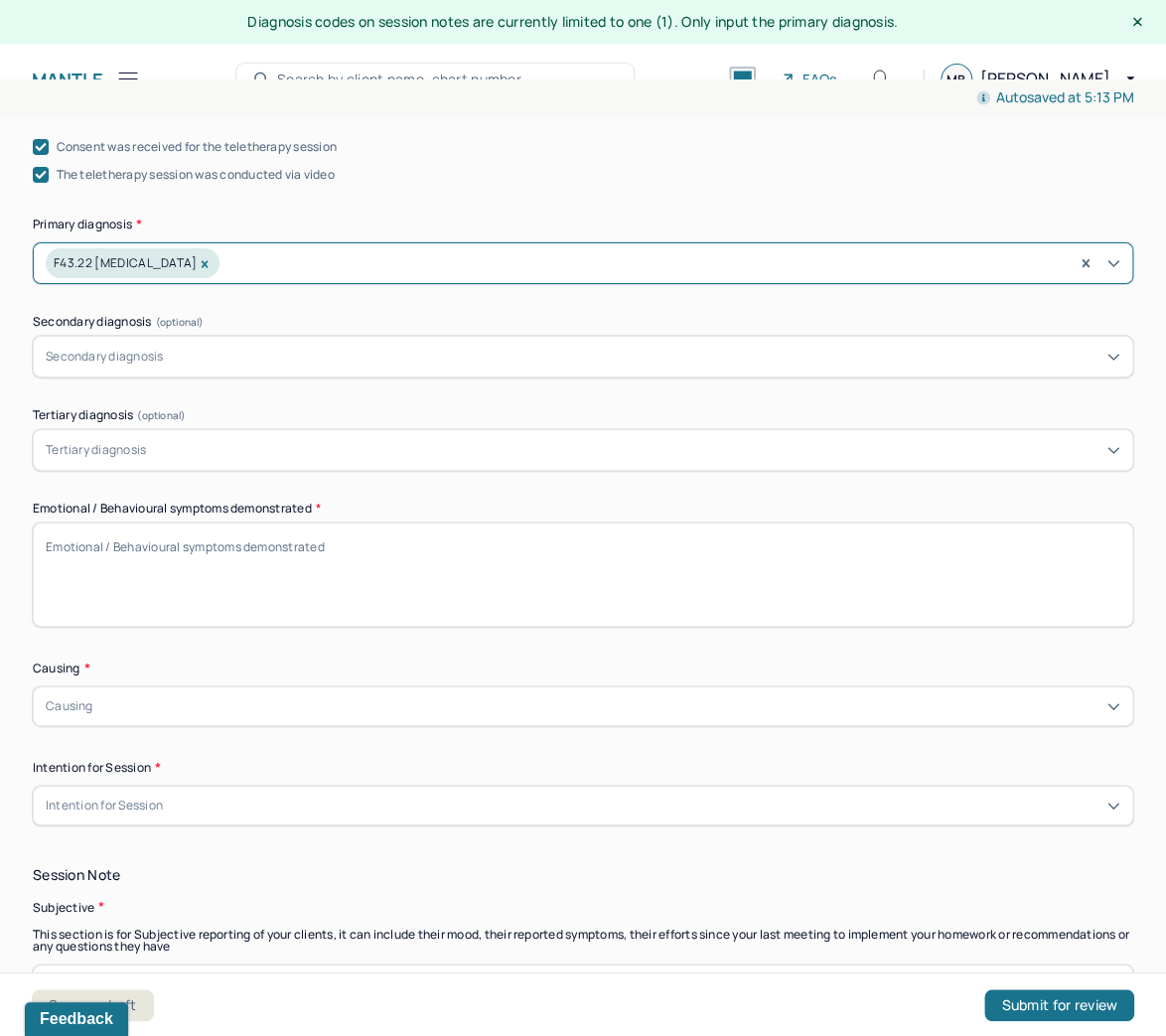 scroll, scrollTop: 715, scrollLeft: 0, axis: vertical 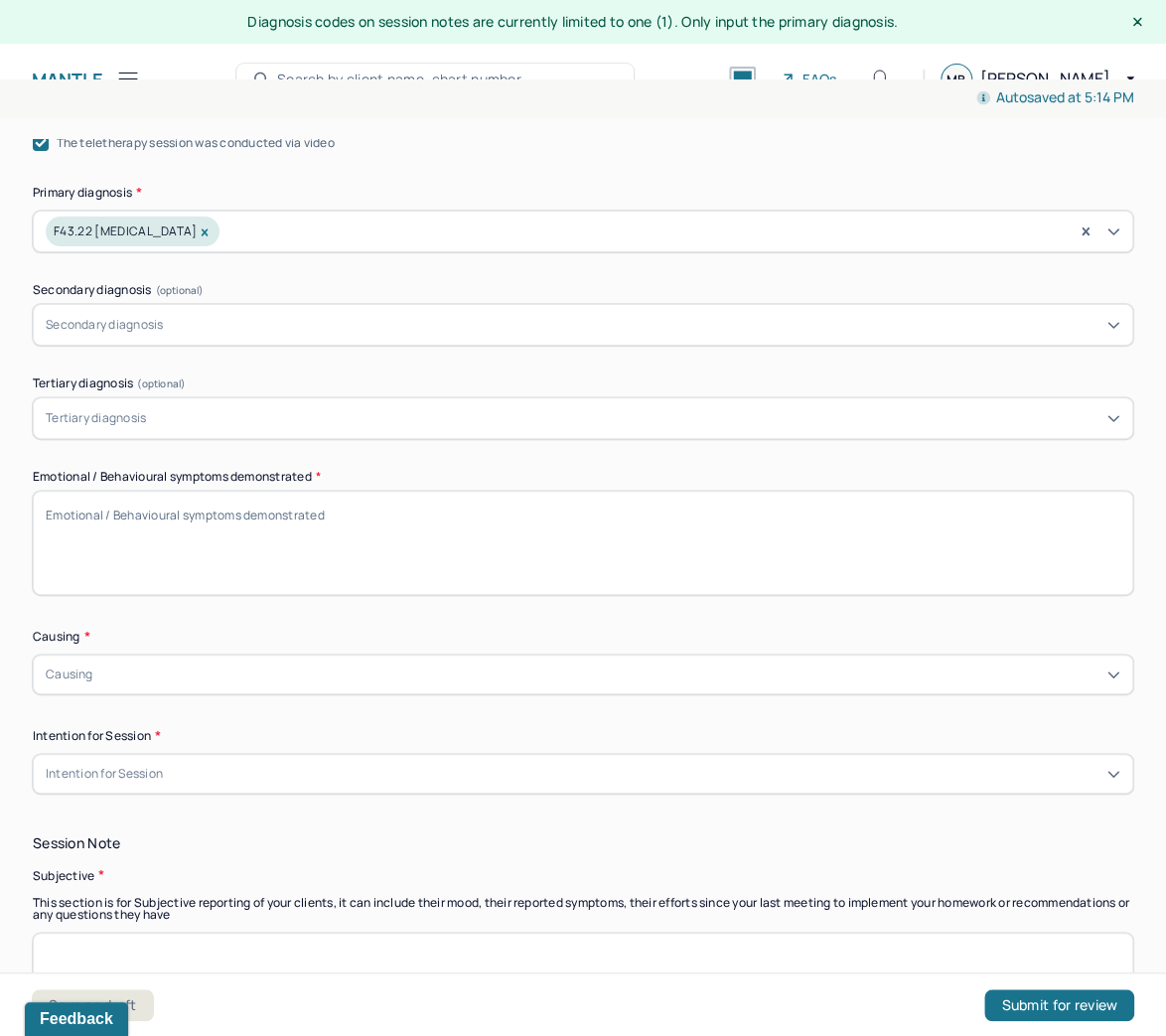 click on "Emotional / Behavioural symptoms demonstrated *" at bounding box center [583, 542] 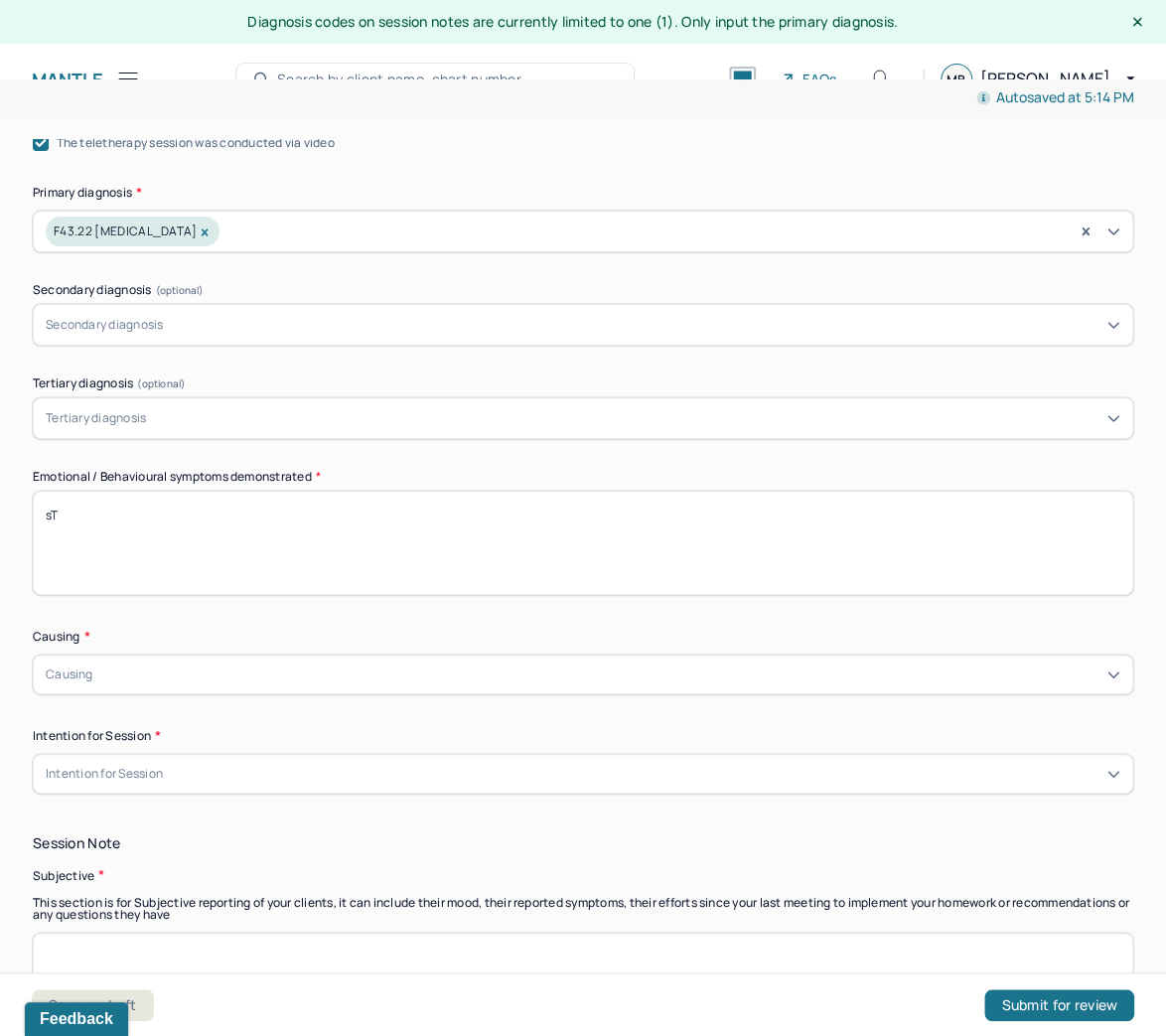 type on "s" 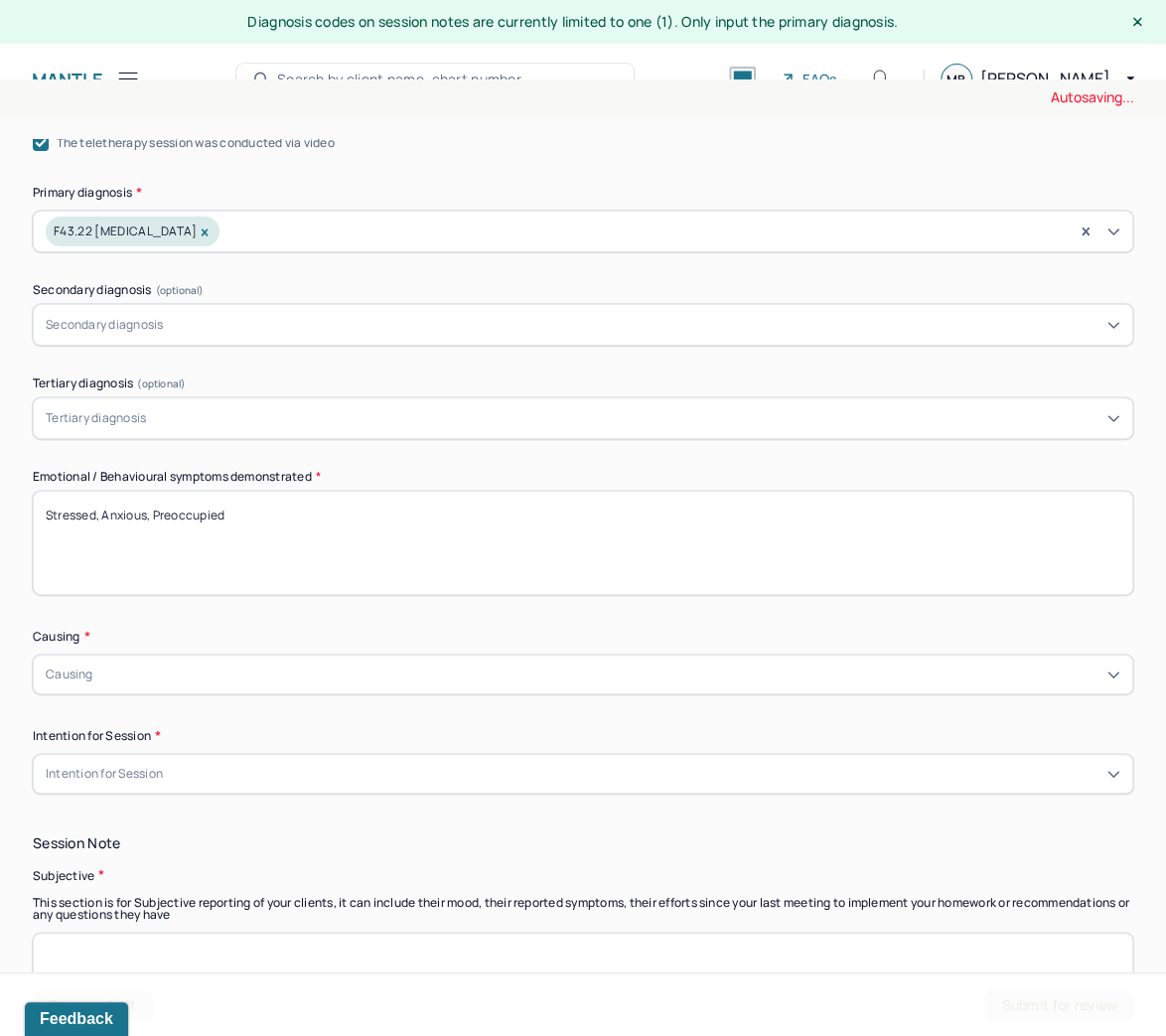 click on "Stressed, Anxious," at bounding box center [583, 542] 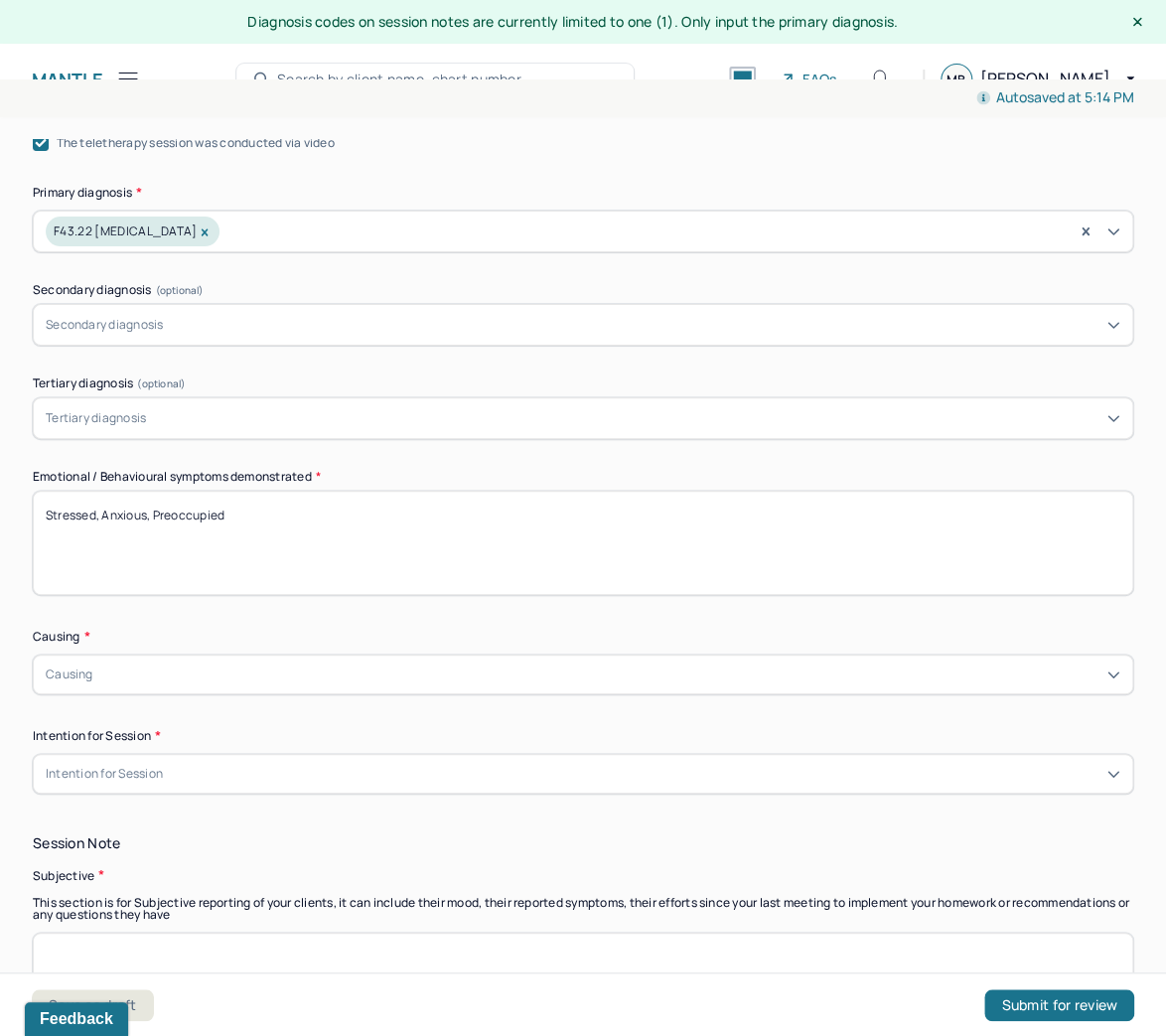 scroll, scrollTop: 874, scrollLeft: 0, axis: vertical 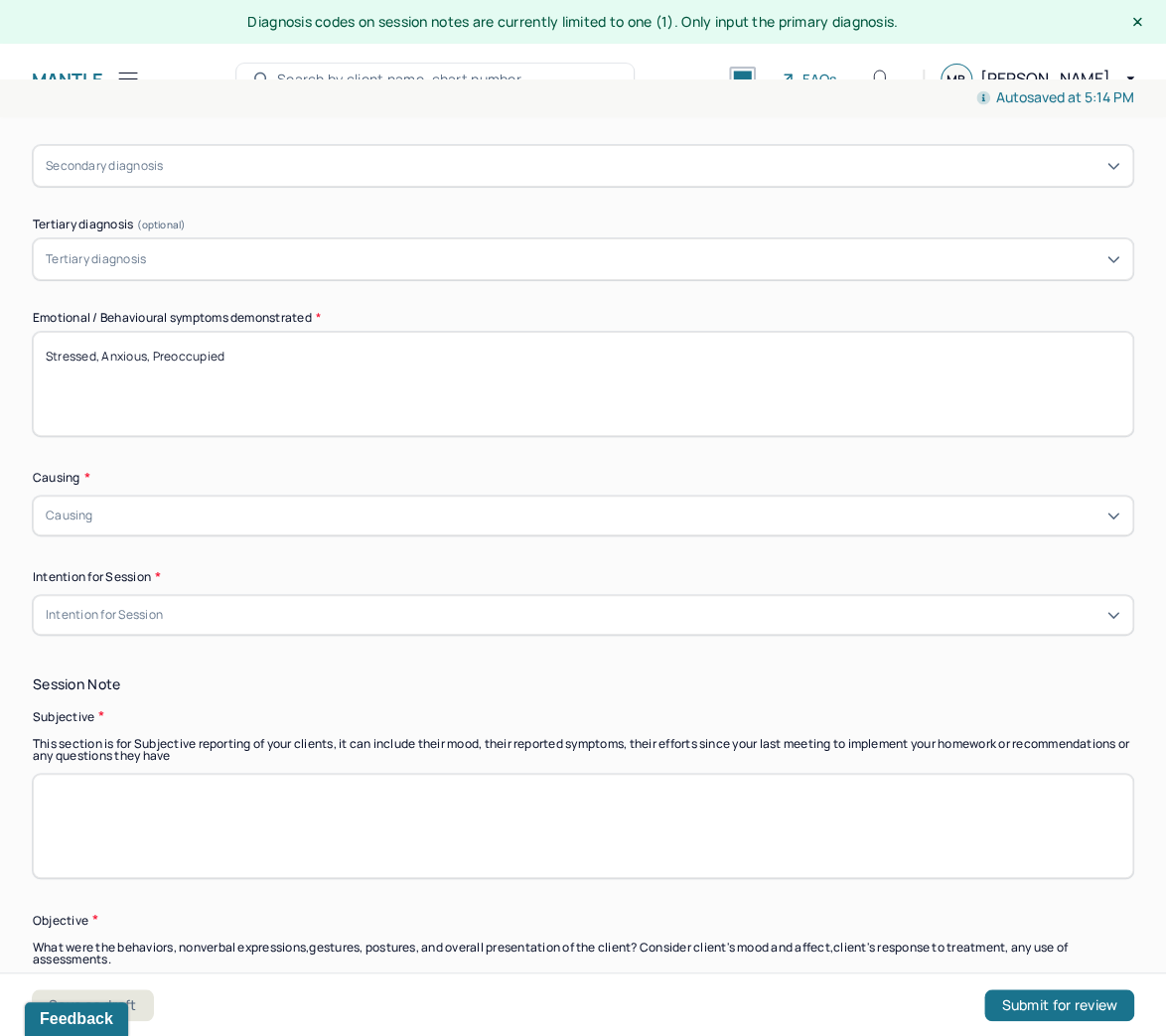 type on "Stressed, Anxious, Preoccupied" 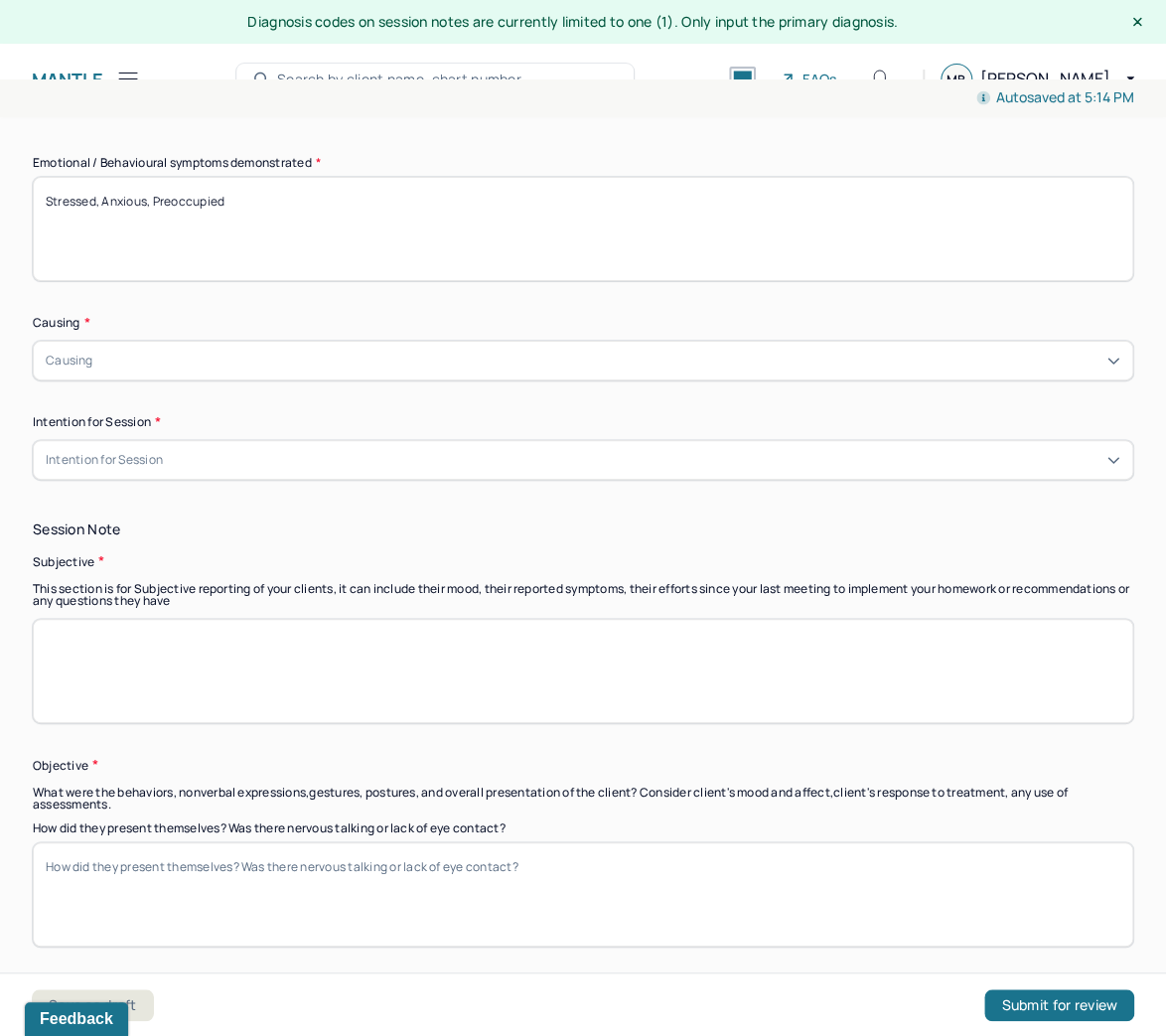 scroll, scrollTop: 1033, scrollLeft: 0, axis: vertical 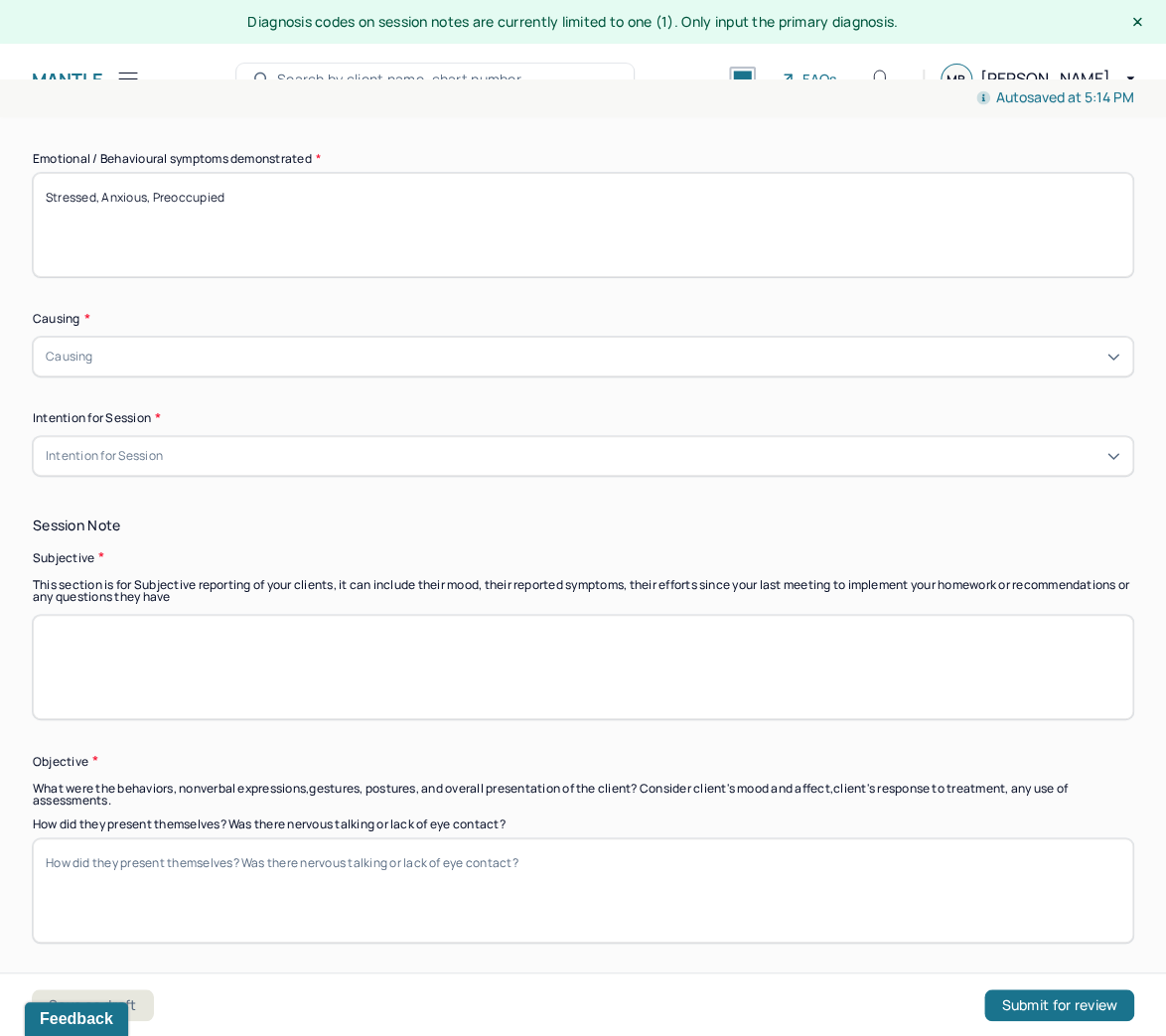 click on "Causing" at bounding box center [583, 357] 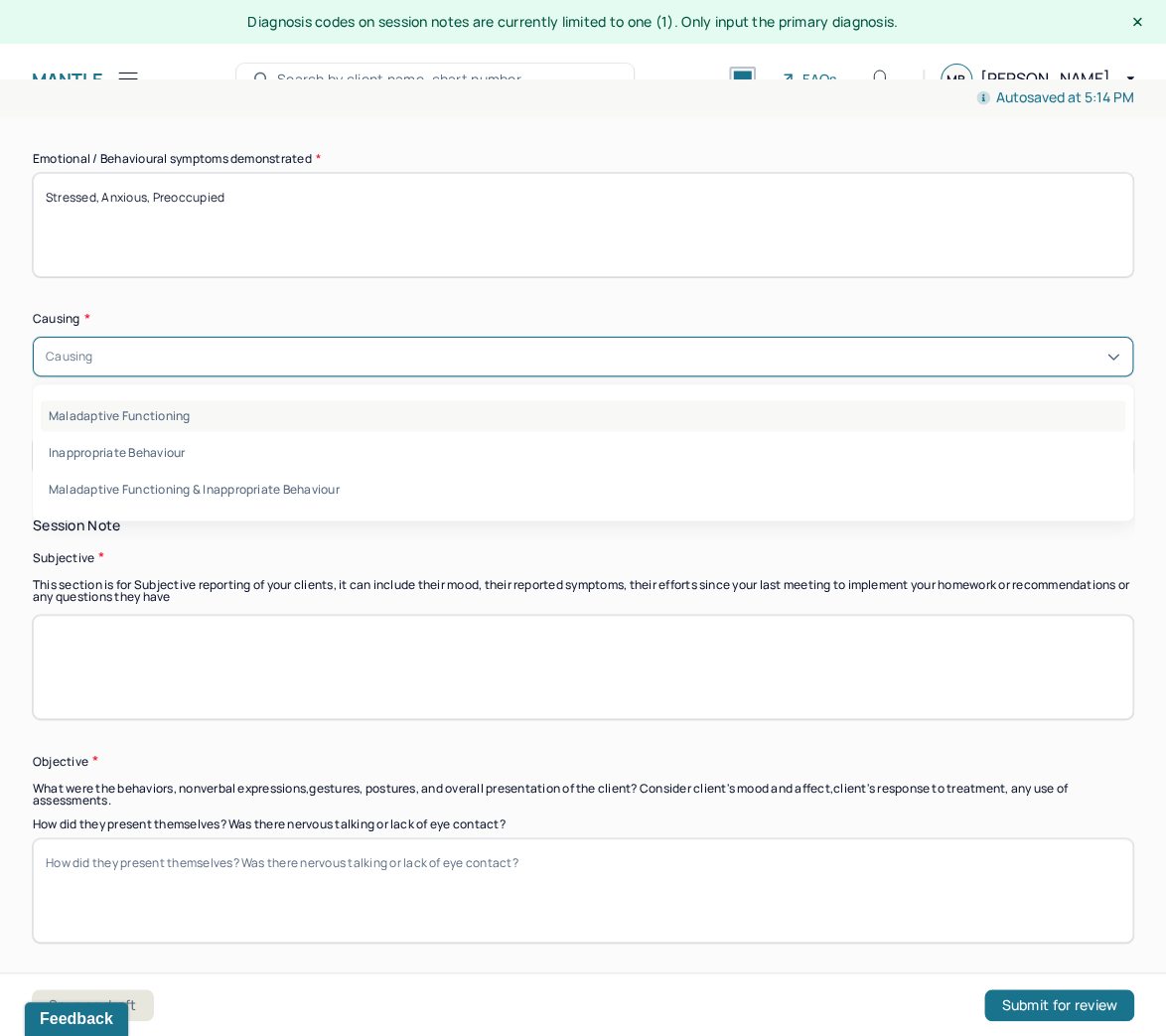 click on "Maladaptive Functioning" at bounding box center [583, 415] 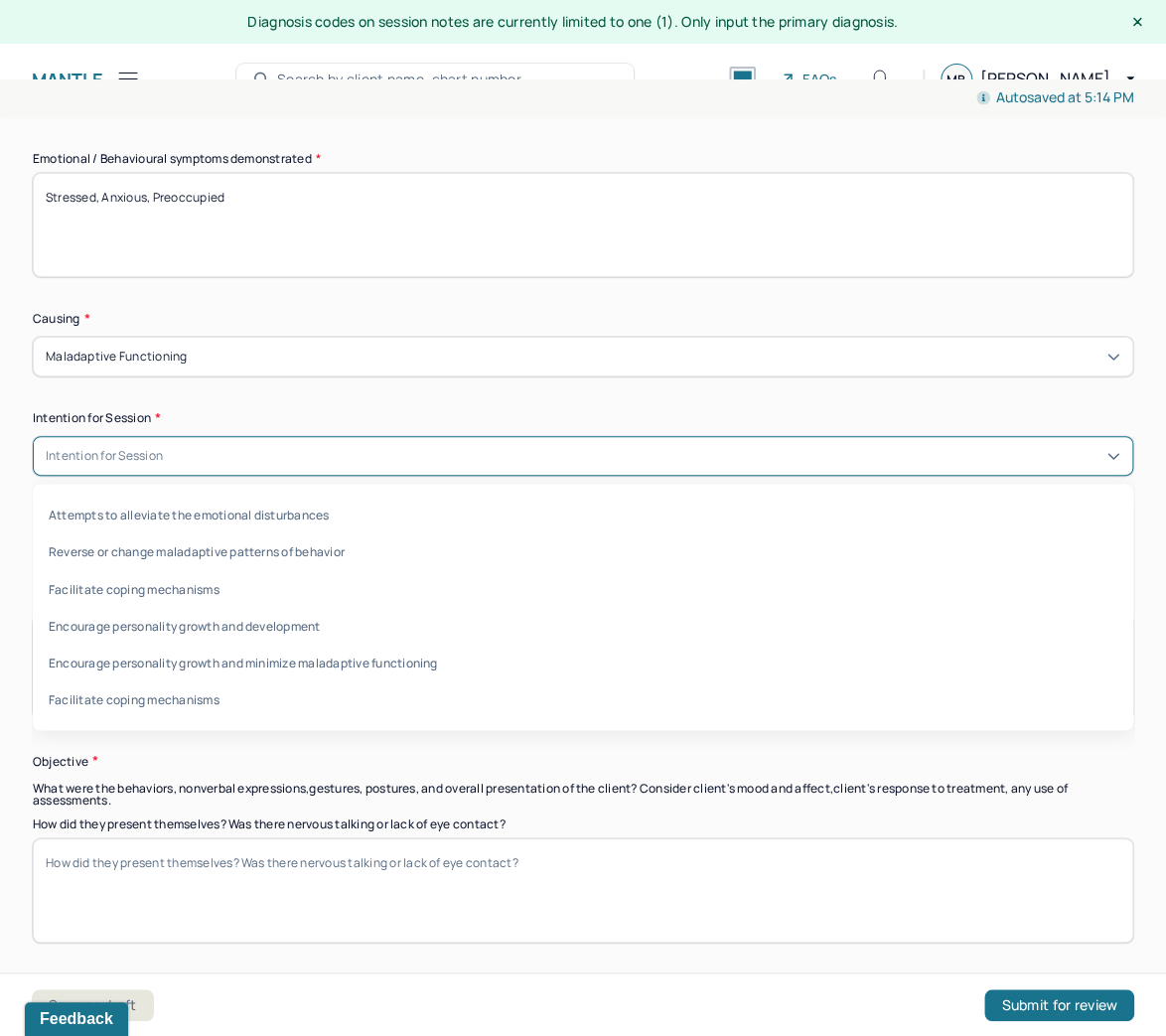 click on "Intention for Session" at bounding box center [104, 456] 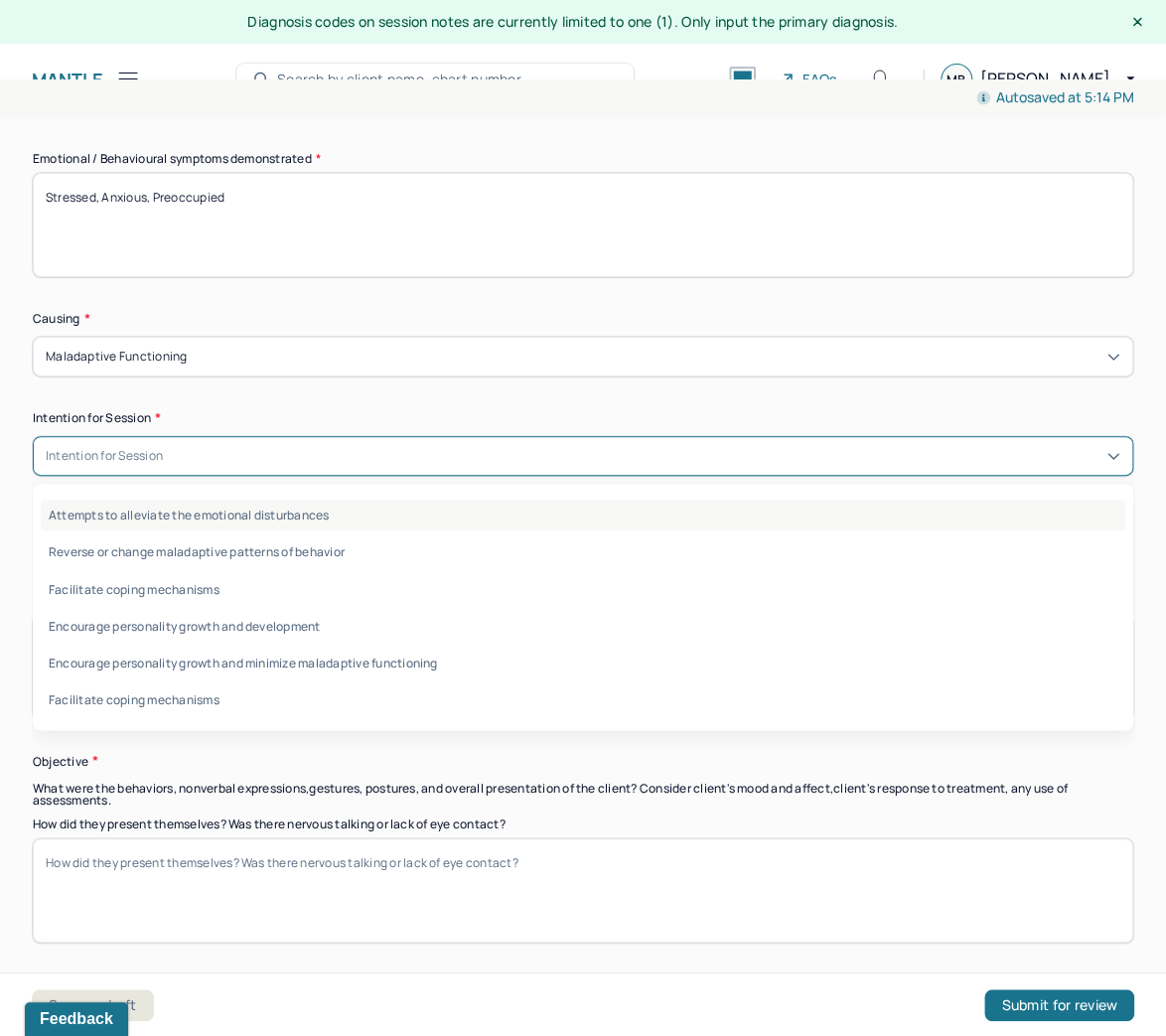click on "Attempts to alleviate the emotional disturbances" at bounding box center (583, 515) 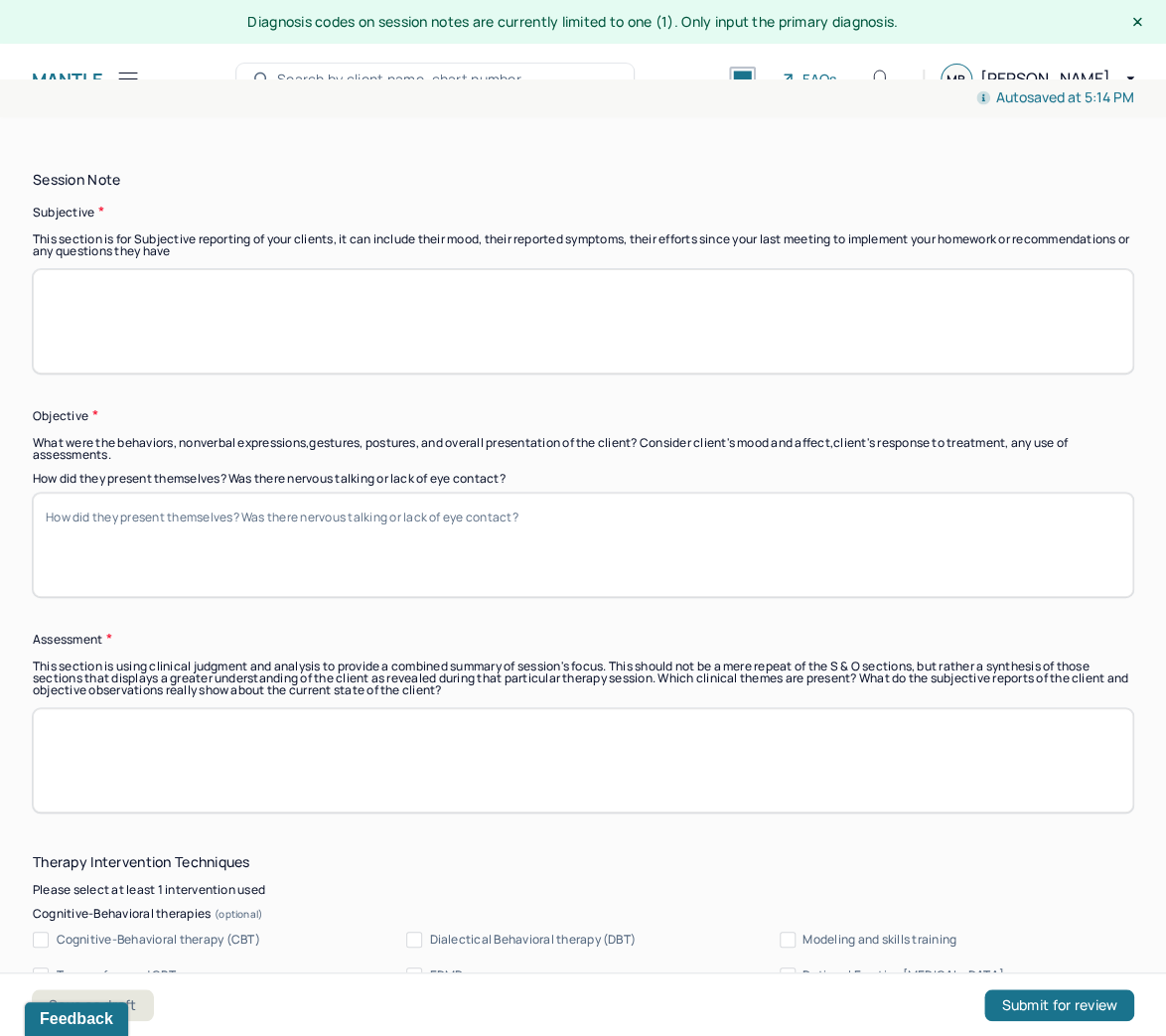 scroll, scrollTop: 1351, scrollLeft: 0, axis: vertical 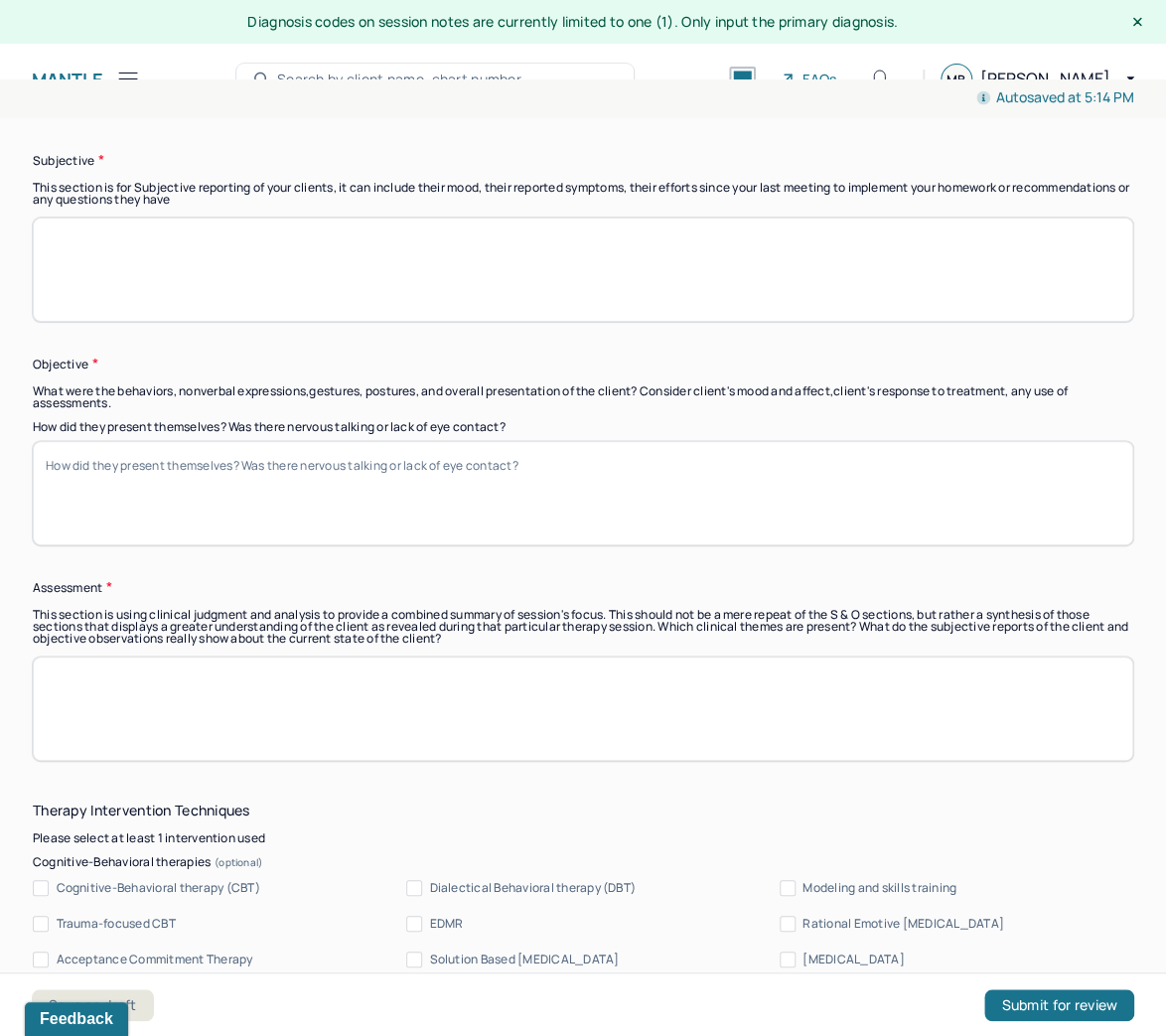 click at bounding box center [583, 269] 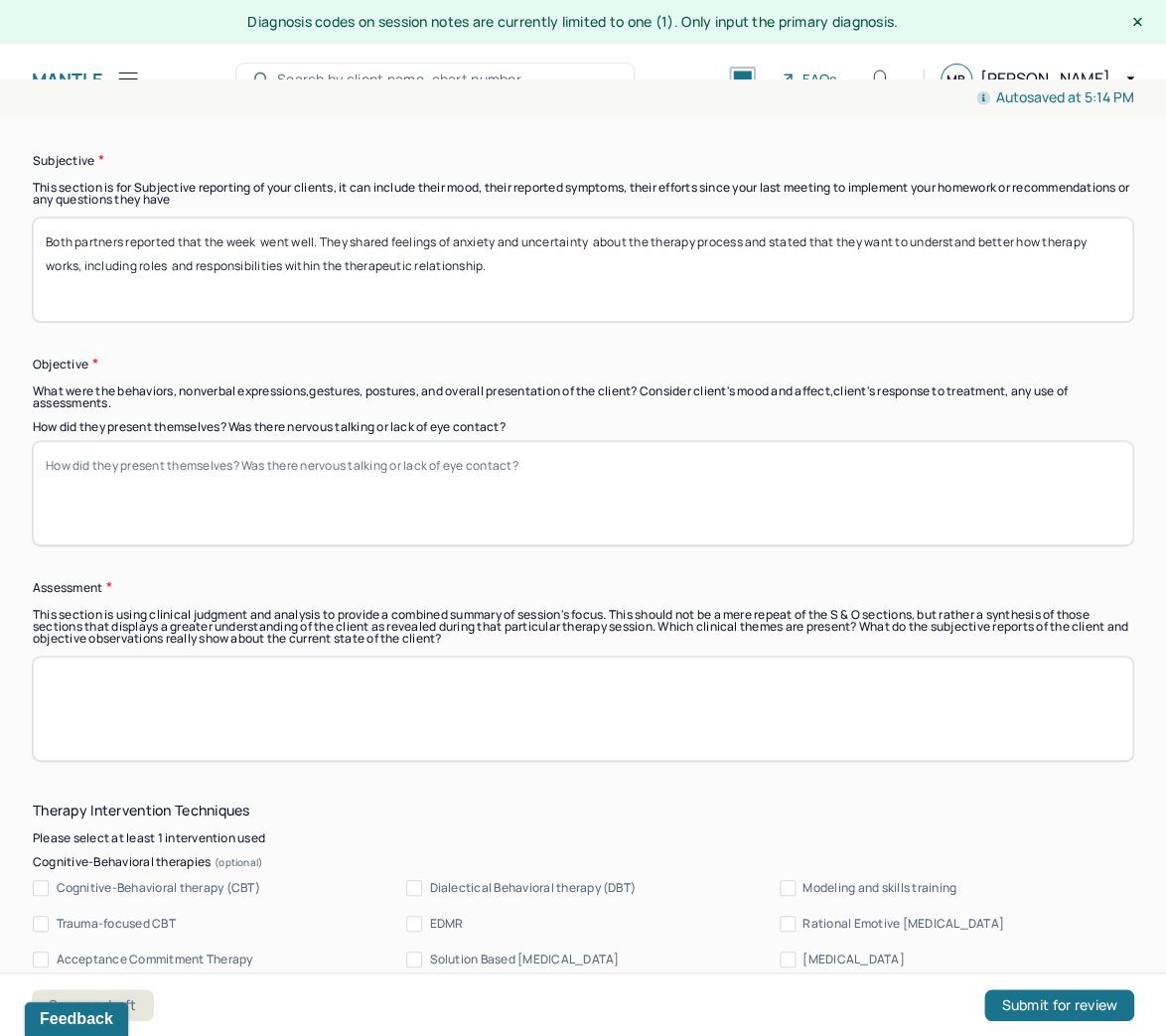 type on "Both partners reported that the week  went well. They shared feelings of anxiety and uncertainty  about the therapy process and stated that they want to understand better how therapy works, including roles  and responsibilities within the therapeutic relationship." 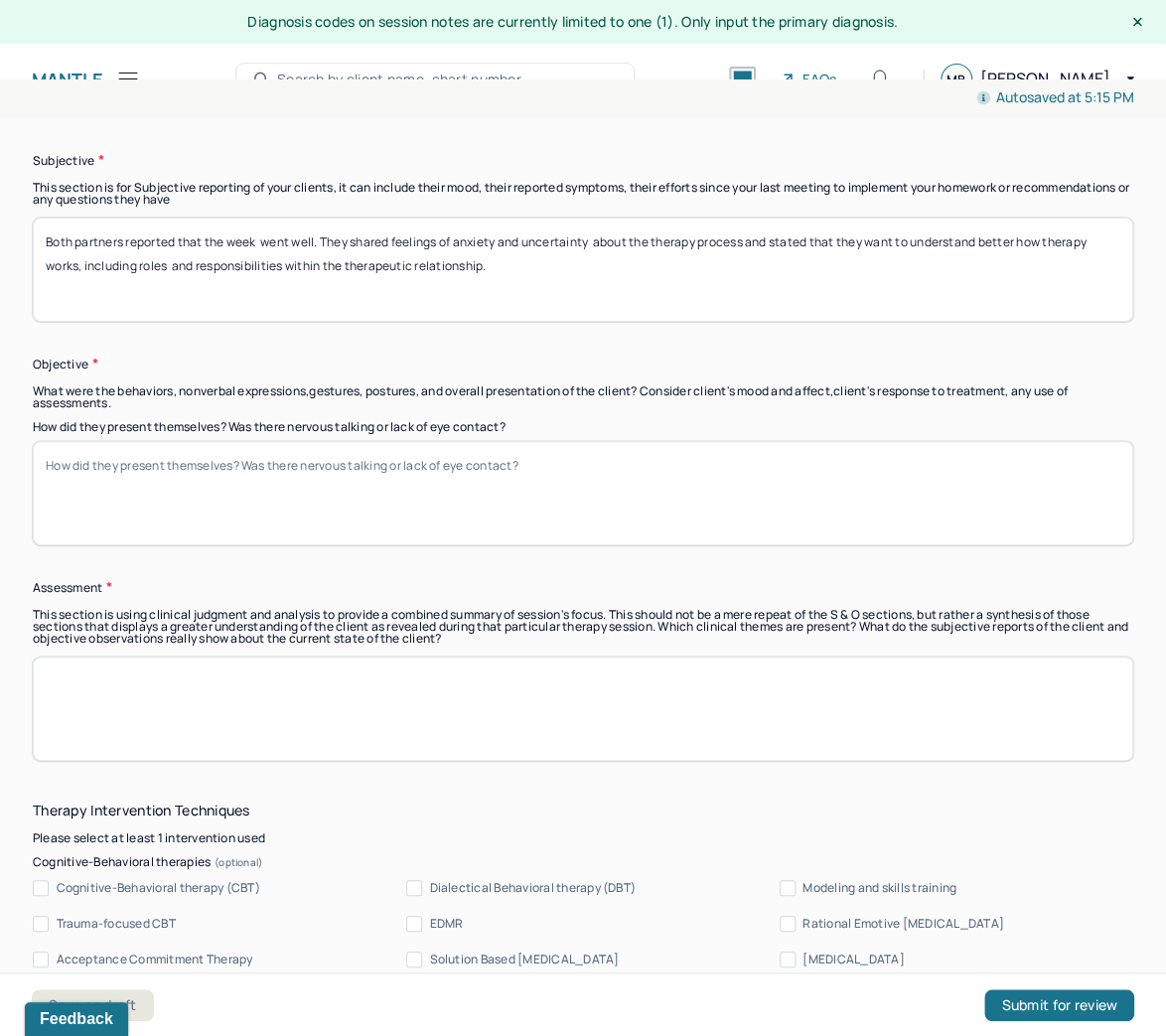 click on "How did they present themselves? Was there nervous talking or lack of eye contact?" at bounding box center [583, 493] 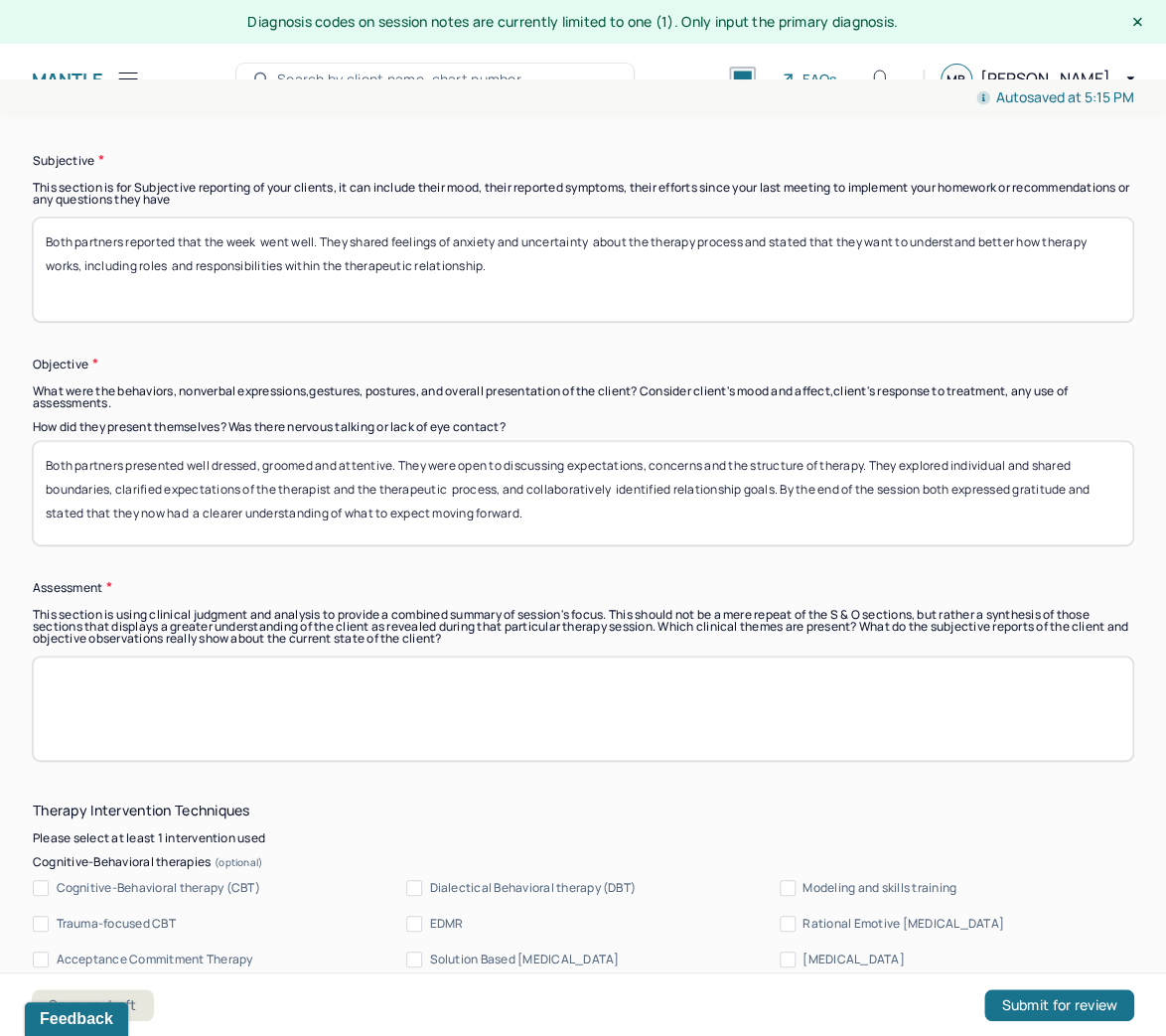 type on "Both partners presented well dressed, groomed and attentive. They were open to discussing expectations, concerns and the structure of therapy. They explored individual and shared boundaries, clarified expectations of the therapist and the therapeutic  process, and collaboratively  identified relationship goals. By the end of the session both expressed gratitude and stated that they now had  a clearer understanding of what to expect moving forward." 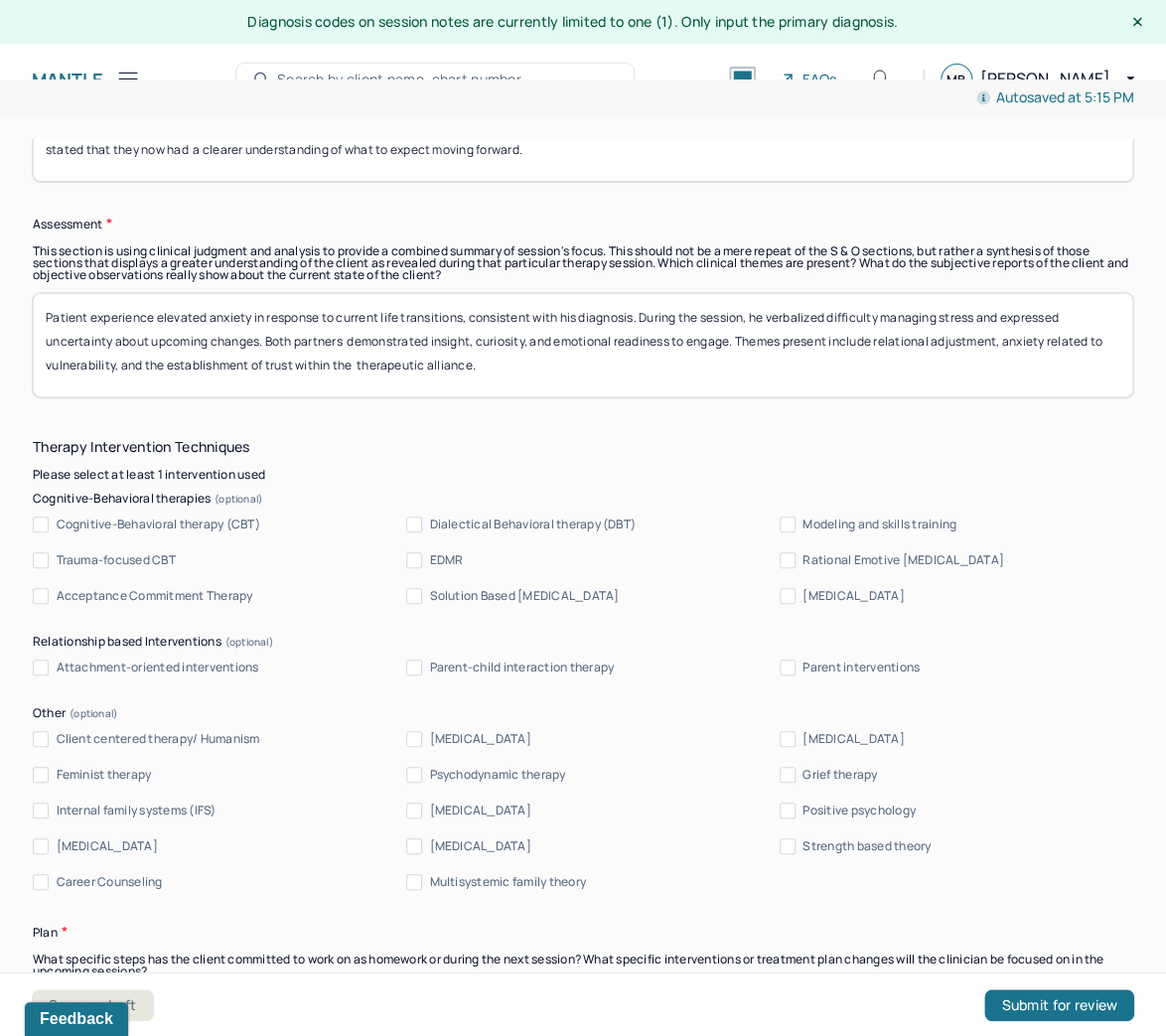 scroll, scrollTop: 1987, scrollLeft: 0, axis: vertical 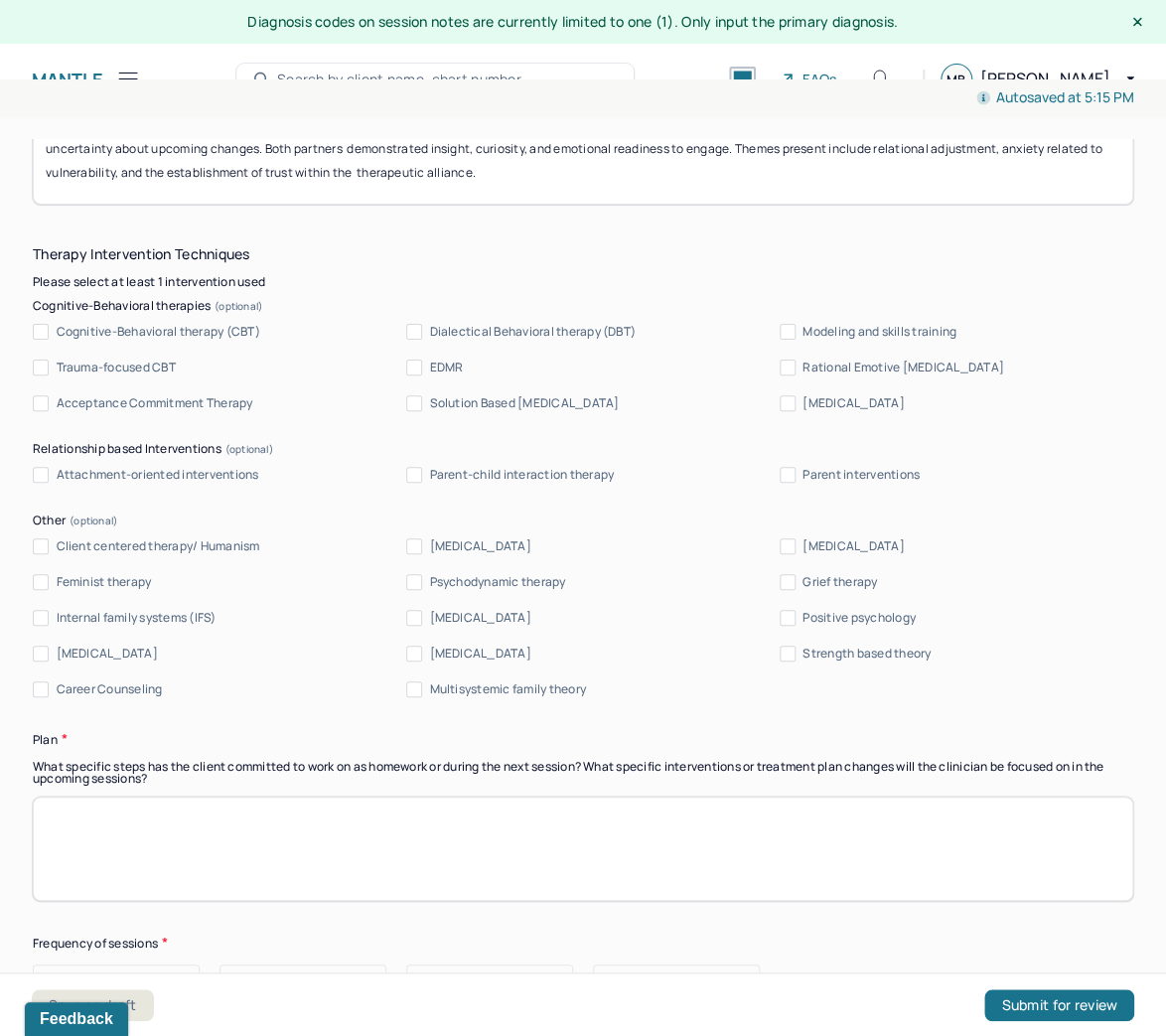 type on "Patient experience elevated anxiety in response to current life transitions, consistent with his diagnosis. During the session, he verbalized difficulty managing stress and expressed uncertainty about upcoming changes. Both partners  demonstrated insight, curiosity, and emotional readiness to engage. Themes present include relational adjustment, anxiety related to vulnerability, and the establishment of trust within the  therapeutic alliance." 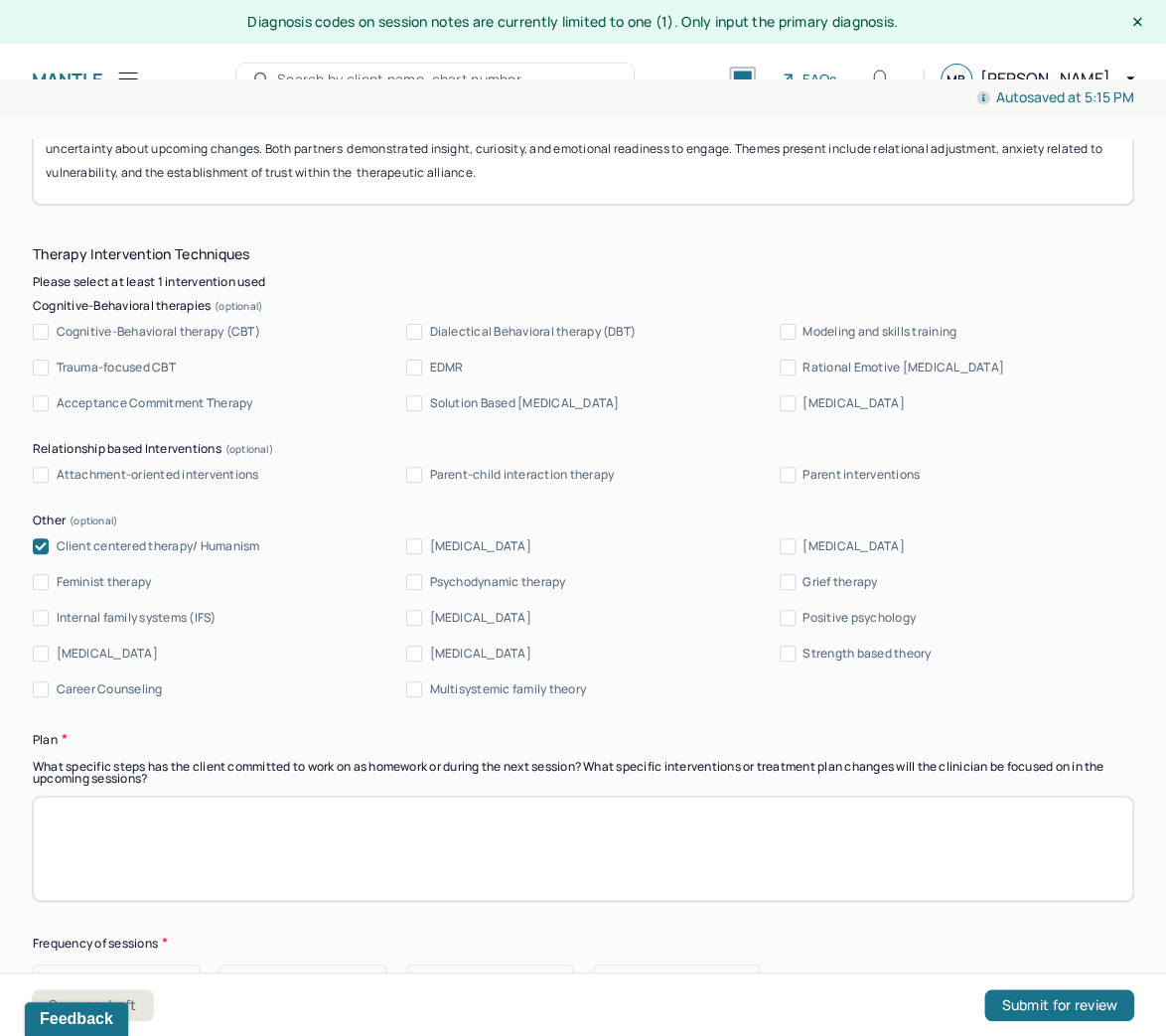 click on "Psychoeducation" at bounding box center (41, 654) 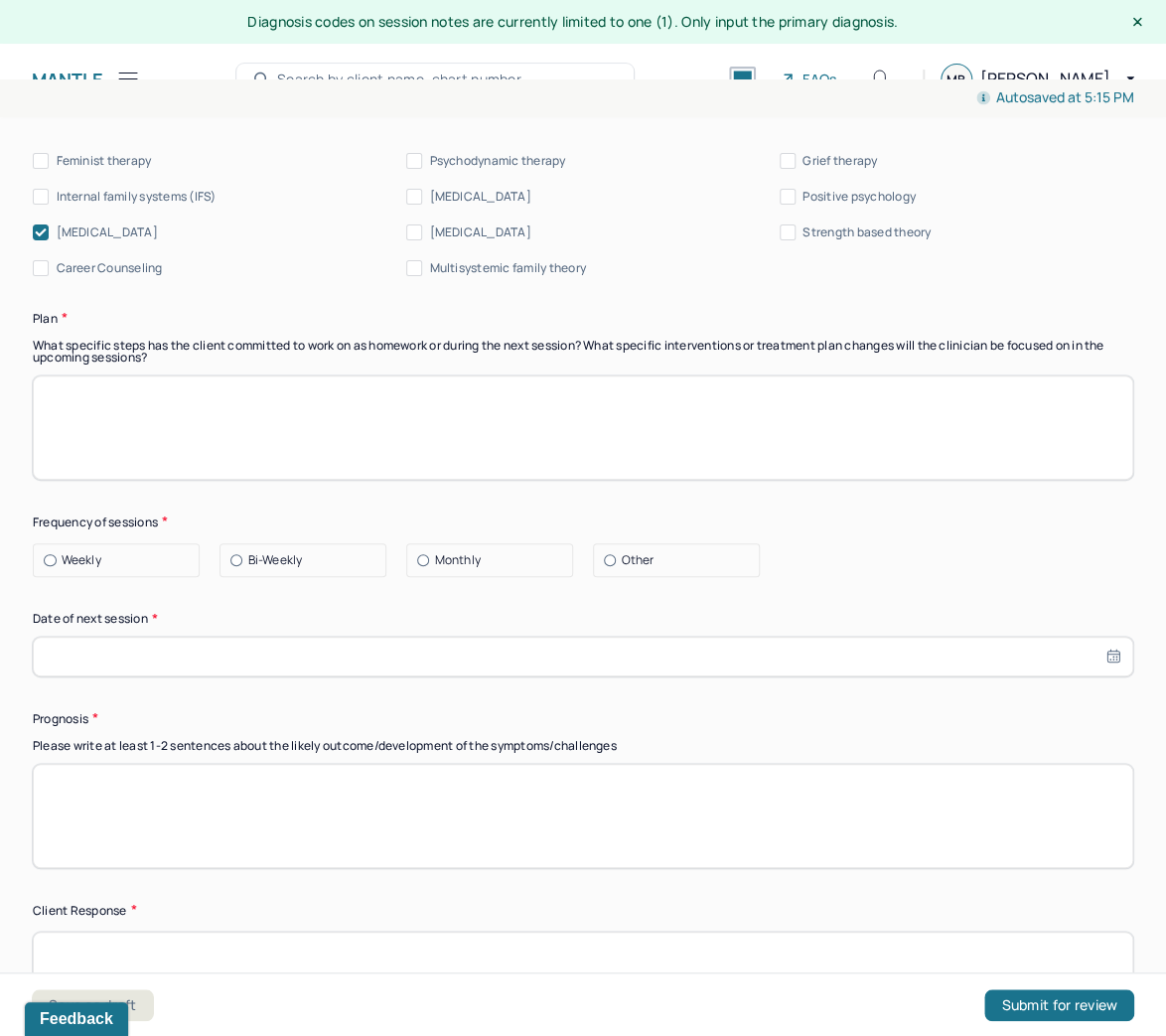 scroll, scrollTop: 2384, scrollLeft: 0, axis: vertical 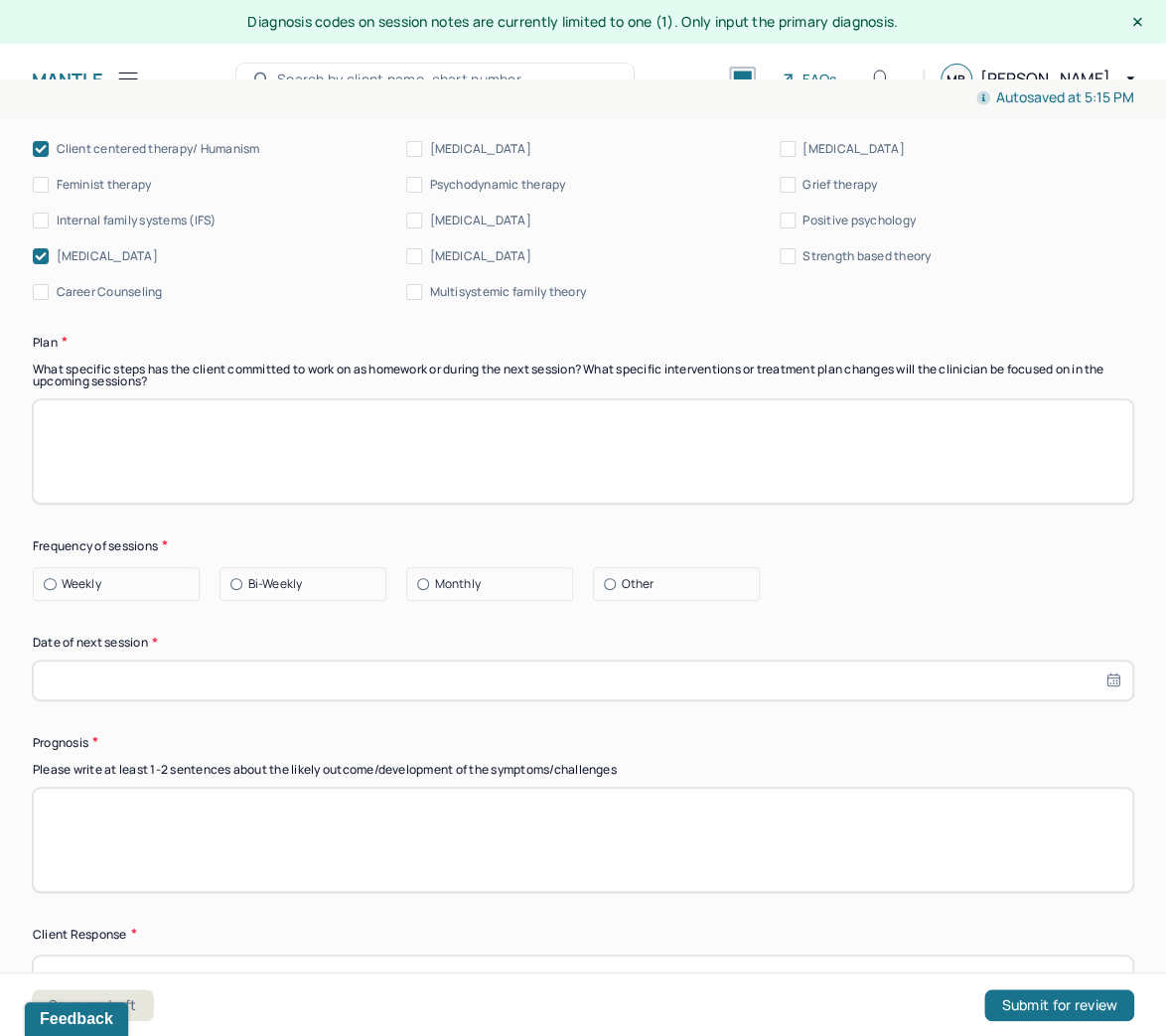 click at bounding box center (583, 451) 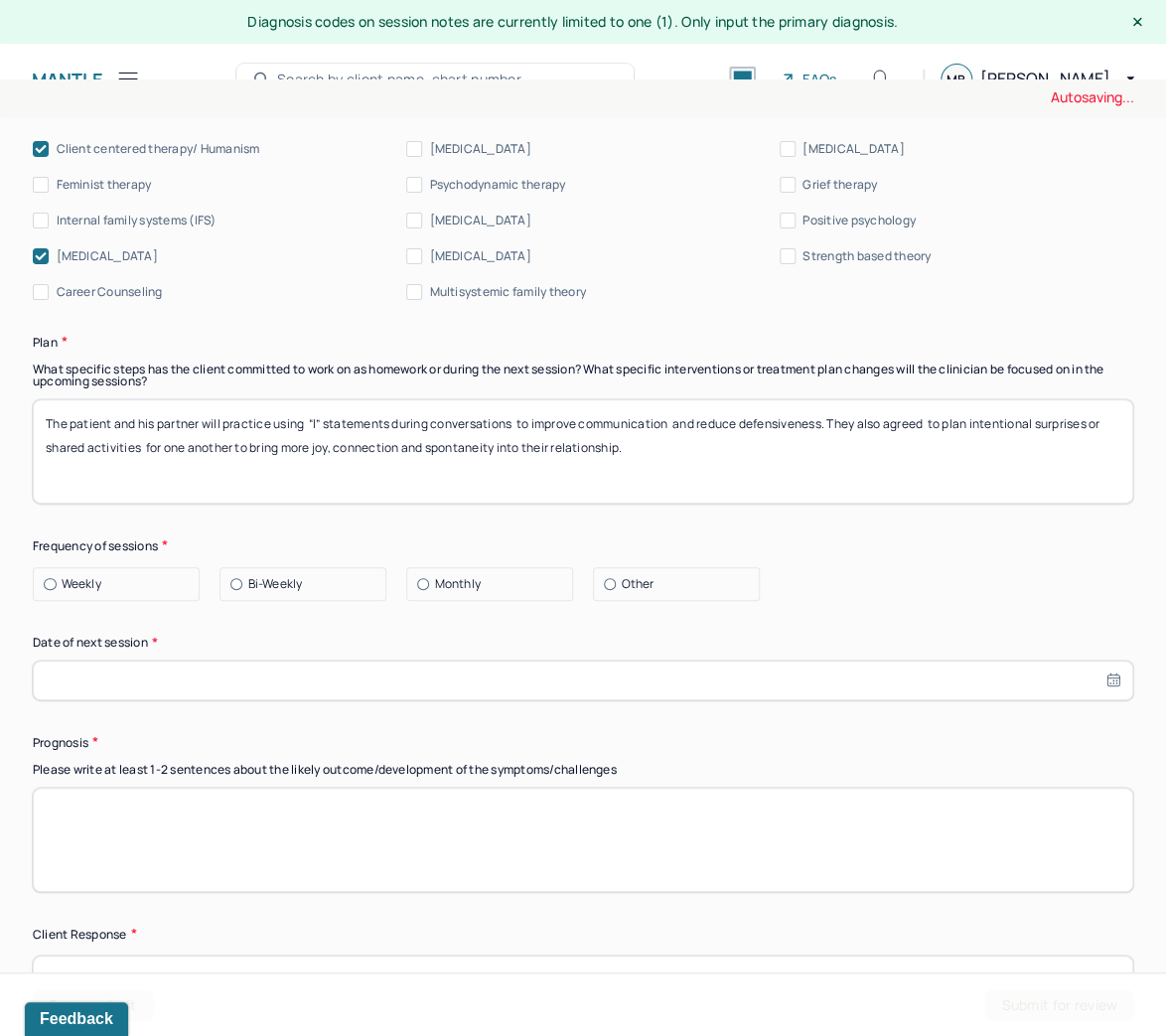 type on "The patient and his partner will practice using  “I” statements during conversations  to improve communication  and reduce defensiveness. They also agreed  to plan intentional surprises or shared activities  for one another to bring more joy, connection and spontaneity into their relationship." 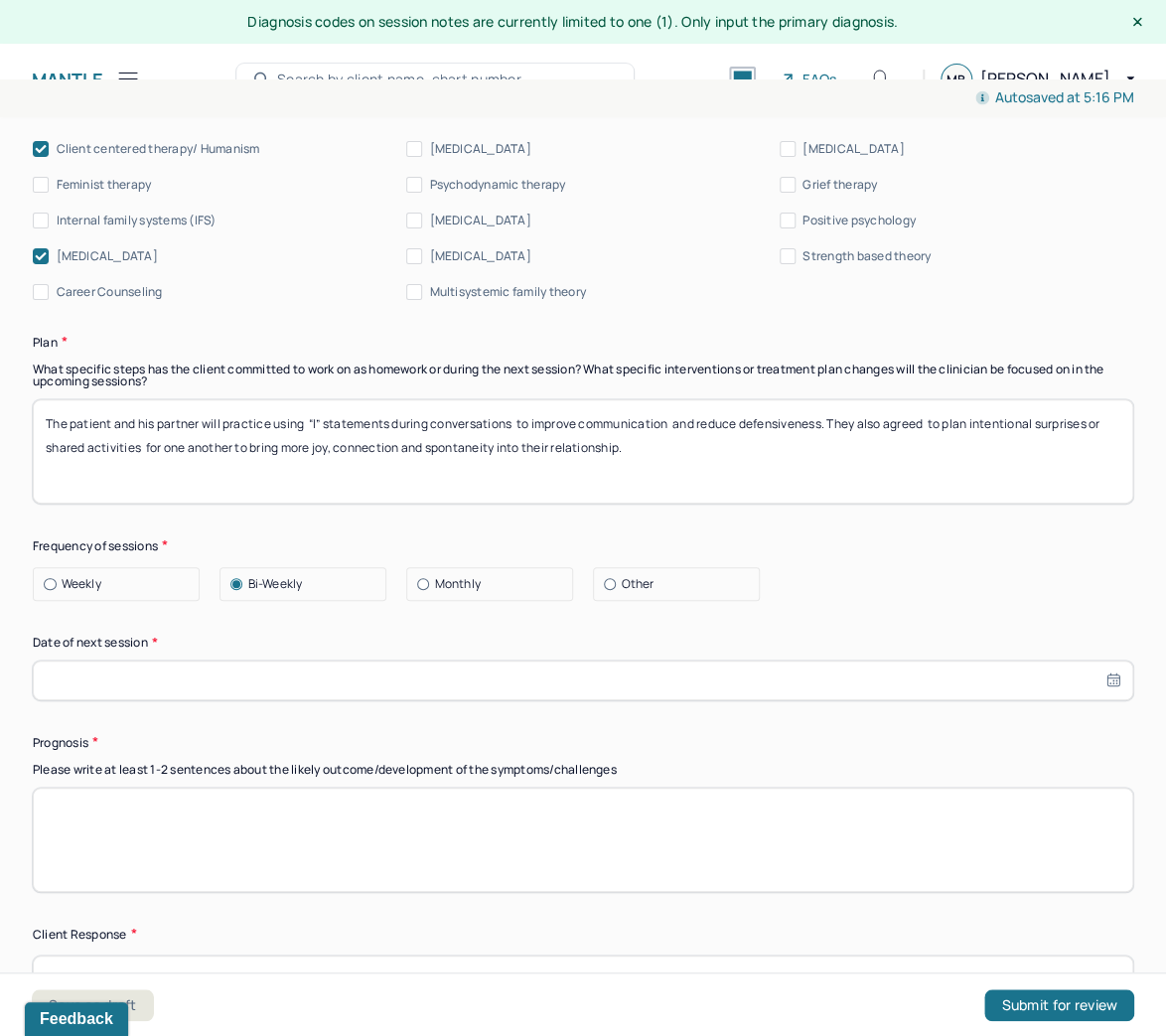 select on "6" 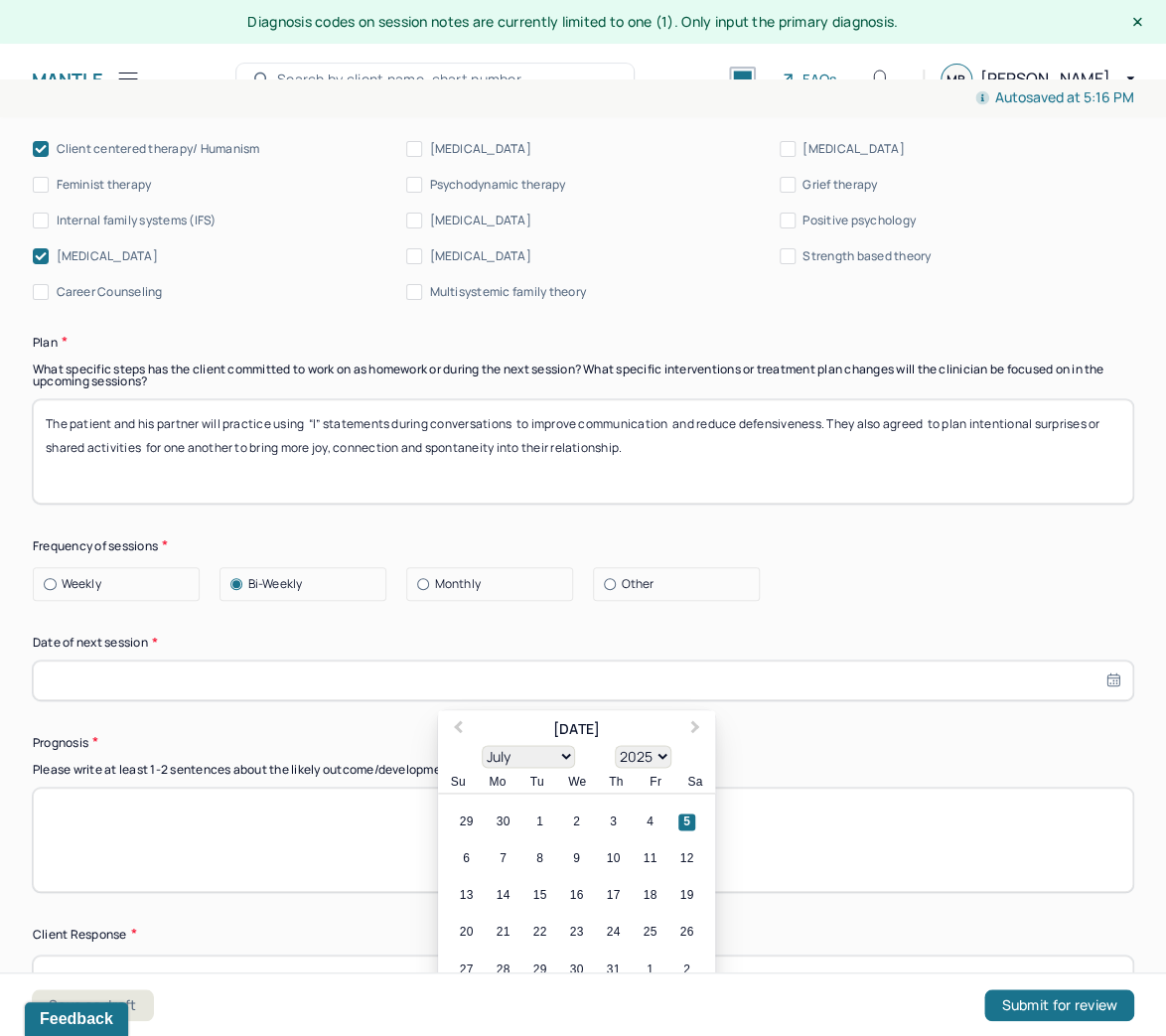 click at bounding box center [583, 680] 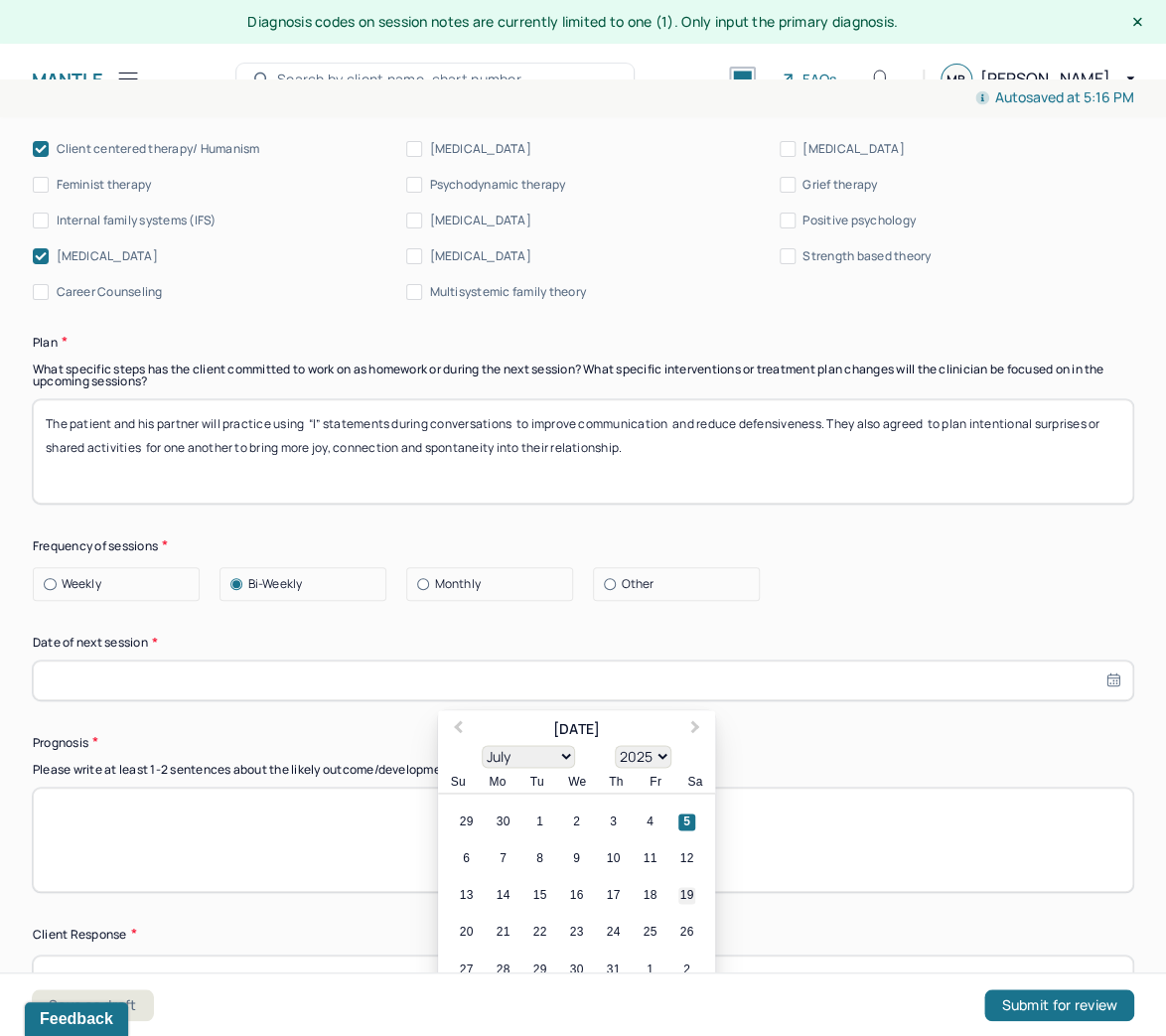 click on "19" at bounding box center [686, 895] 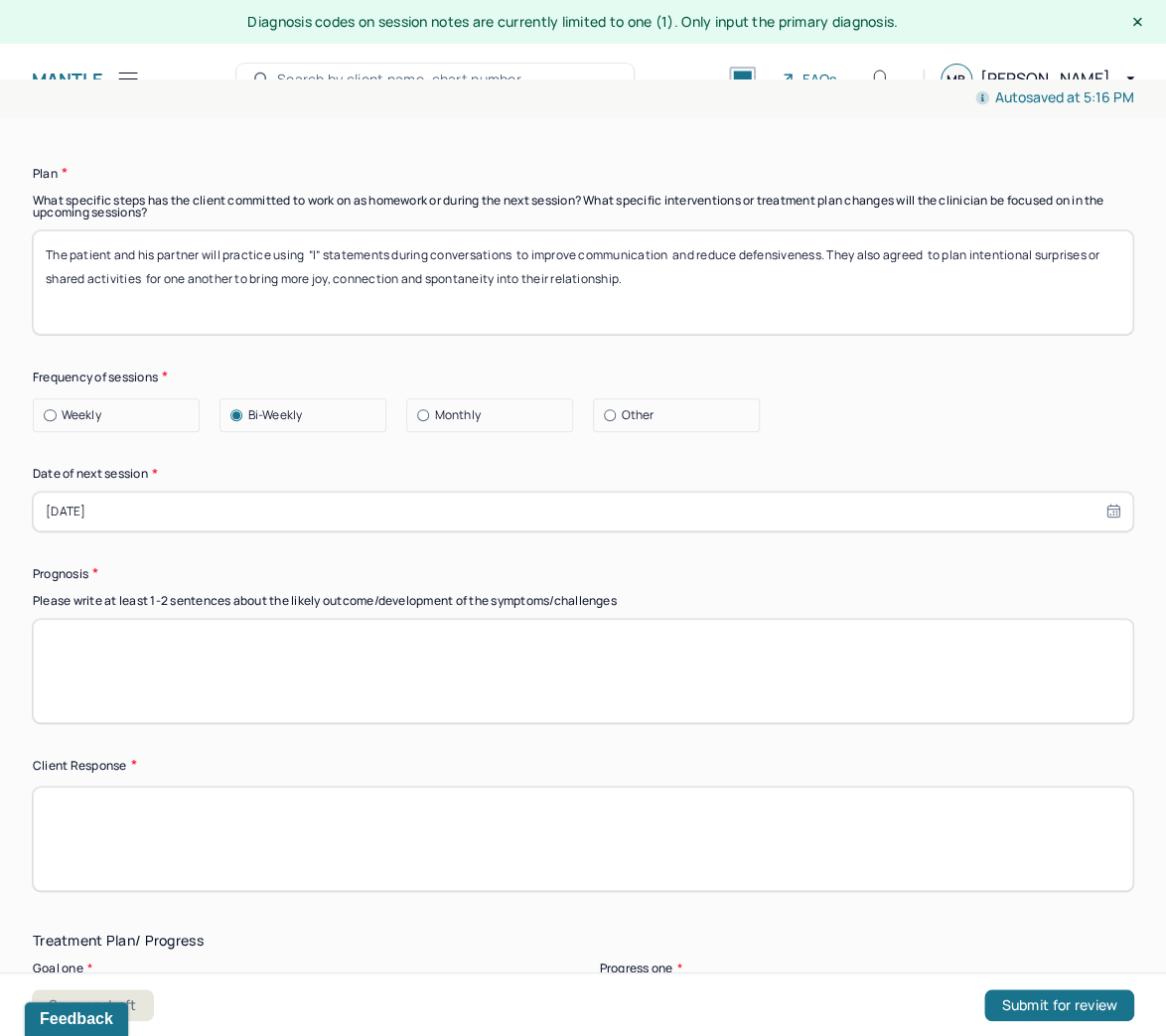 scroll, scrollTop: 2622, scrollLeft: 0, axis: vertical 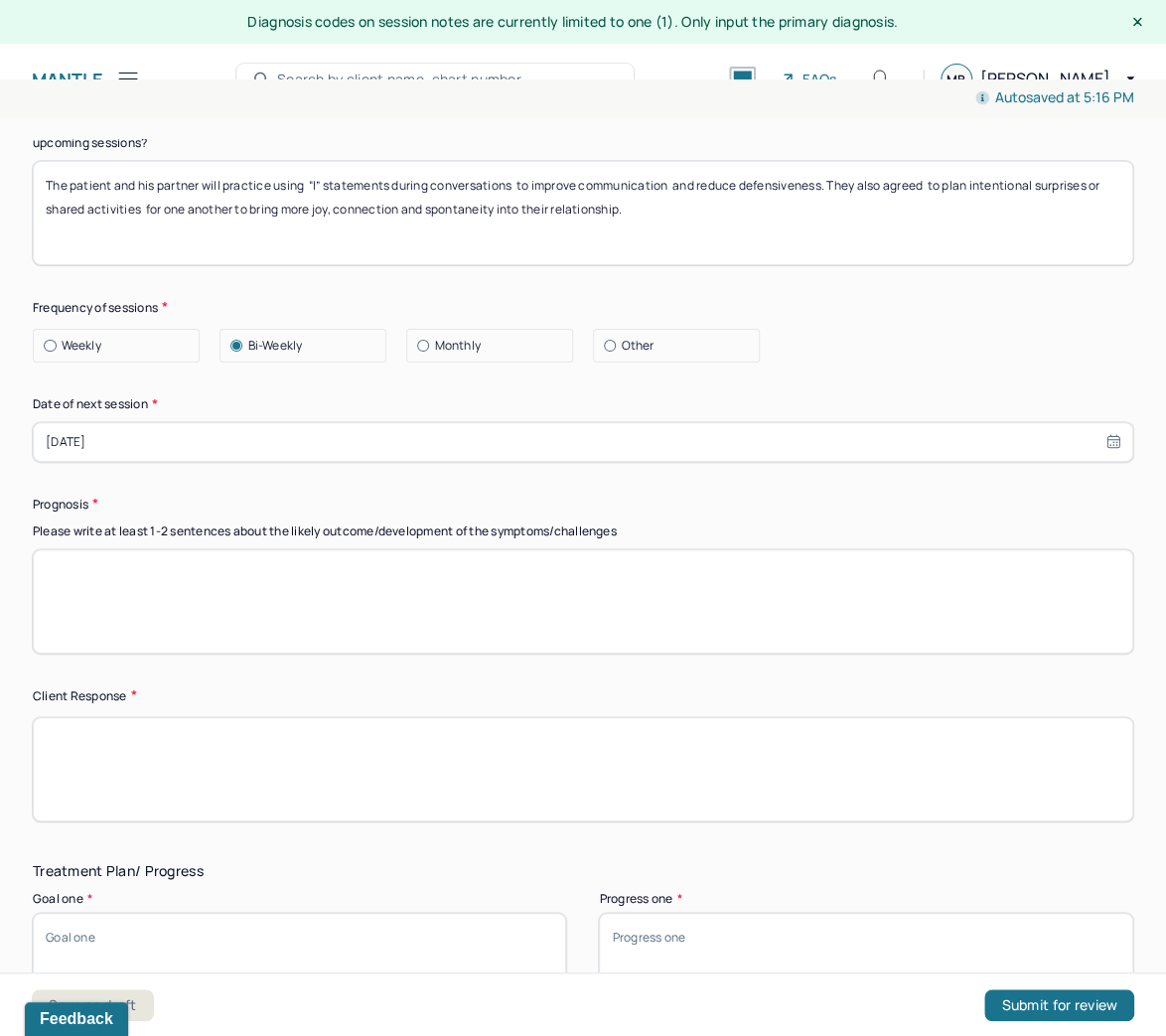drag, startPoint x: 68, startPoint y: 588, endPoint x: 77, endPoint y: 595, distance: 11.401754 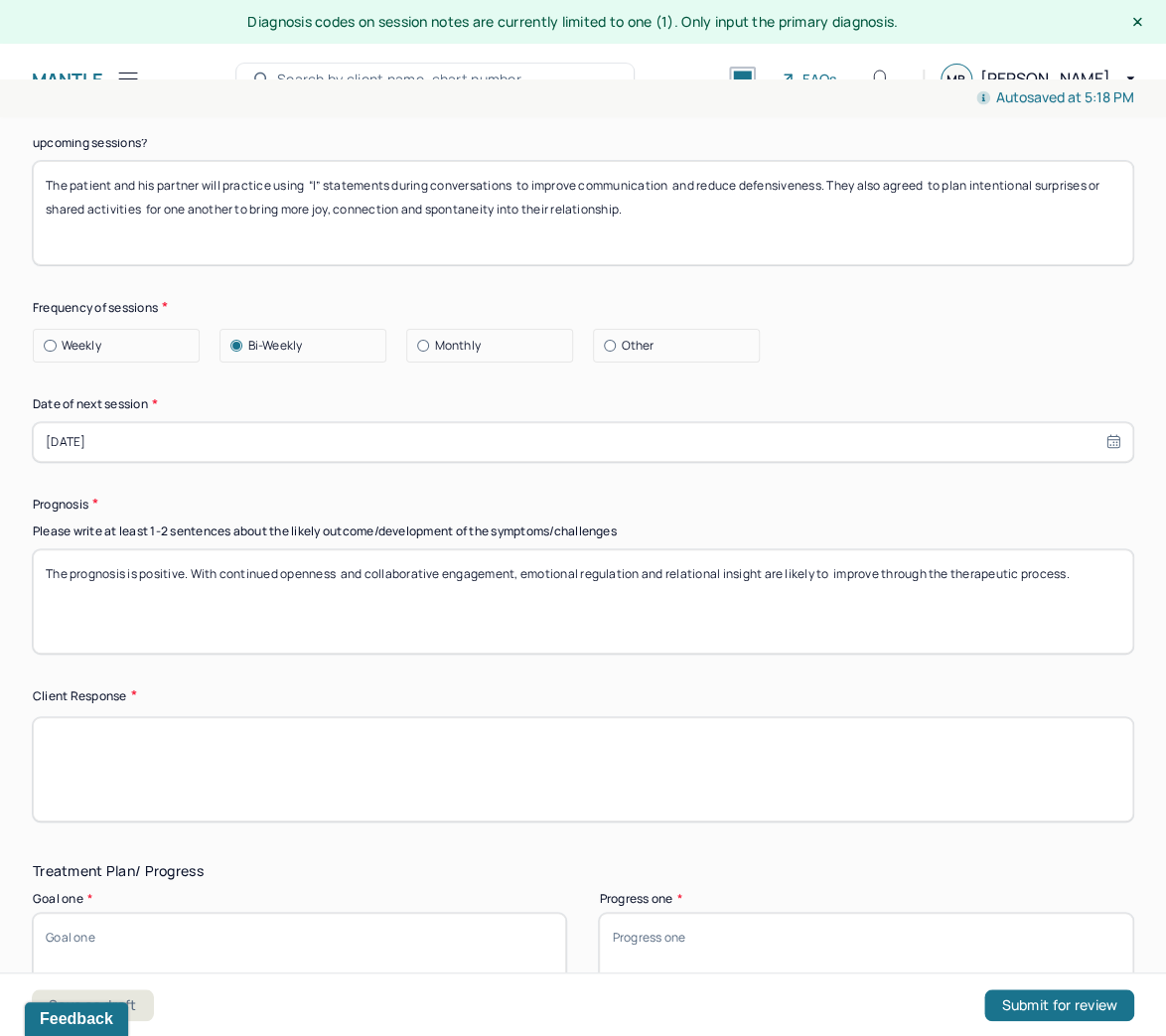 type on "The prognosis is positive. With continued openness  and collaborative engagement, emotional regulation and relational insight are likely to  improve through the therapeutic process." 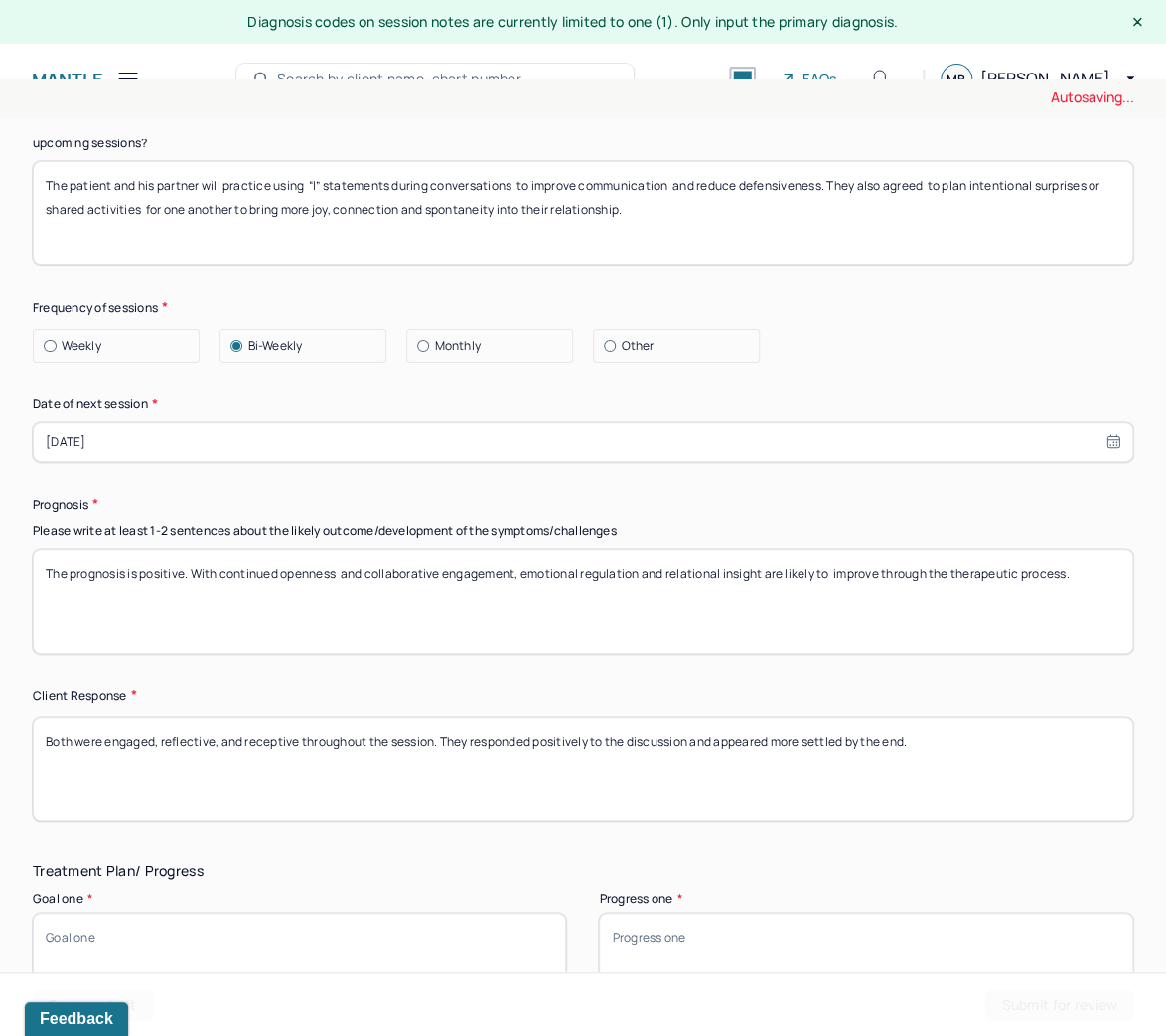 click on "Both were engaged, reflective, and receptive throughout the session. They responded positively to the discussion and appeared more settled by the end." at bounding box center (583, 769) 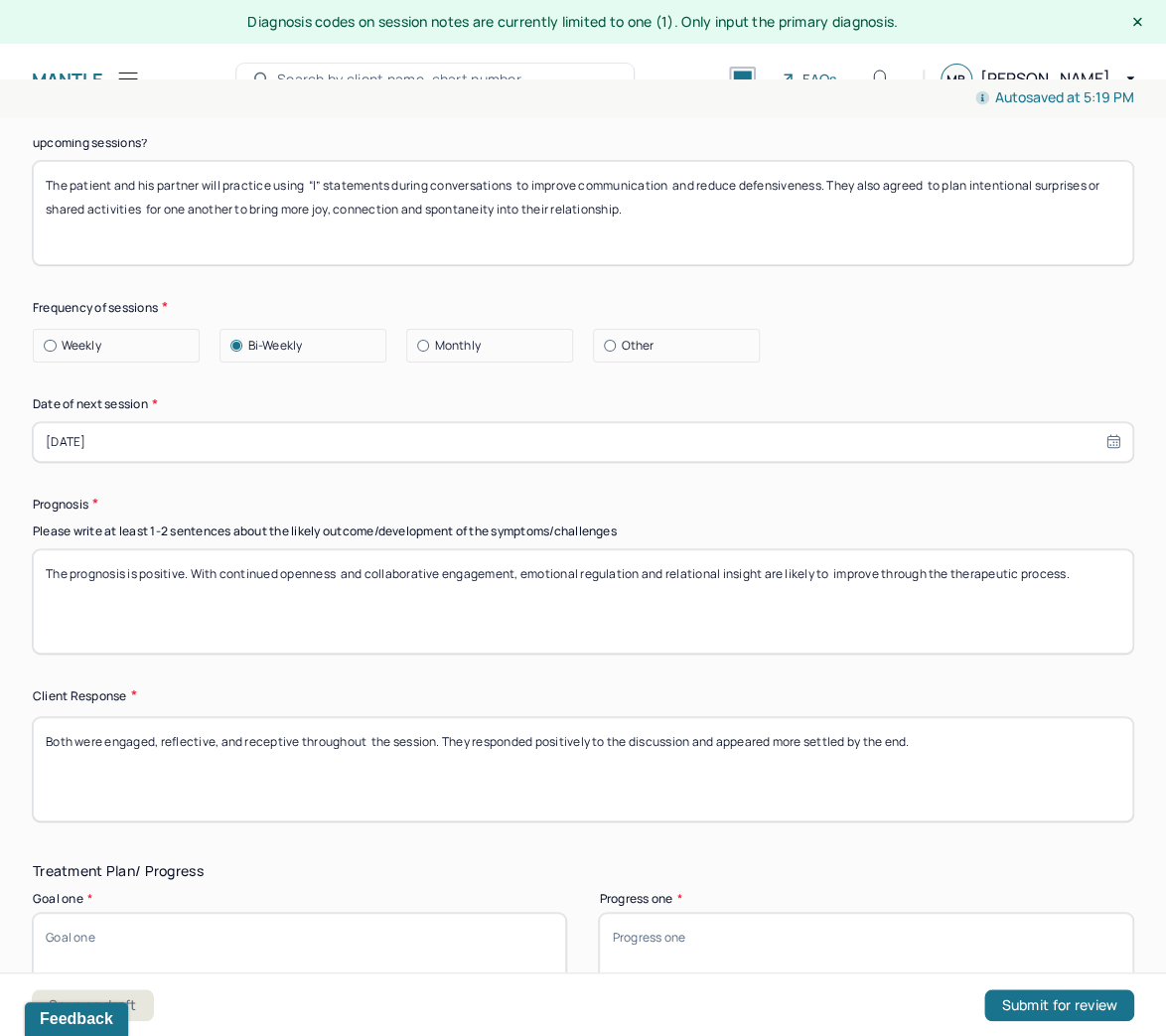 click on "Both were engaged, reflective, and receptive throughout the session. They responded positively to the discussion and appeared more settled by the end." at bounding box center (583, 769) 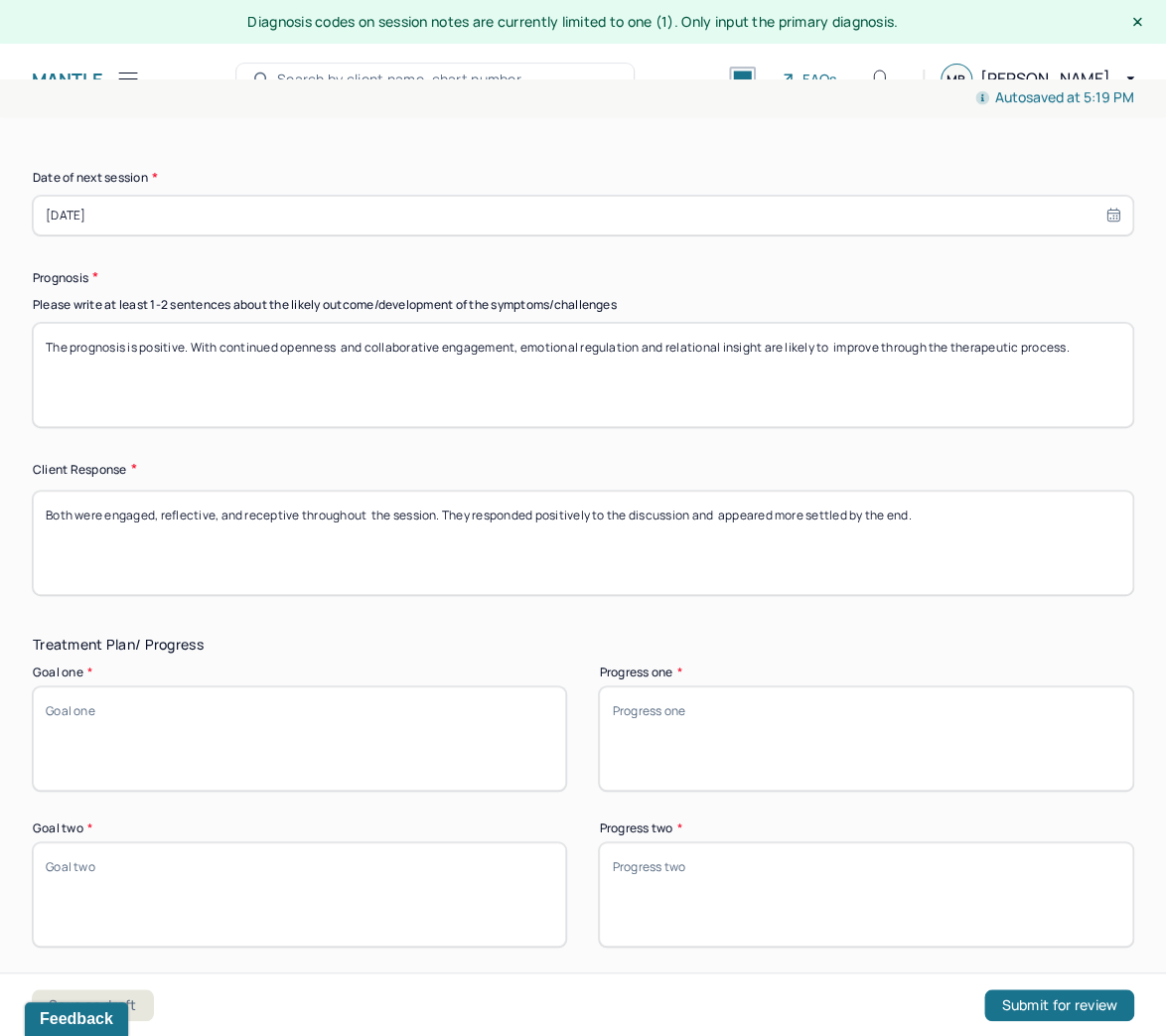 scroll, scrollTop: 3020, scrollLeft: 0, axis: vertical 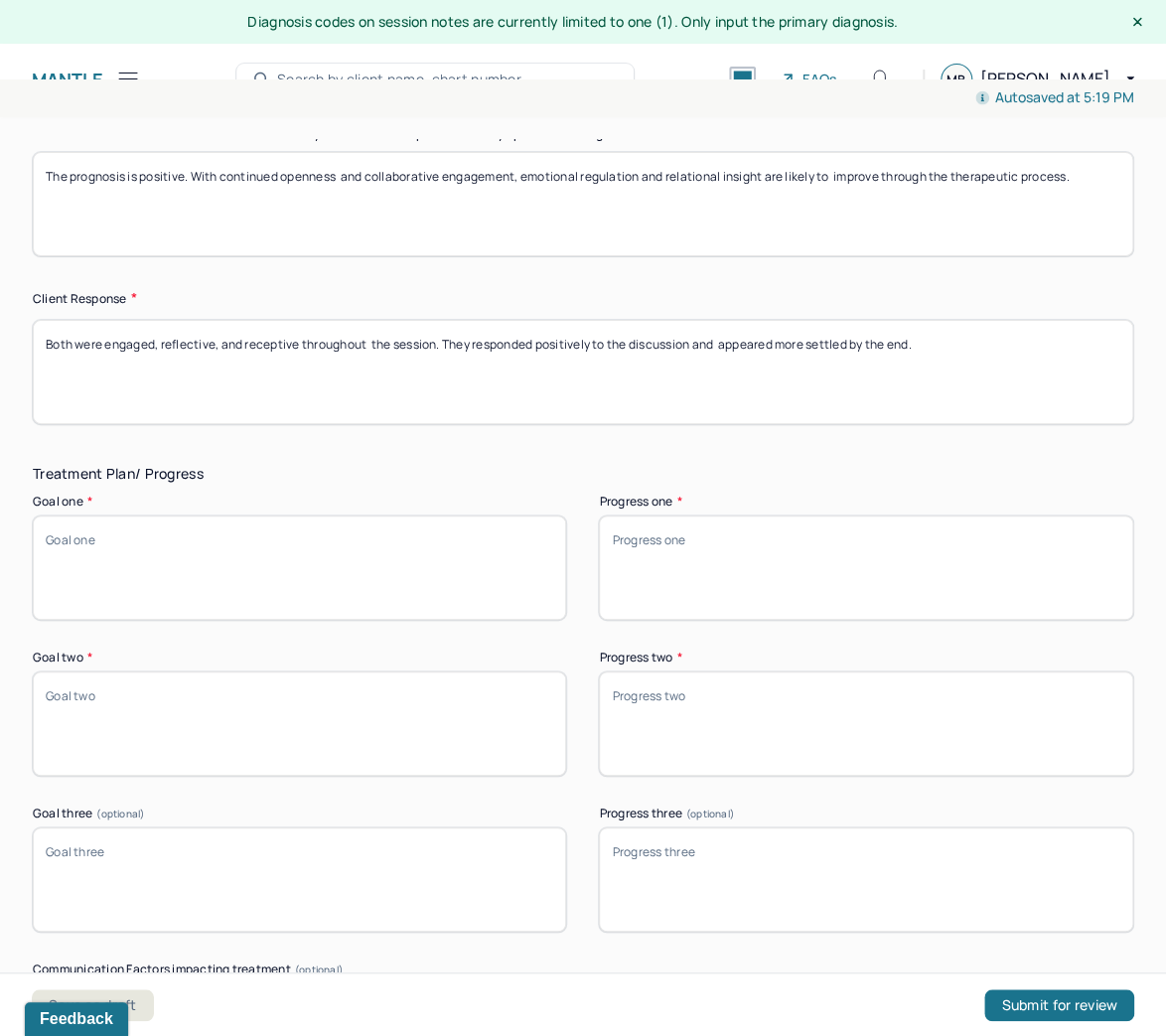 type on "Both were engaged, reflective, and receptive throughout  the session. They responded positively to the discussion and  appeared more settled by the end." 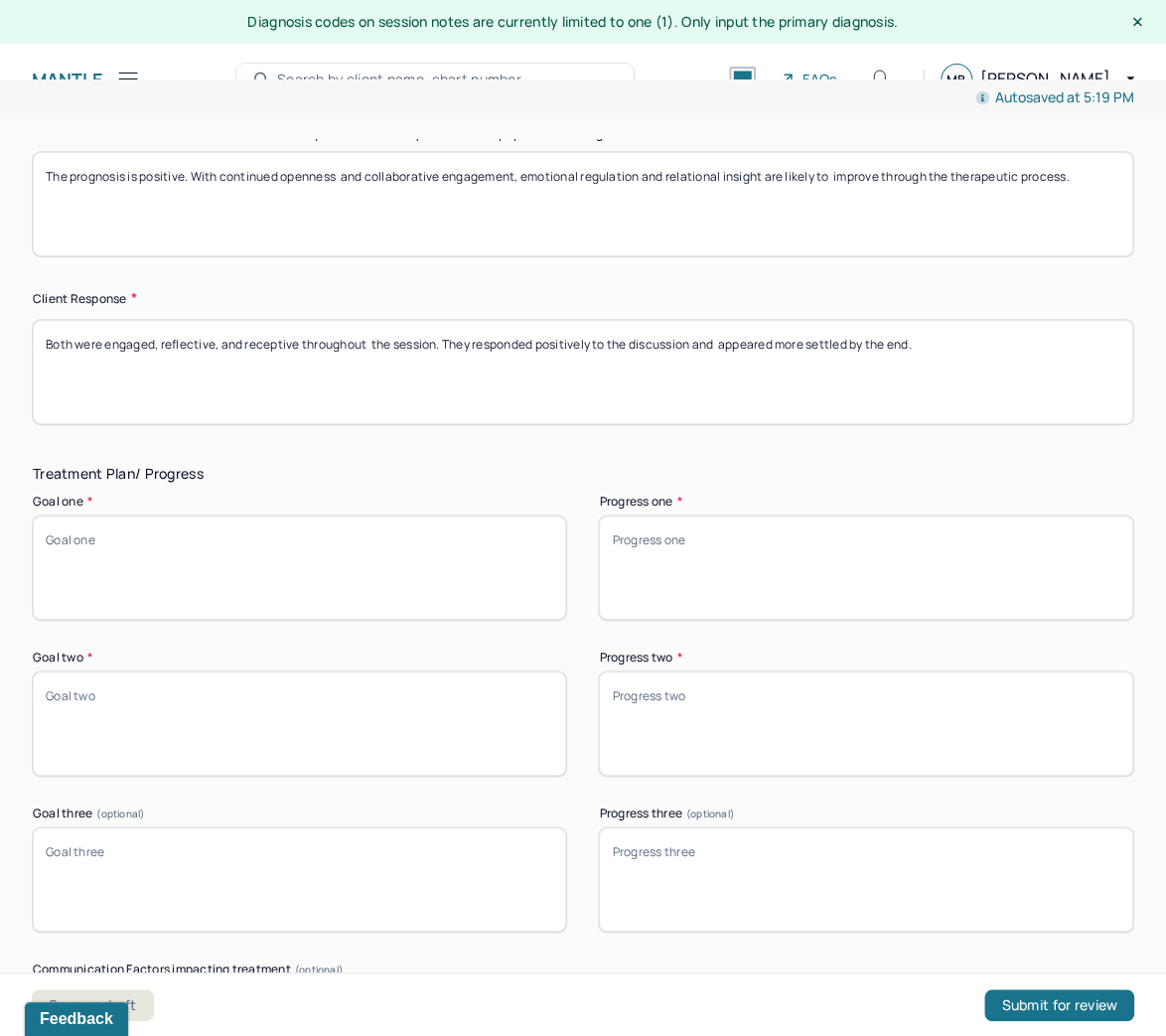 click on "Goal one *" at bounding box center [299, 567] 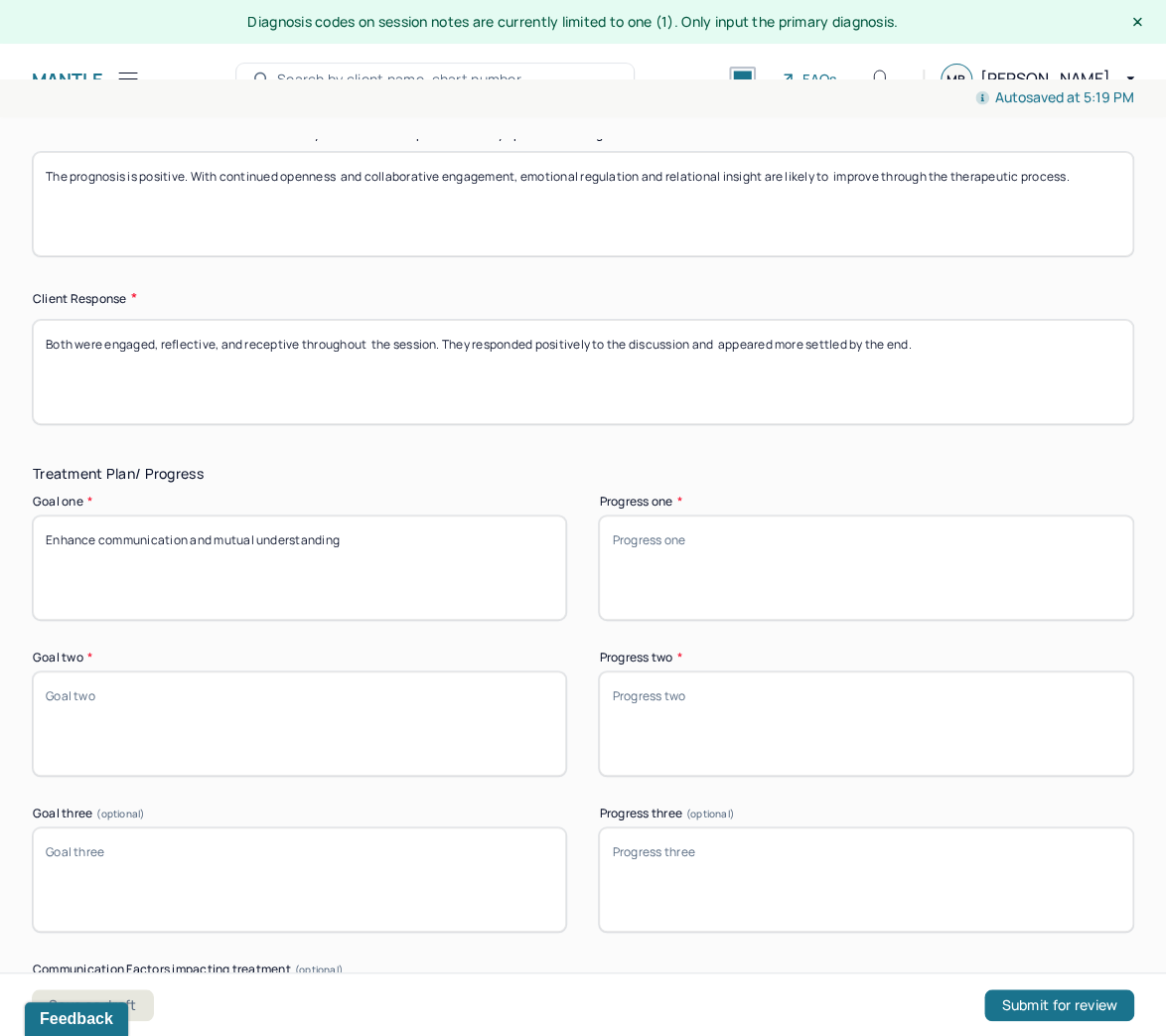 type on "Enhance communication and mutual understanding" 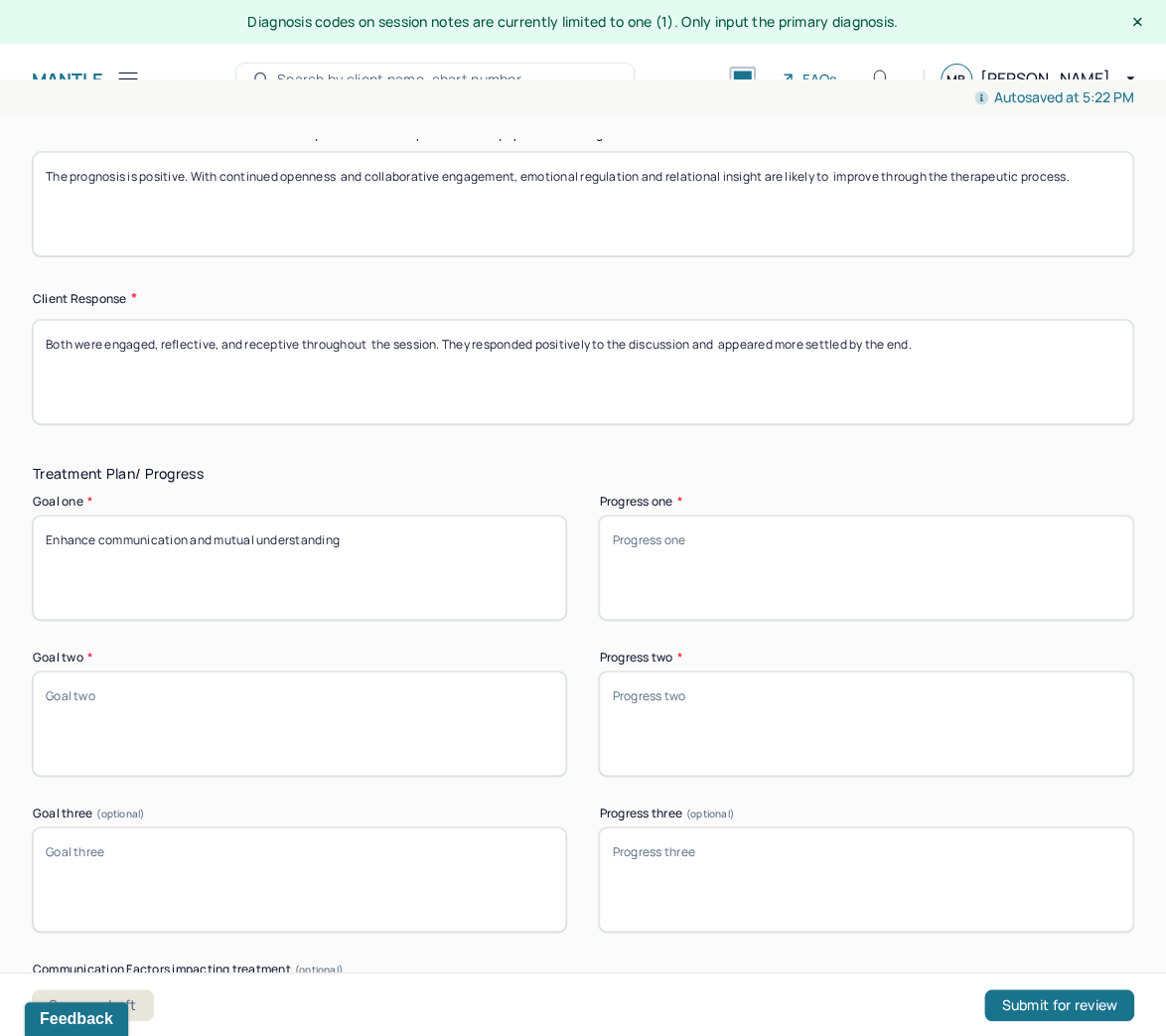 click on "Goal two *" at bounding box center (299, 723) 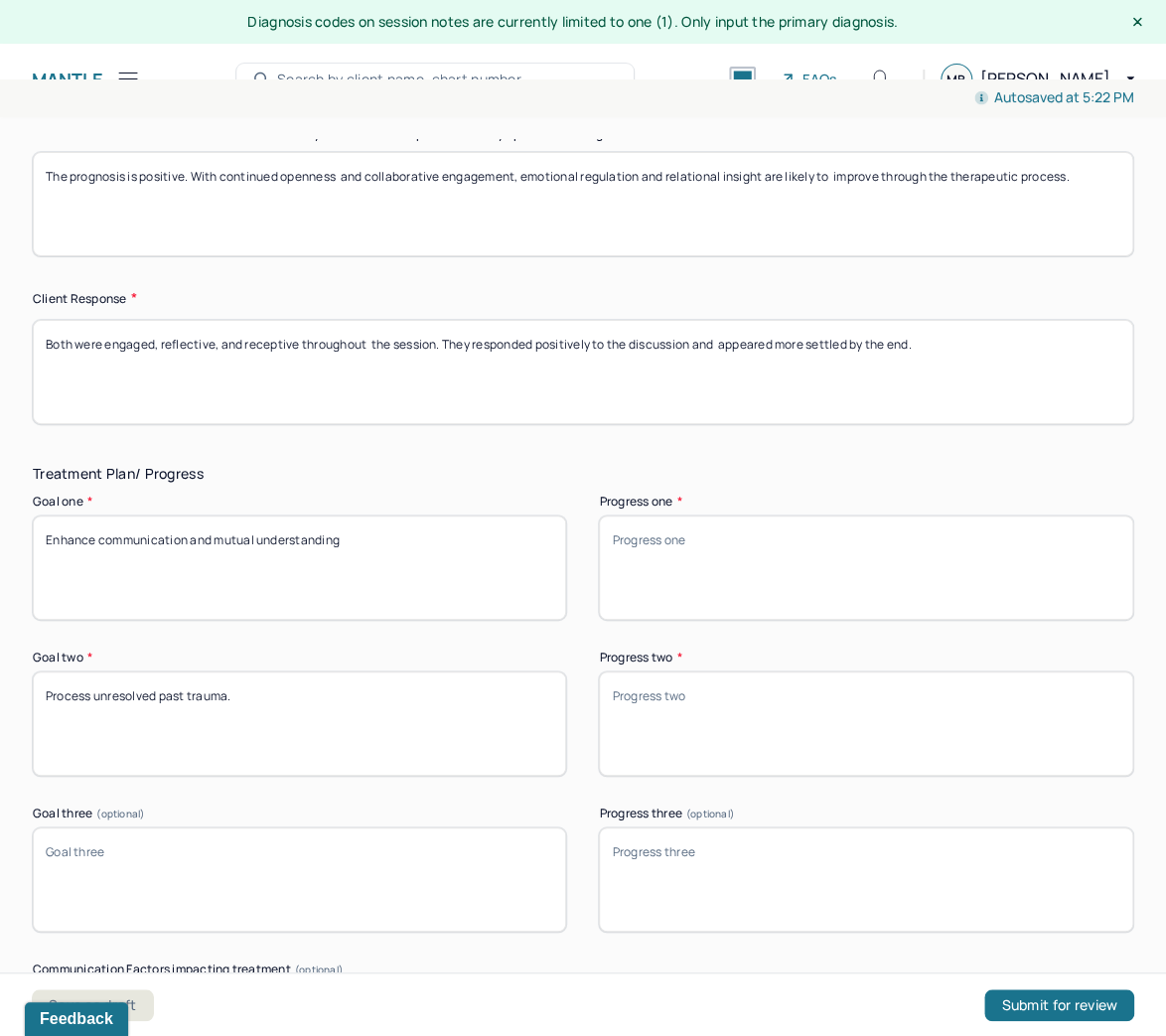 type on "Process unresolved past trauma." 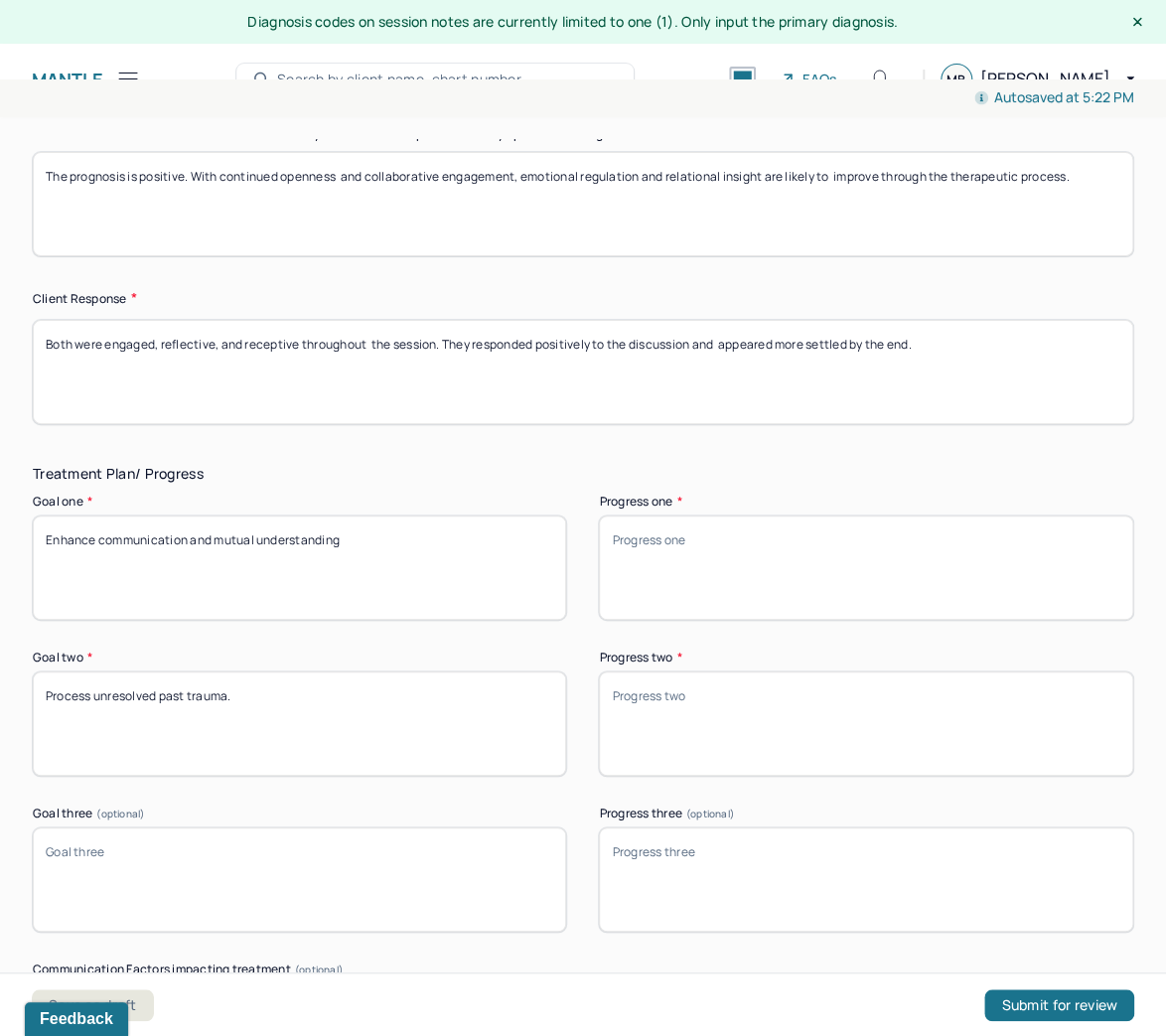 click on "Goal three (optional)" at bounding box center (299, 879) 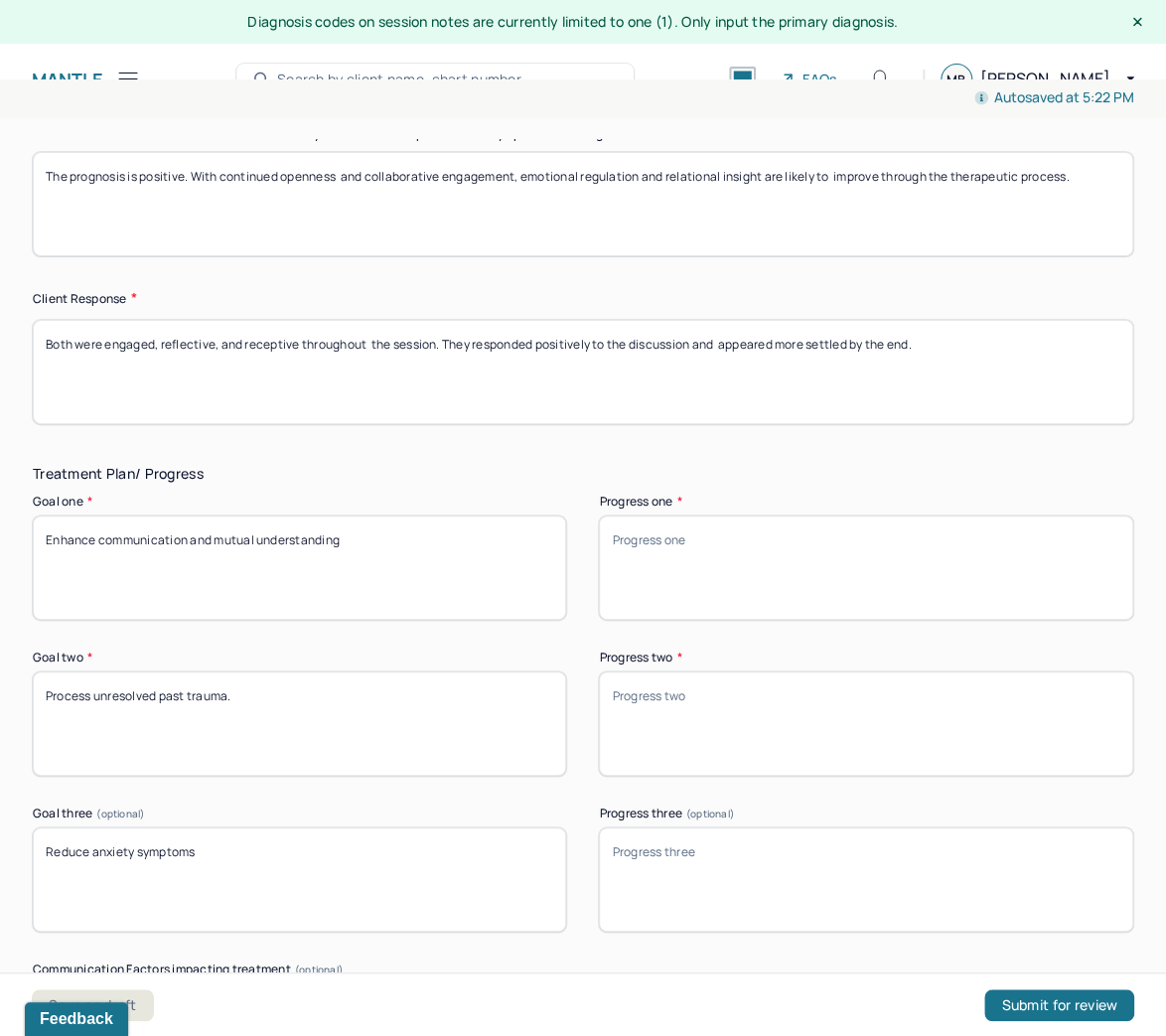 drag, startPoint x: 219, startPoint y: 858, endPoint x: 87, endPoint y: 854, distance: 132.06059 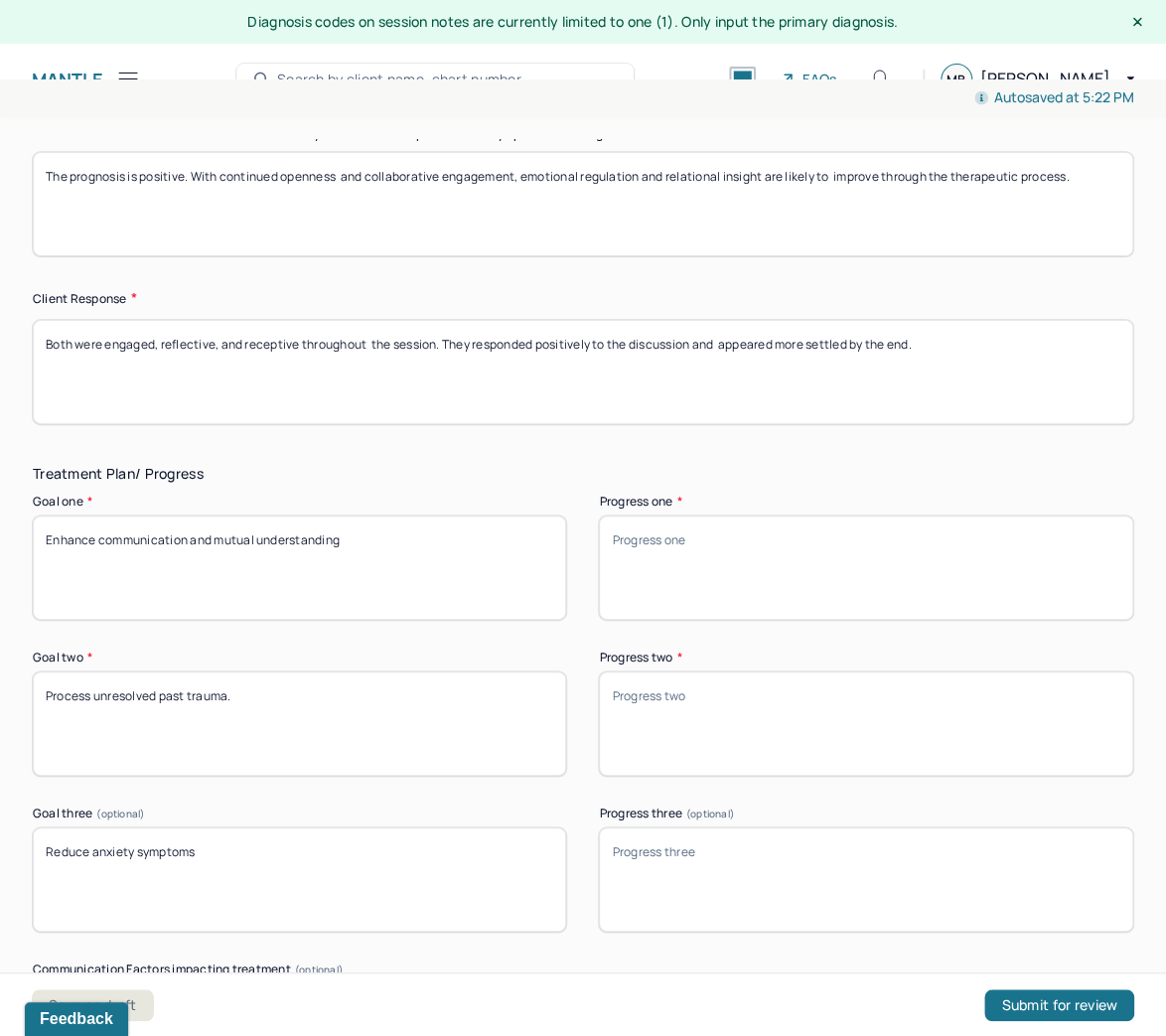 type on "Reduce anxiety symptoms" 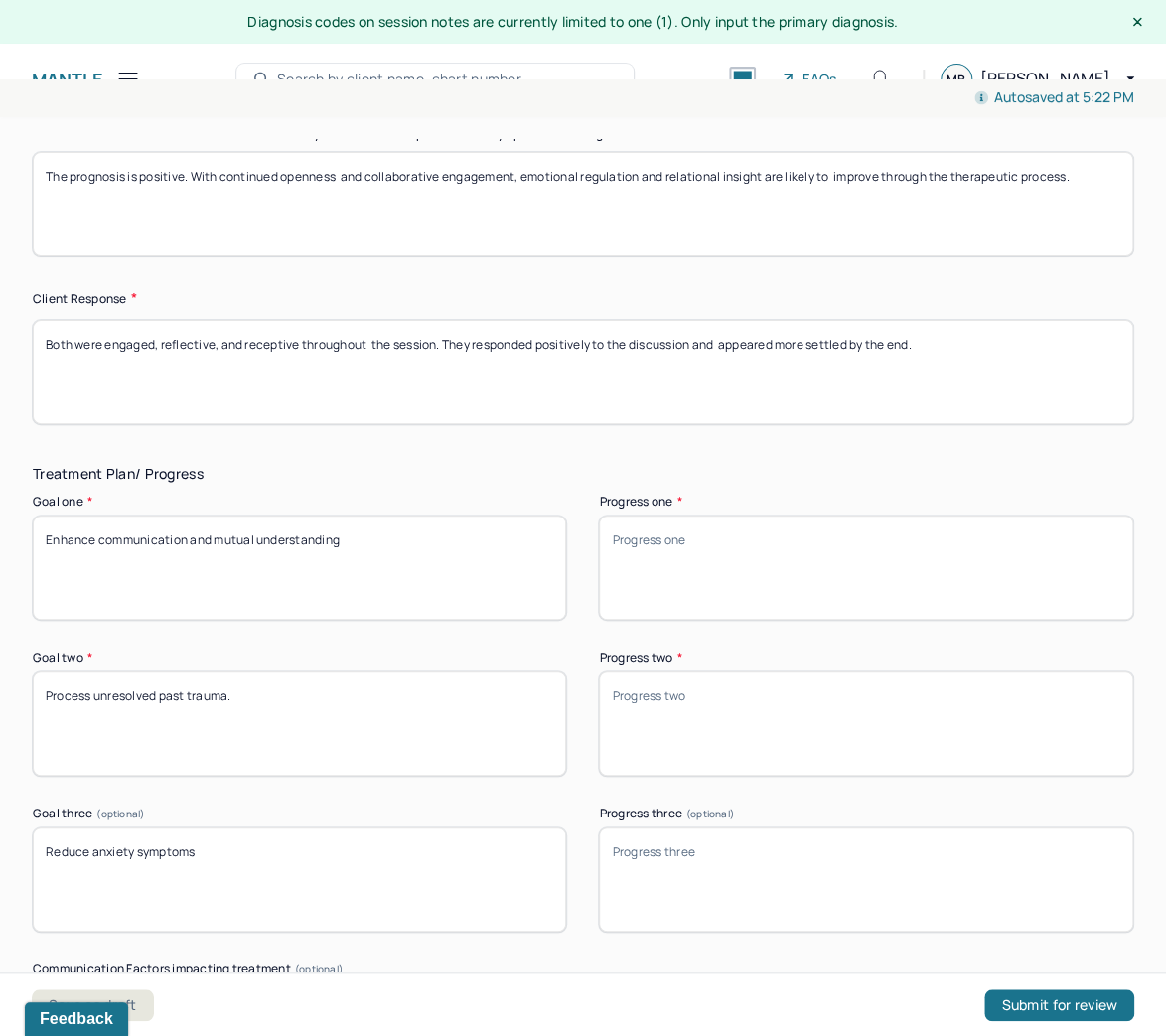 click on "Treatment Plan/ Progress" at bounding box center (583, 474) 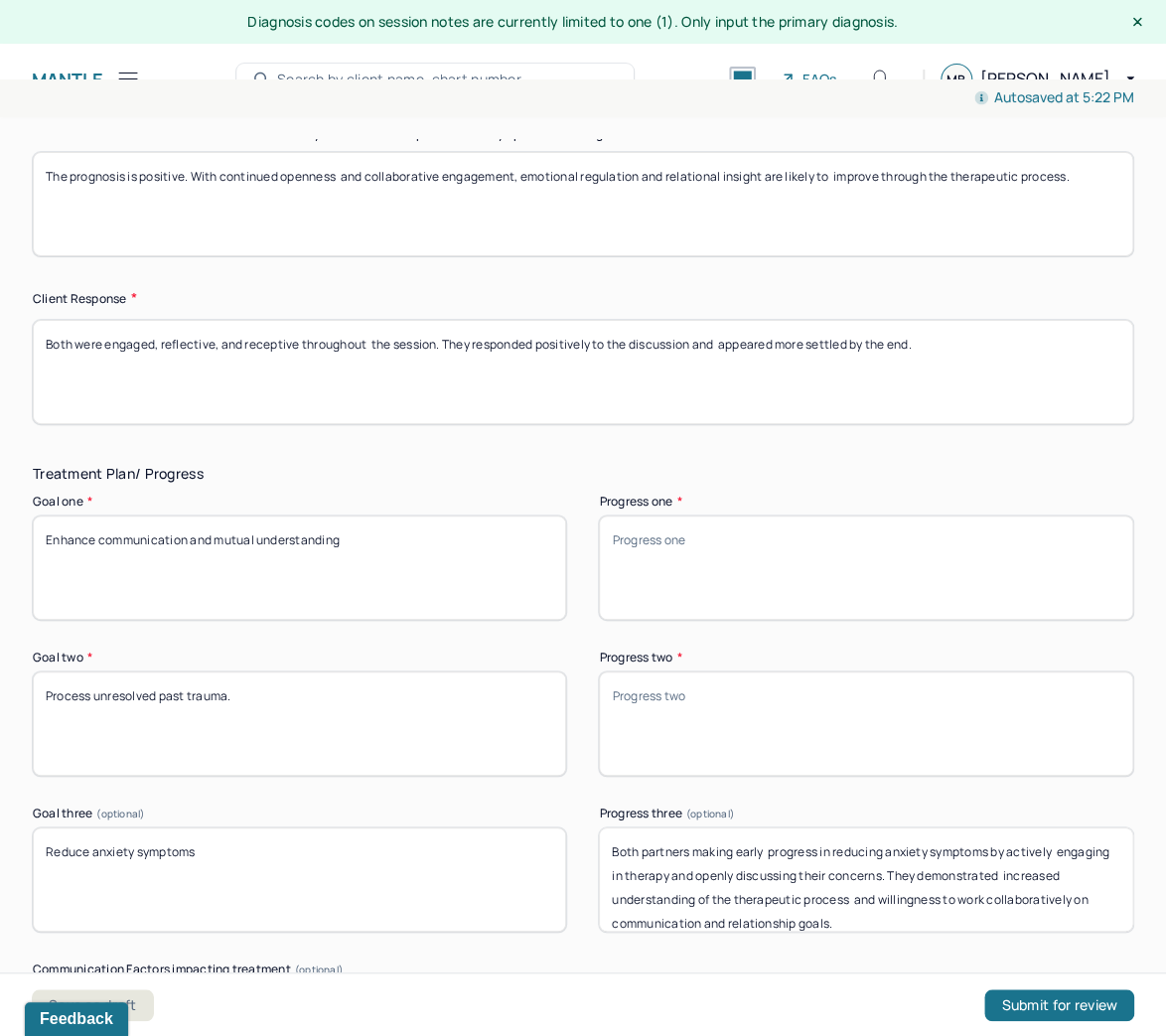 scroll, scrollTop: 0, scrollLeft: 0, axis: both 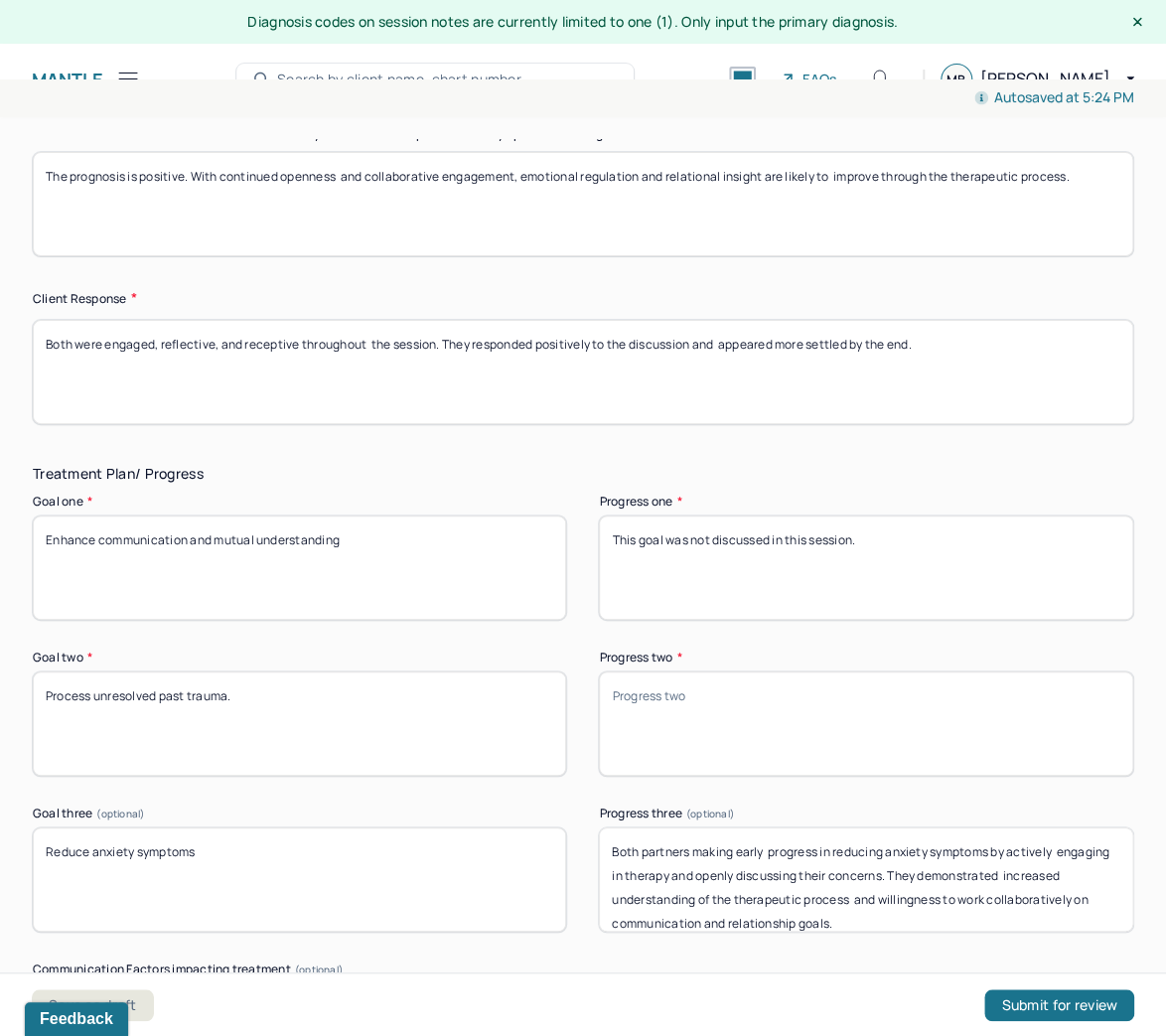 drag, startPoint x: 864, startPoint y: 543, endPoint x: 587, endPoint y: 536, distance: 277.0884 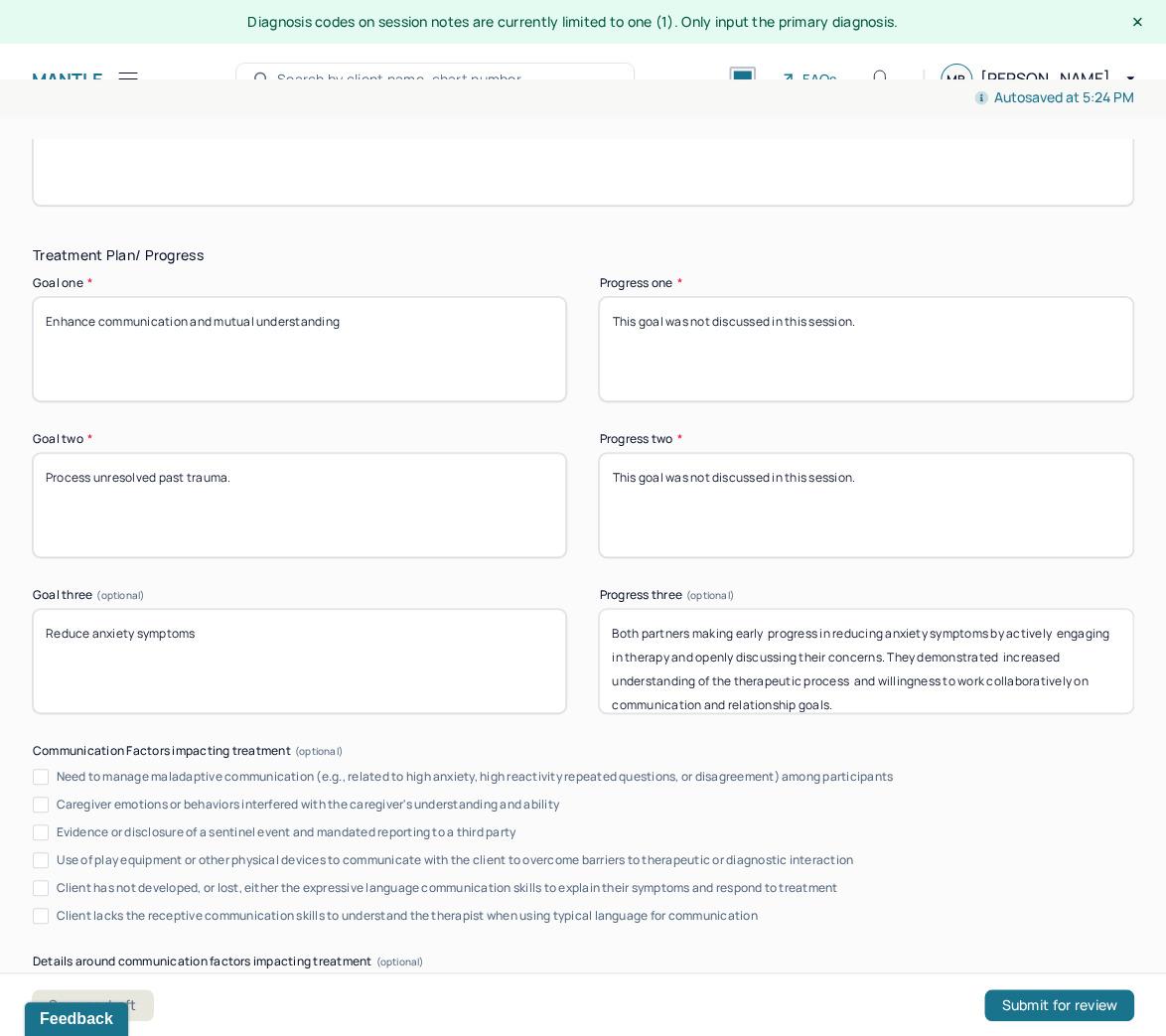scroll, scrollTop: 3258, scrollLeft: 0, axis: vertical 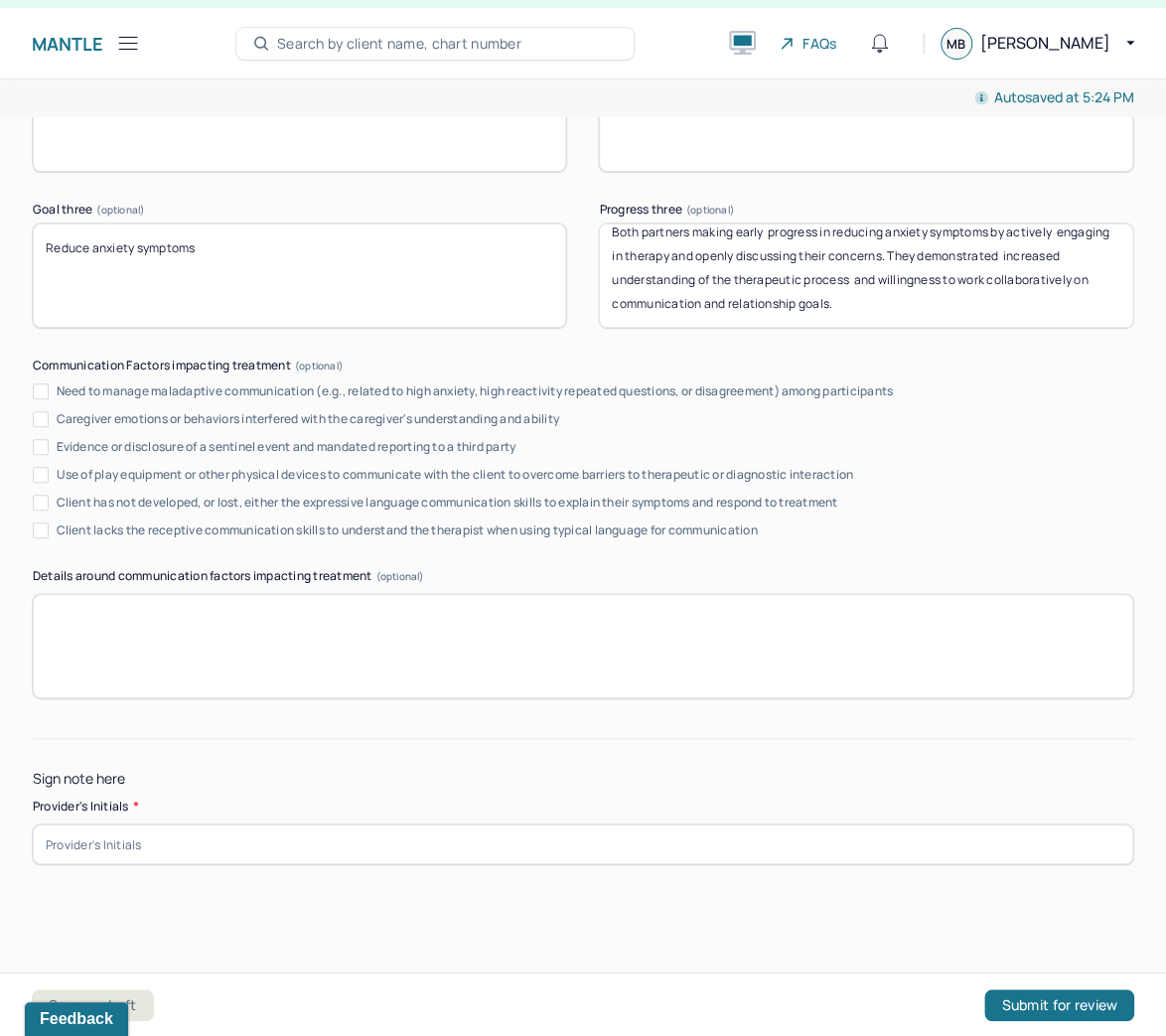 type on "This goal was not discussed in this session." 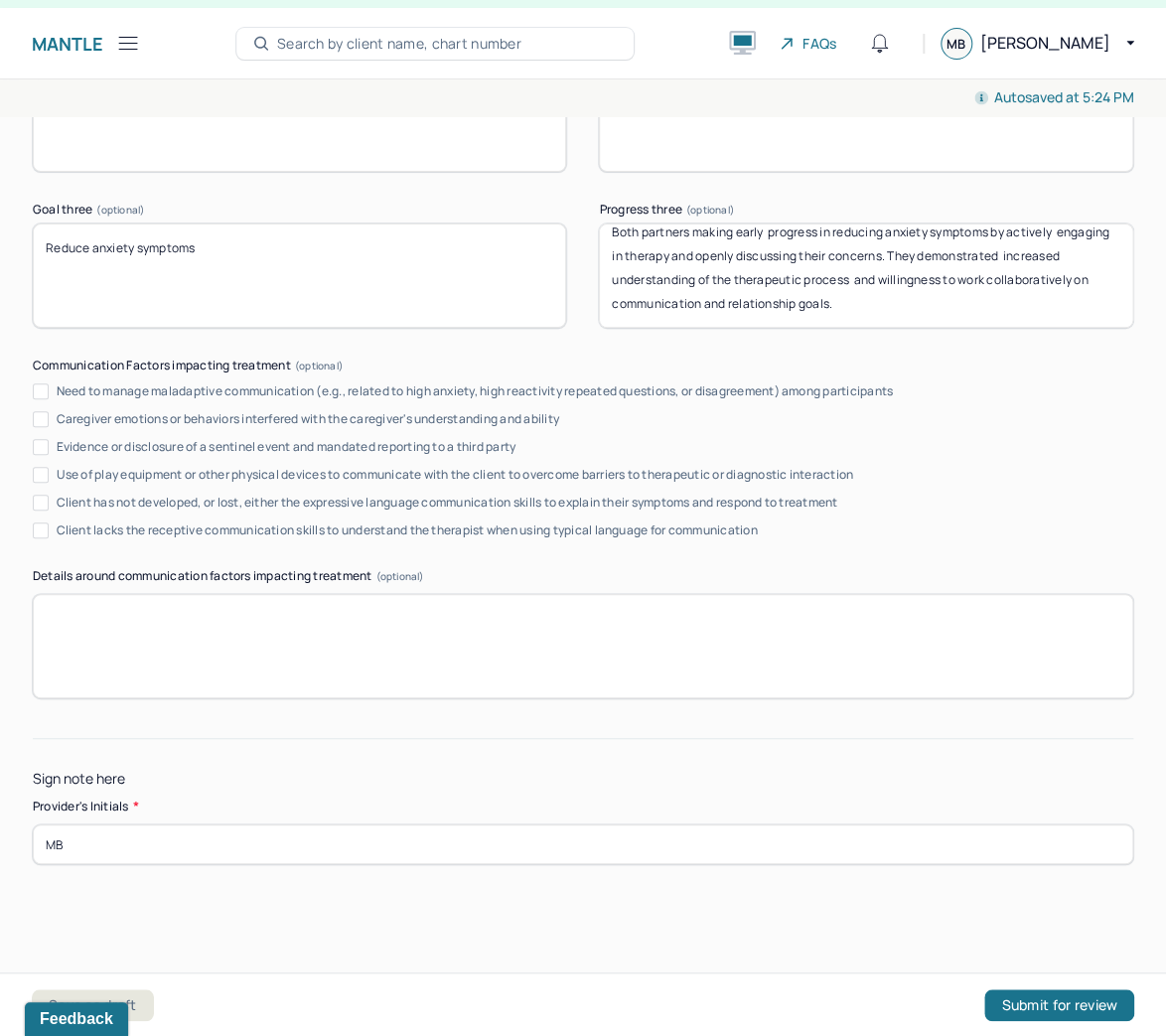 type on "MB" 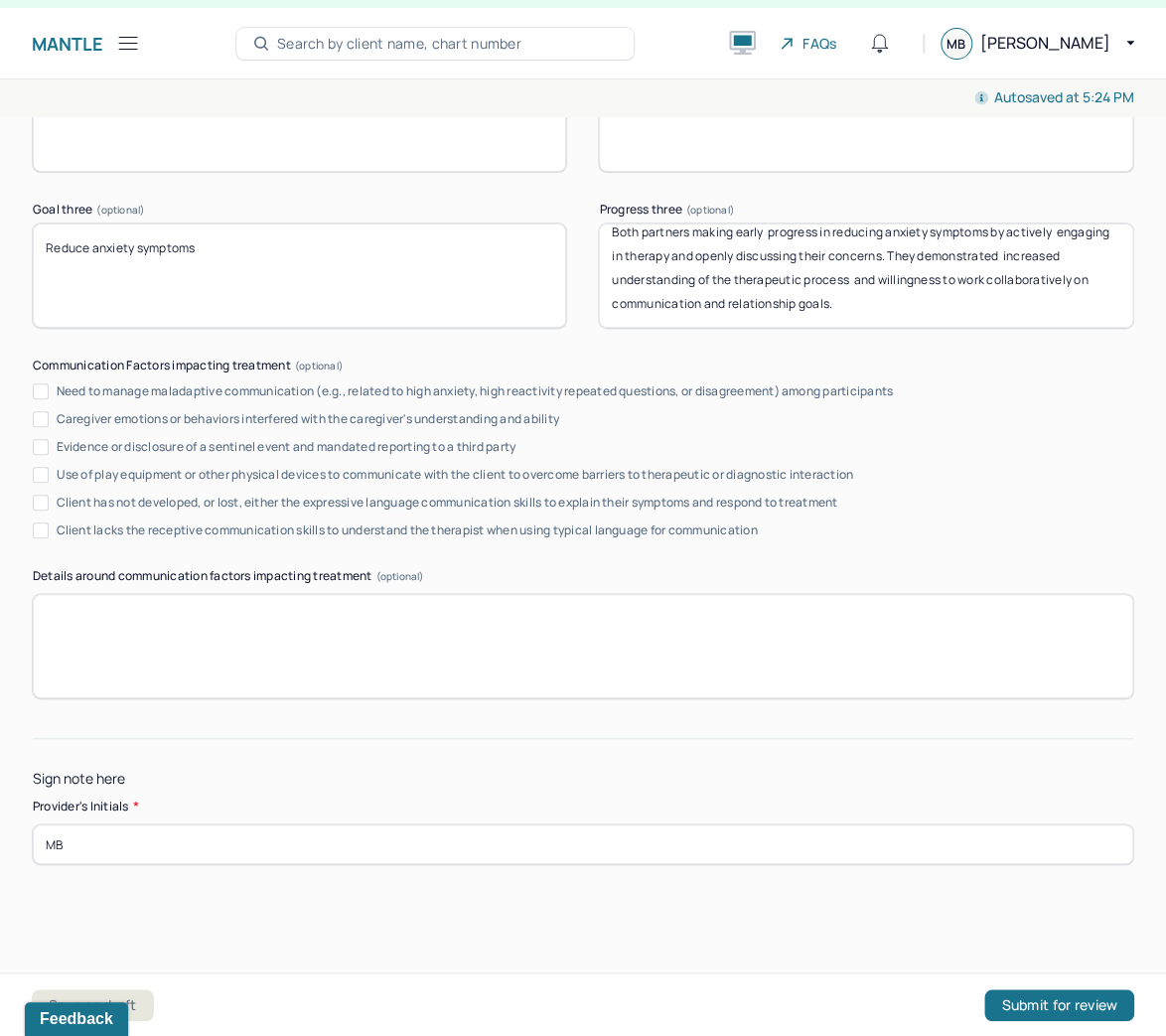 click on "Need to manage maladaptive communication (e.g., related to high anxiety, high reactivity repeated questions, or disagreement) among participants Caregiver emotions or behaviors interfered with the caregiver's understanding and ability Evidence or disclosure of a sentinel event and mandated reporting to a third party Use of play equipment or other physical devices to communicate with the client to overcome barriers to therapeutic or diagnostic interaction Client has not developed, or lost, either the expressive language communication skills to explain their symptoms and respond to treatment Client lacks the receptive communication skills to understand the therapist when using typical language for communication" at bounding box center (583, 461) 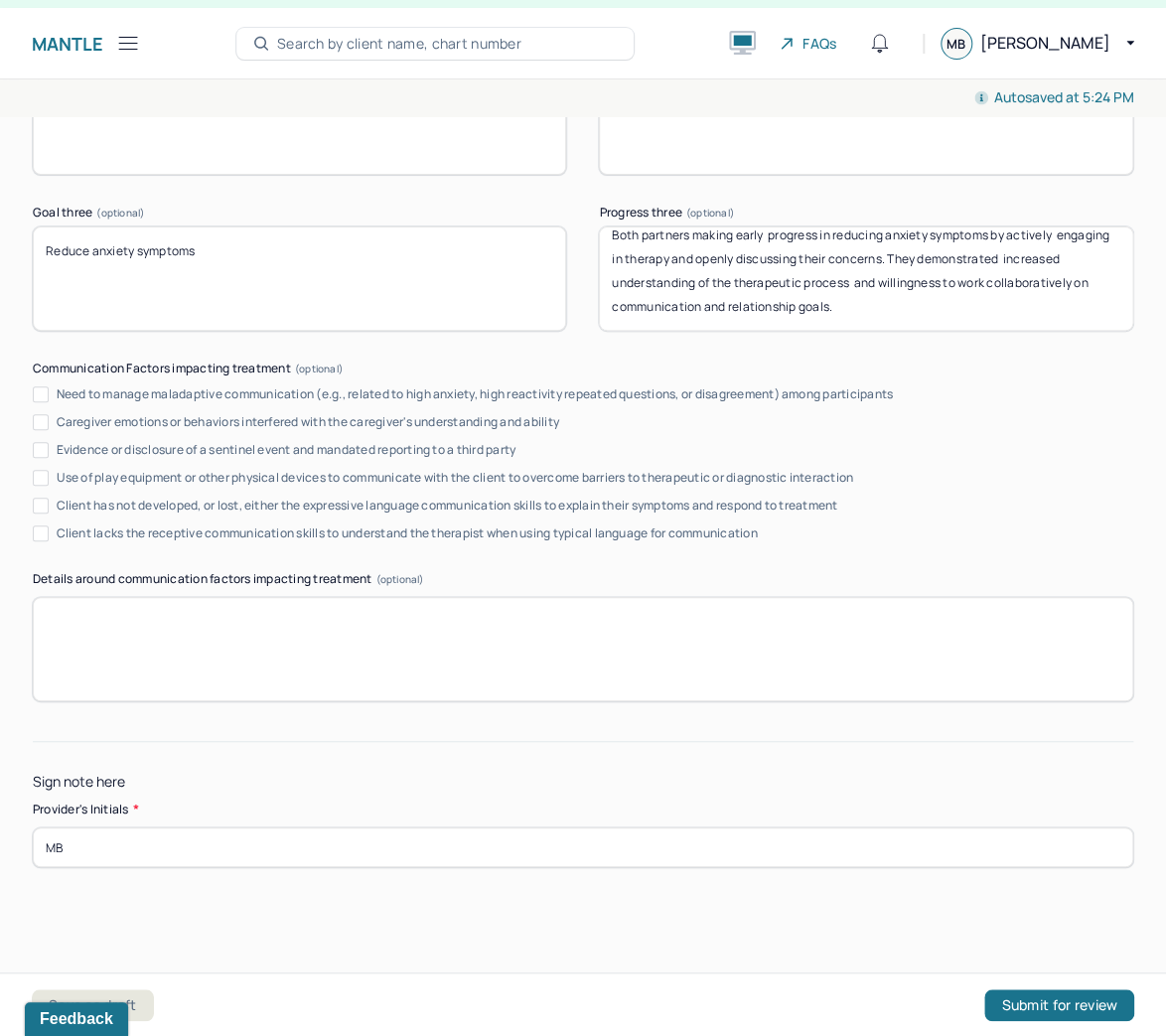 scroll, scrollTop: 3588, scrollLeft: 0, axis: vertical 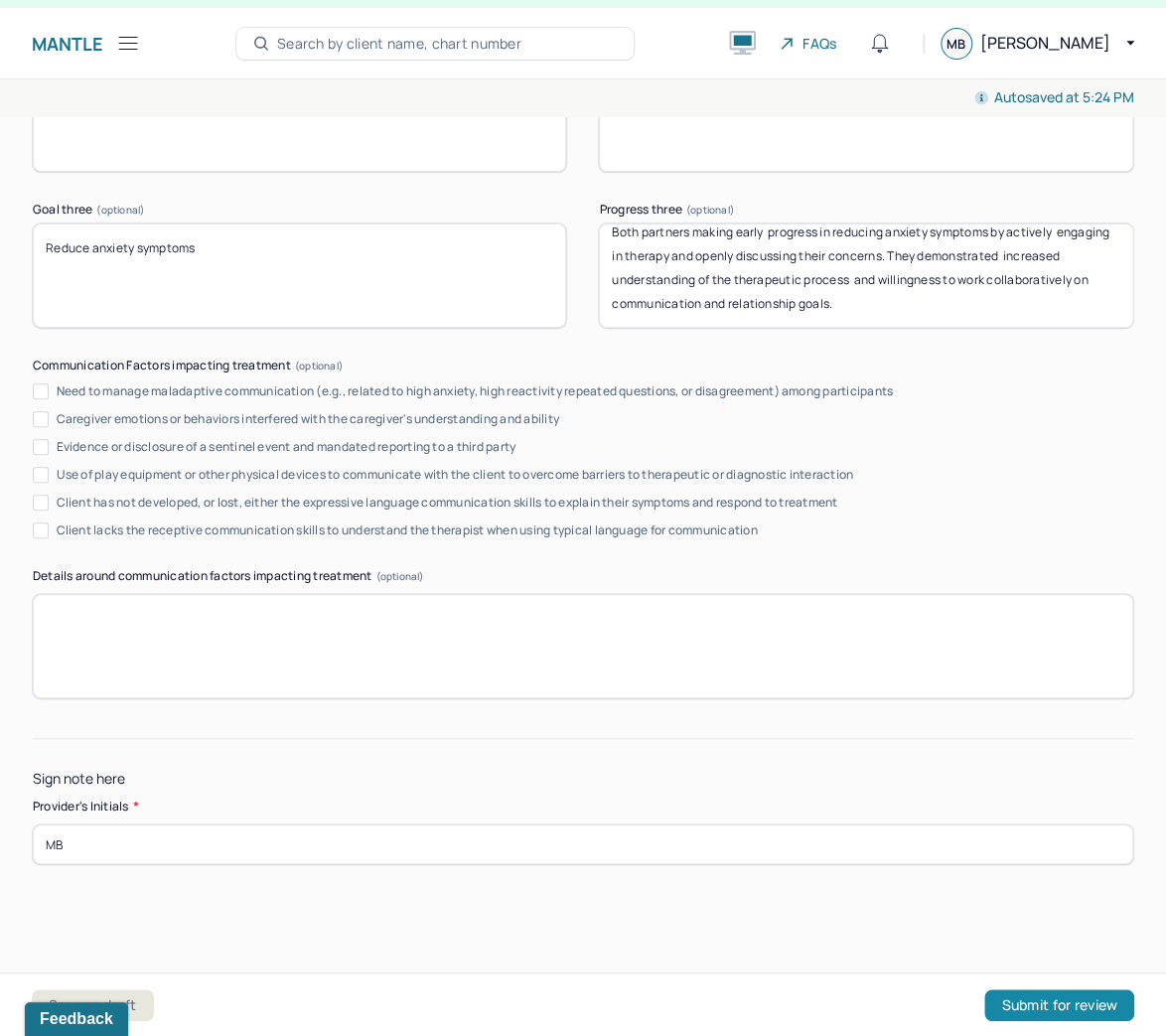 click on "Submit for review" at bounding box center [1059, 1005] 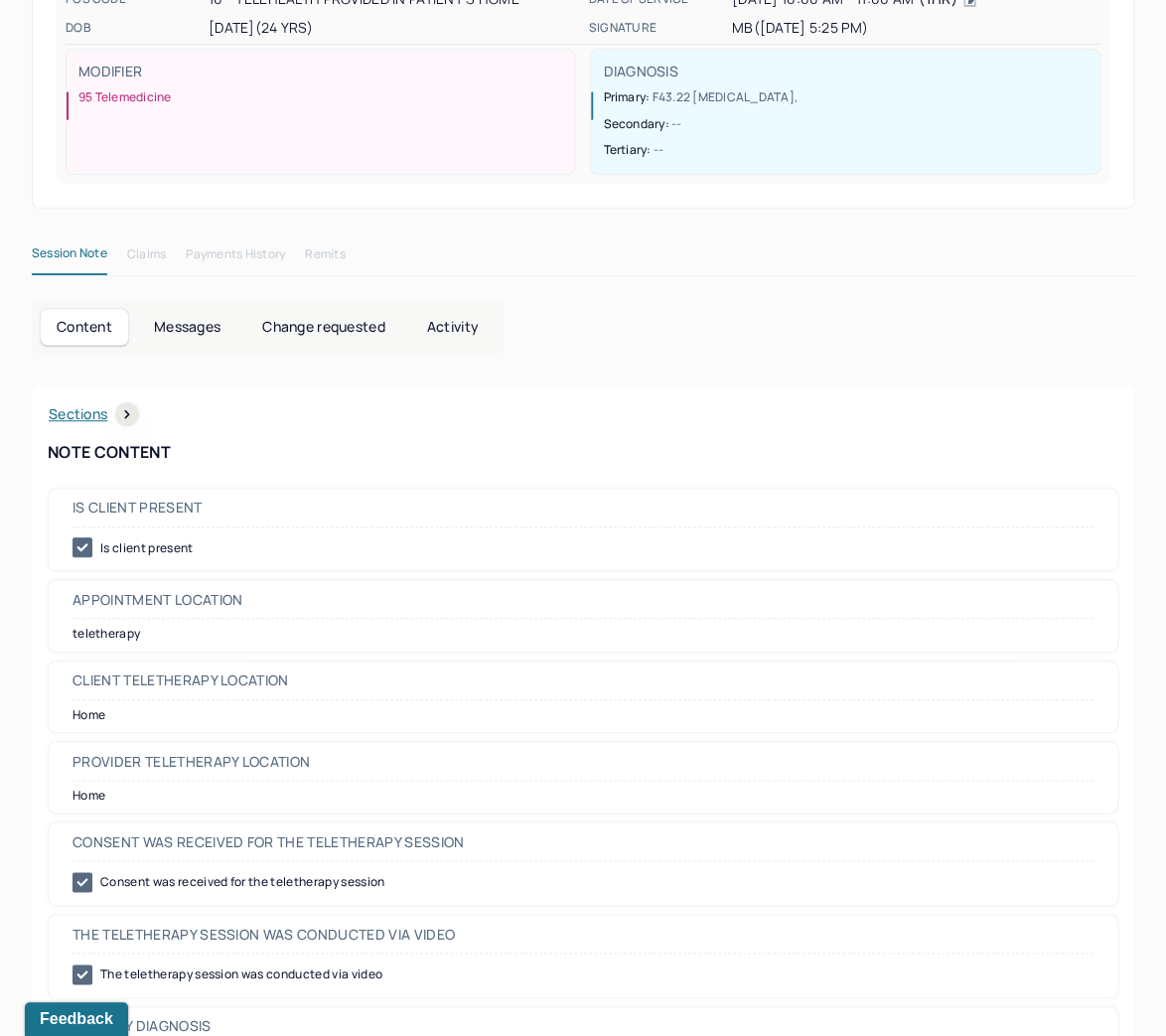 scroll, scrollTop: 0, scrollLeft: 0, axis: both 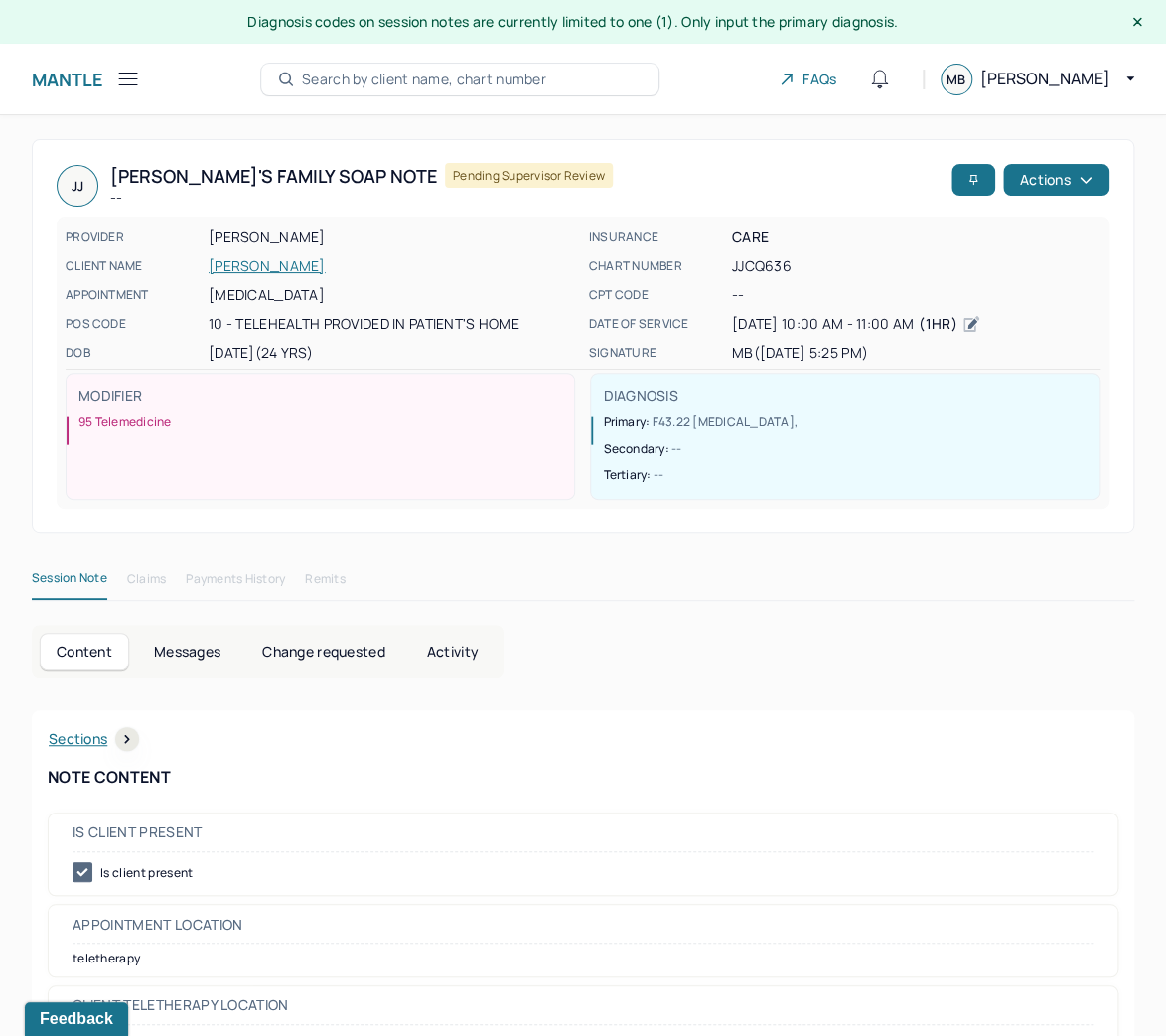click 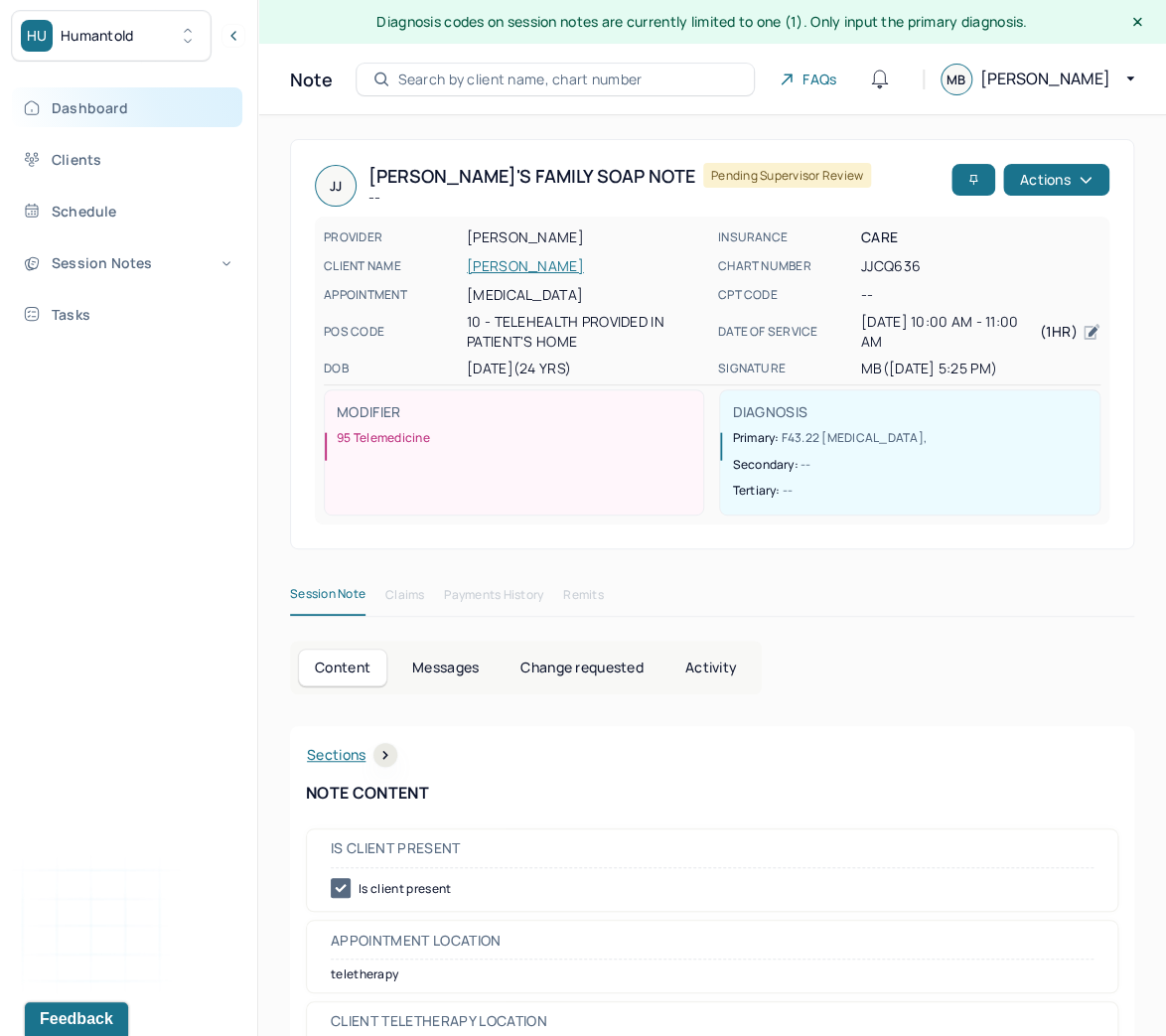 click on "Dashboard" at bounding box center [127, 107] 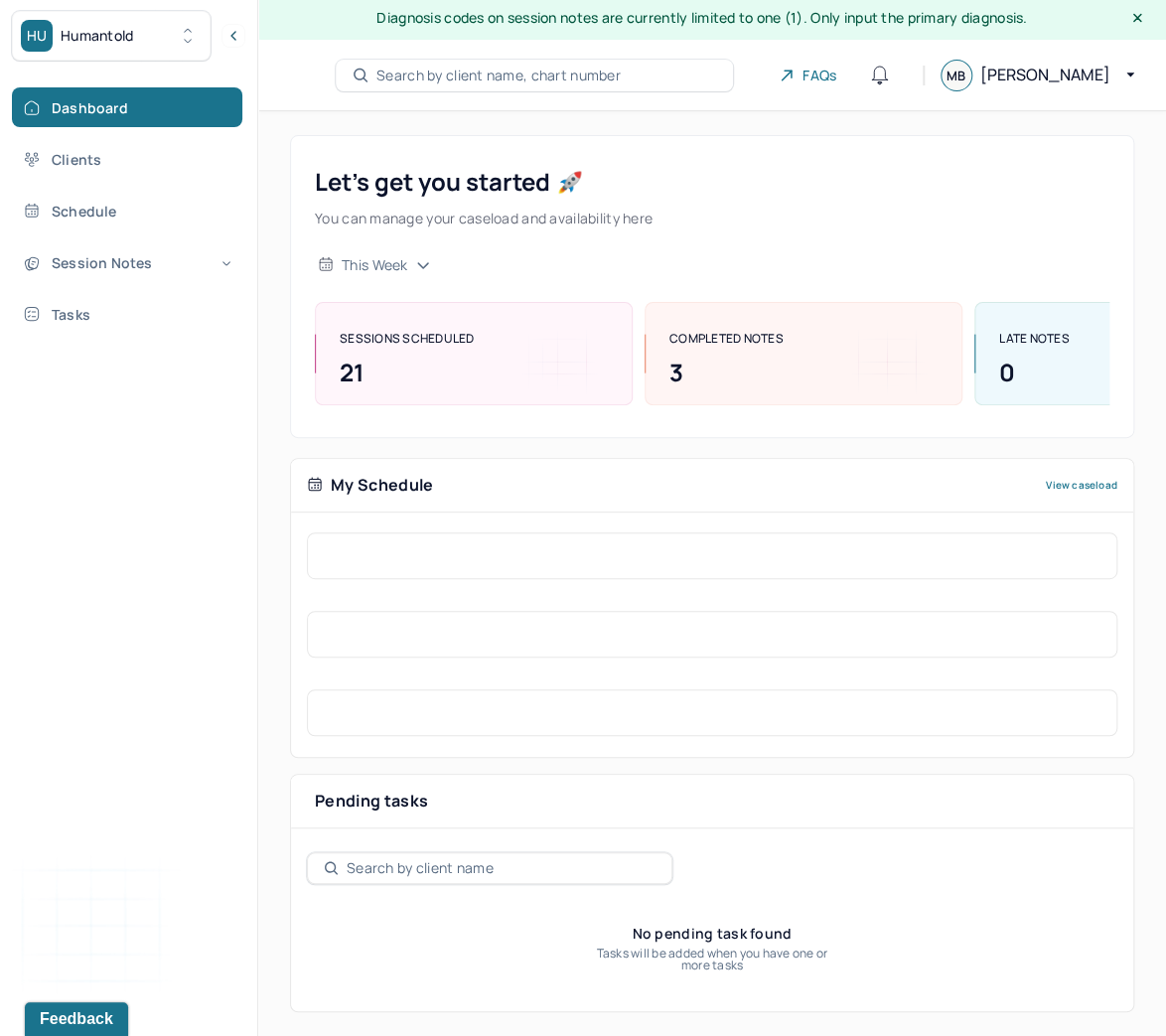 scroll, scrollTop: 14, scrollLeft: 0, axis: vertical 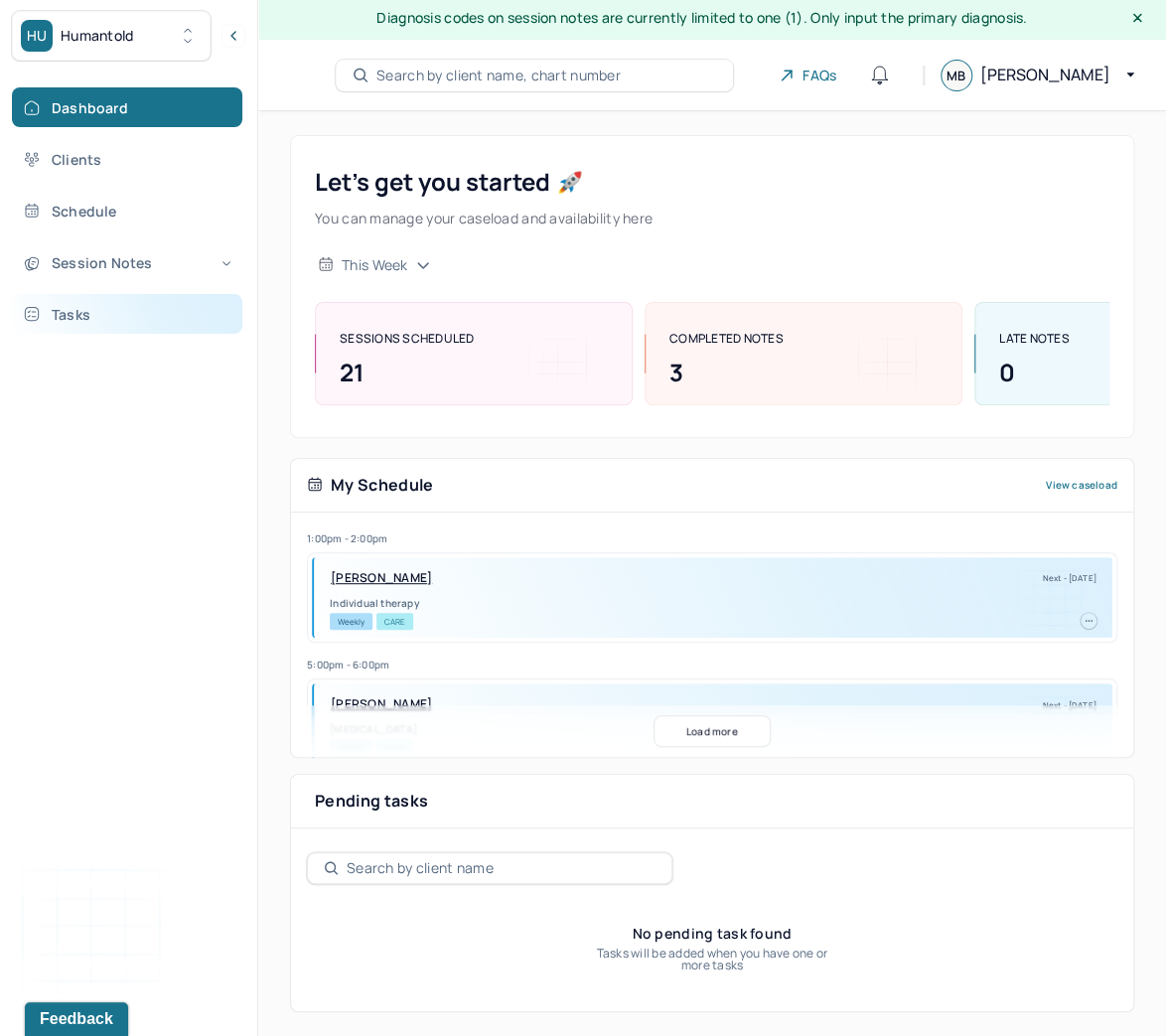 click on "Tasks" at bounding box center (127, 314) 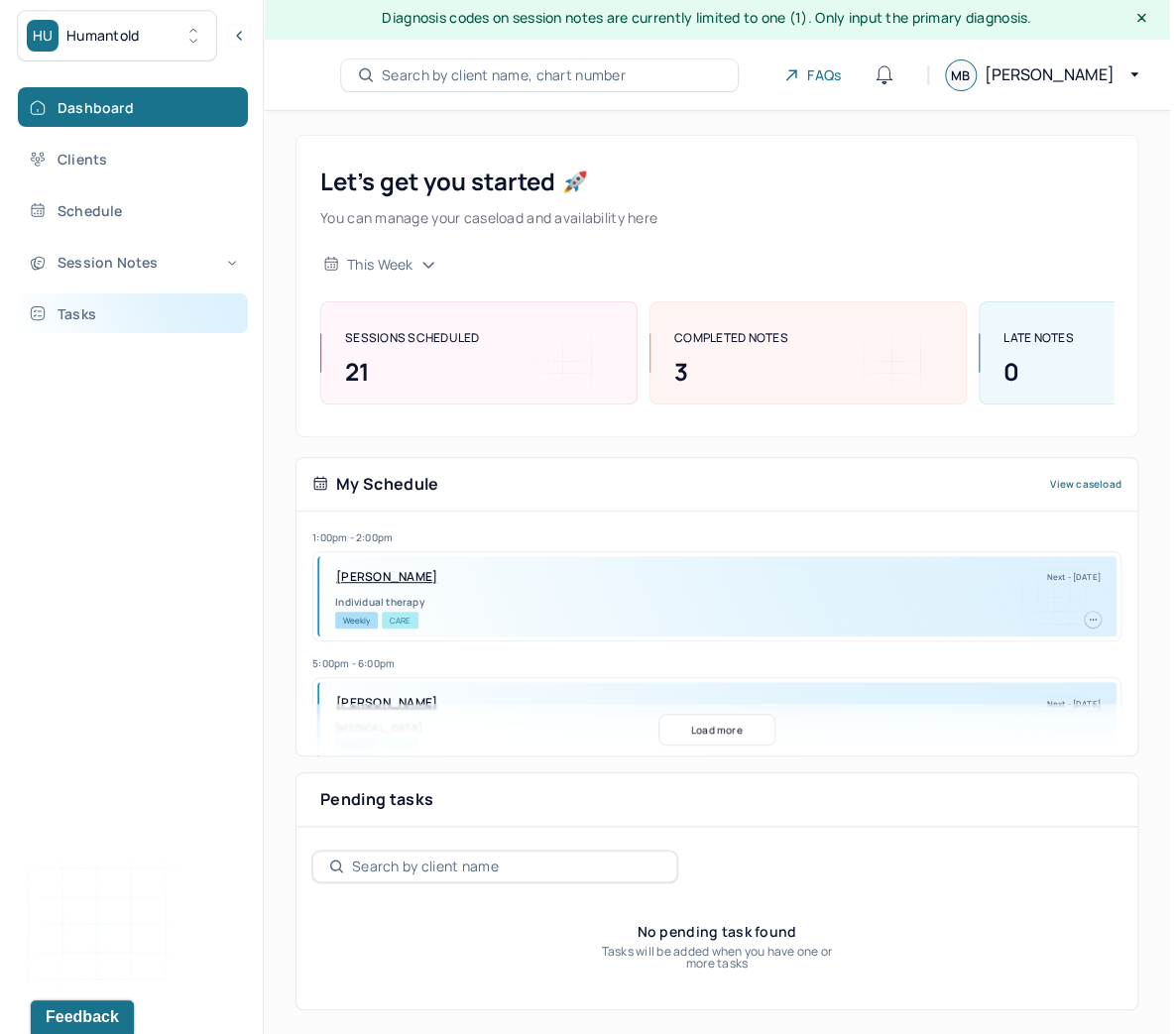 scroll, scrollTop: 0, scrollLeft: 0, axis: both 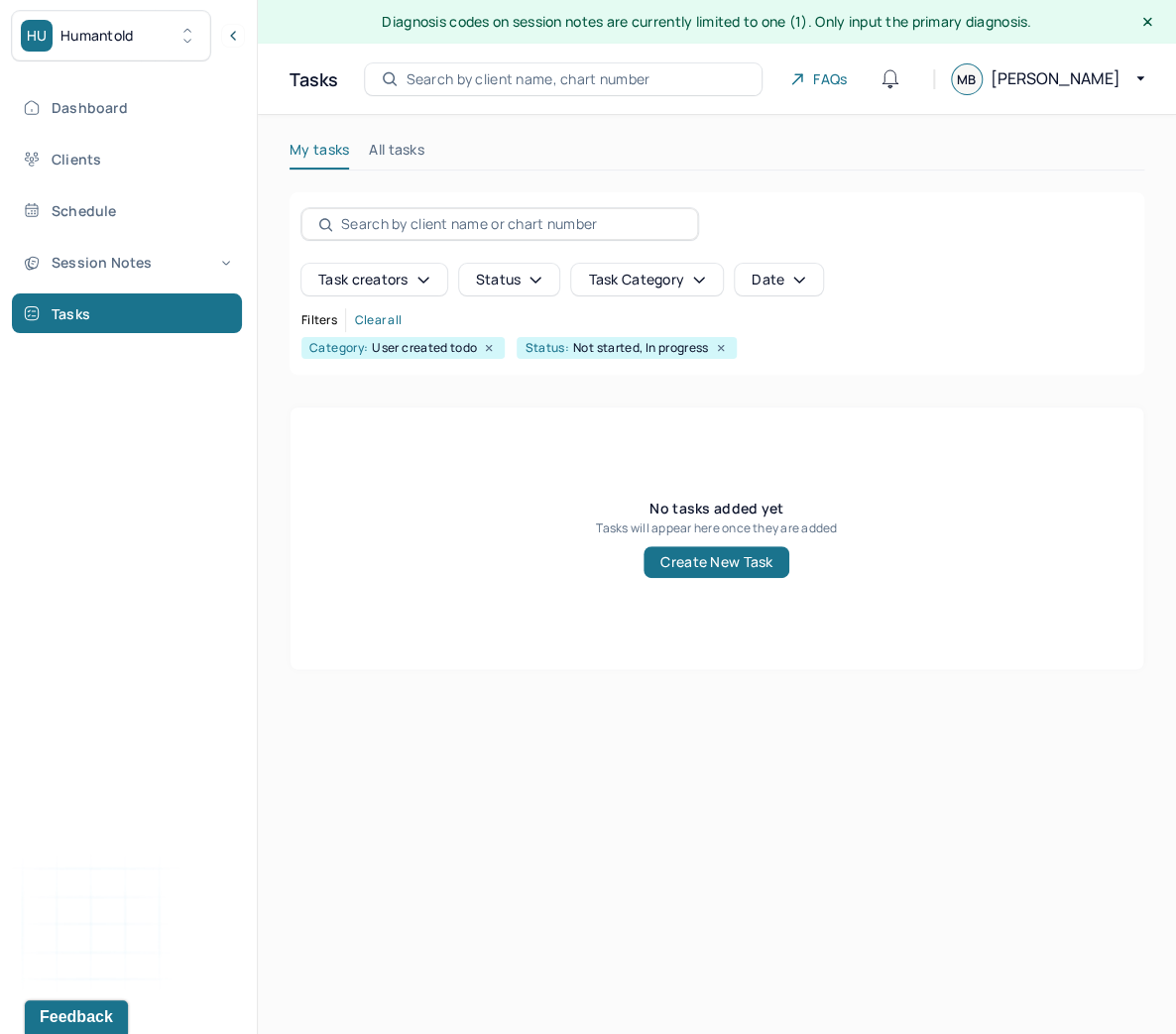 click on "Task category" at bounding box center [647, 280] 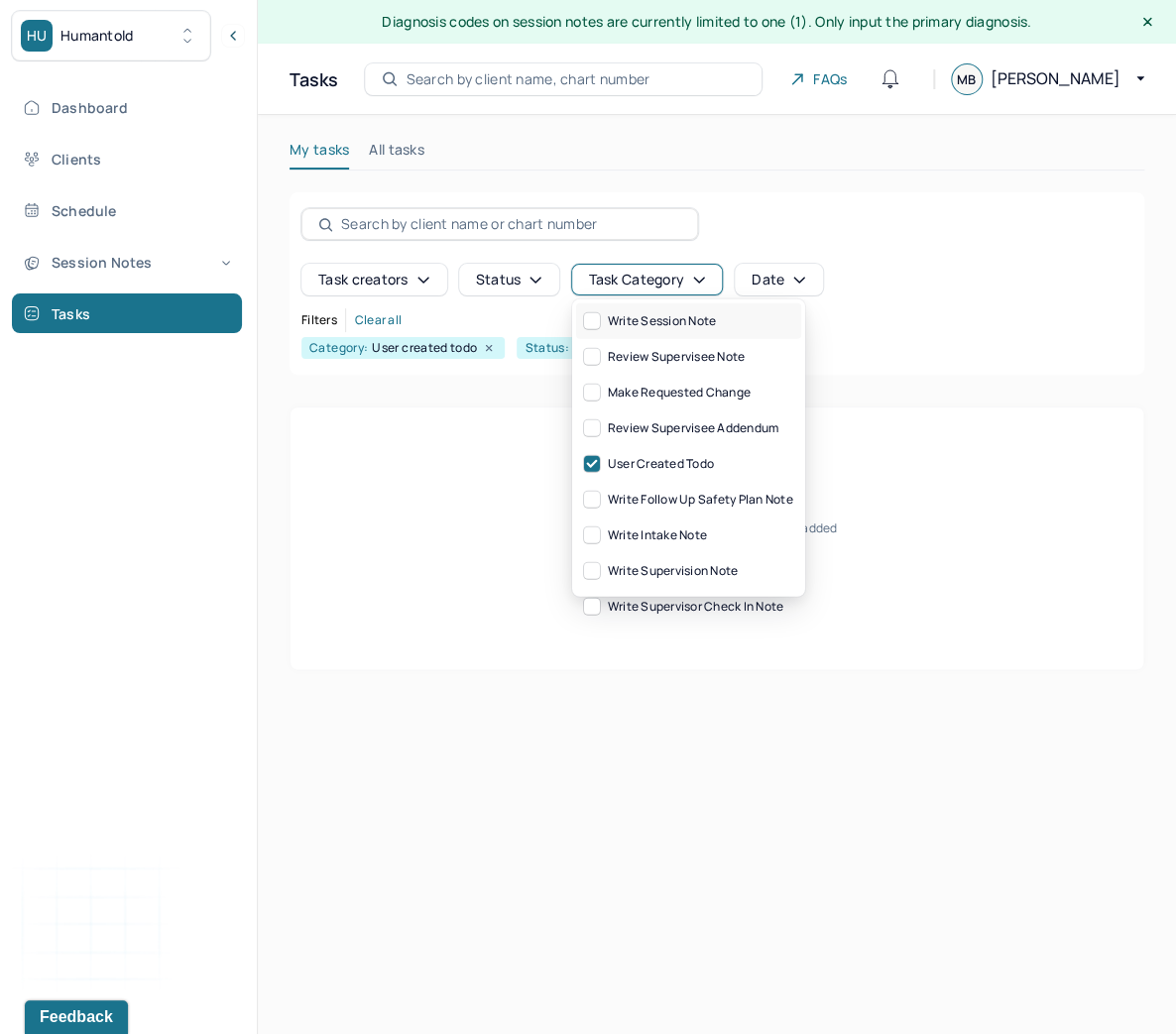 click on "write session note" at bounding box center (649, 321) 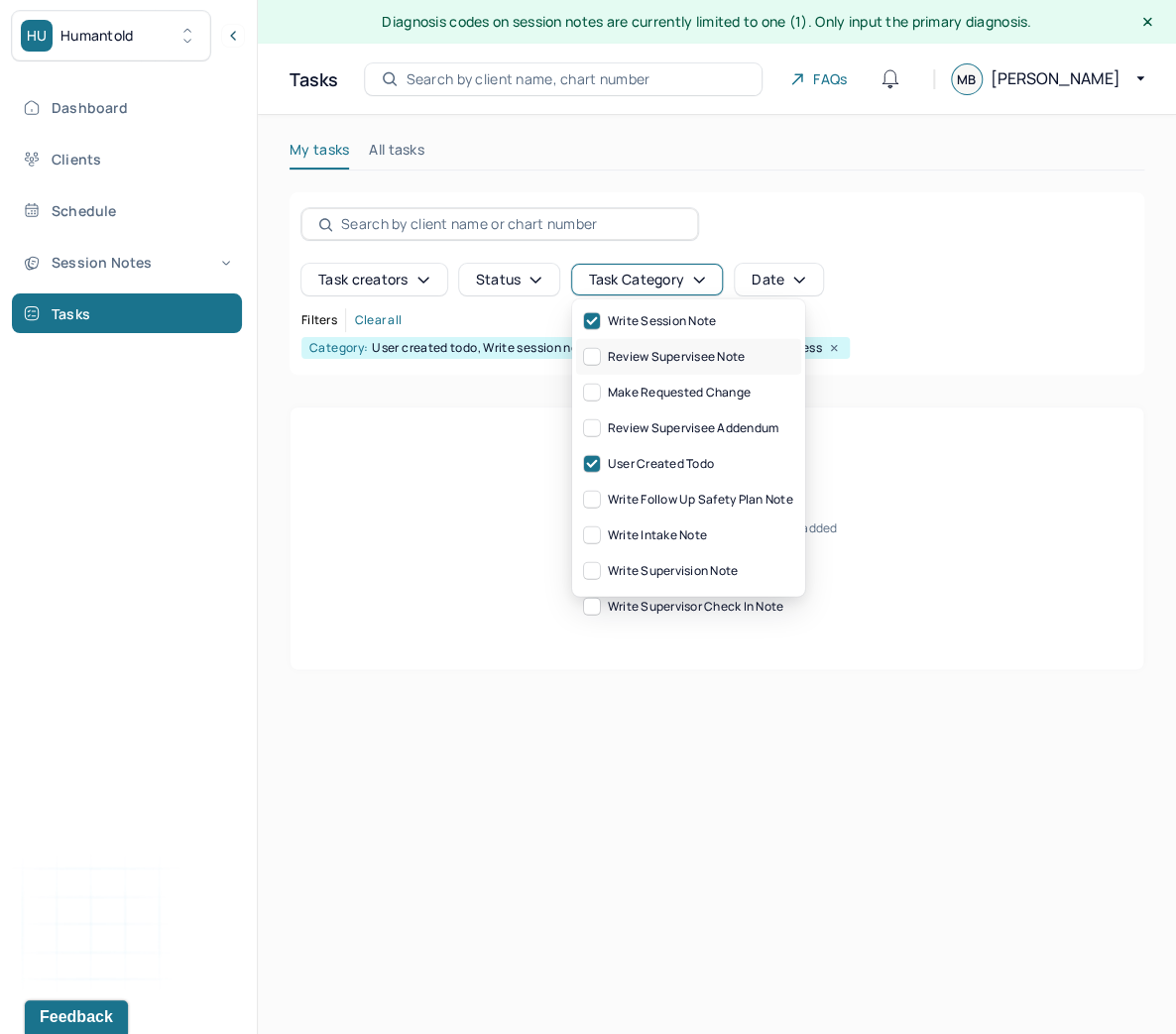 click on "review supervisee note" at bounding box center (664, 357) 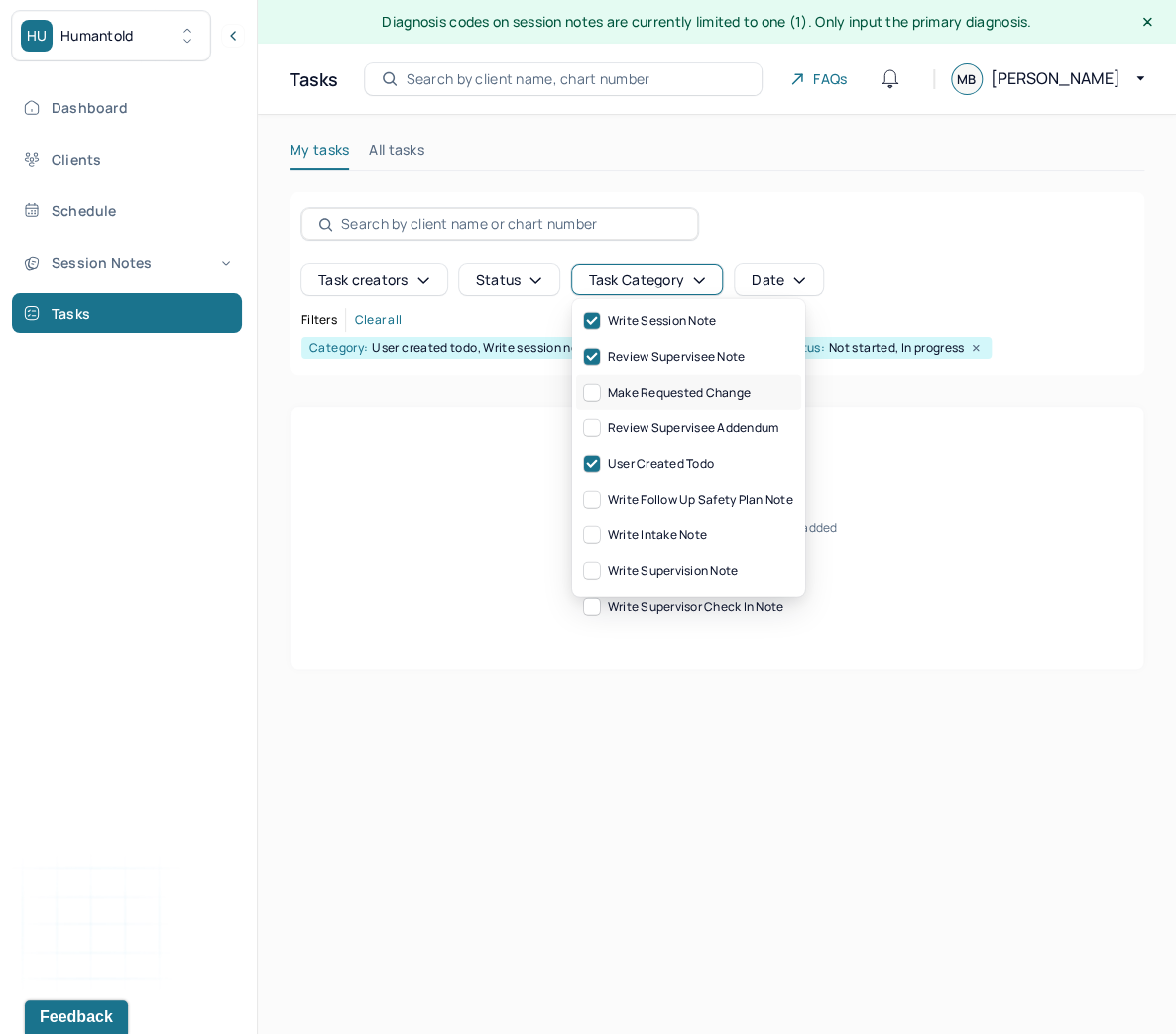 click on "make requested change" at bounding box center [667, 393] 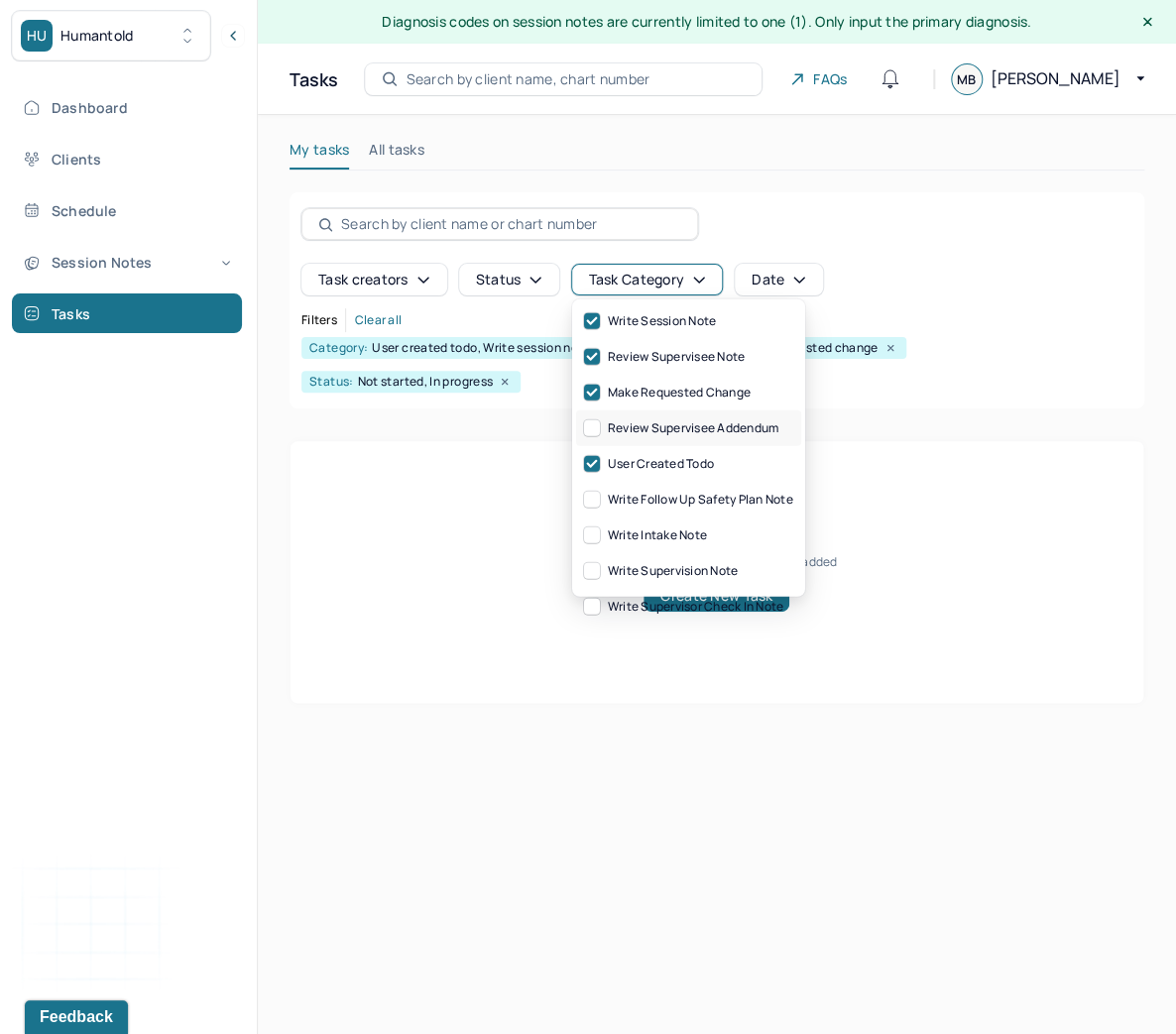 click on "review supervisee addendum" at bounding box center [681, 428] 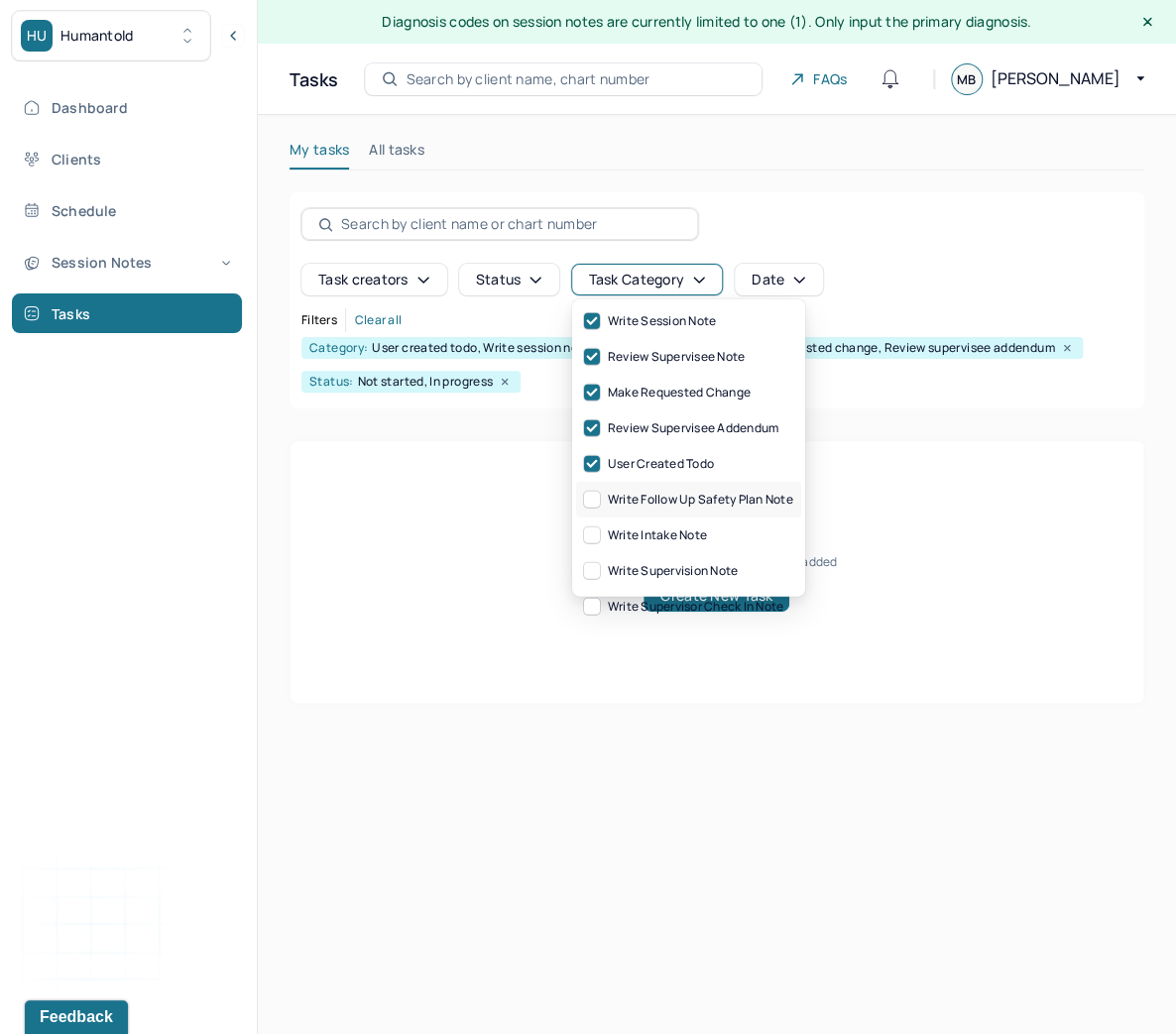 click on "write follow up safety plan note" at bounding box center [688, 500] 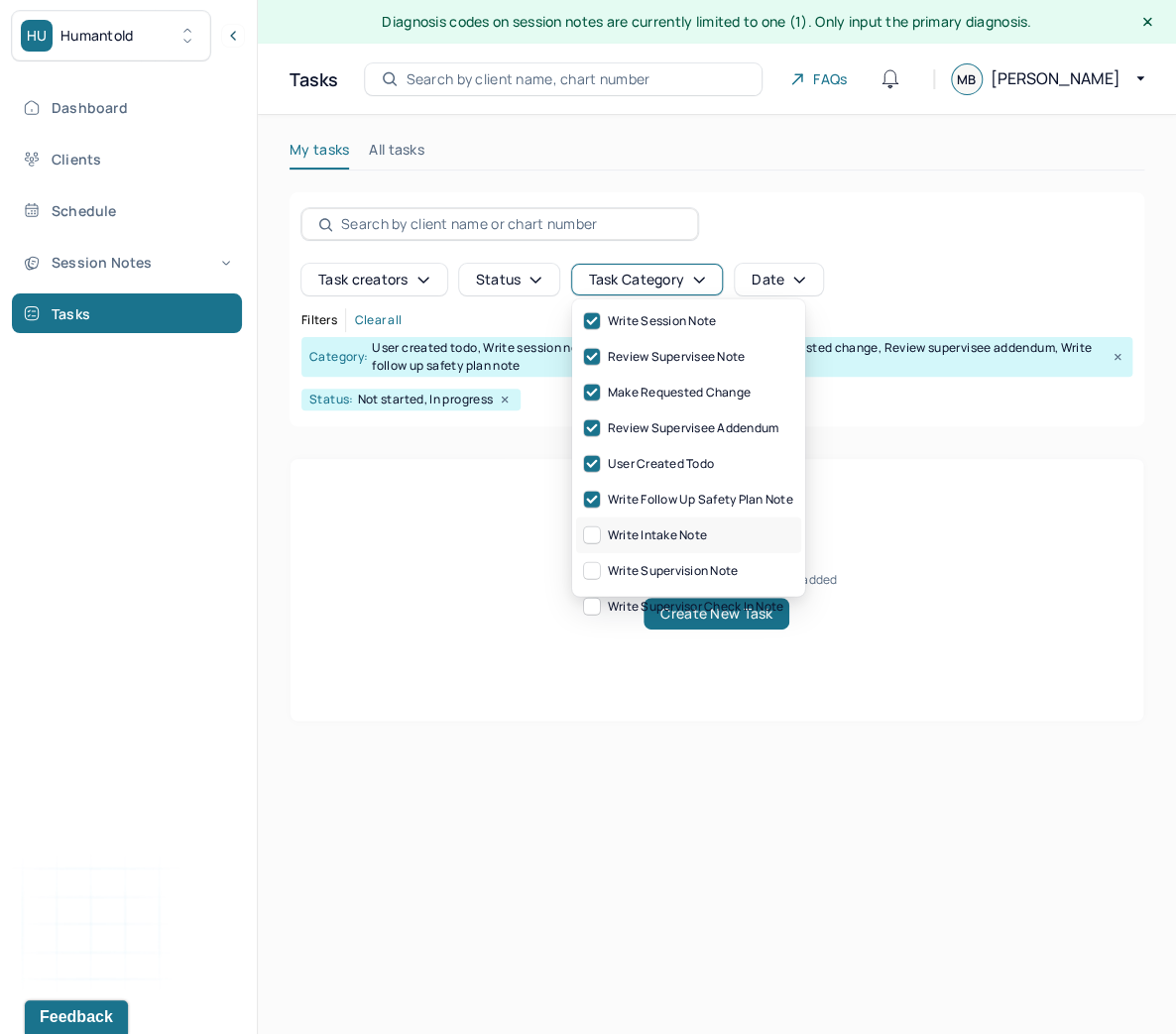 click on "write intake note" at bounding box center [646, 535] 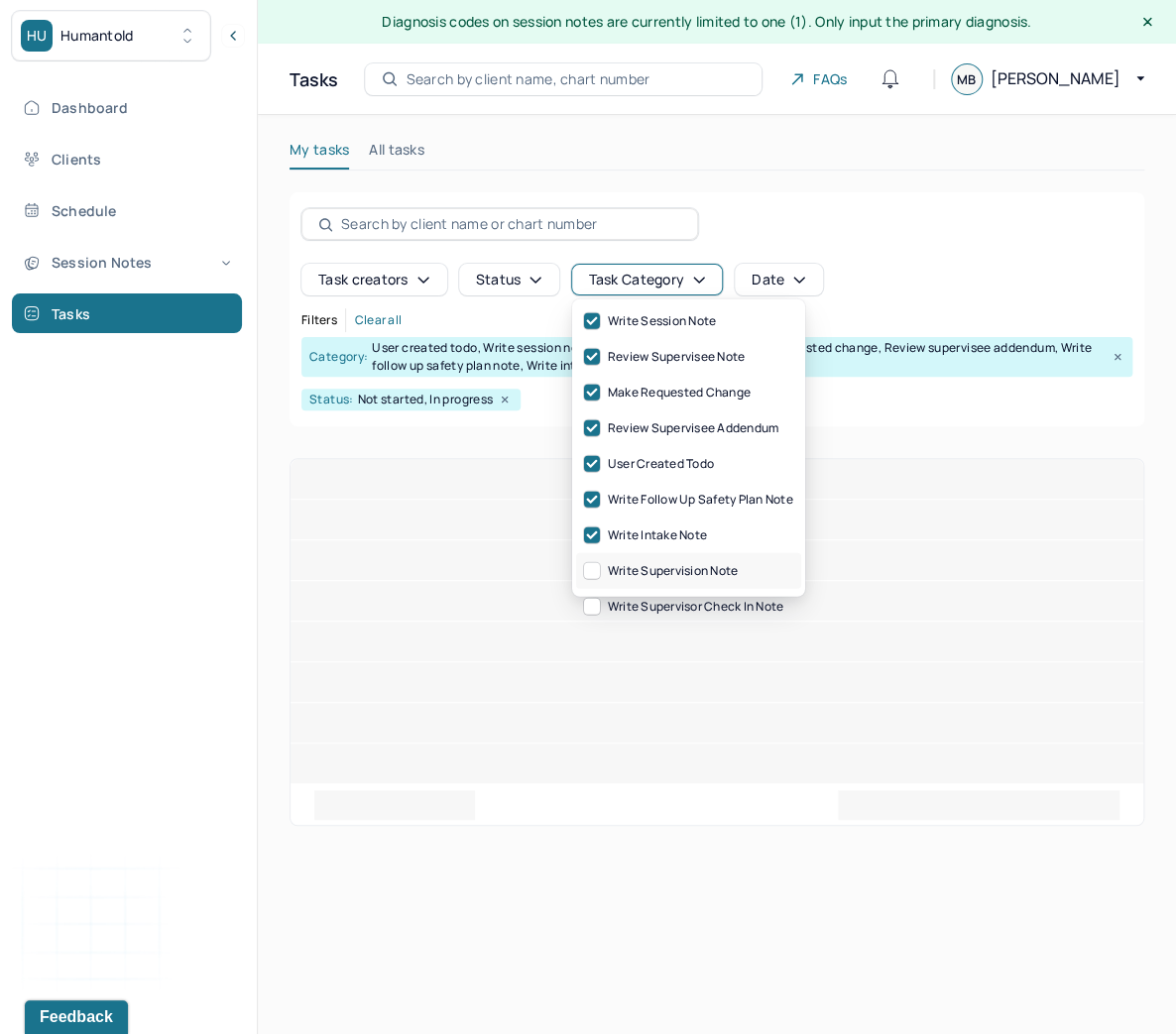 click on "write supervision note" at bounding box center [660, 571] 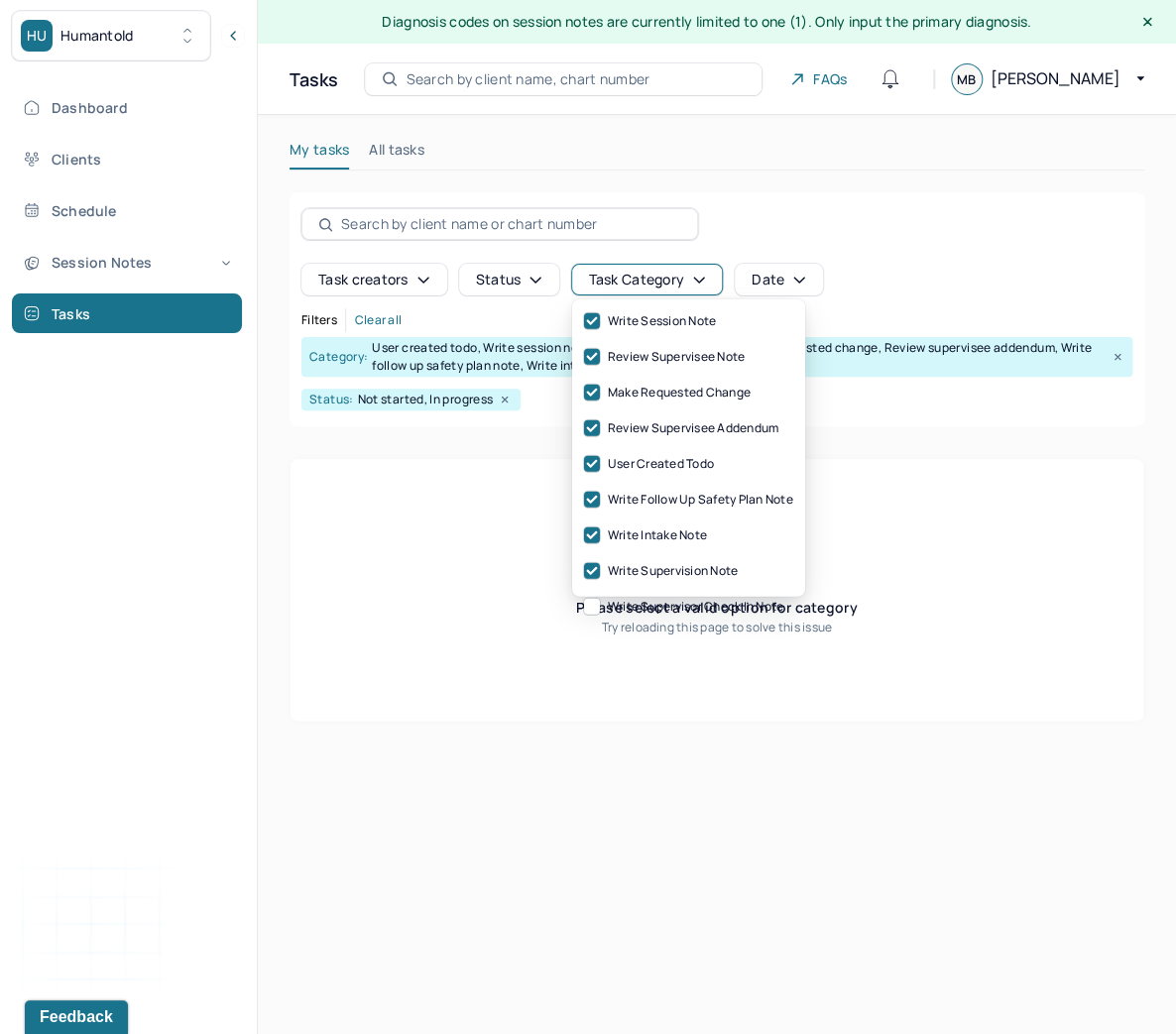 drag, startPoint x: 749, startPoint y: 876, endPoint x: 748, endPoint y: 865, distance: 11.045361 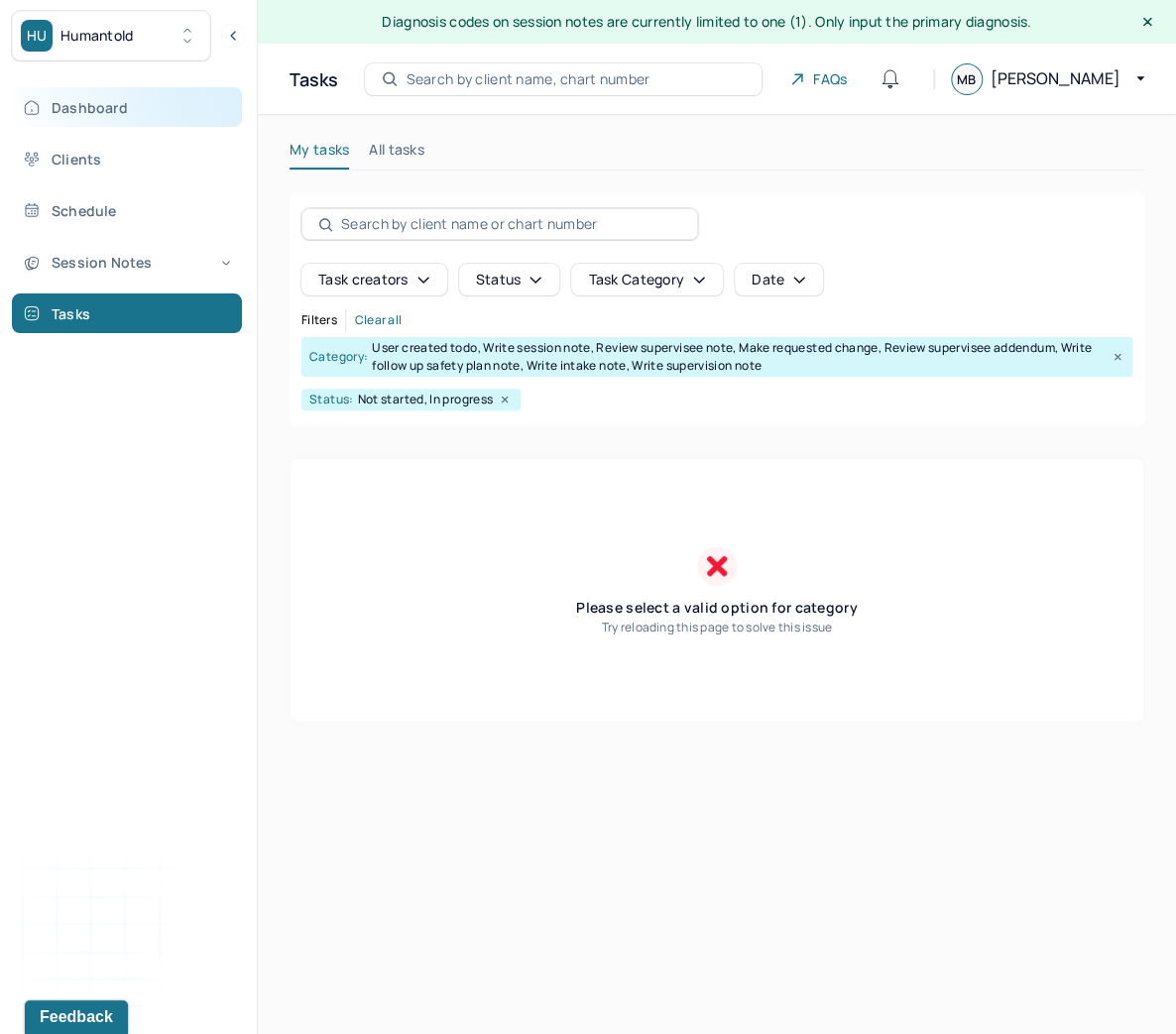 click on "Dashboard" at bounding box center (127, 107) 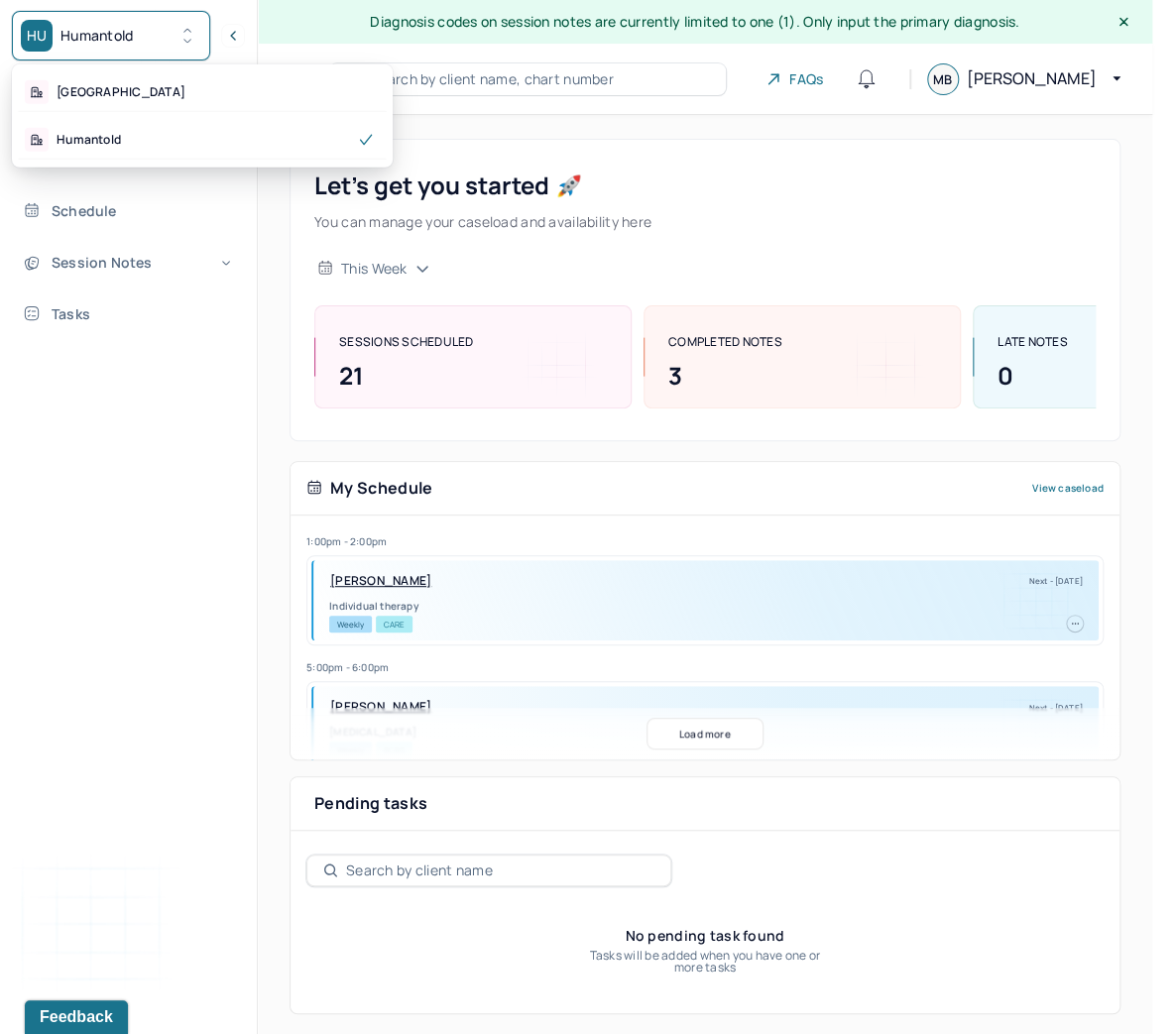 click on "HU Humantold" at bounding box center (111, 36) 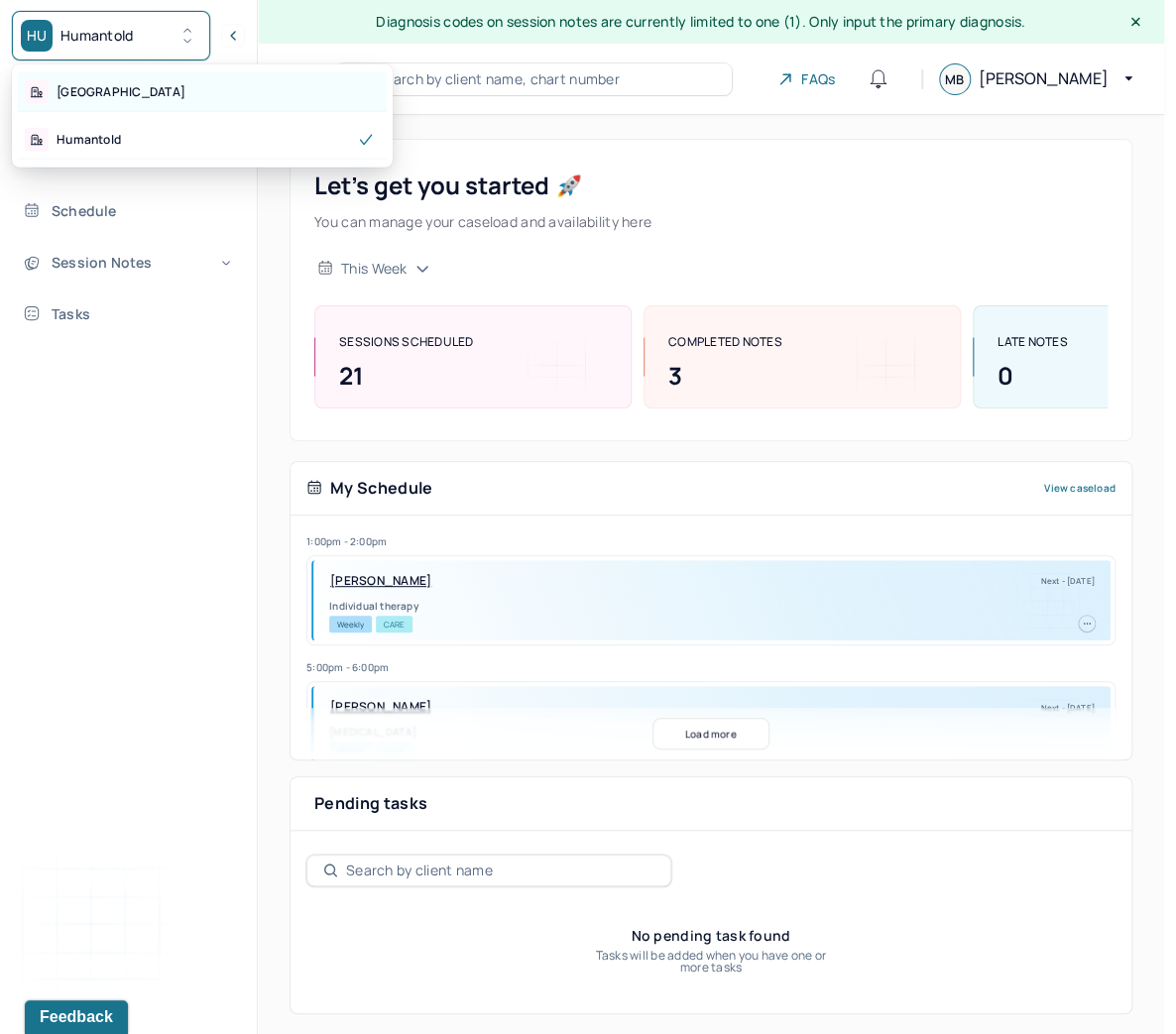 click on "[GEOGRAPHIC_DATA]" at bounding box center (202, 92) 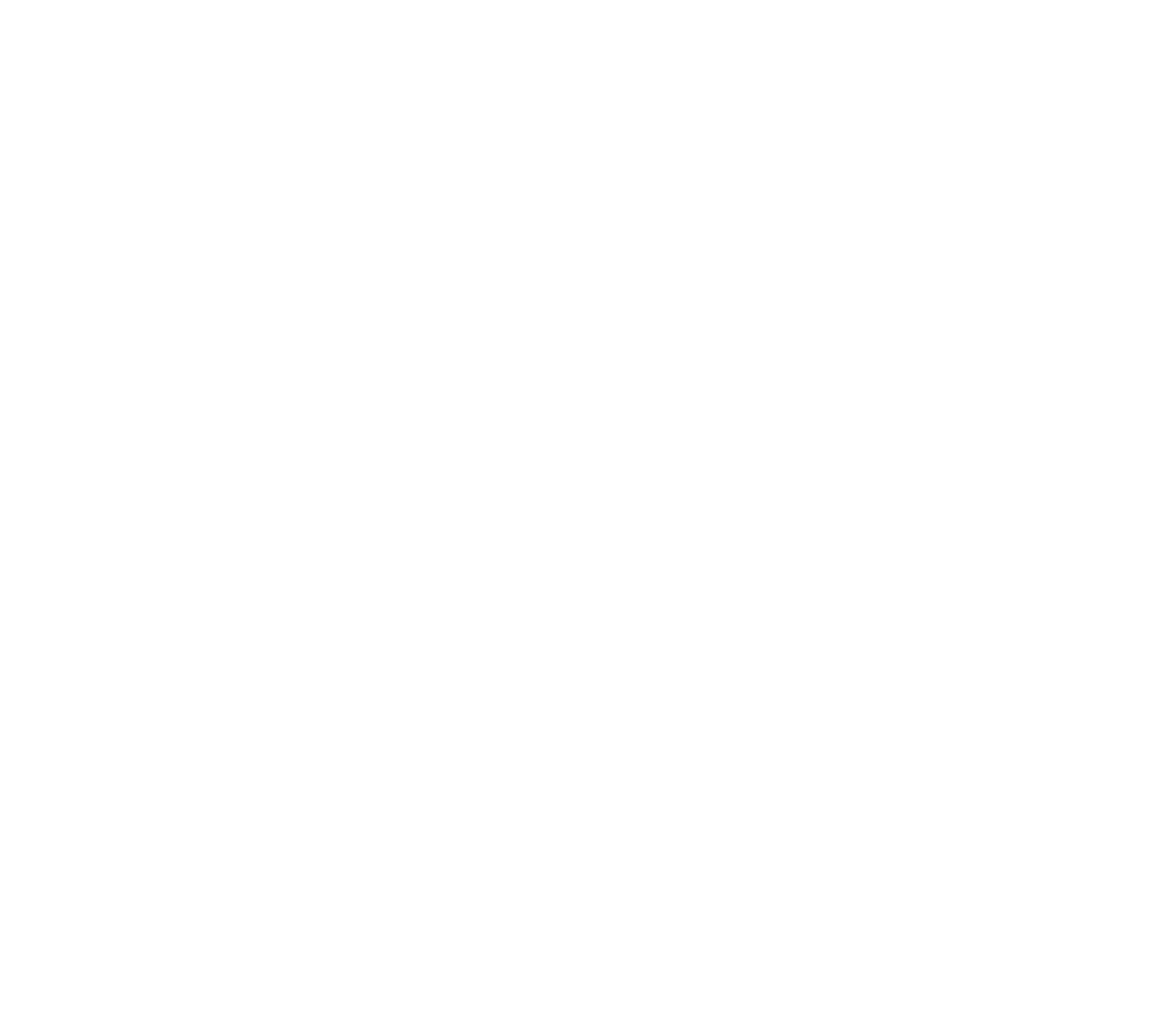 scroll, scrollTop: 0, scrollLeft: 0, axis: both 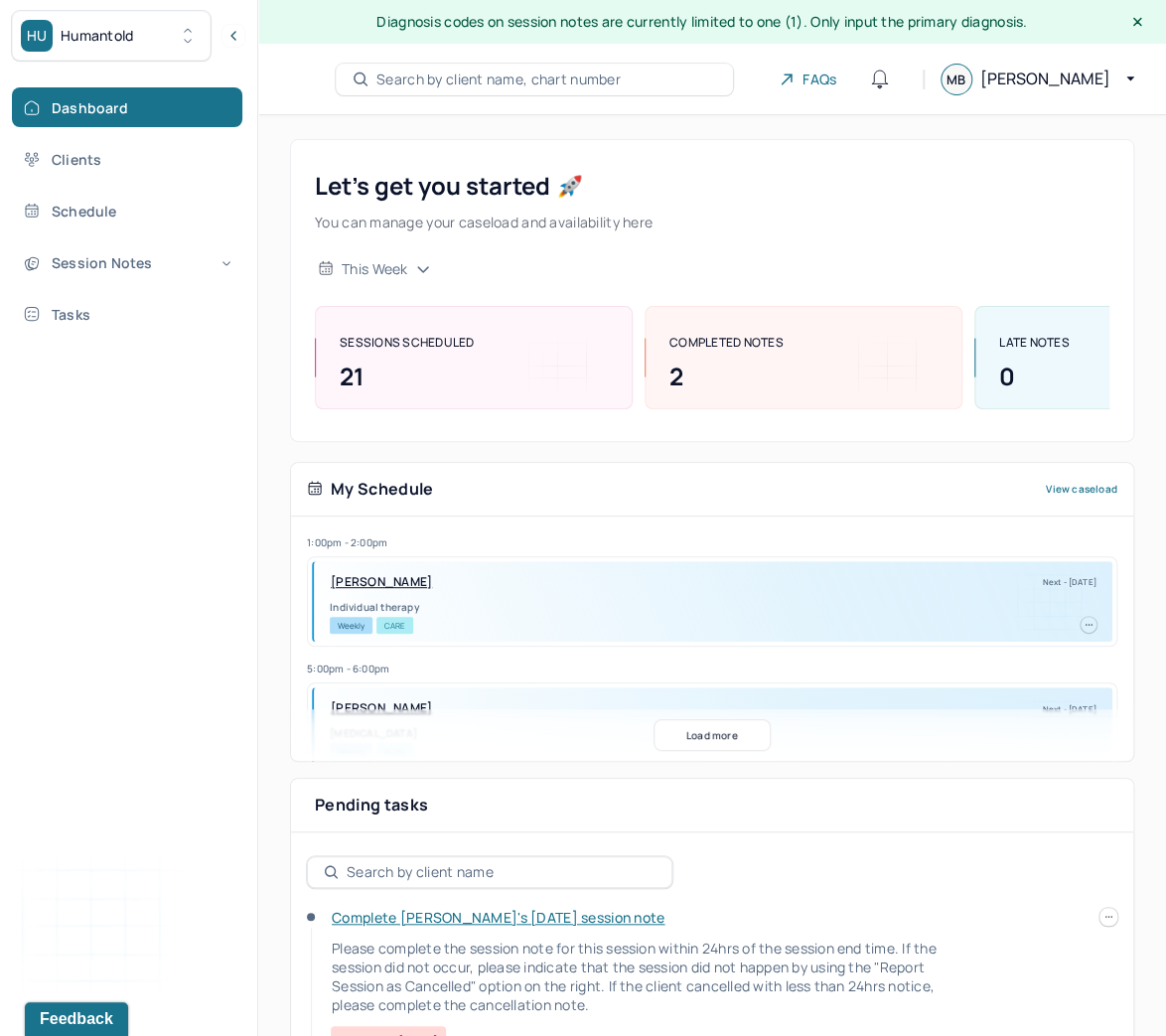 click on "Complete [PERSON_NAME]'s [DATE] session note" at bounding box center (498, 917) 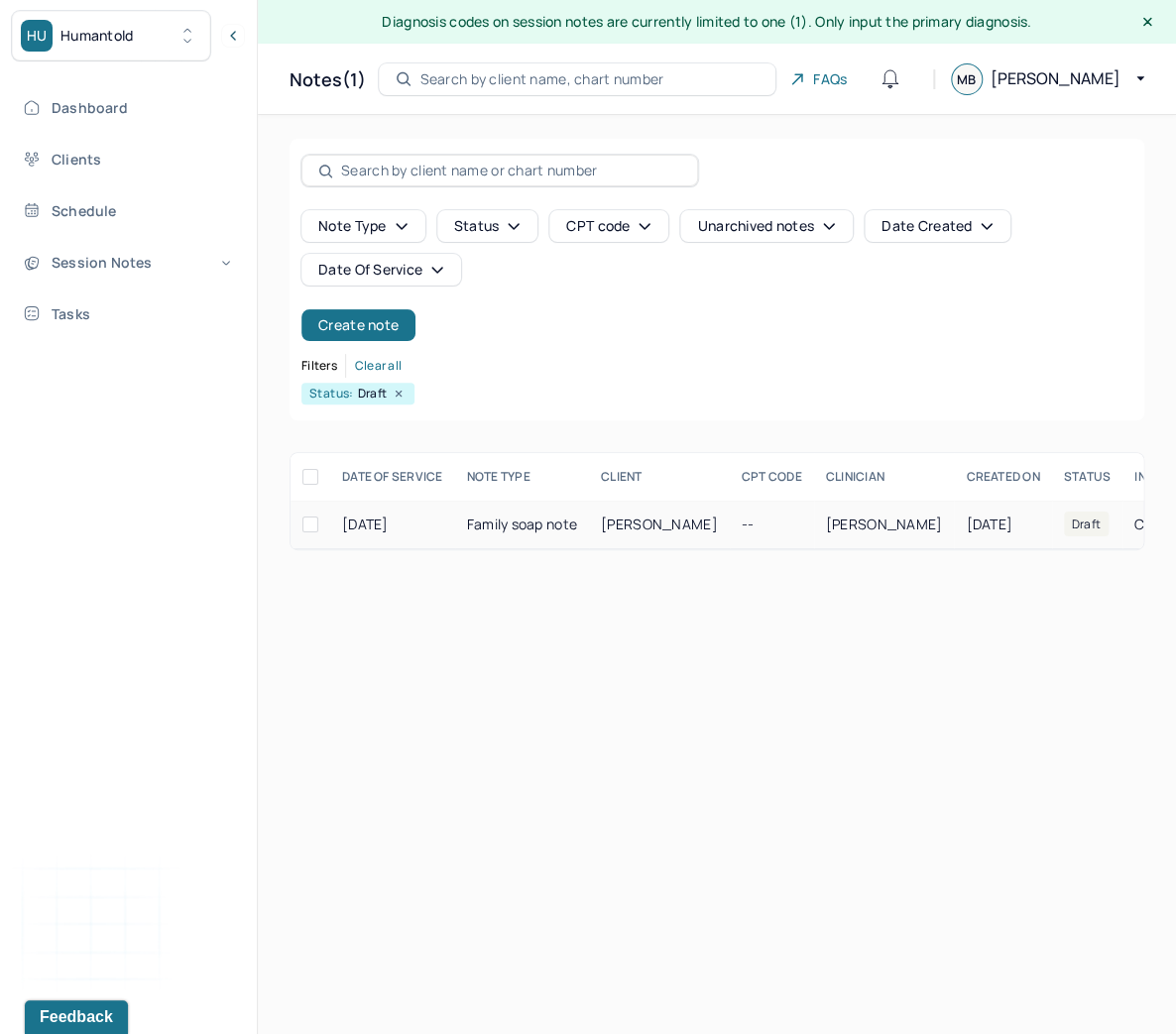 click on "Family soap note" at bounding box center (522, 524) 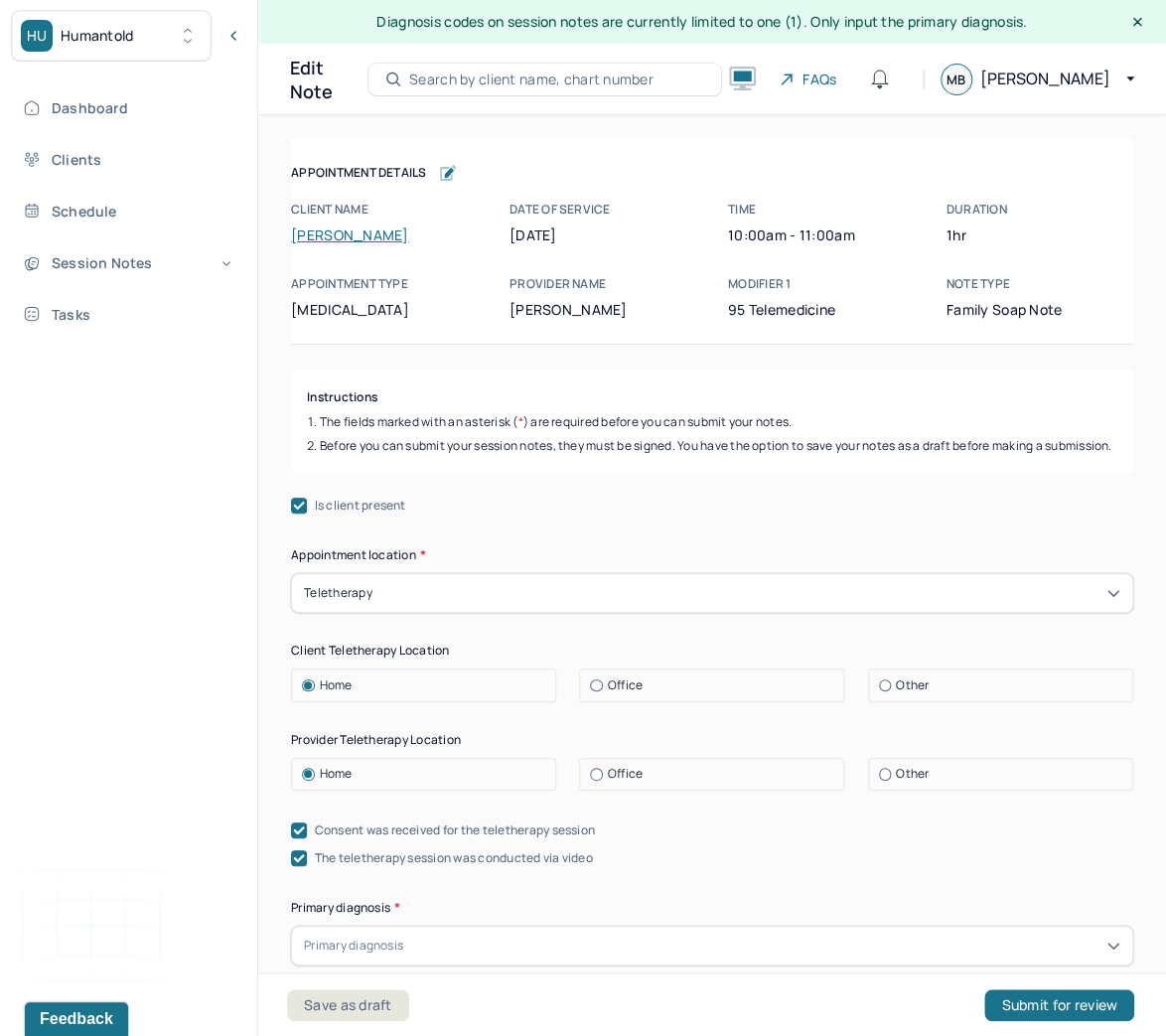 click on "Justin Jamison" at bounding box center [350, 234] 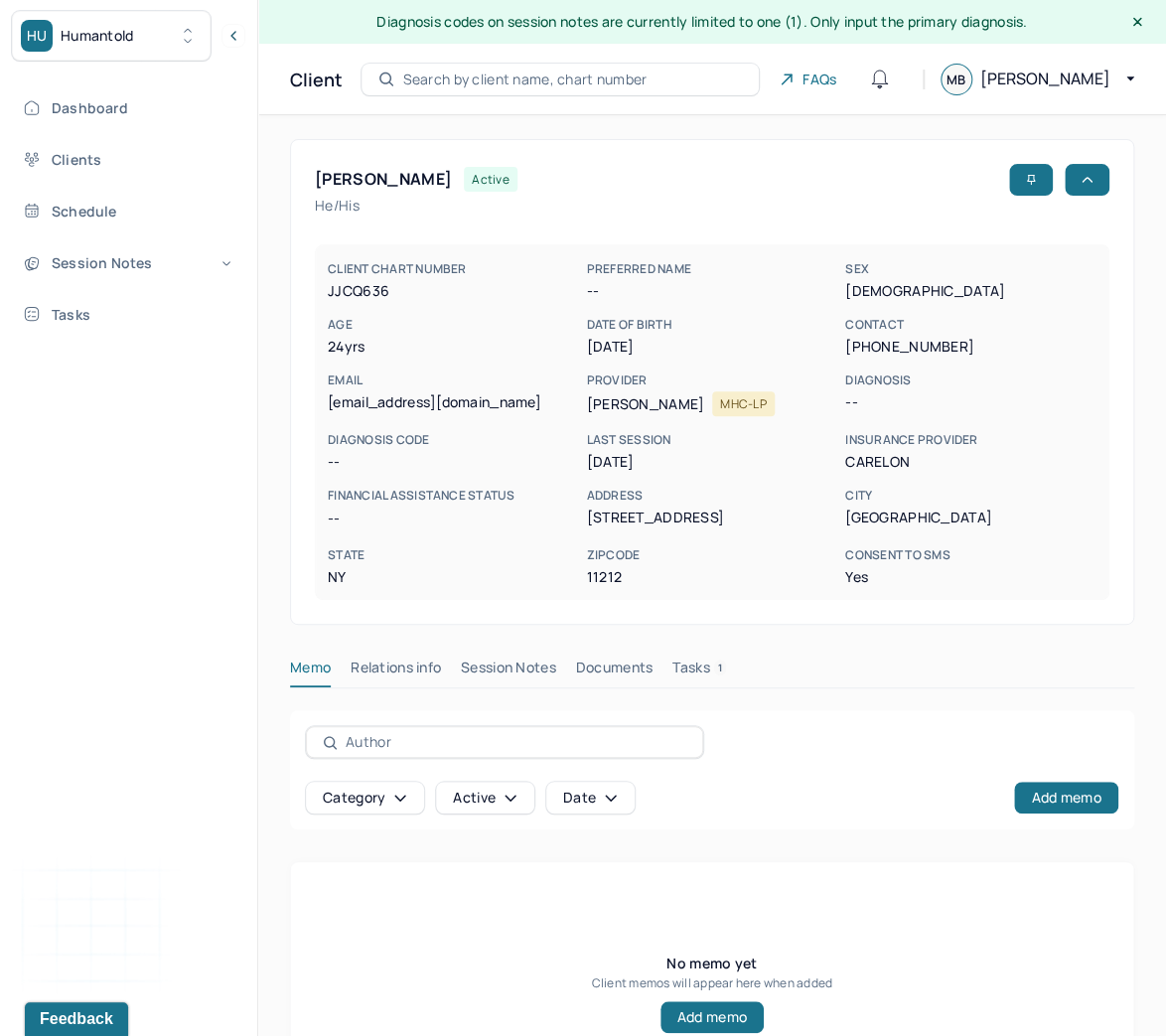 click on "Session Notes" at bounding box center [509, 671] 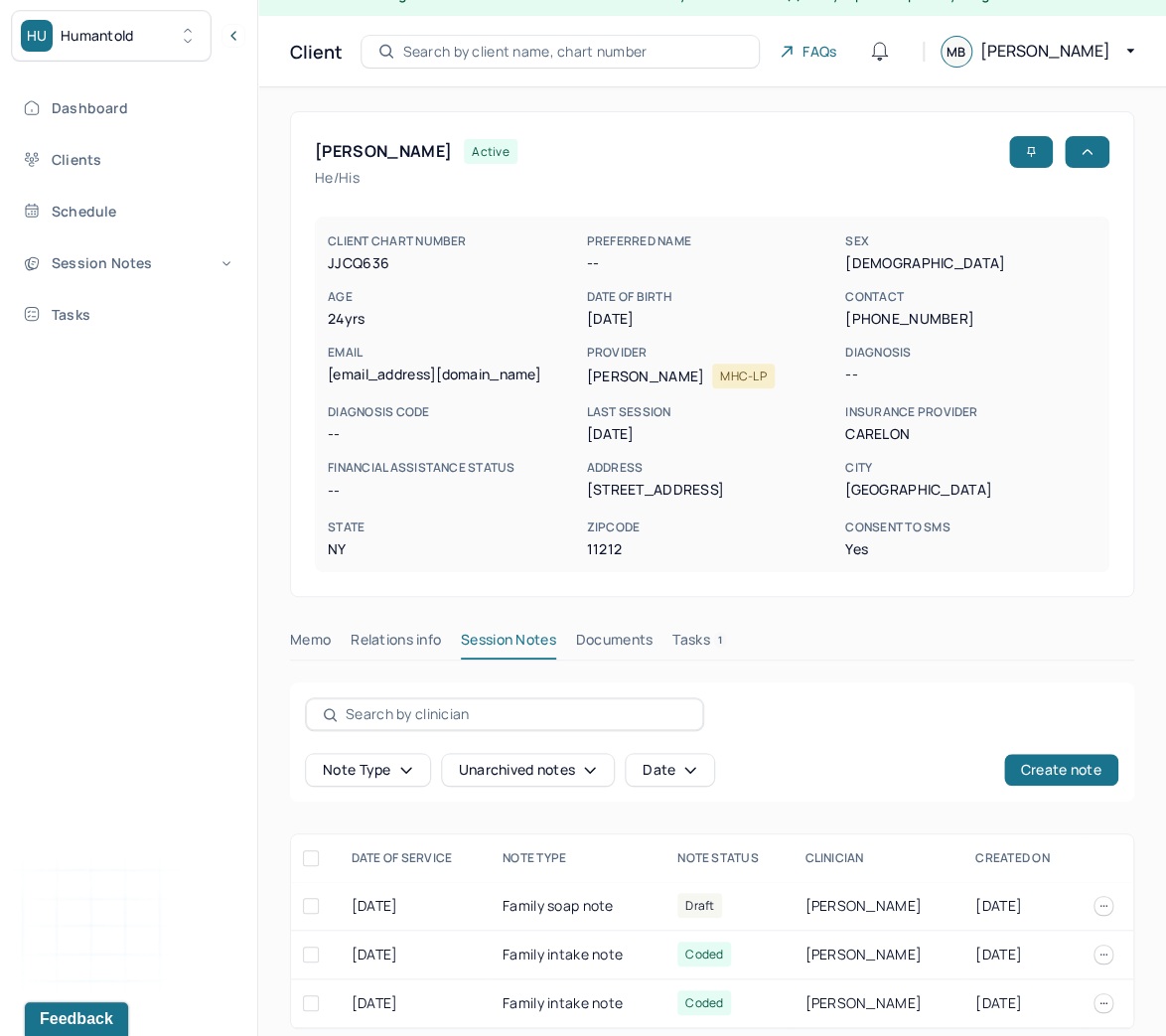 scroll, scrollTop: 42, scrollLeft: 0, axis: vertical 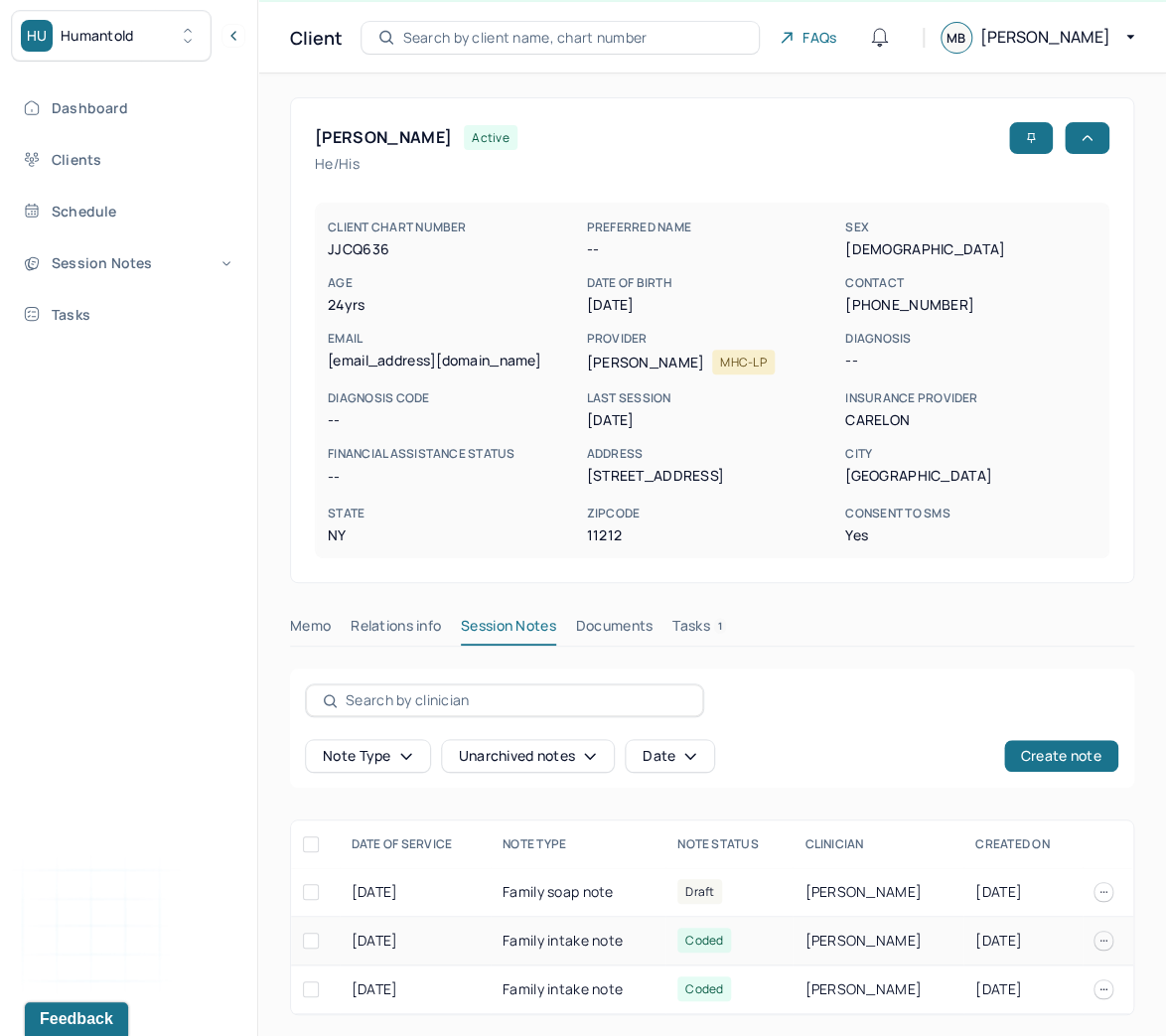 click on "Family intake note" at bounding box center (578, 941) 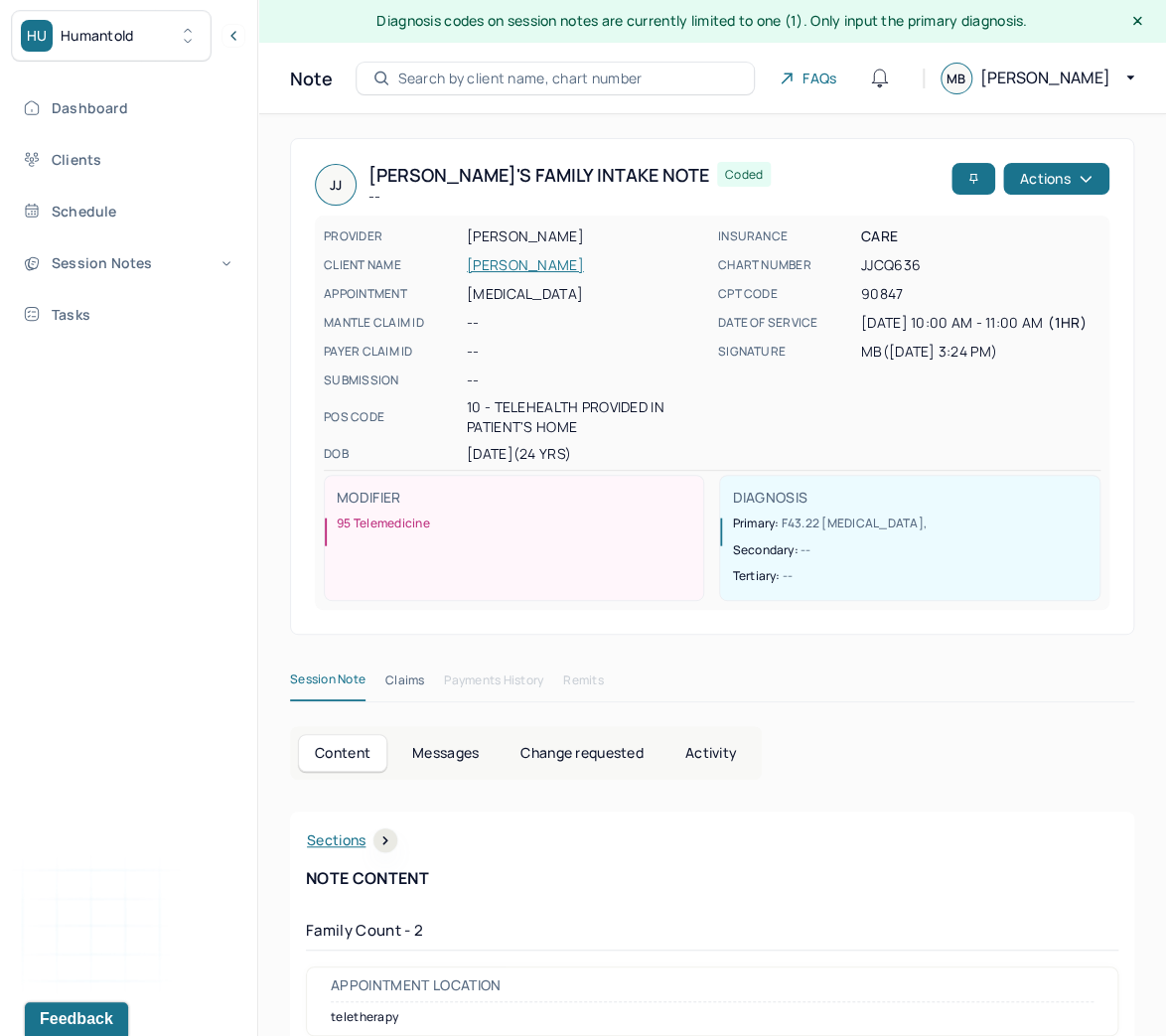 scroll, scrollTop: 0, scrollLeft: 0, axis: both 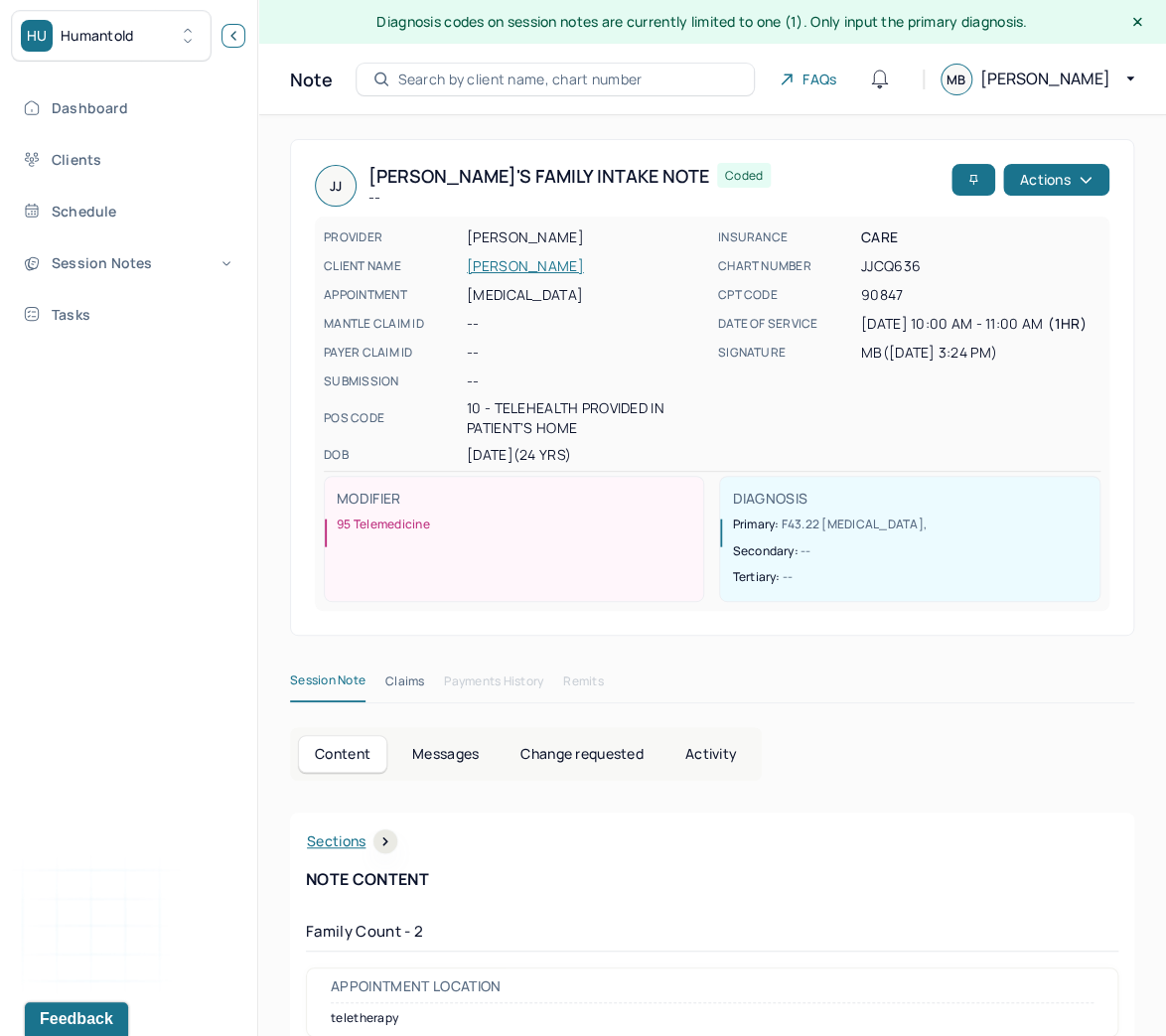 click at bounding box center [233, 36] 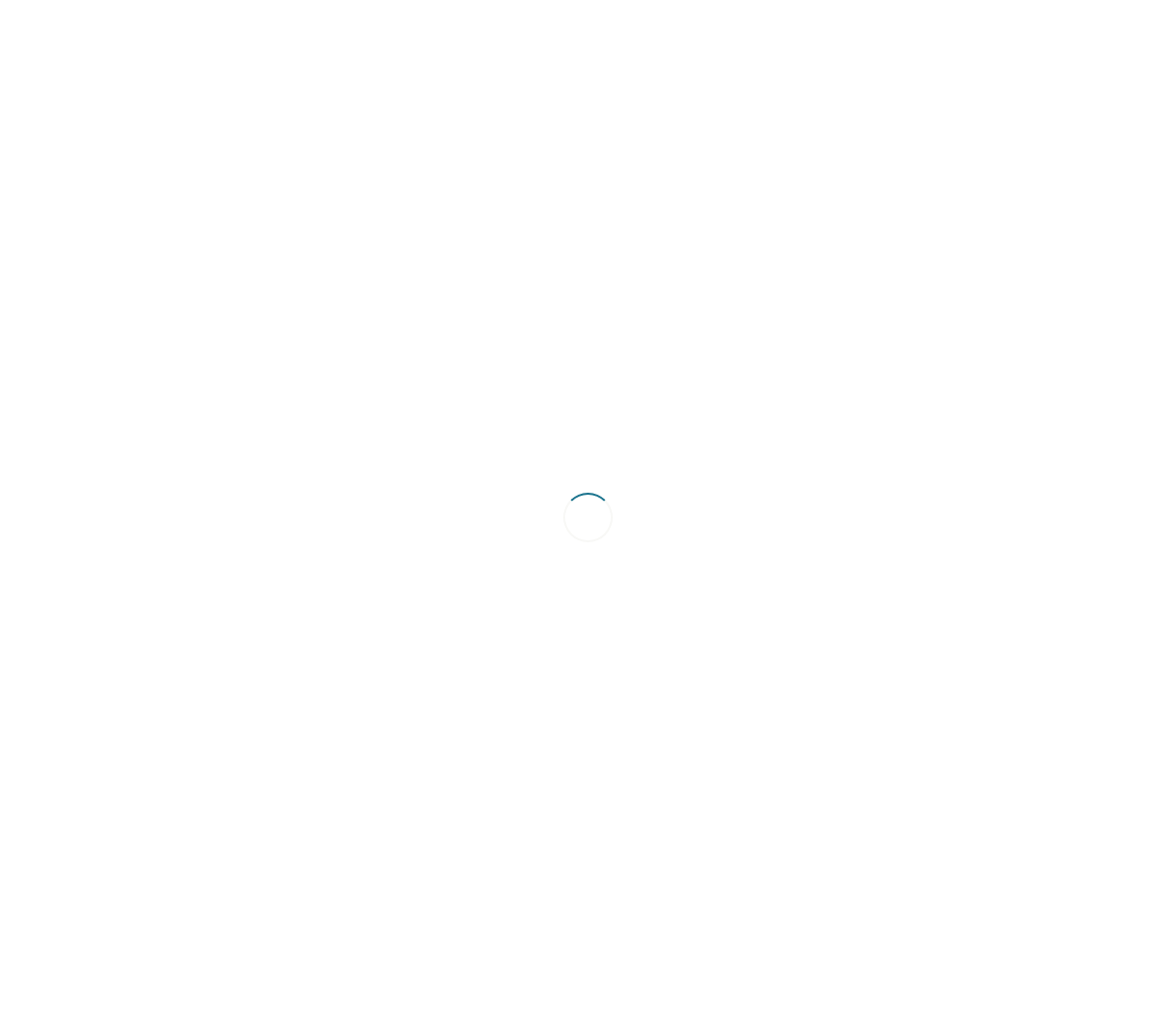 scroll, scrollTop: 0, scrollLeft: 0, axis: both 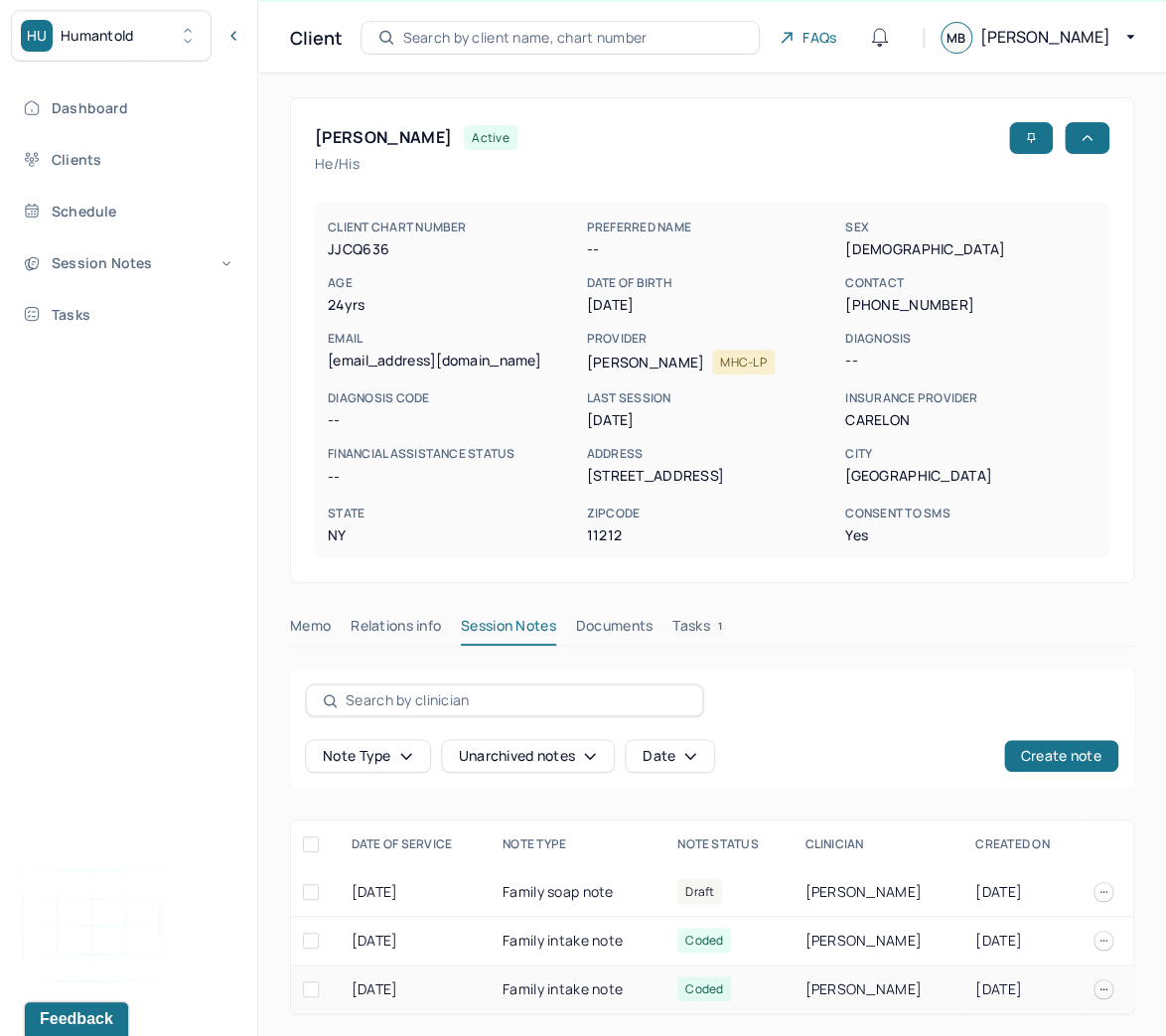 click on "Family intake note" at bounding box center [578, 989] 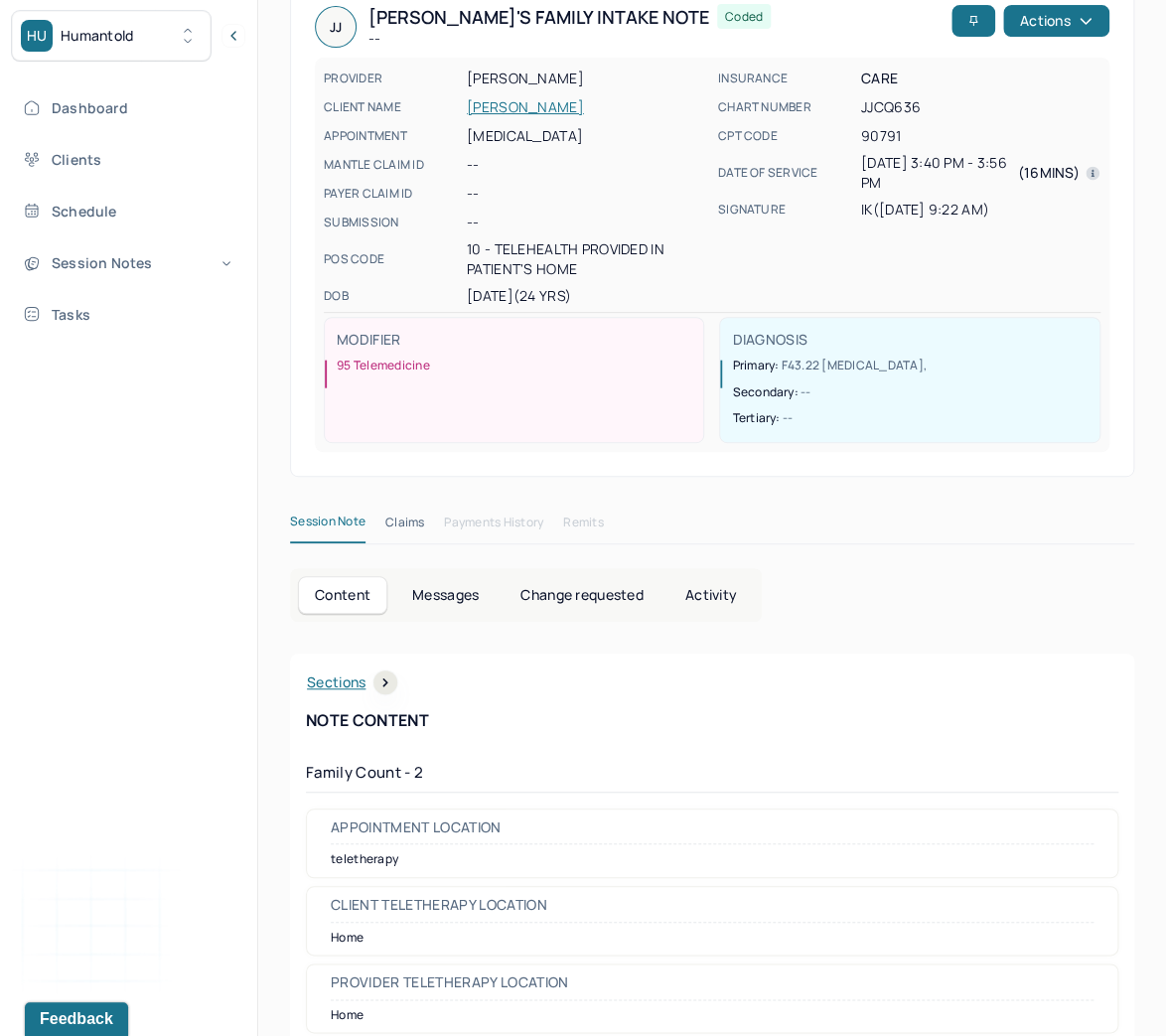 scroll, scrollTop: 0, scrollLeft: 0, axis: both 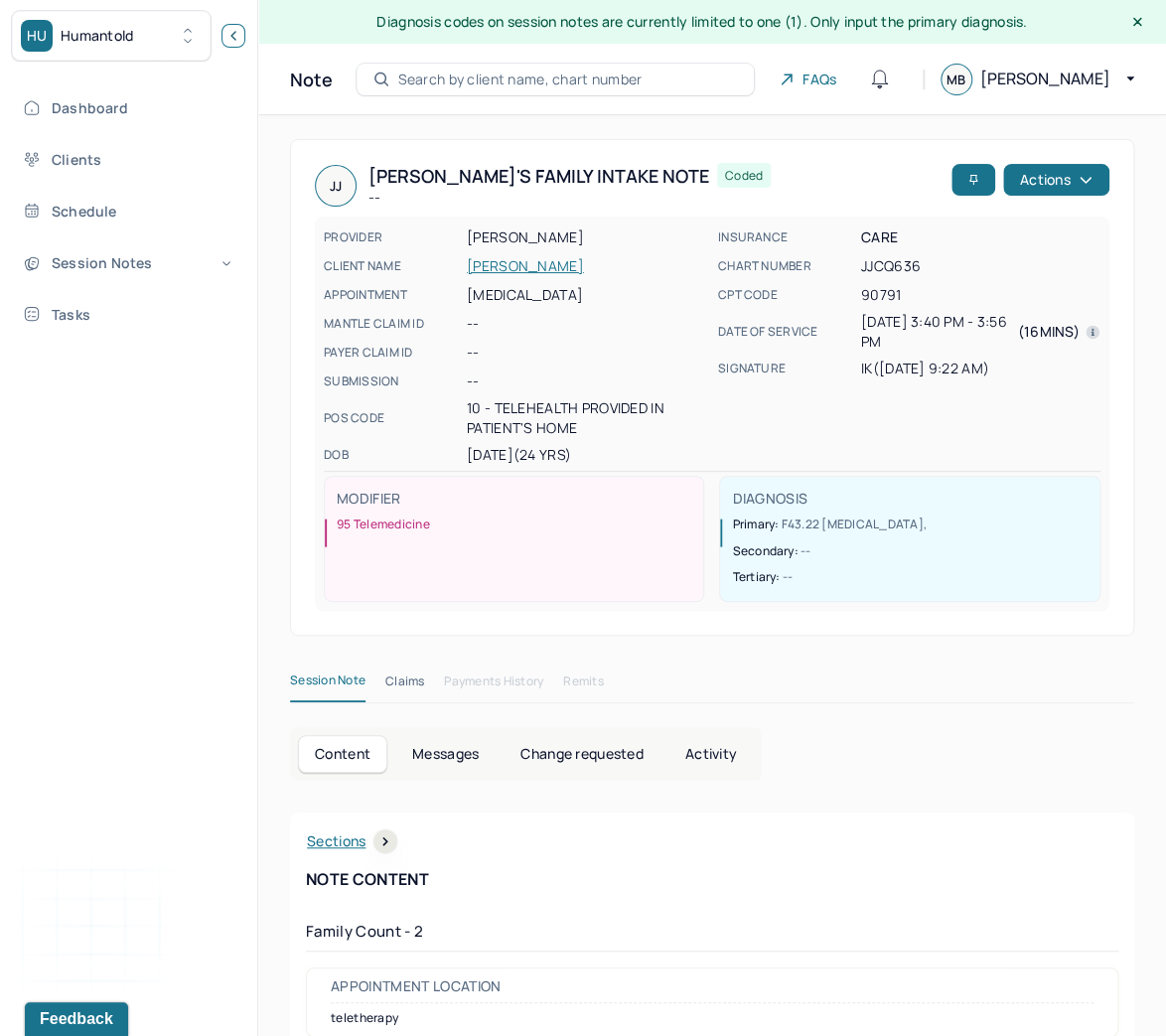 click at bounding box center [233, 36] 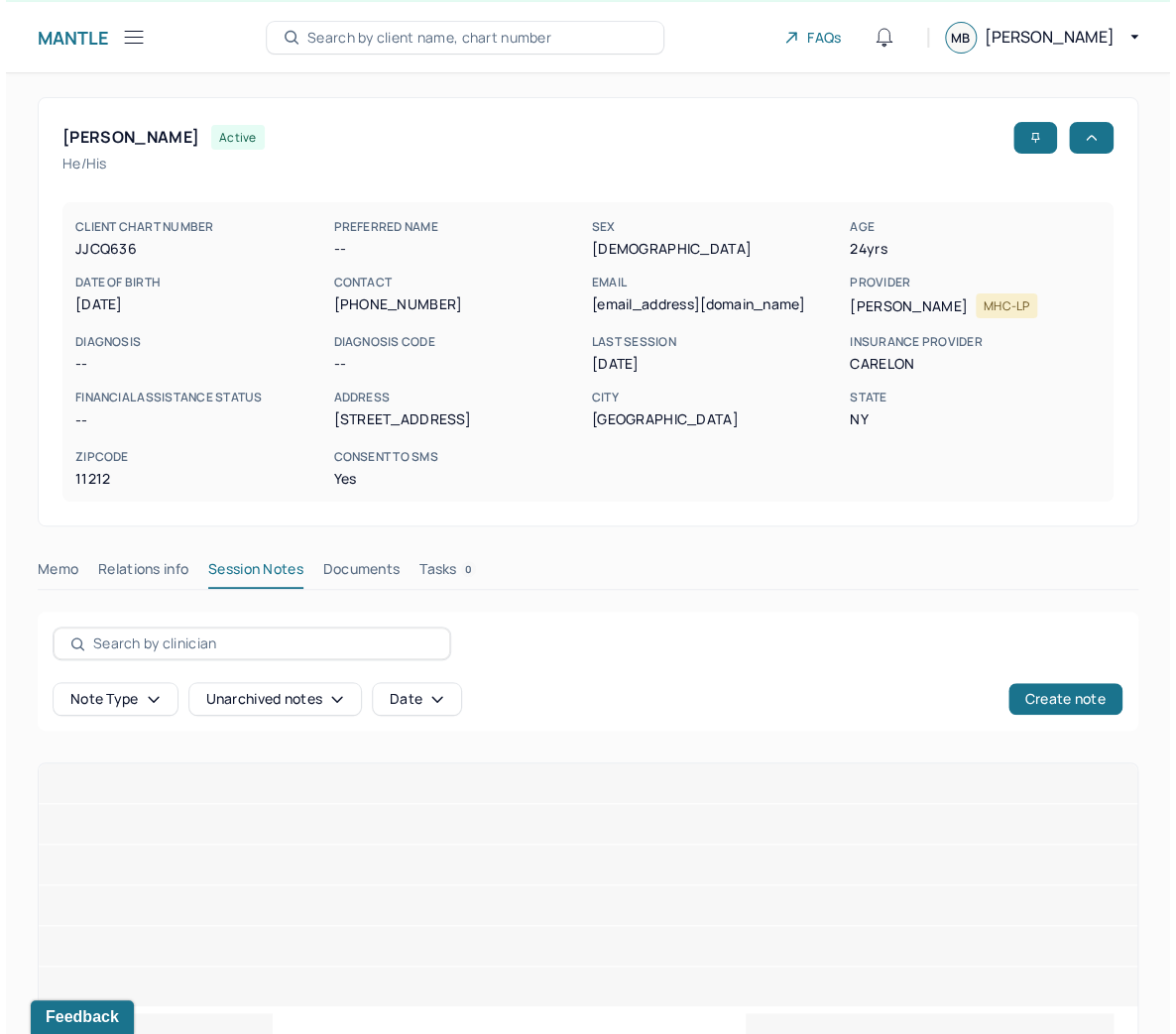 scroll, scrollTop: 0, scrollLeft: 0, axis: both 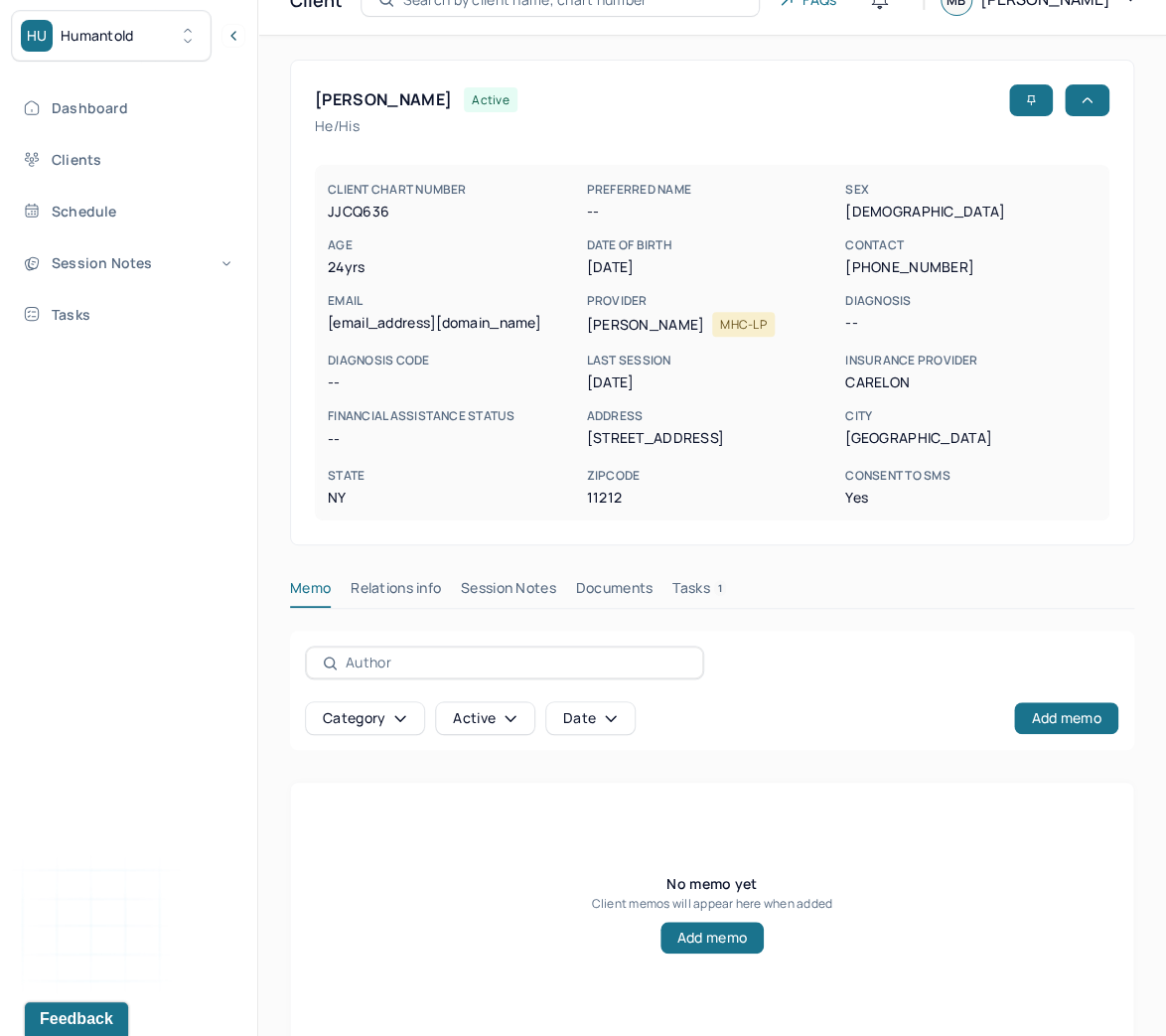 click on "Documents" at bounding box center (615, 592) 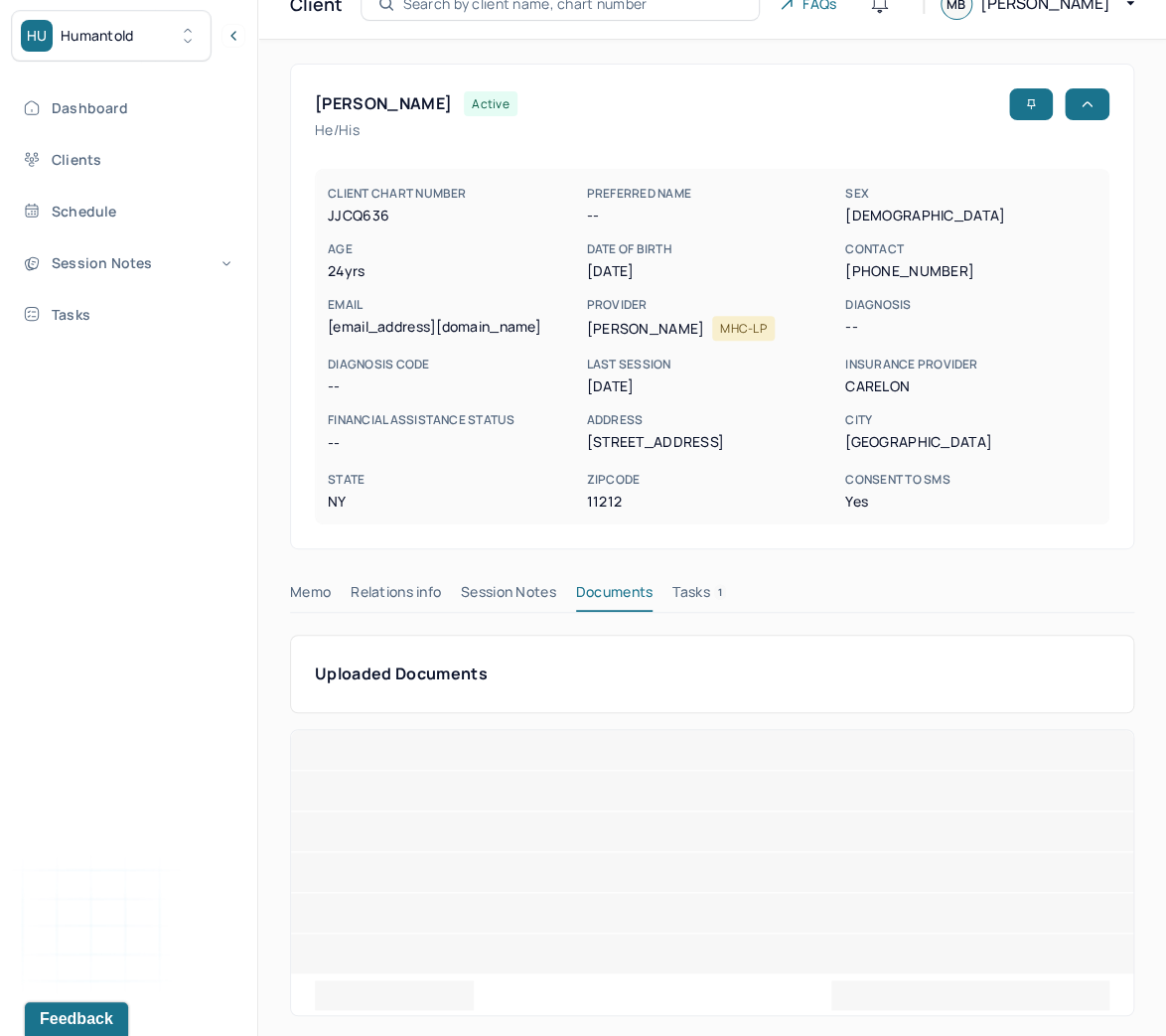 scroll, scrollTop: 74, scrollLeft: 0, axis: vertical 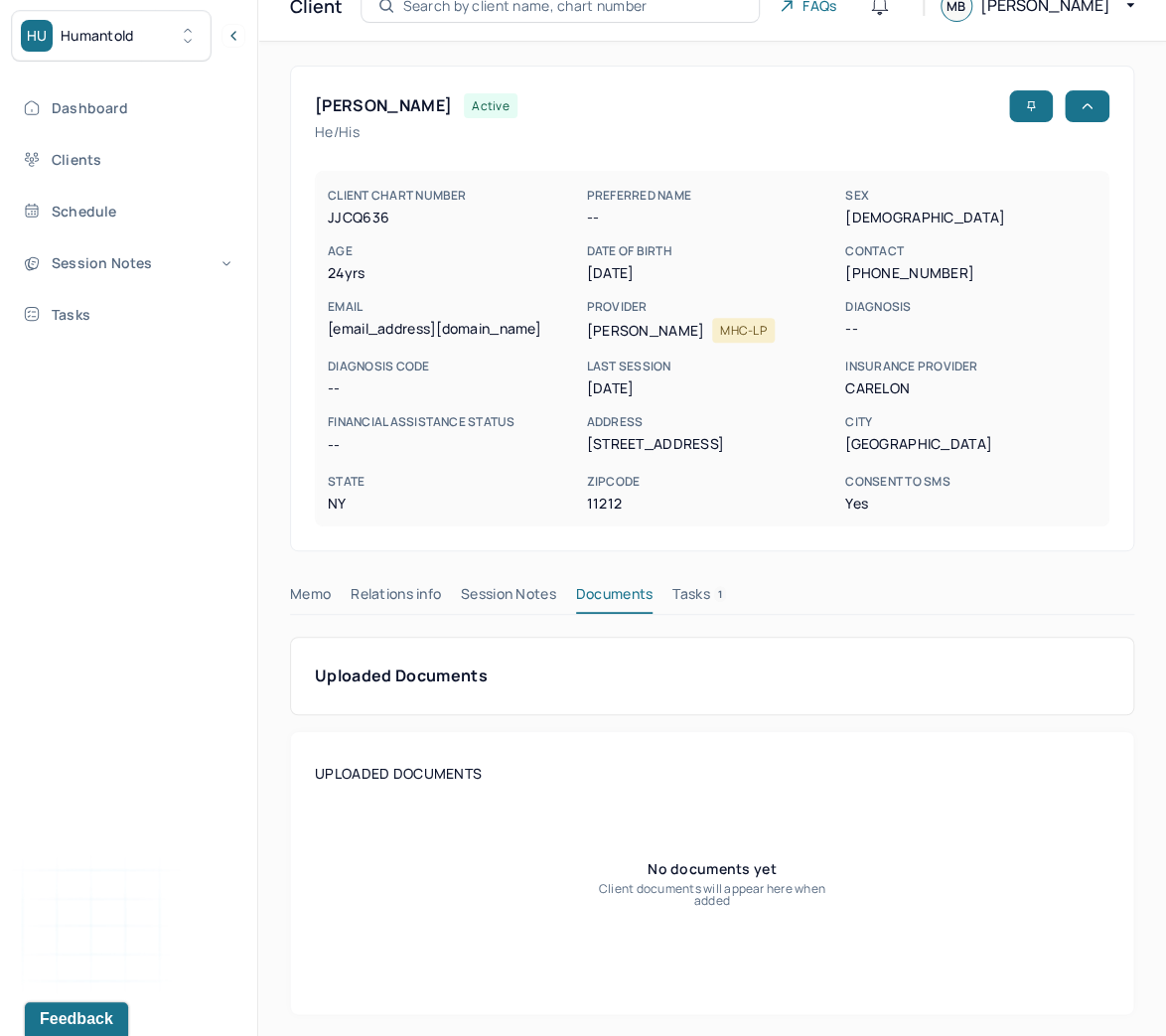 click on "Session Notes" at bounding box center [509, 598] 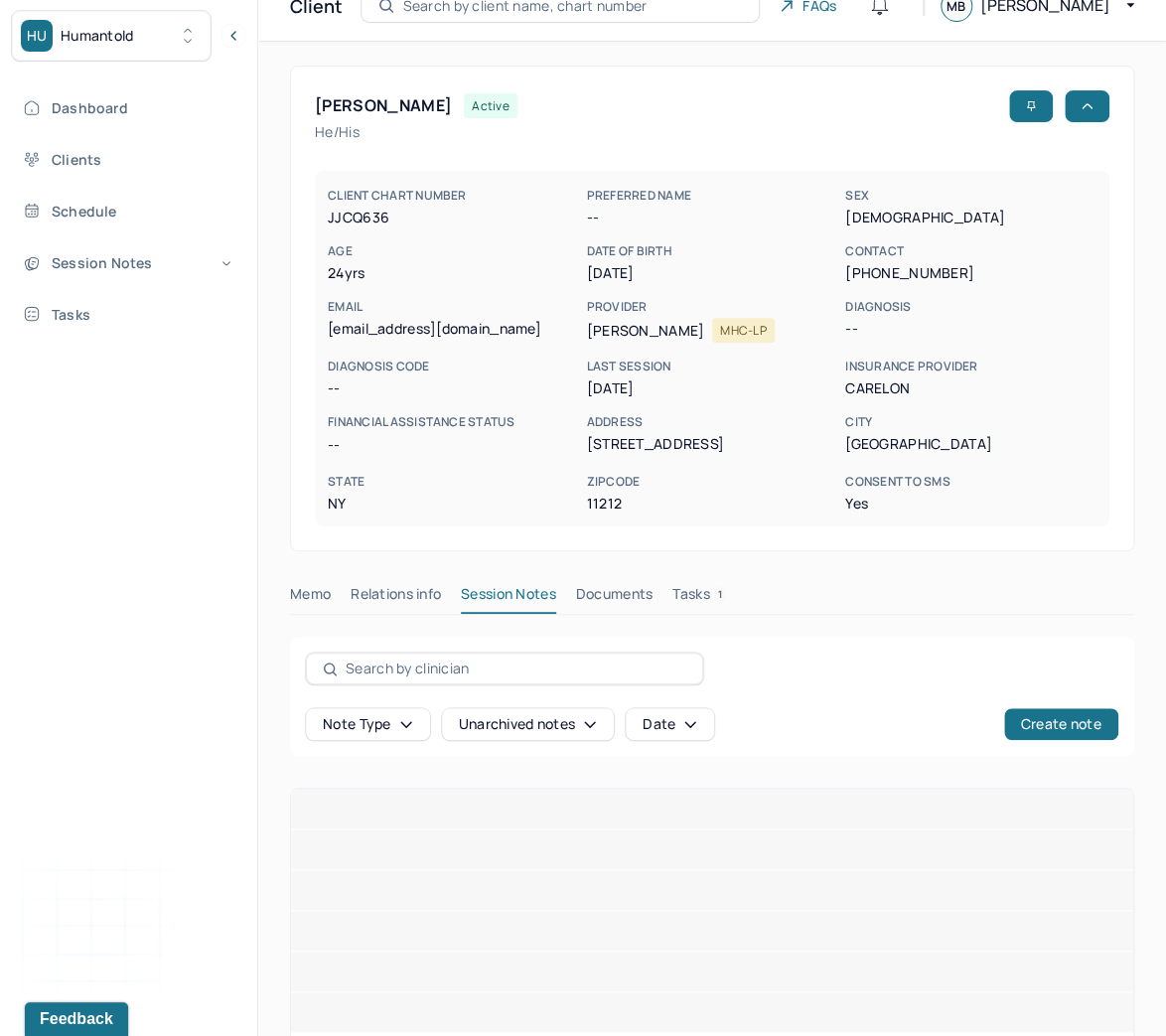 scroll, scrollTop: 42, scrollLeft: 0, axis: vertical 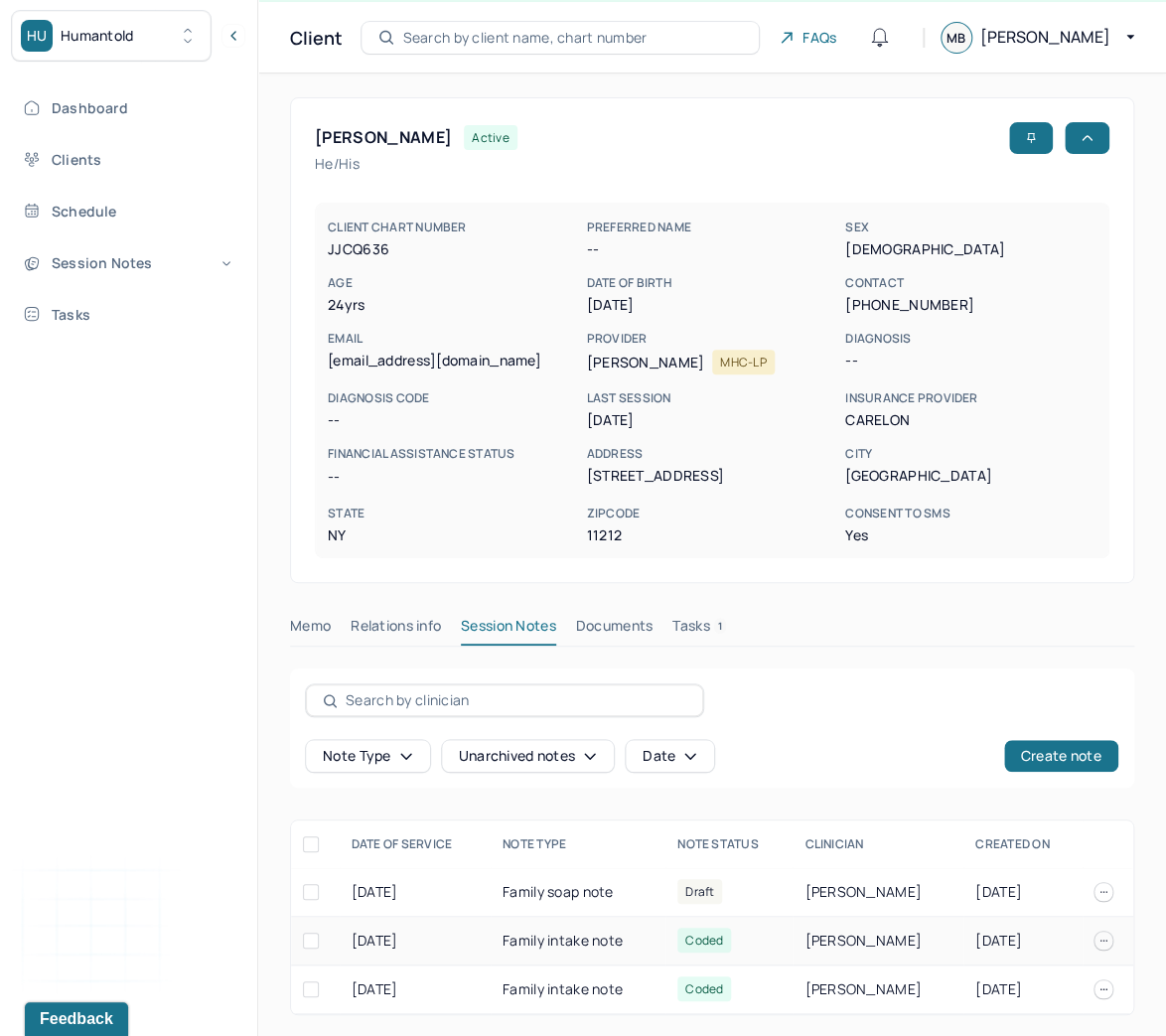 click on "Family intake note" at bounding box center [578, 941] 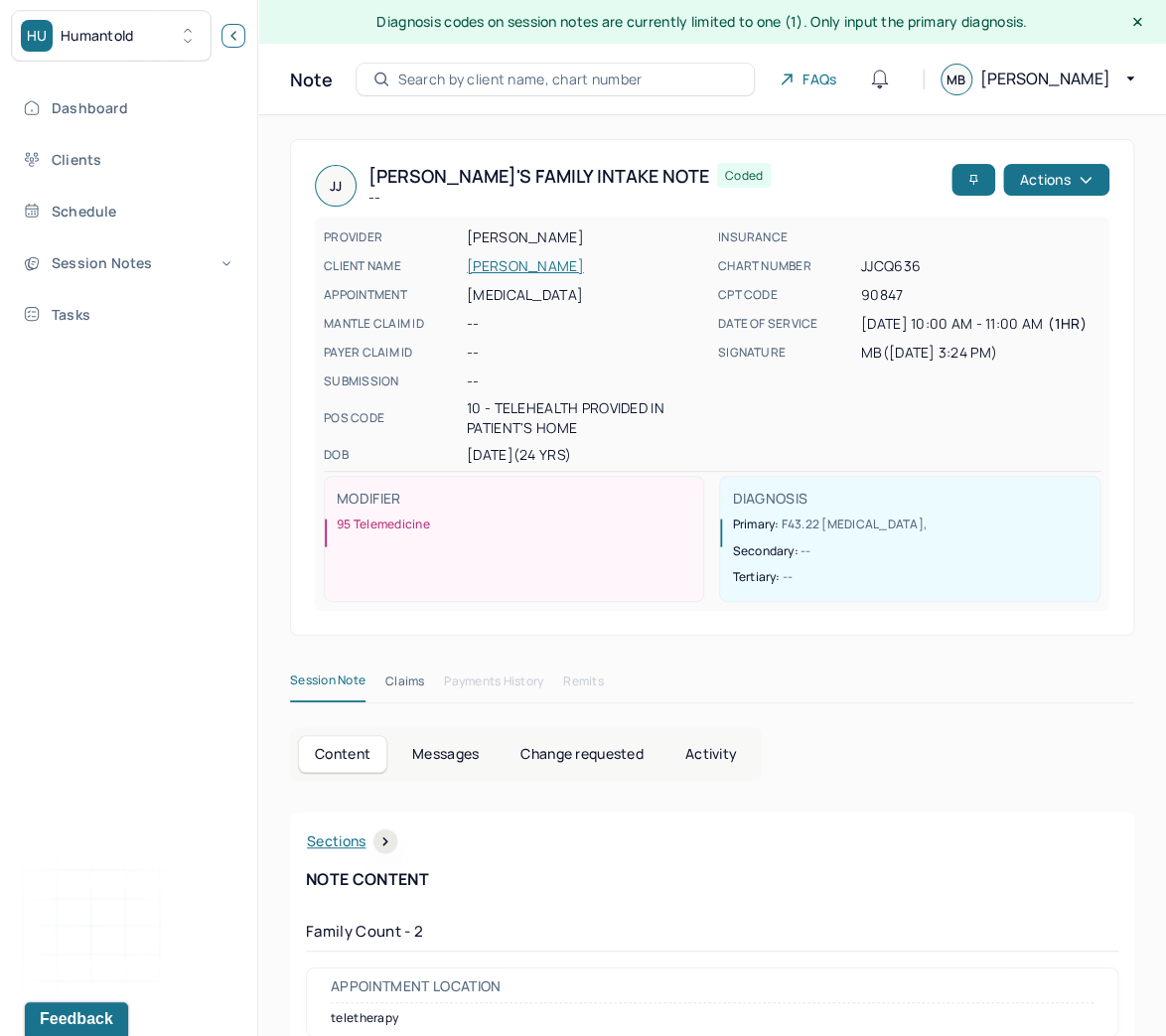 click at bounding box center [233, 36] 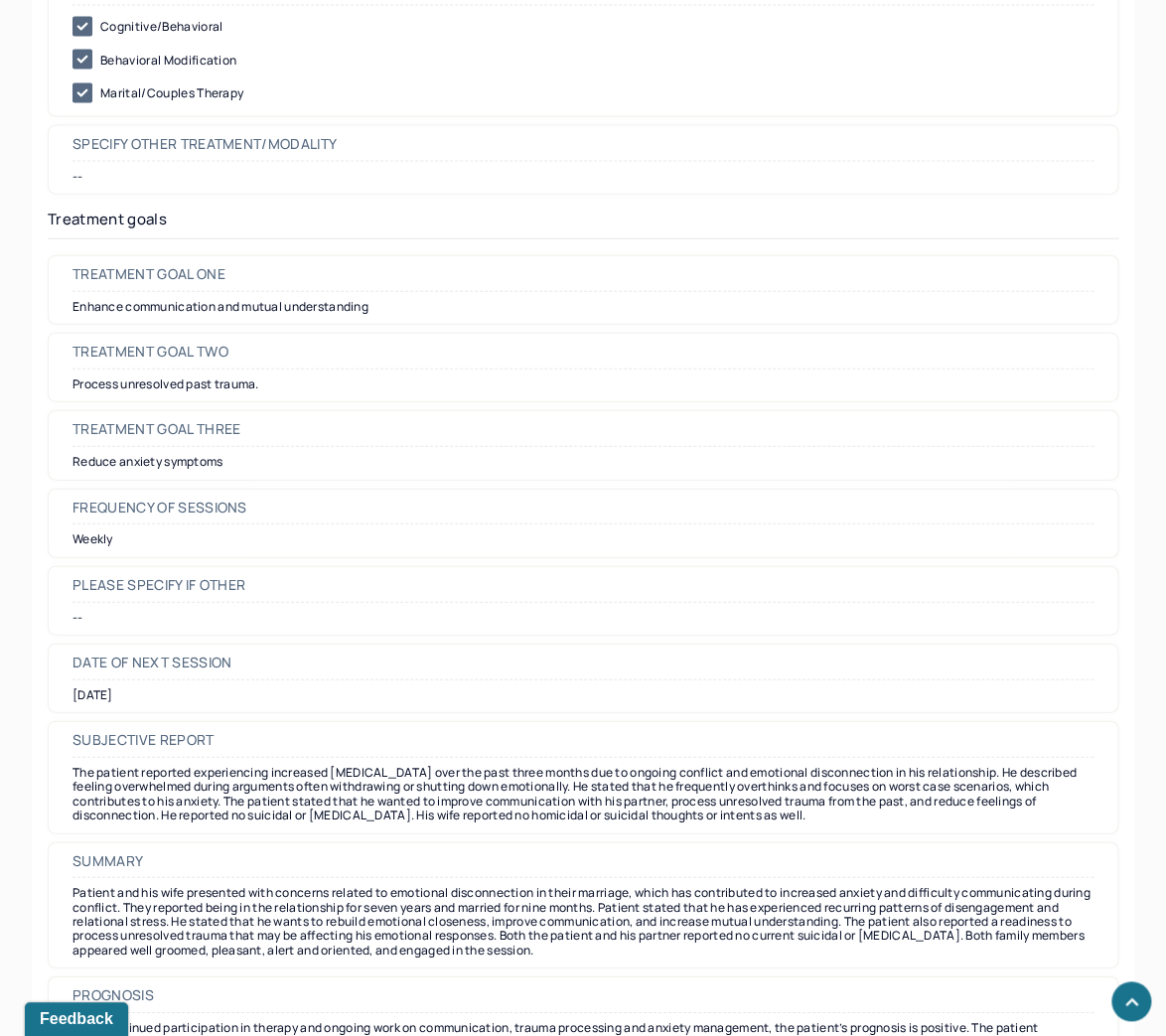 scroll, scrollTop: 16195, scrollLeft: 0, axis: vertical 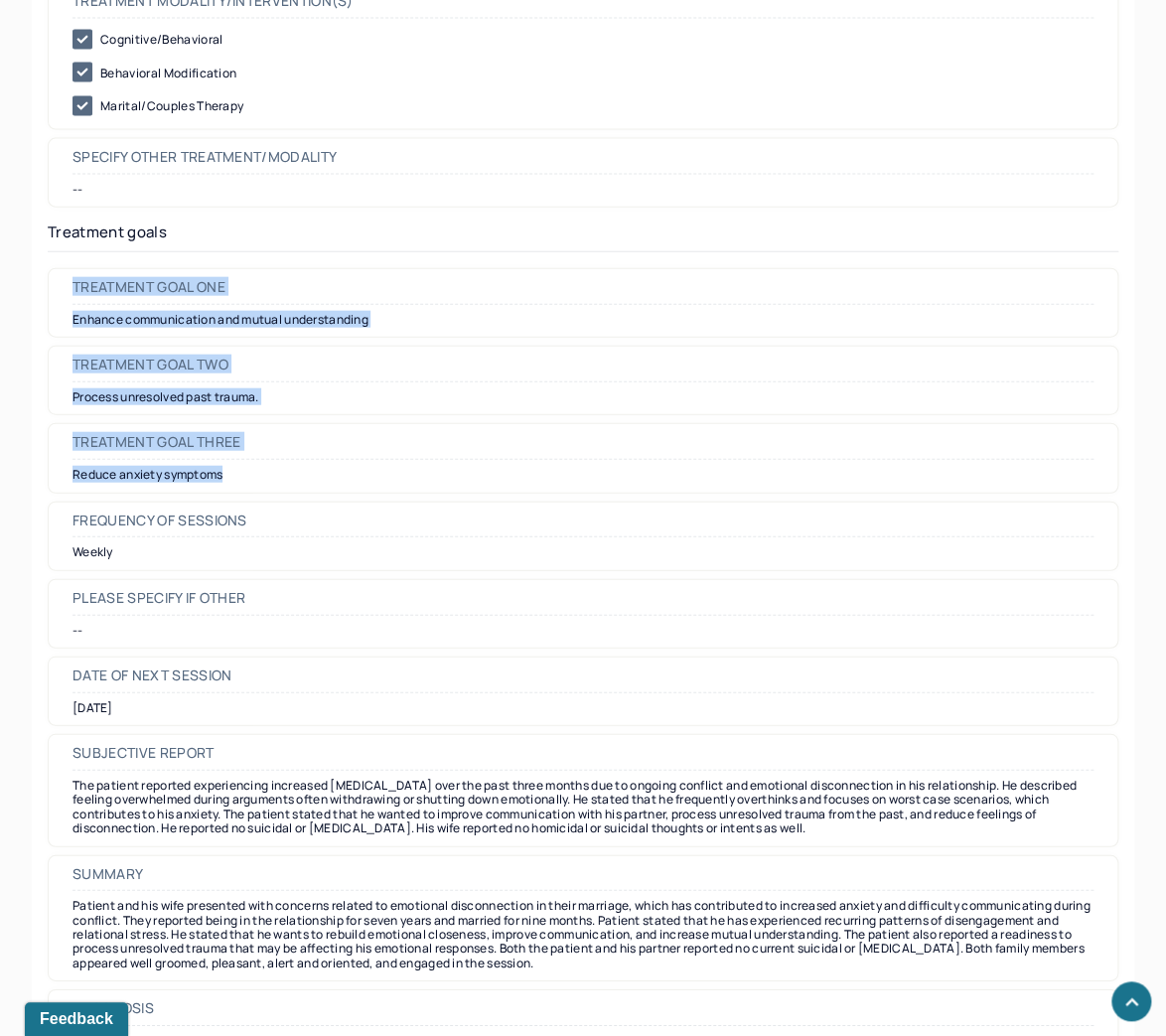 drag, startPoint x: 244, startPoint y: 332, endPoint x: 78, endPoint y: 159, distance: 239.7603 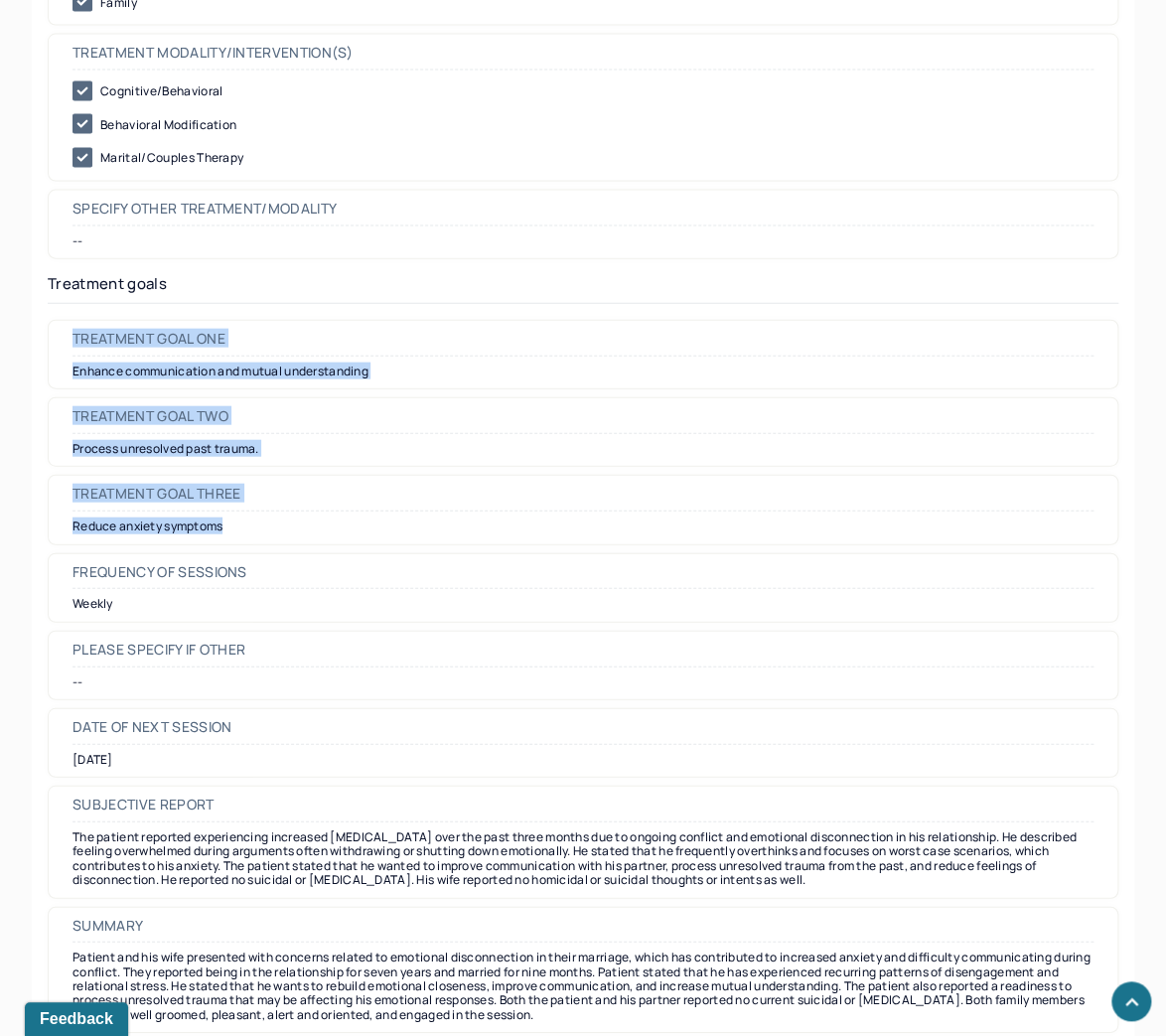 scroll, scrollTop: 16036, scrollLeft: 0, axis: vertical 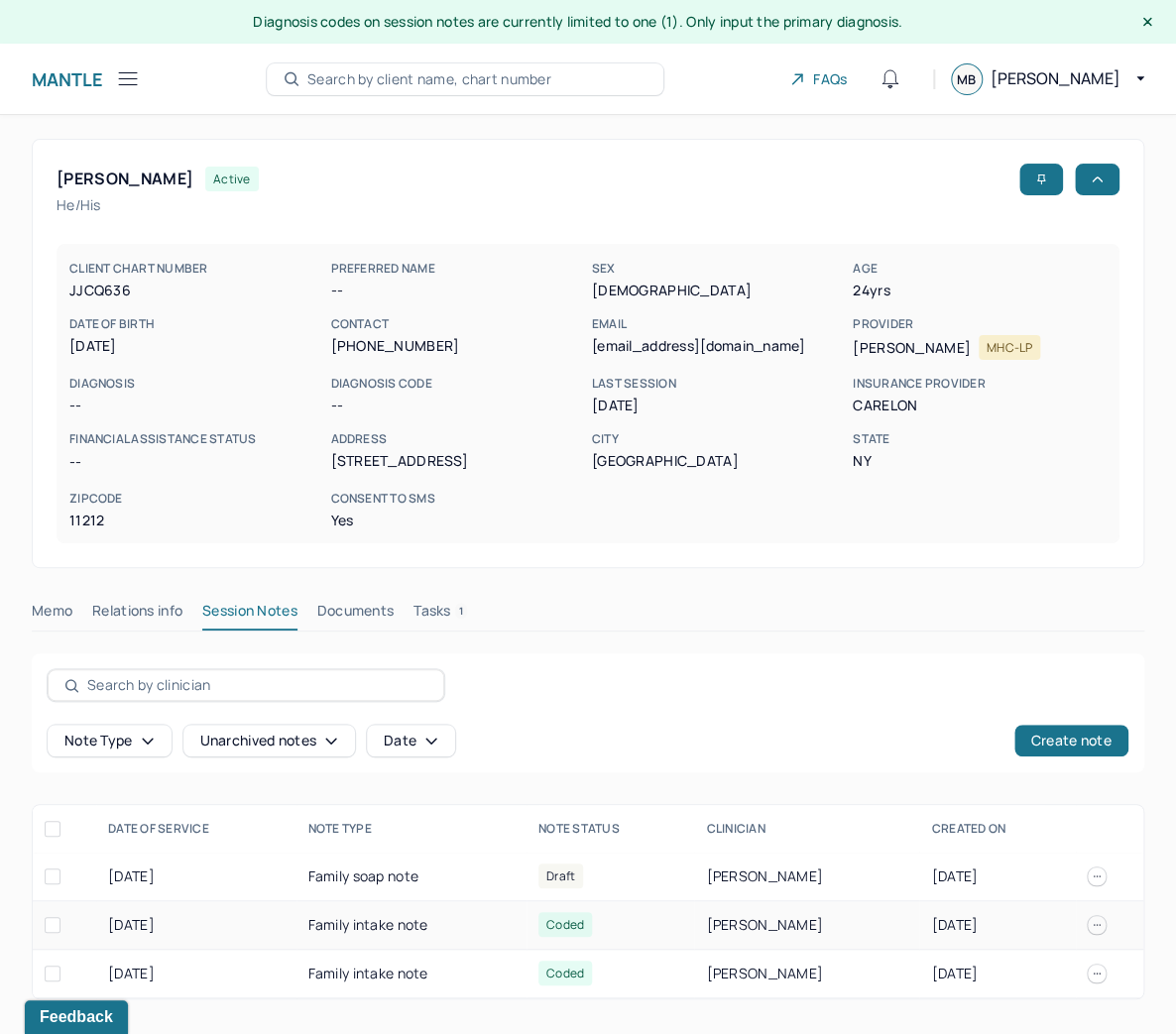 click on "Family intake note" at bounding box center [412, 925] 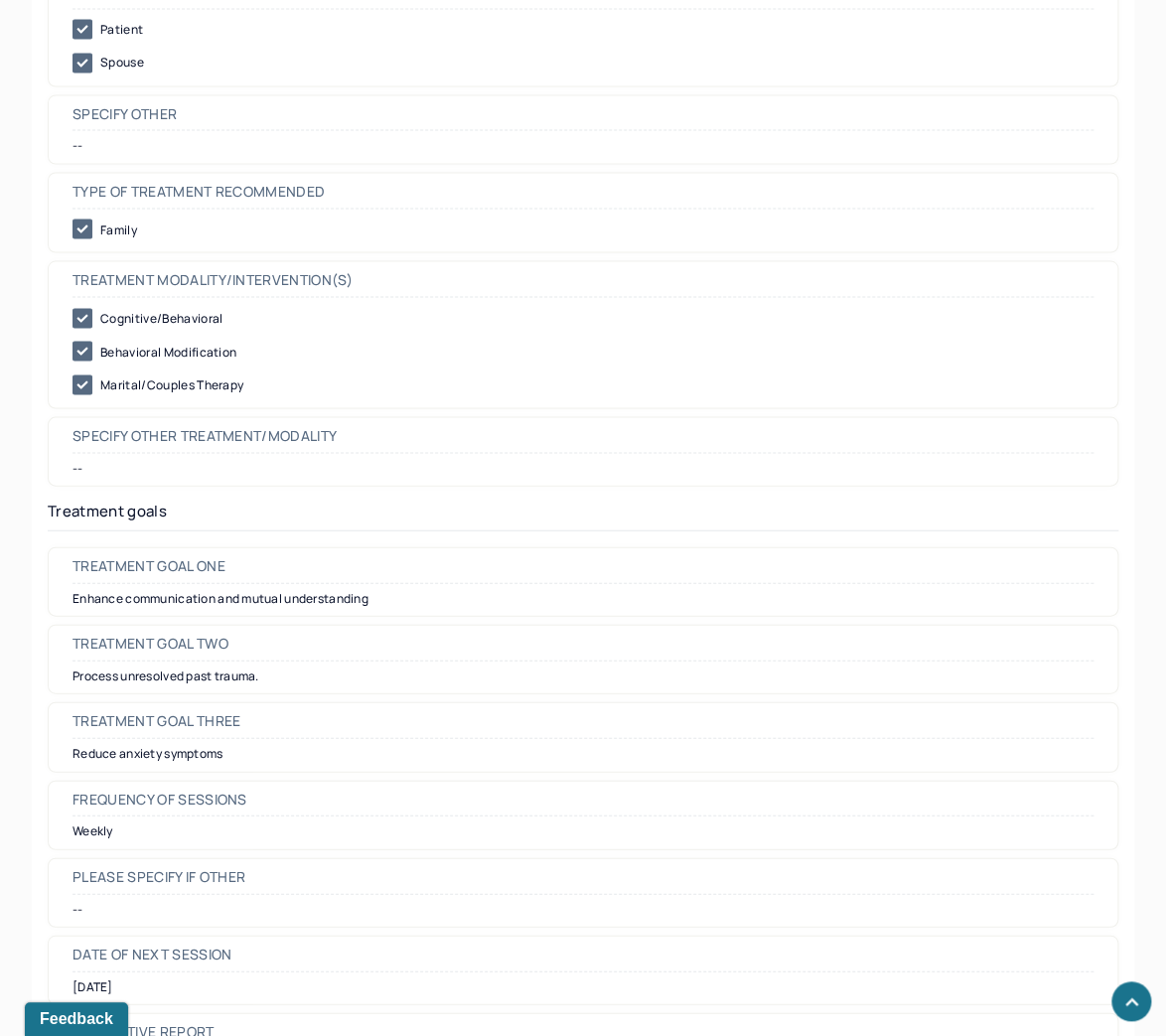 scroll, scrollTop: 15889, scrollLeft: 0, axis: vertical 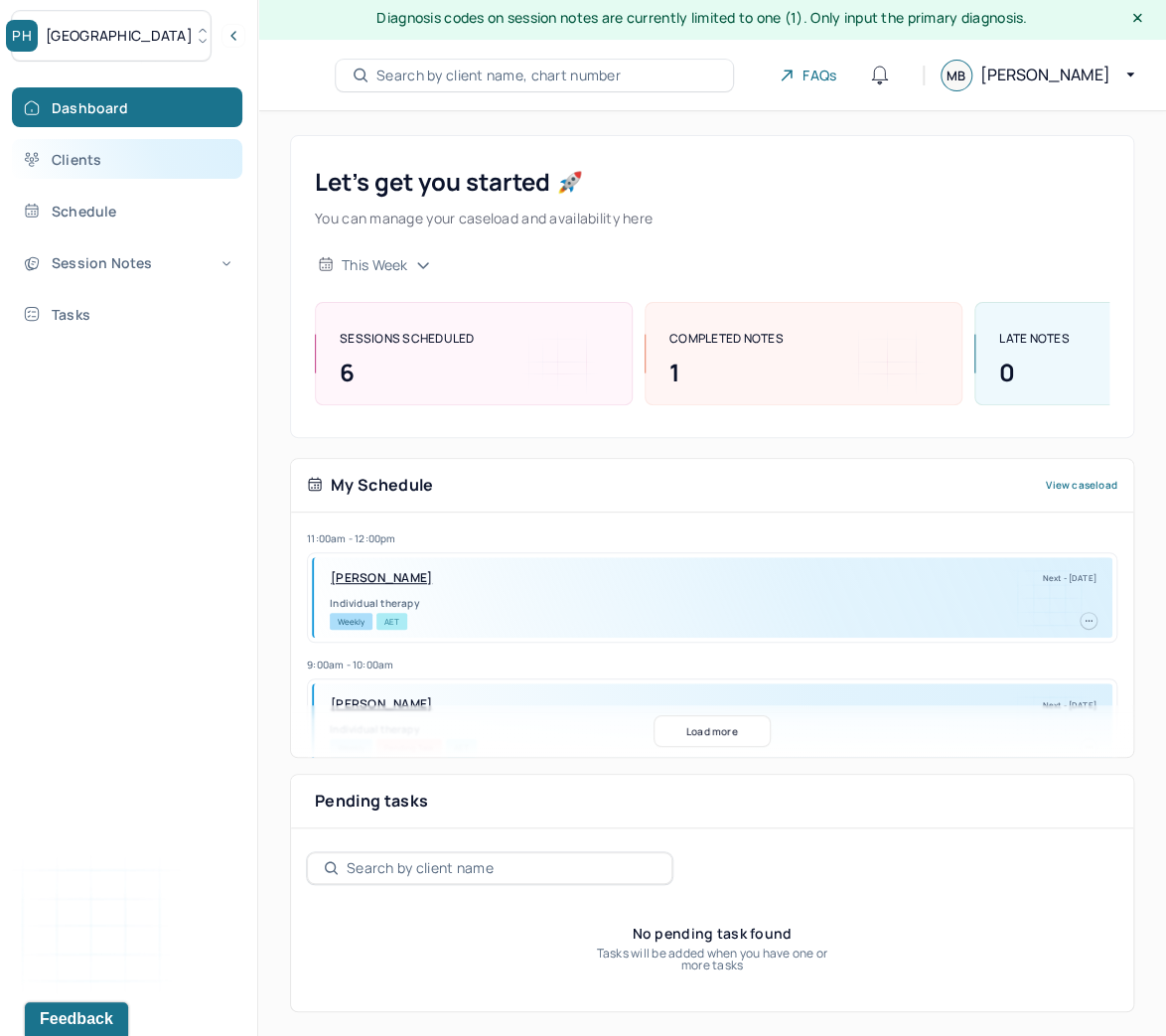 click on "Clients" at bounding box center (127, 159) 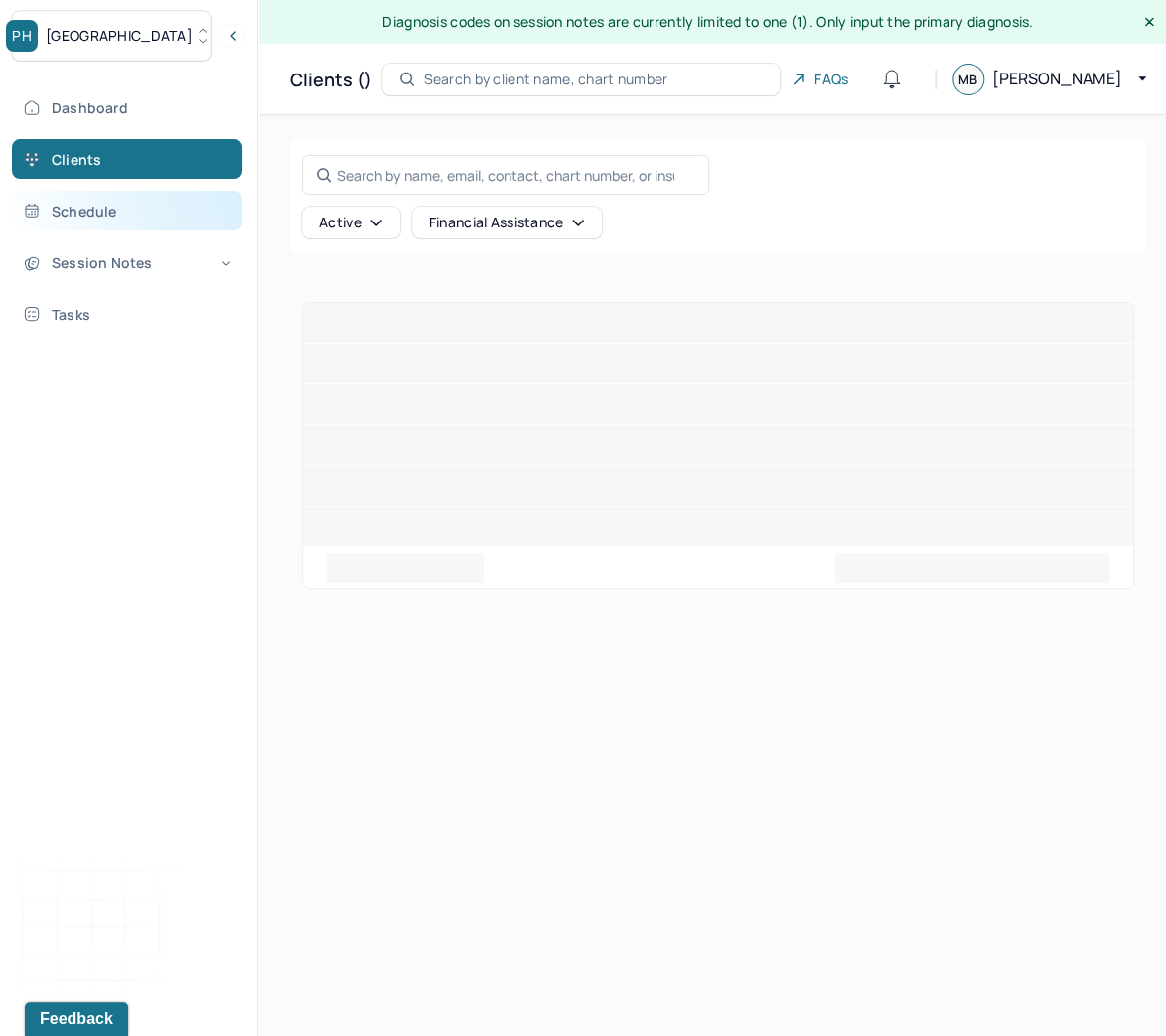 scroll, scrollTop: 0, scrollLeft: 0, axis: both 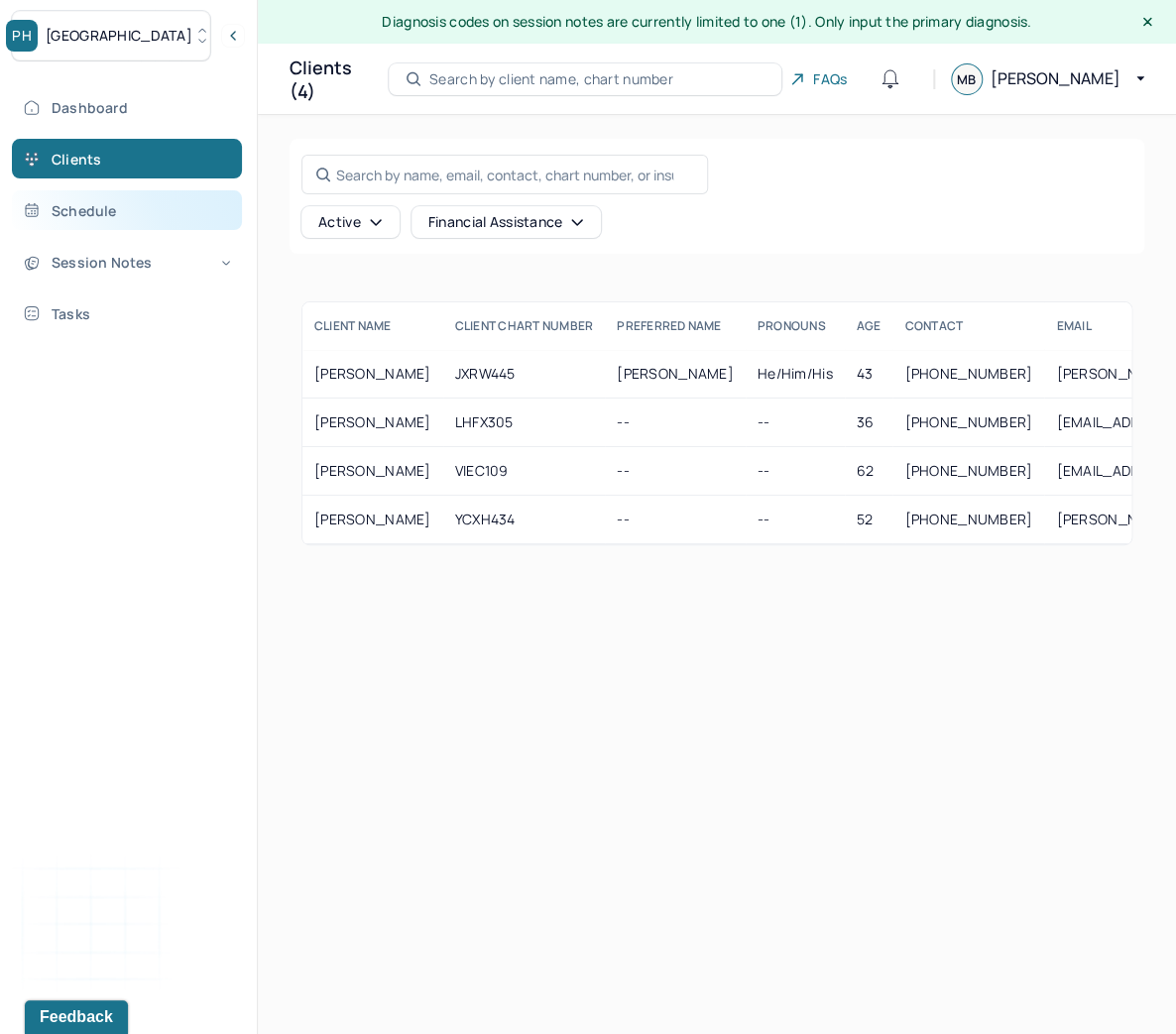click on "Schedule" at bounding box center (127, 210) 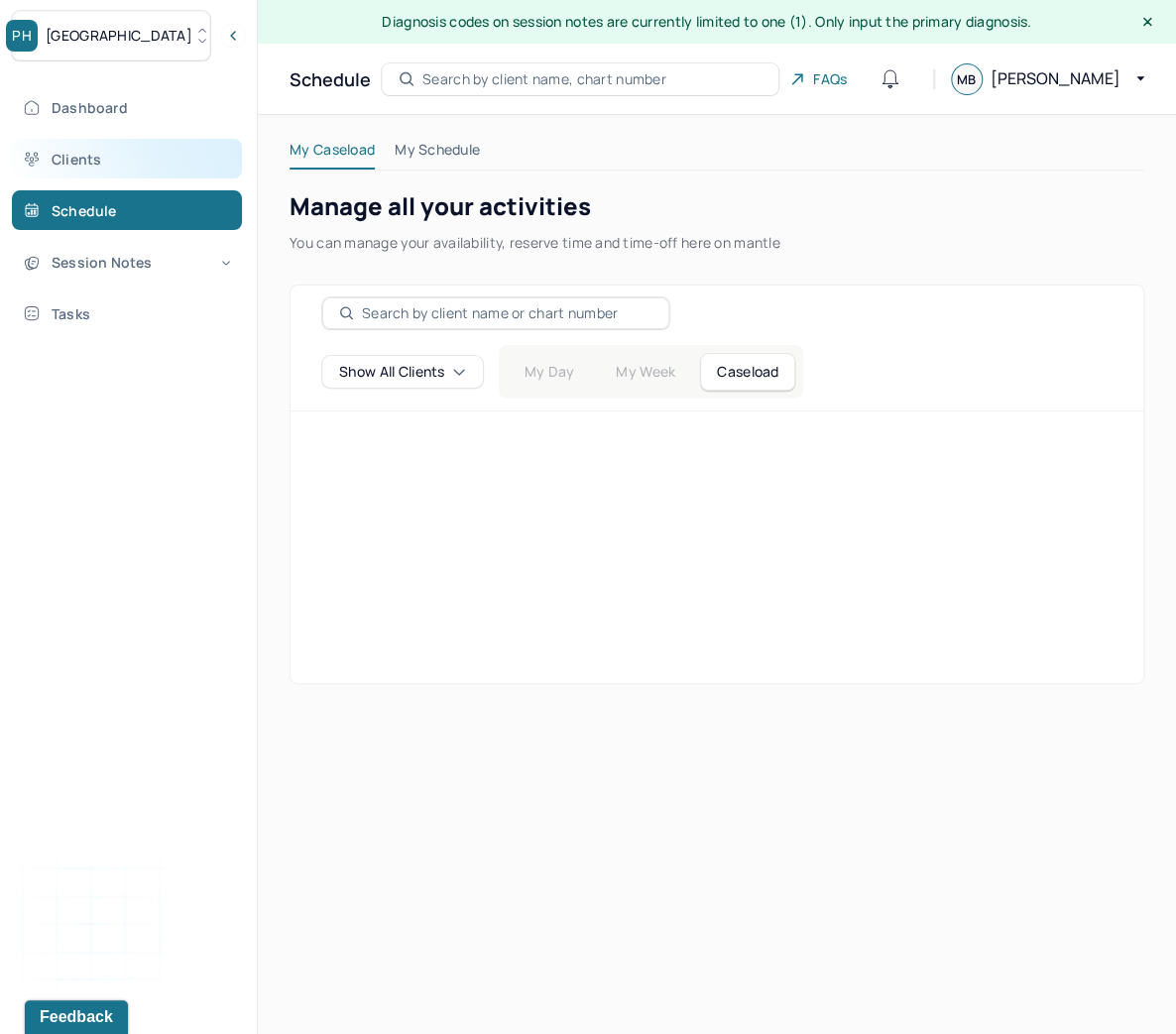 click on "Clients" at bounding box center (127, 159) 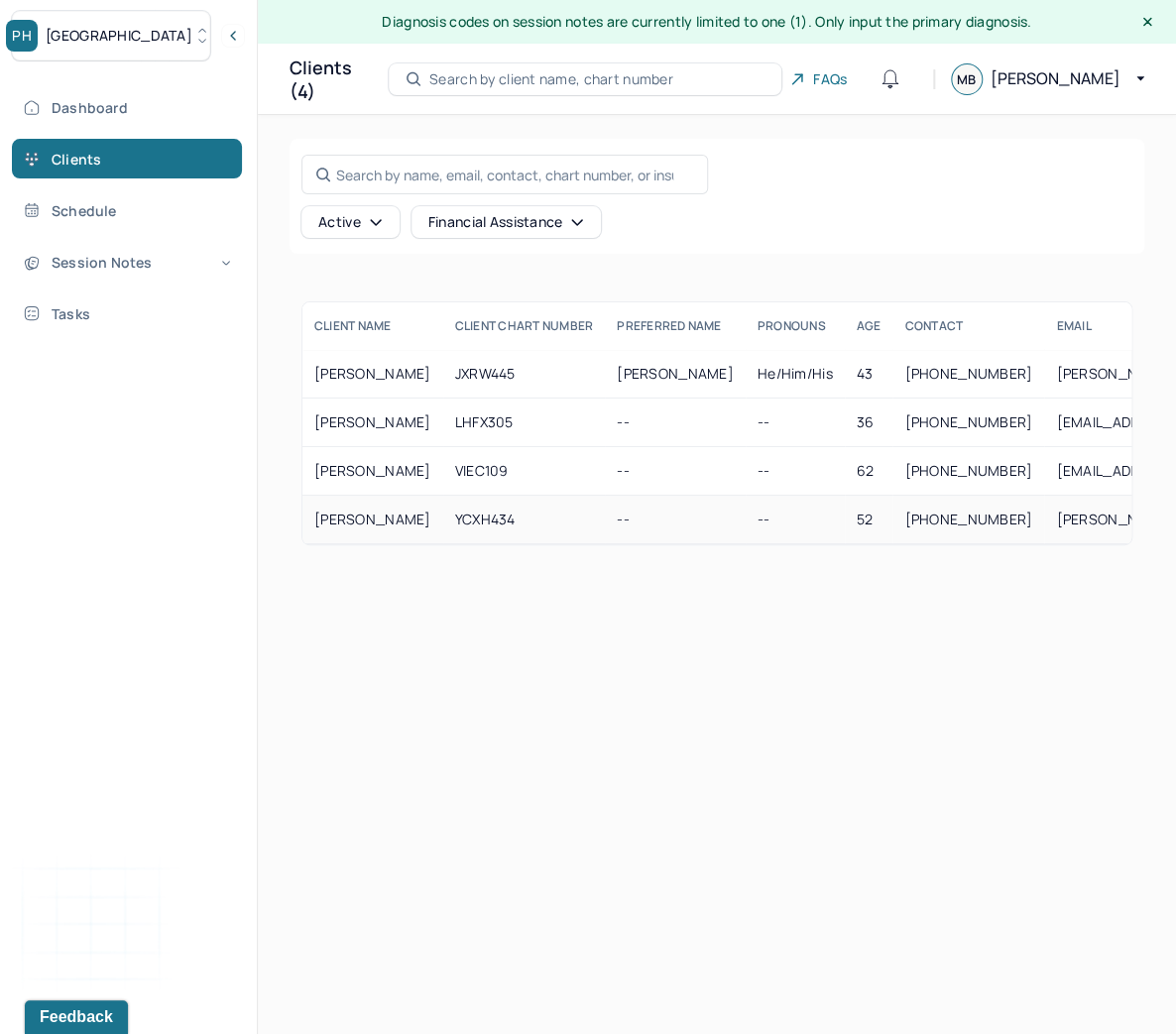 click on "YCXH434" at bounding box center [525, 519] 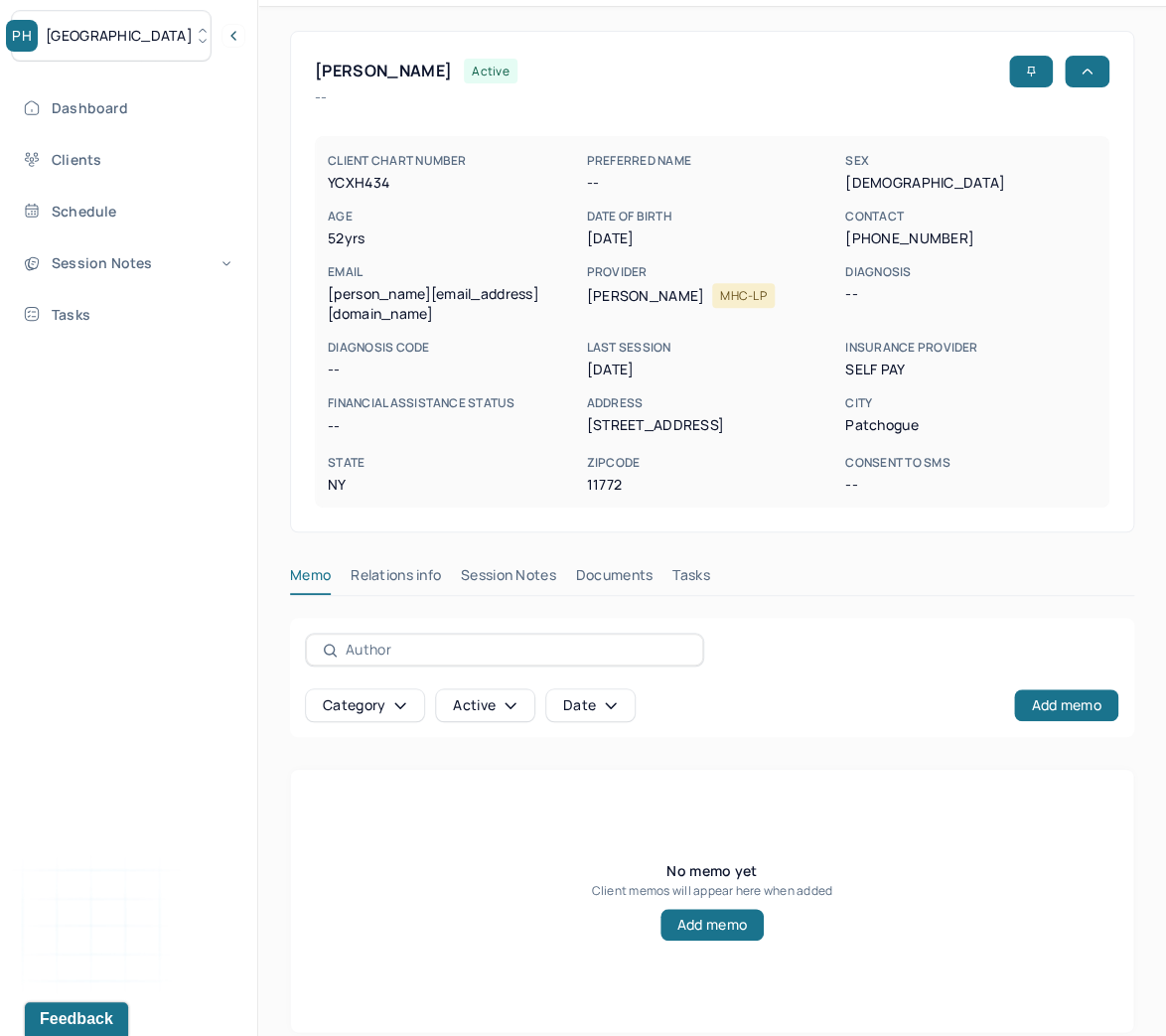 scroll, scrollTop: 111, scrollLeft: 0, axis: vertical 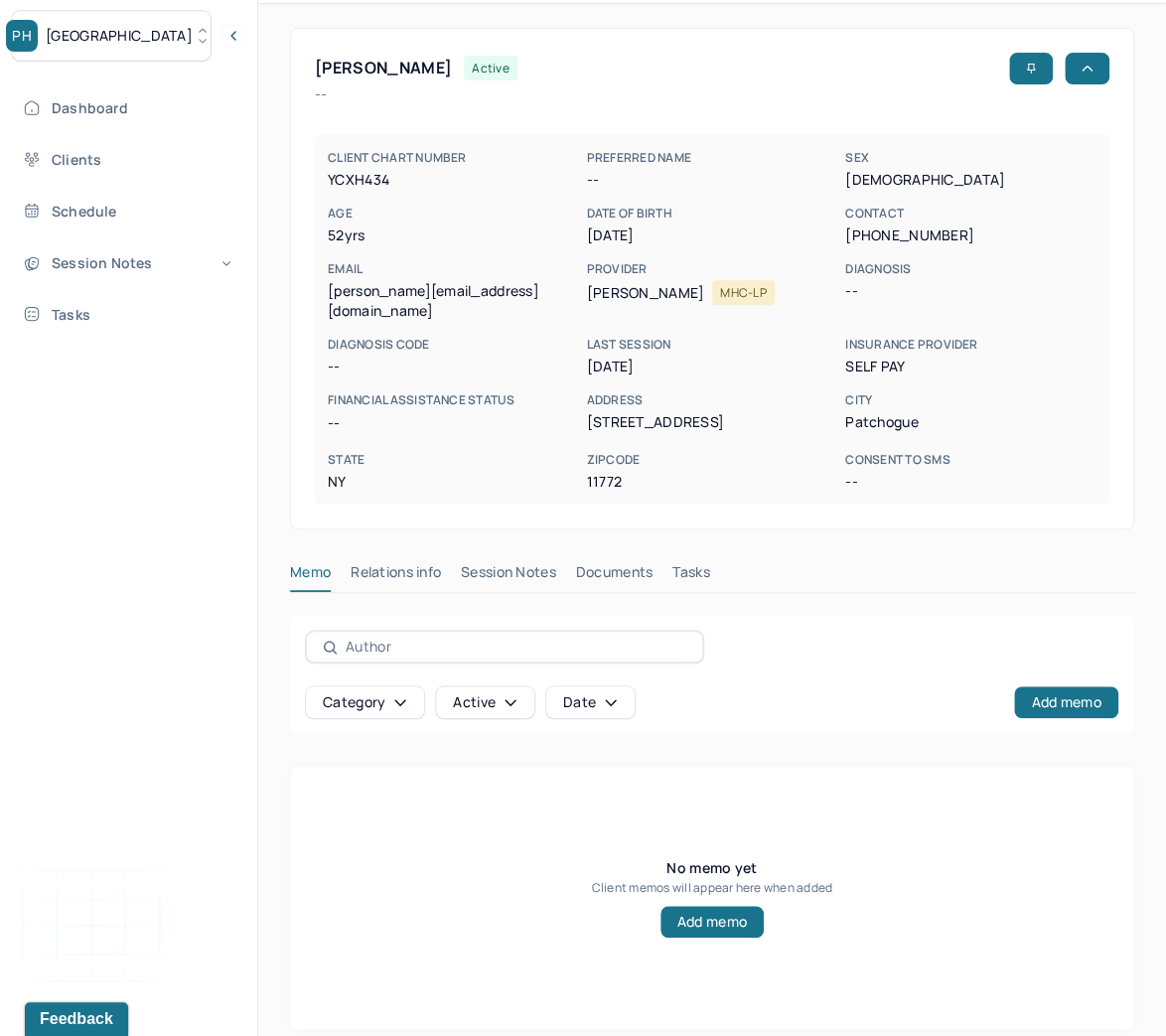 click on "Session Notes" at bounding box center (509, 576) 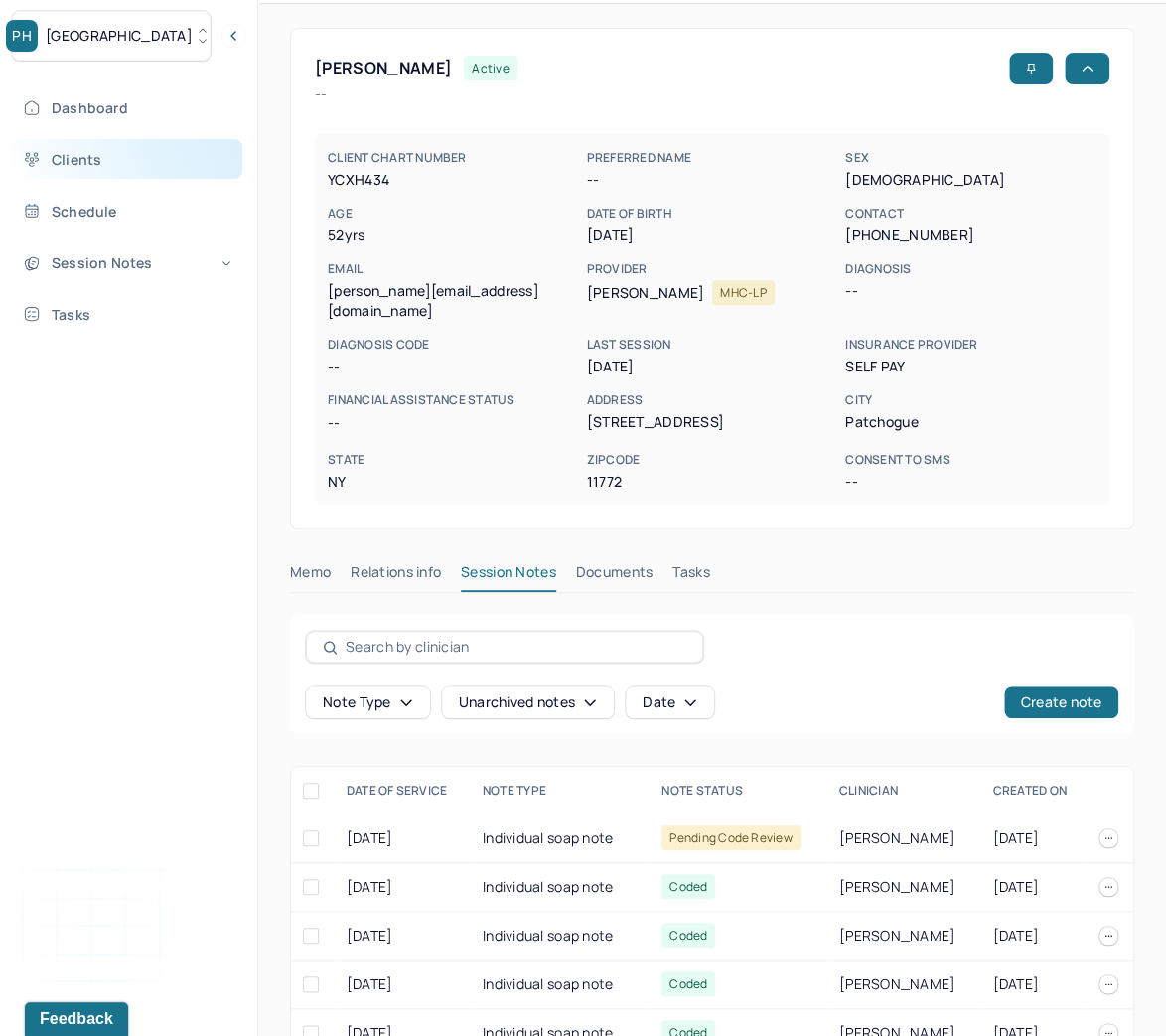 drag, startPoint x: 69, startPoint y: 151, endPoint x: 76, endPoint y: 159, distance: 10.630146 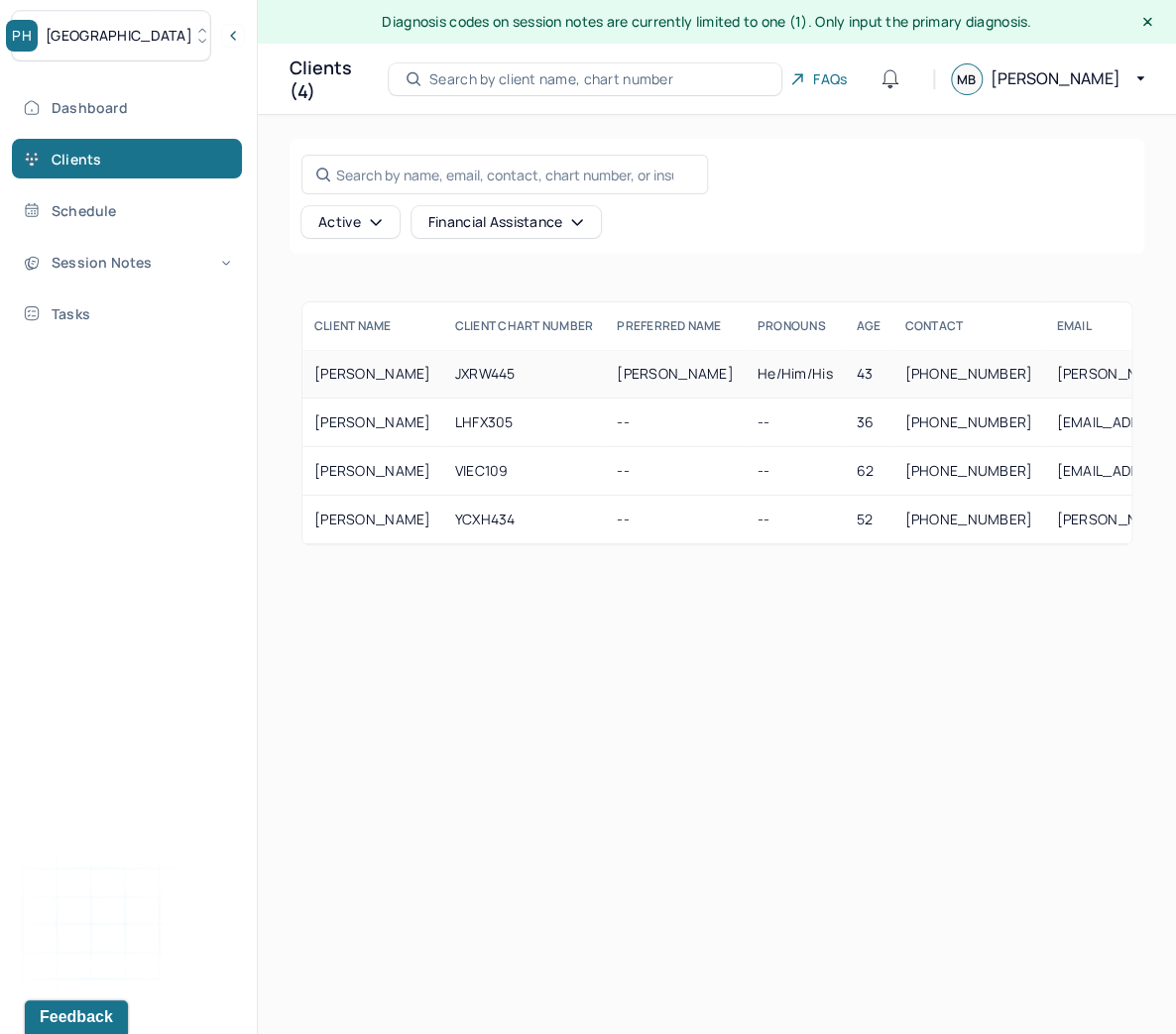 click on "JOHNSON, JEFFREY" at bounding box center (373, 374) 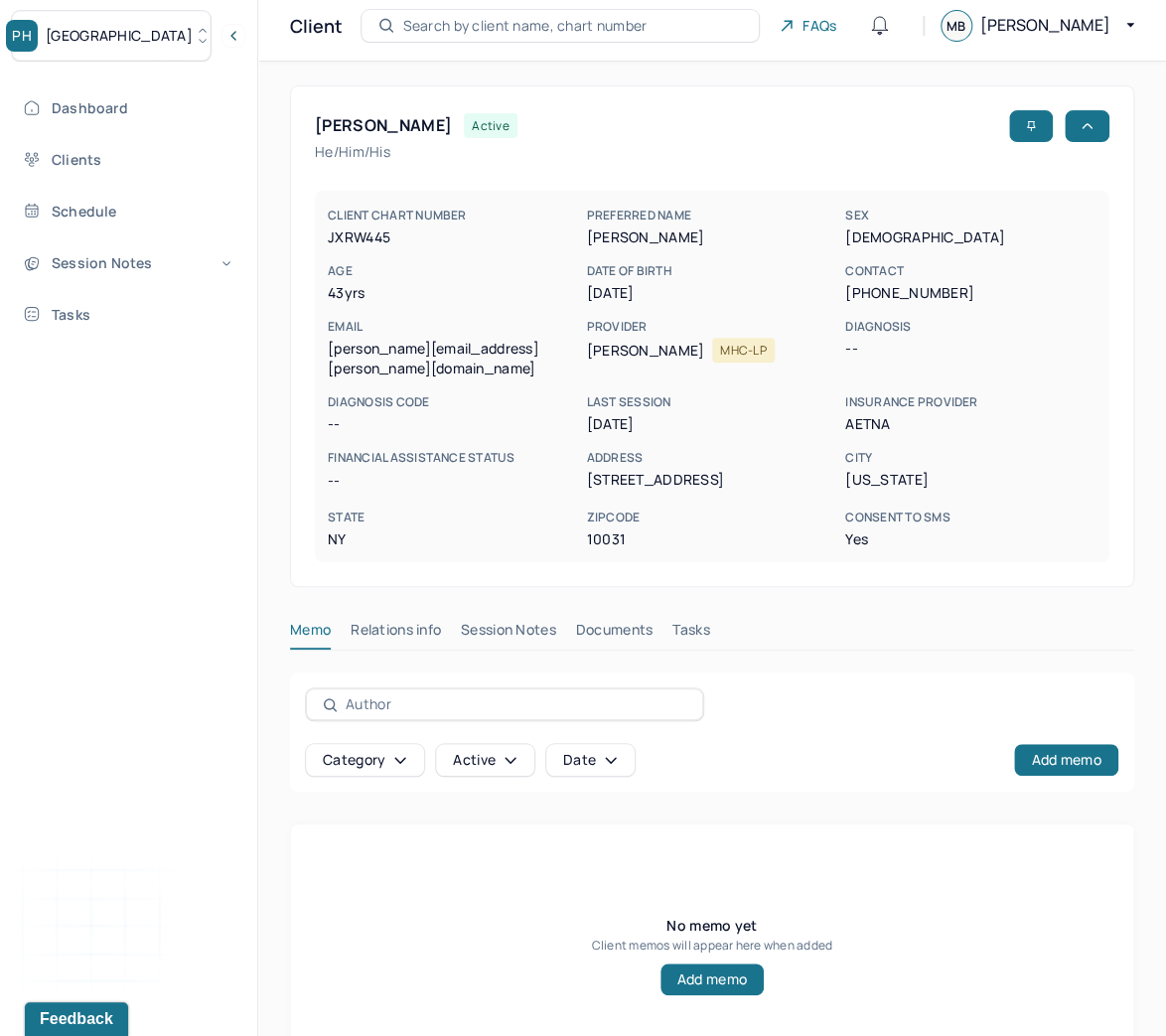 scroll, scrollTop: 79, scrollLeft: 0, axis: vertical 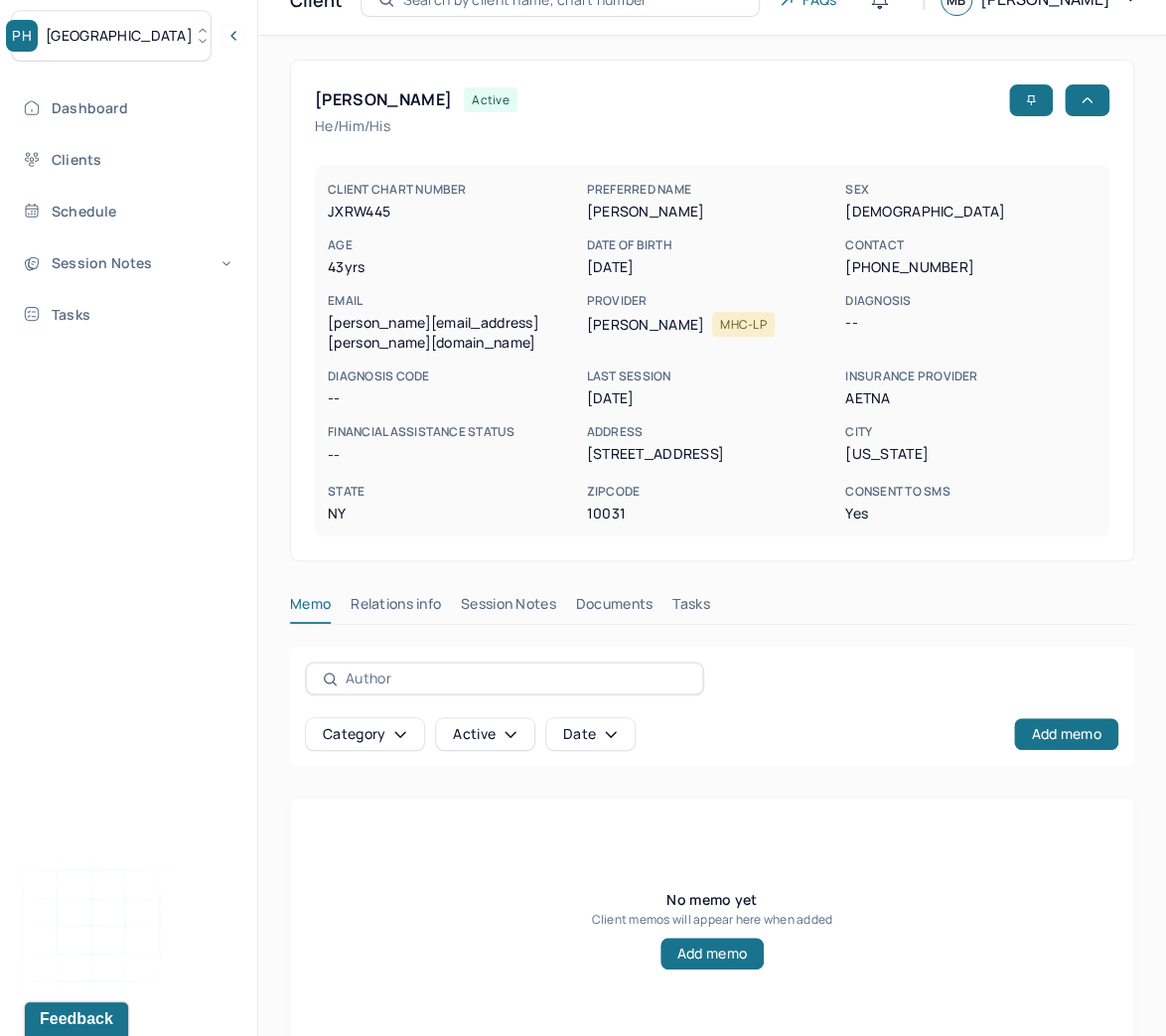 click on "Session Notes" at bounding box center (509, 608) 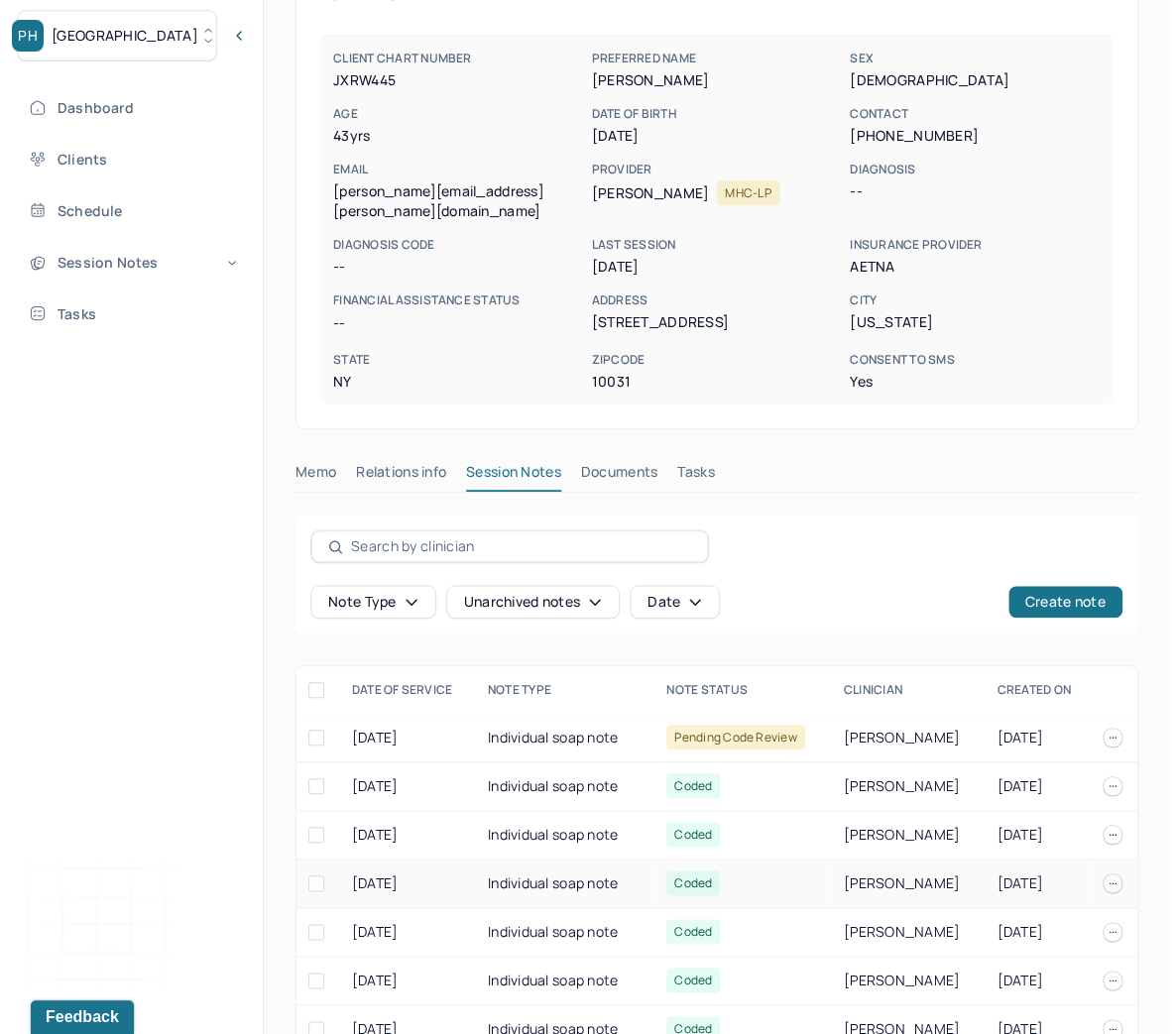 scroll, scrollTop: 238, scrollLeft: 0, axis: vertical 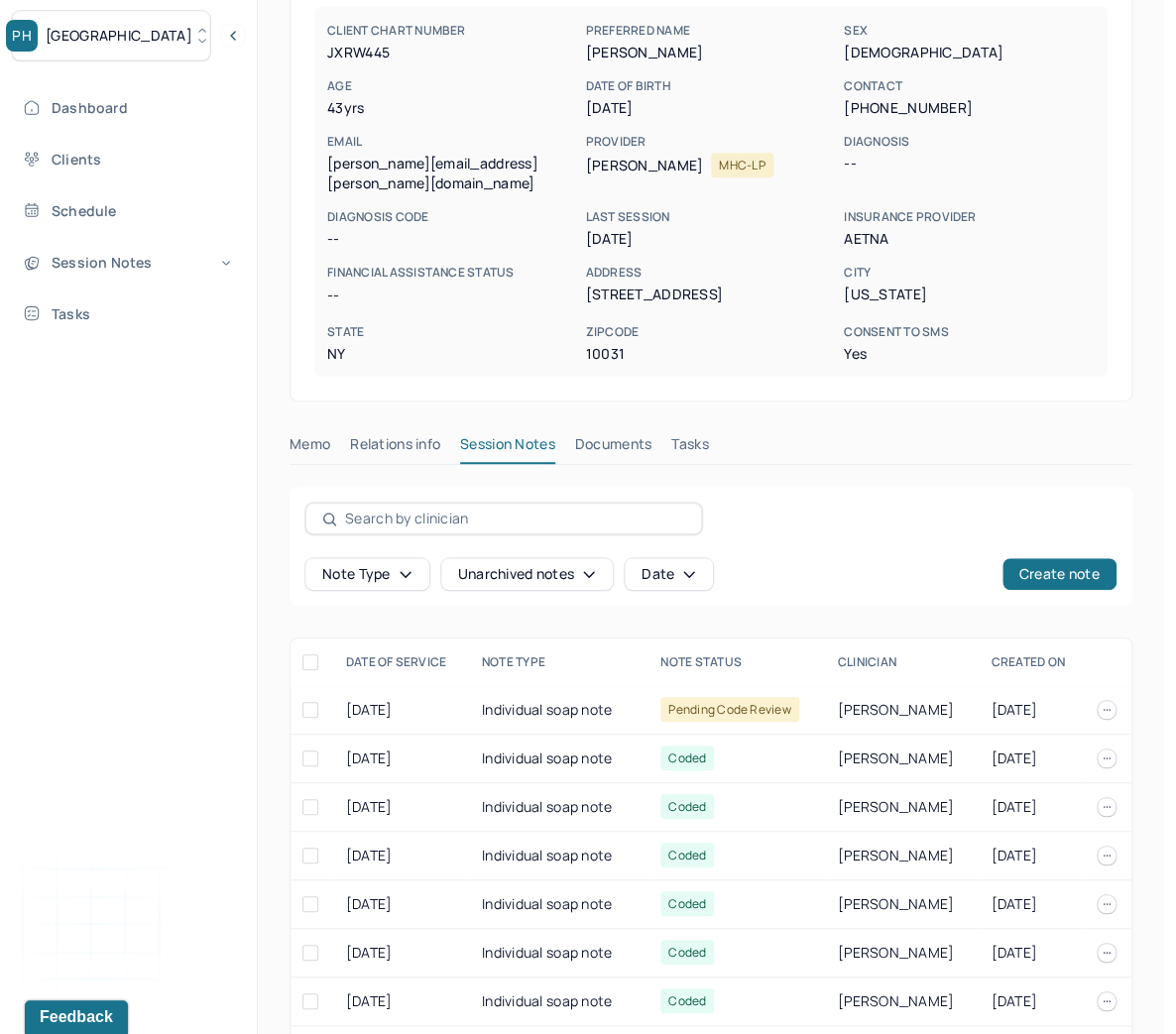click on "[GEOGRAPHIC_DATA]" at bounding box center [119, 36] 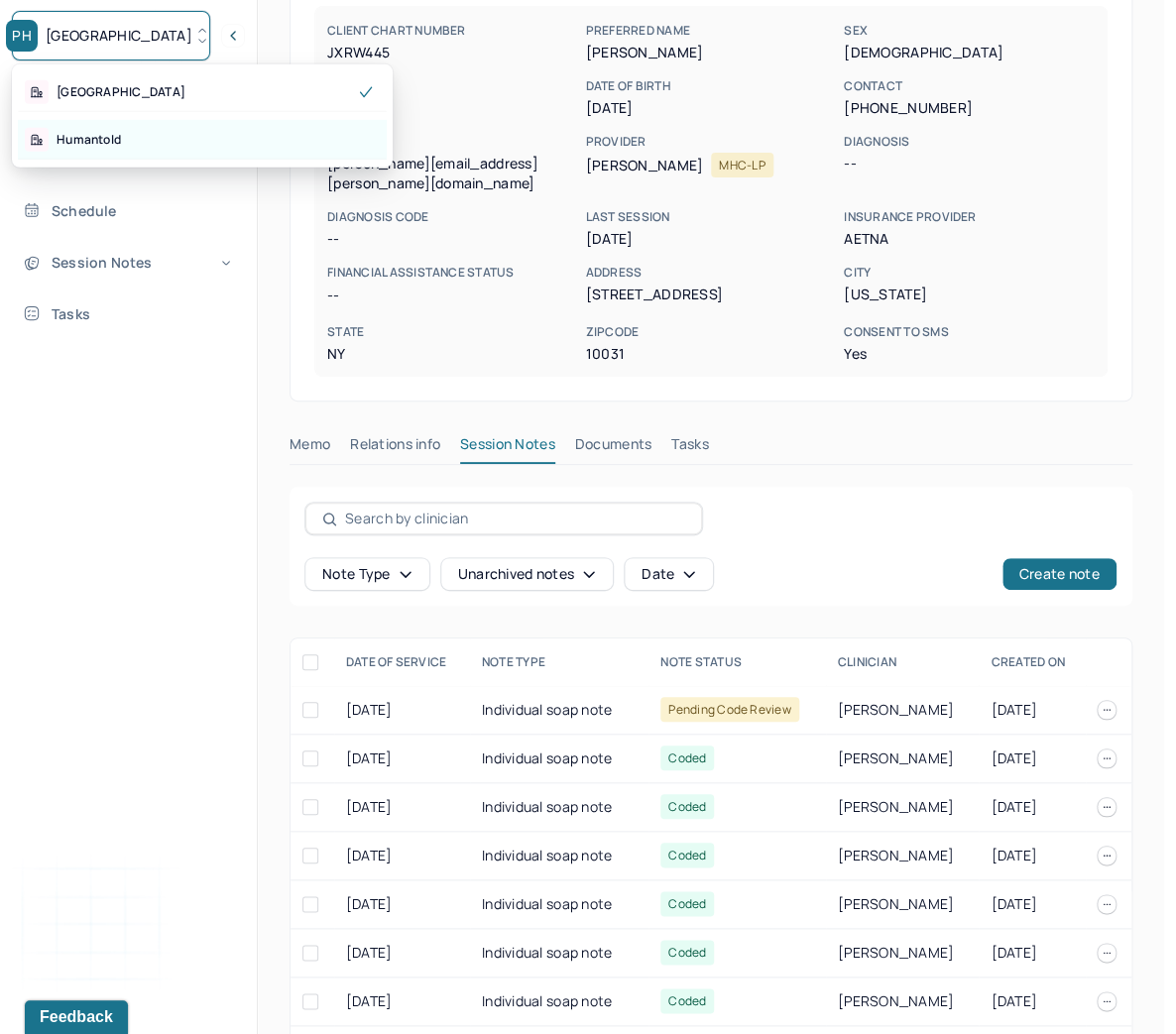 click on "Humantold" at bounding box center [88, 140] 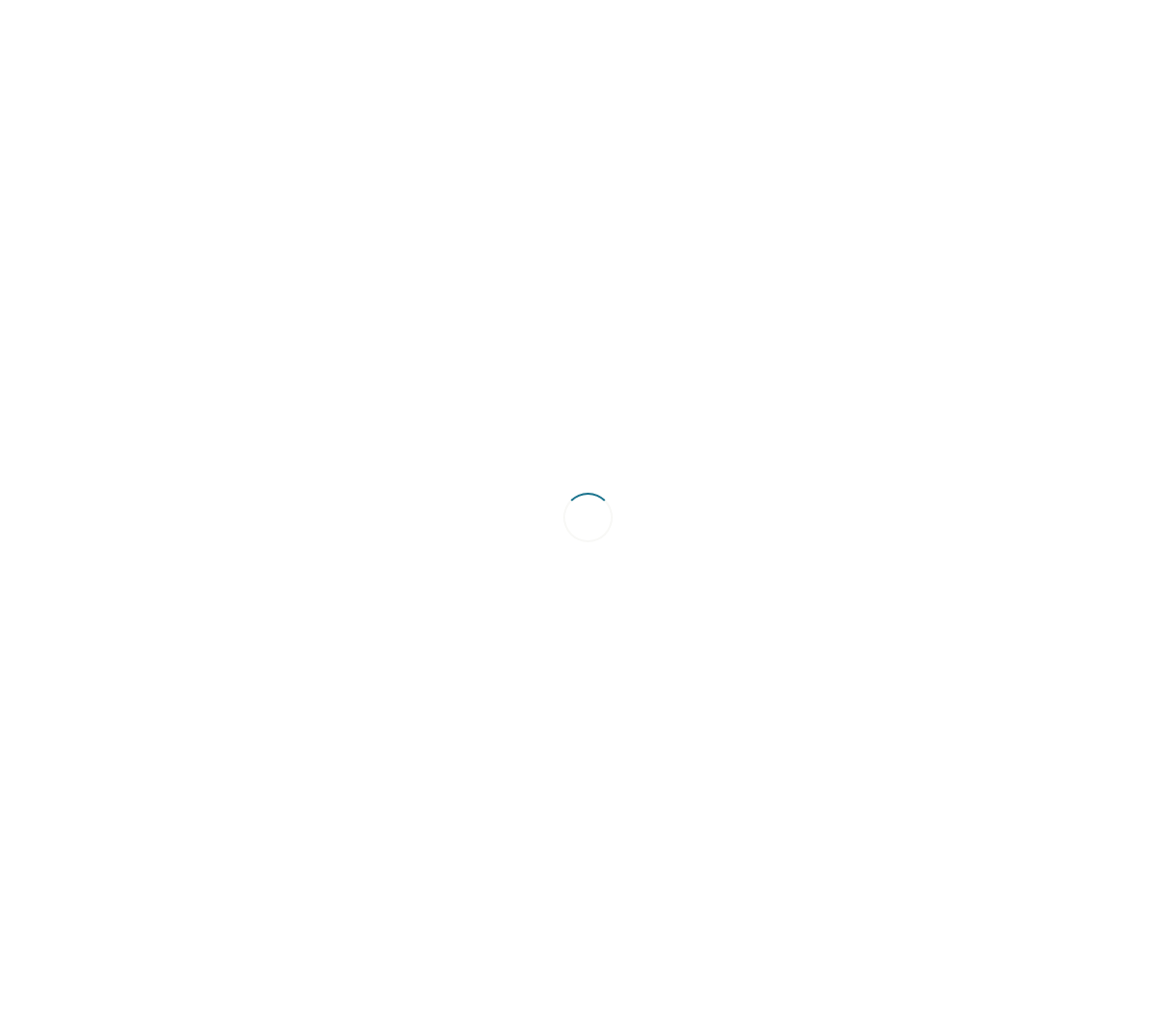 scroll, scrollTop: 0, scrollLeft: 0, axis: both 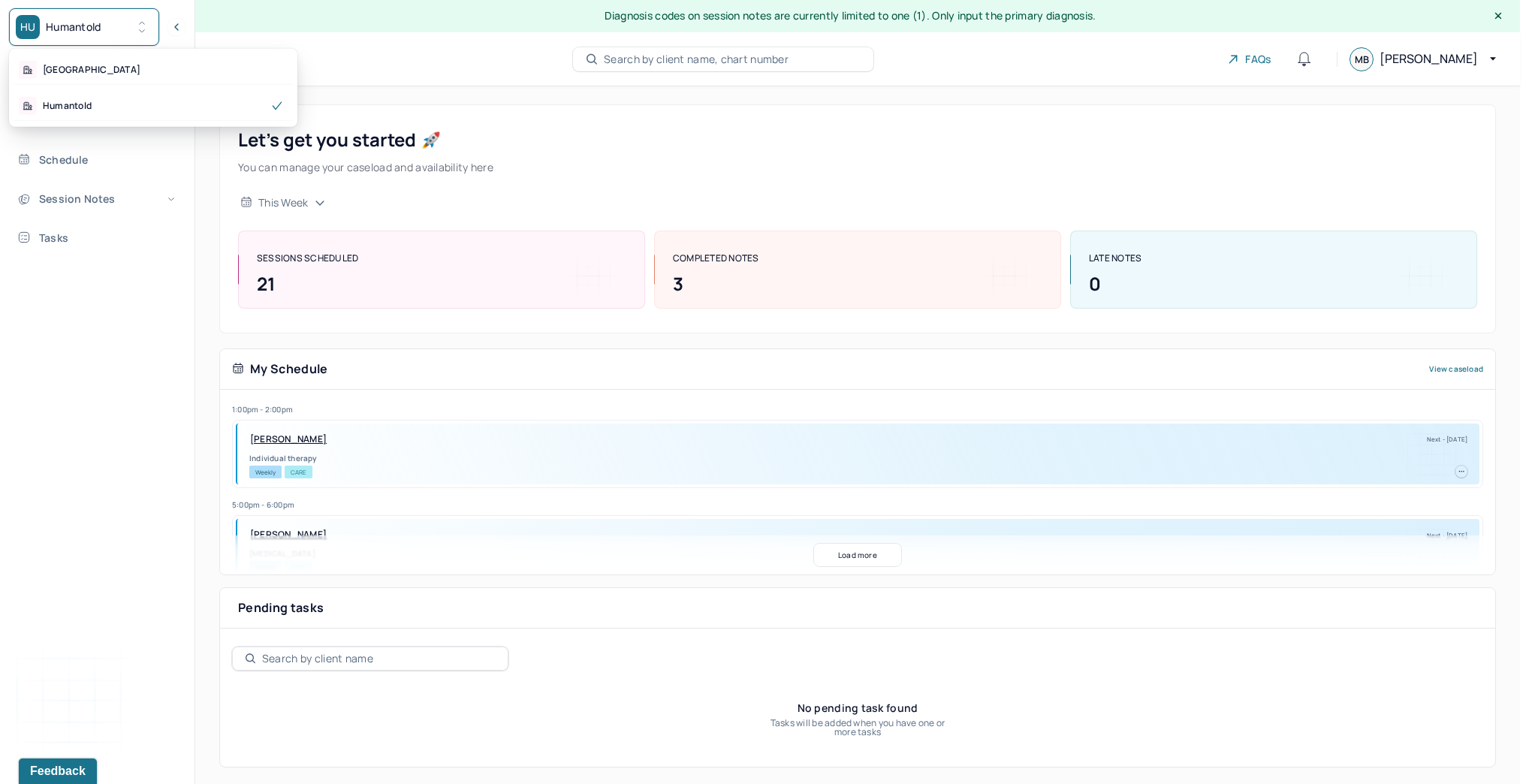 click on "Humantold" at bounding box center [74, 27] 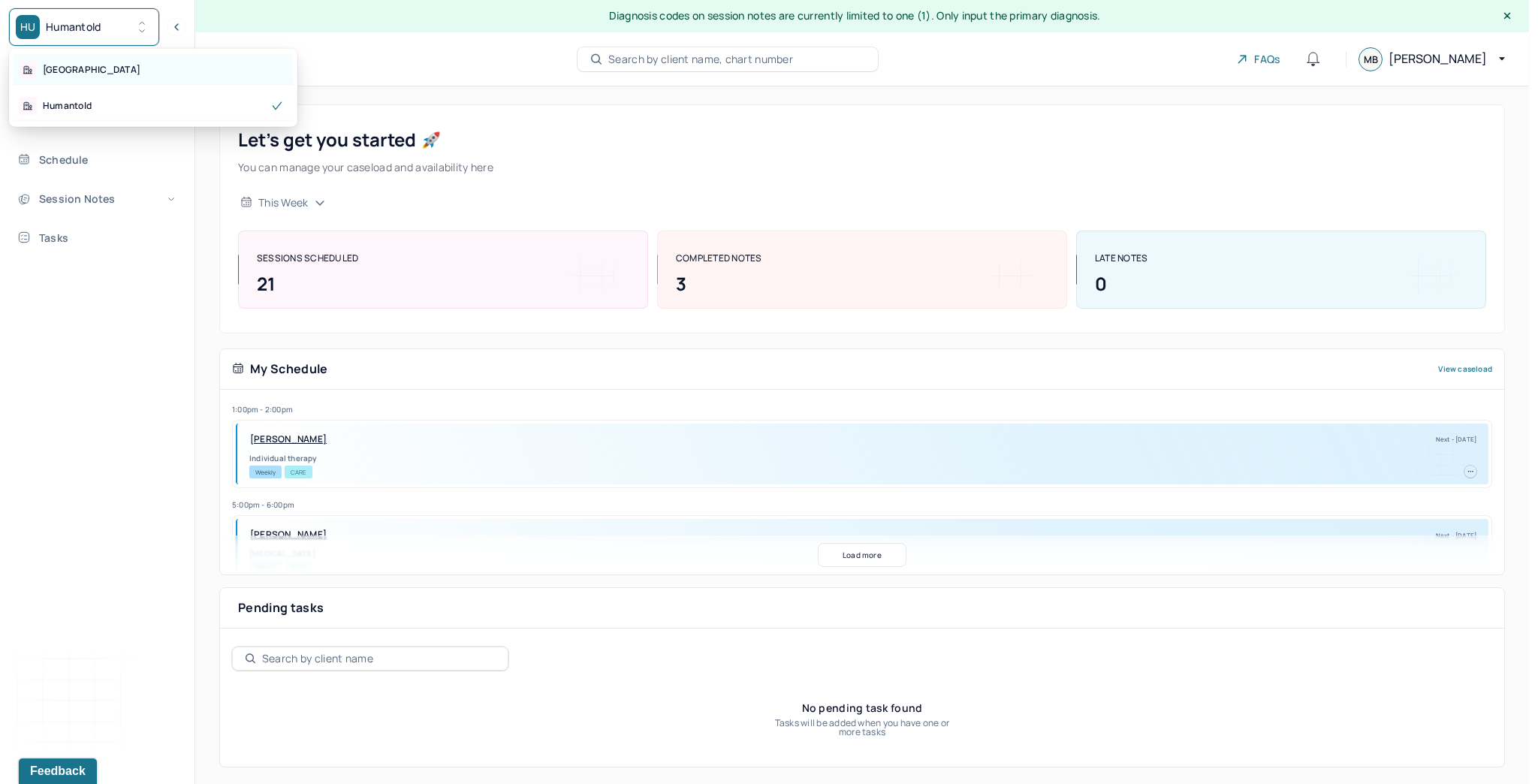click on "[GEOGRAPHIC_DATA]" at bounding box center [153, 70] 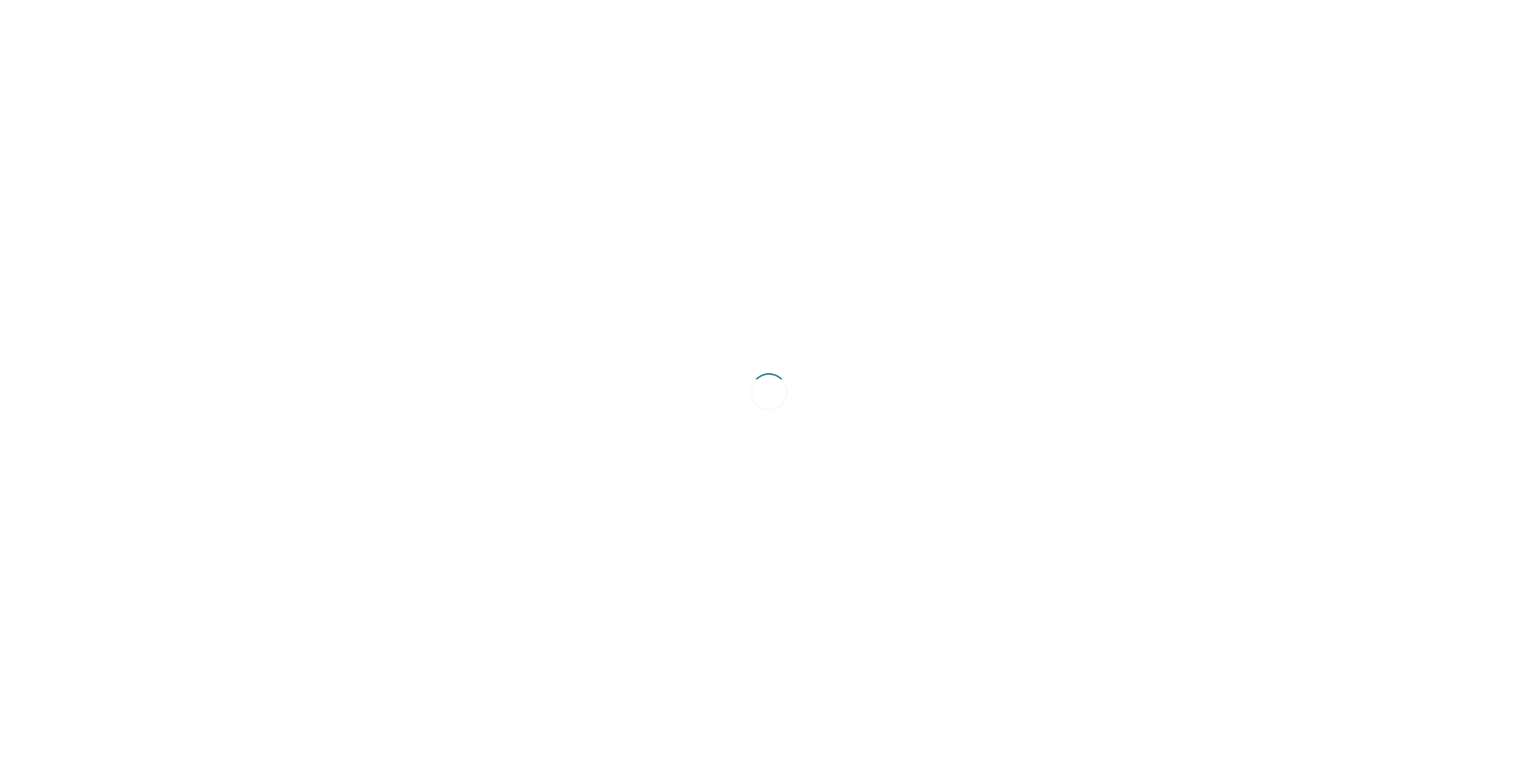 scroll, scrollTop: 0, scrollLeft: 0, axis: both 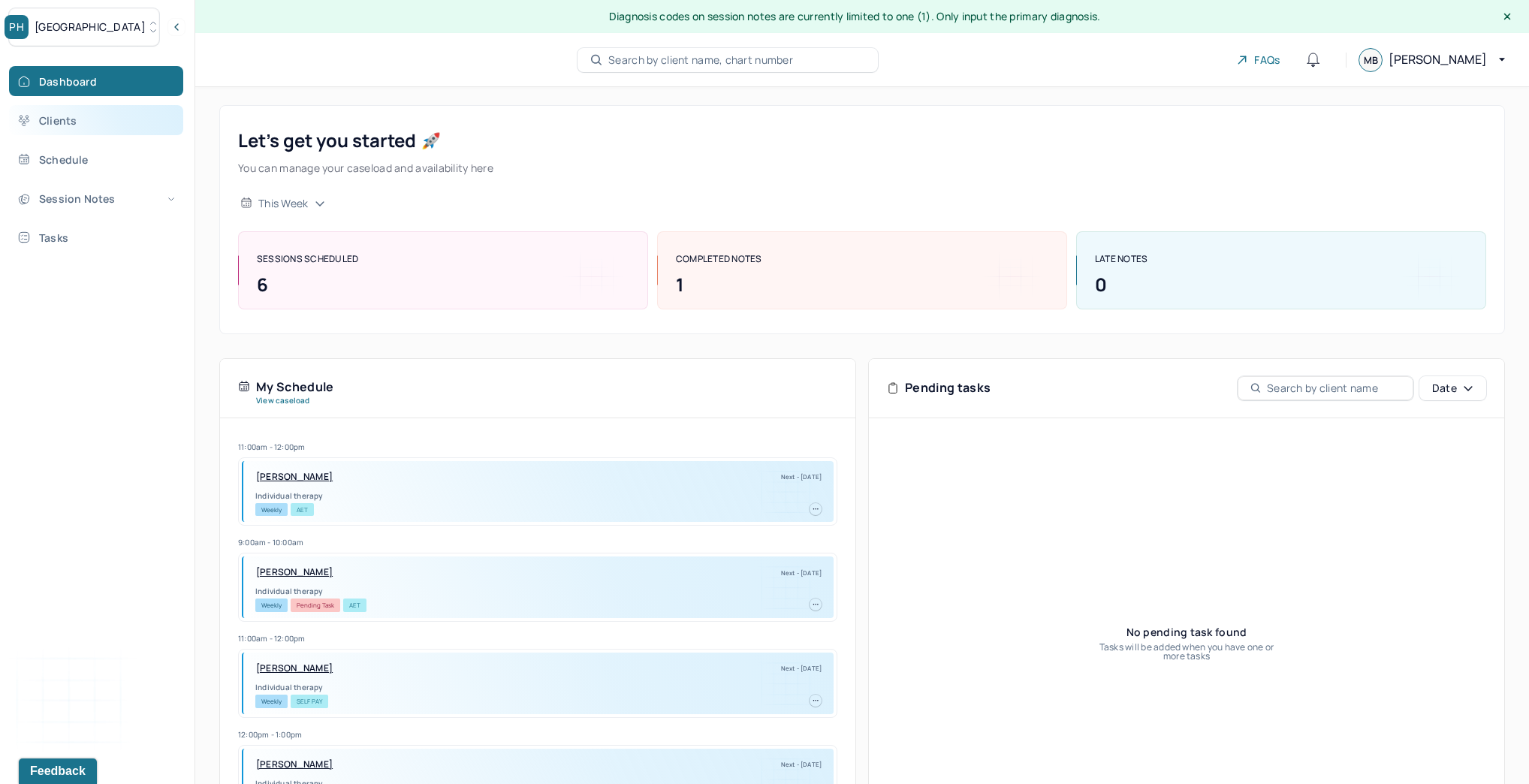click on "Clients" at bounding box center (96, 120) 